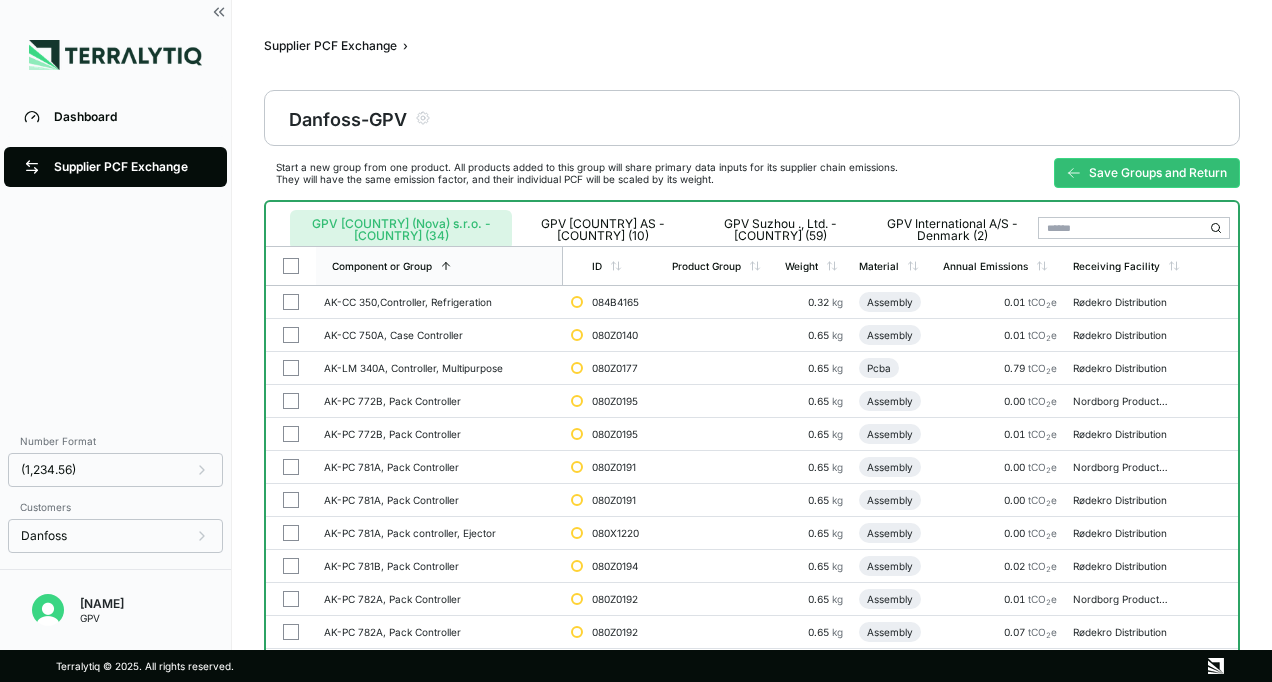 scroll, scrollTop: 0, scrollLeft: 0, axis: both 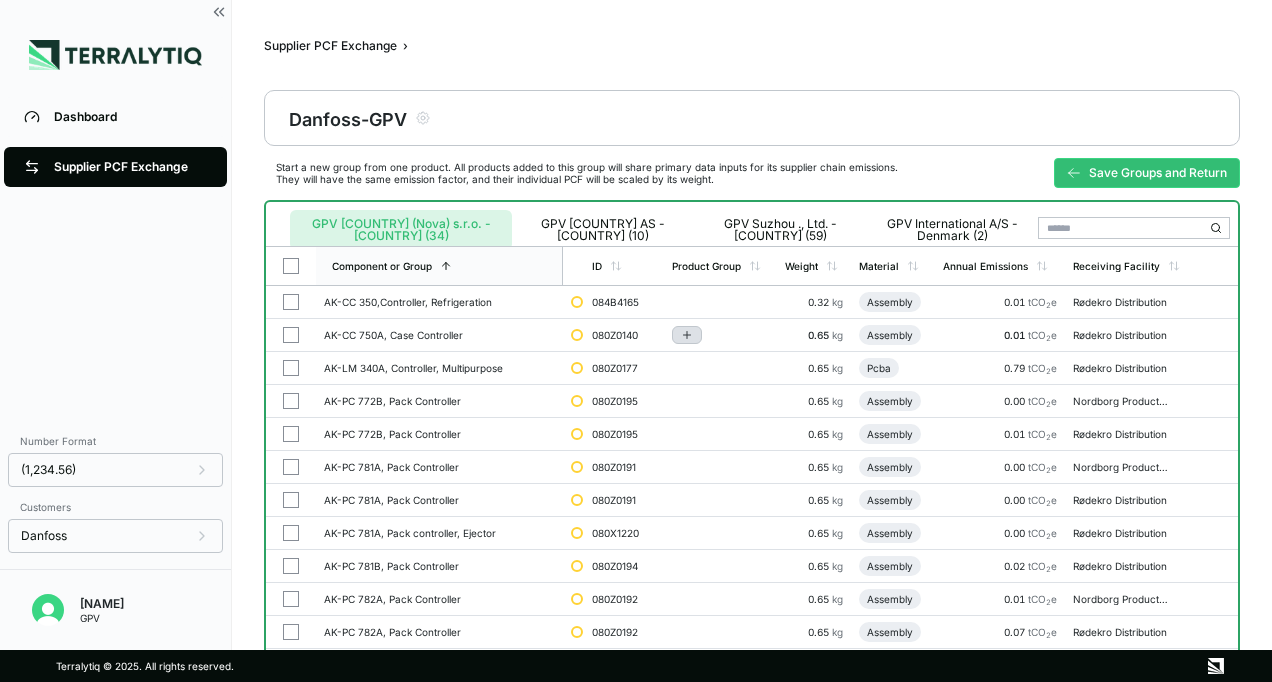 click 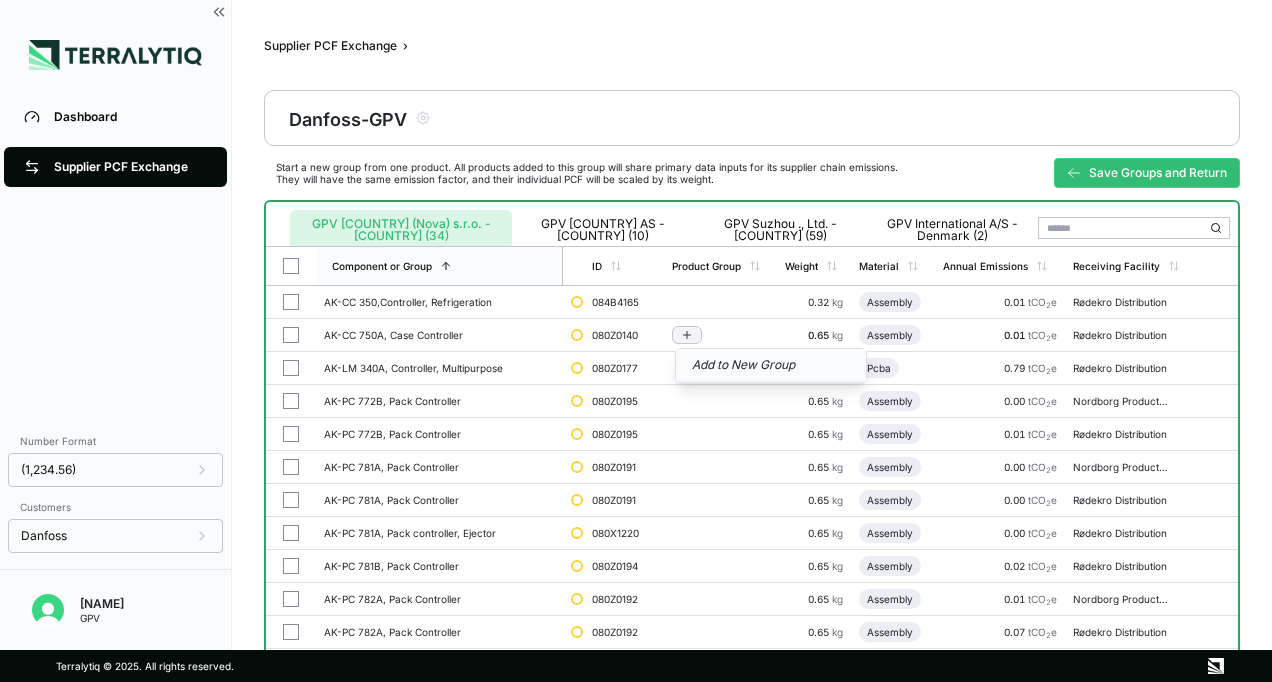 click on "Add to New Group" at bounding box center (771, 366) 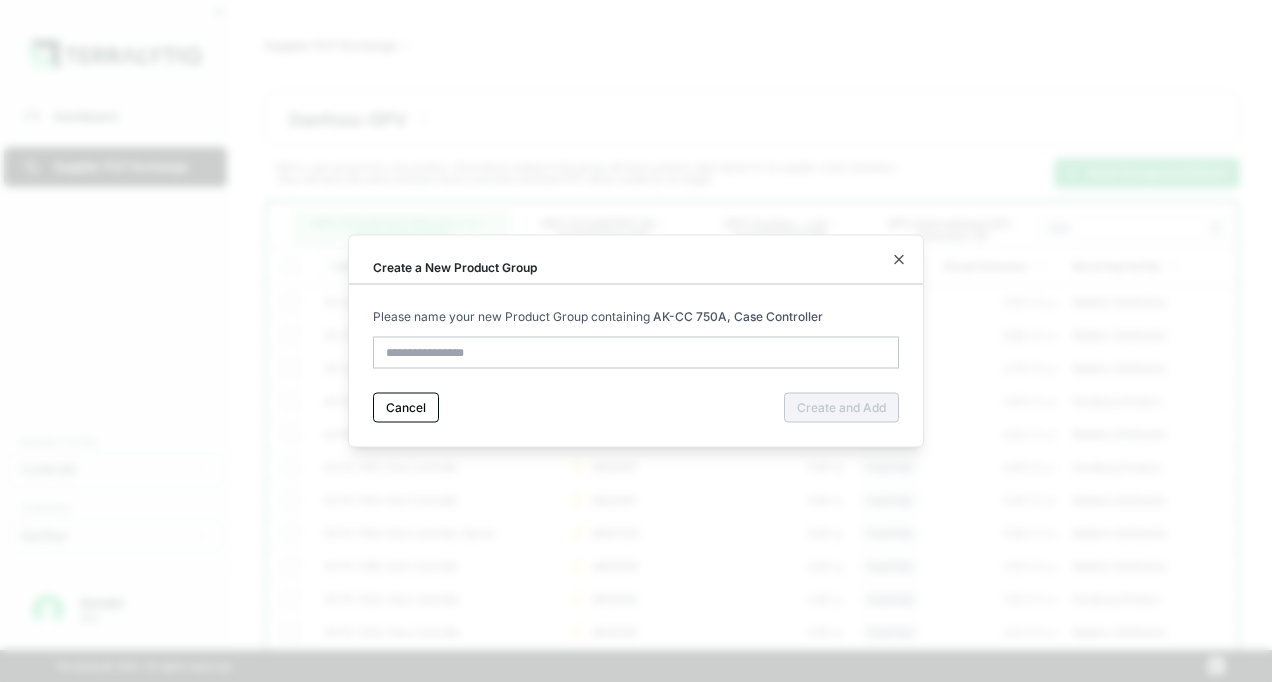 paste on "**********" 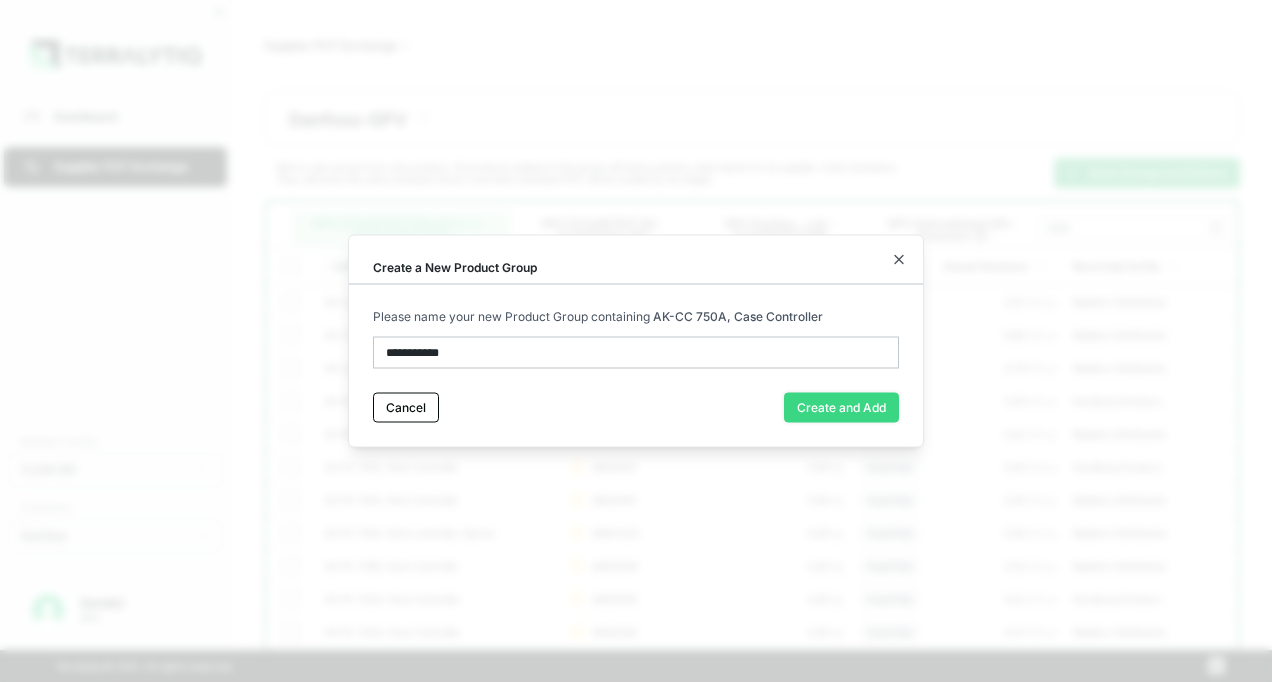 type on "**********" 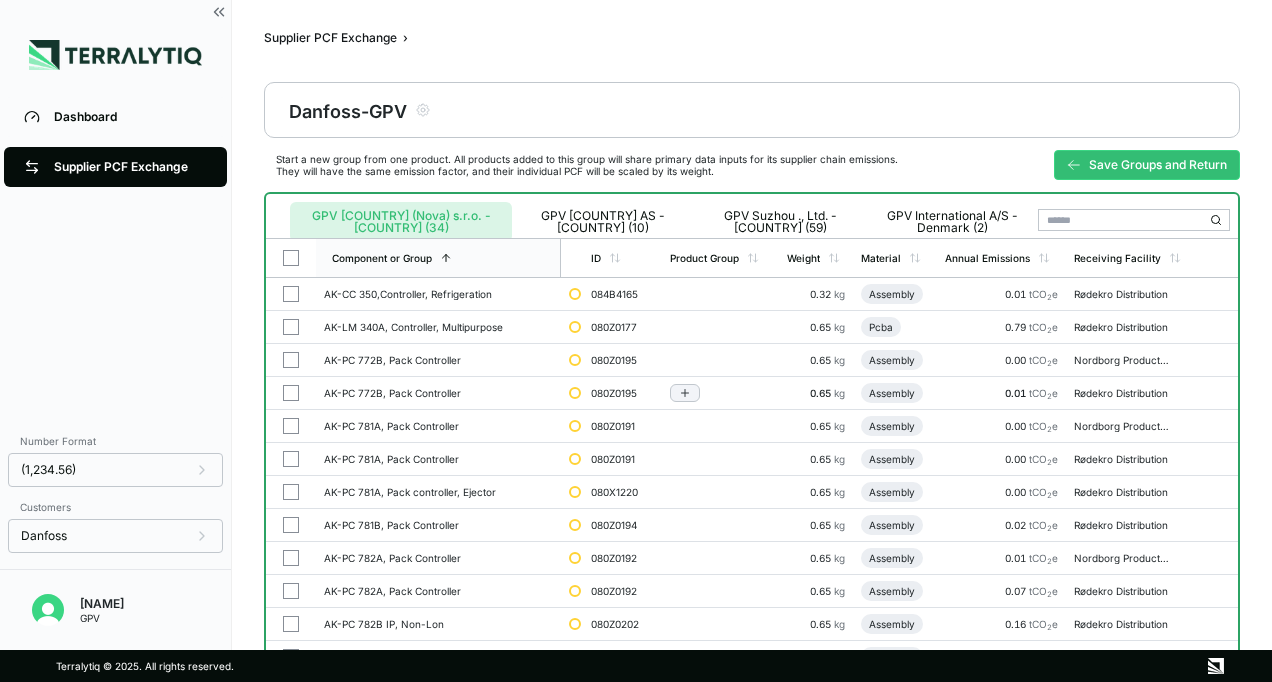 scroll, scrollTop: 0, scrollLeft: 0, axis: both 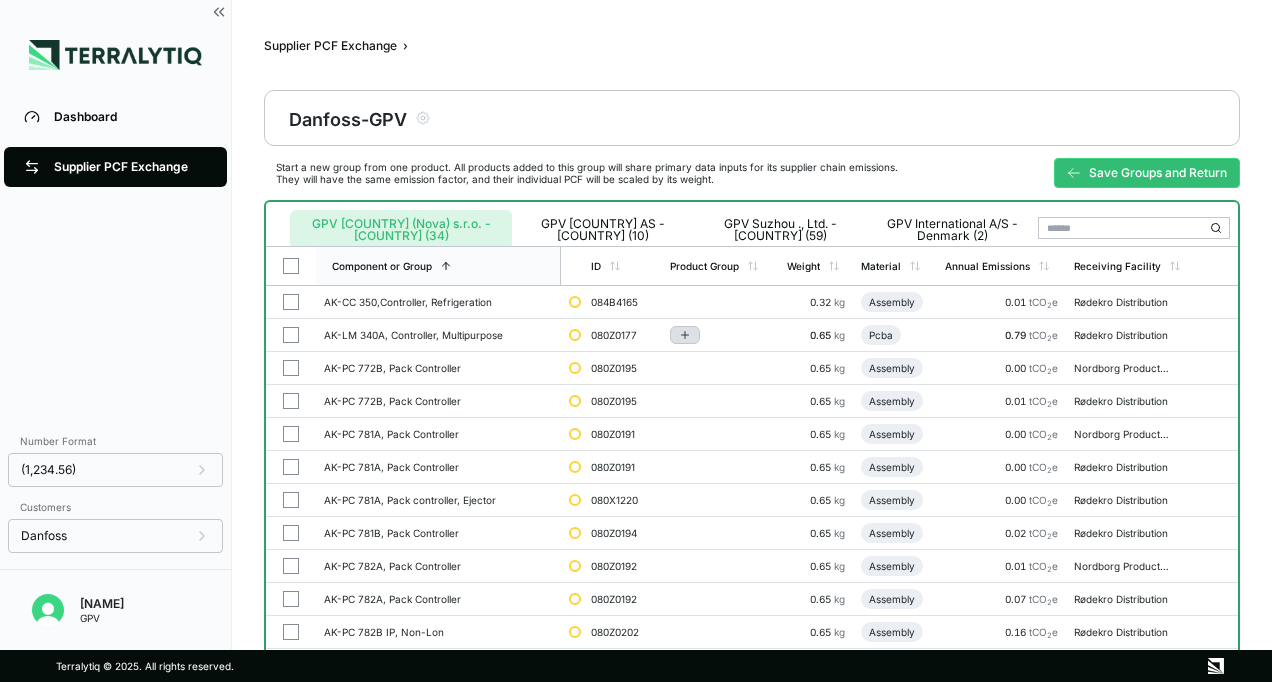 click 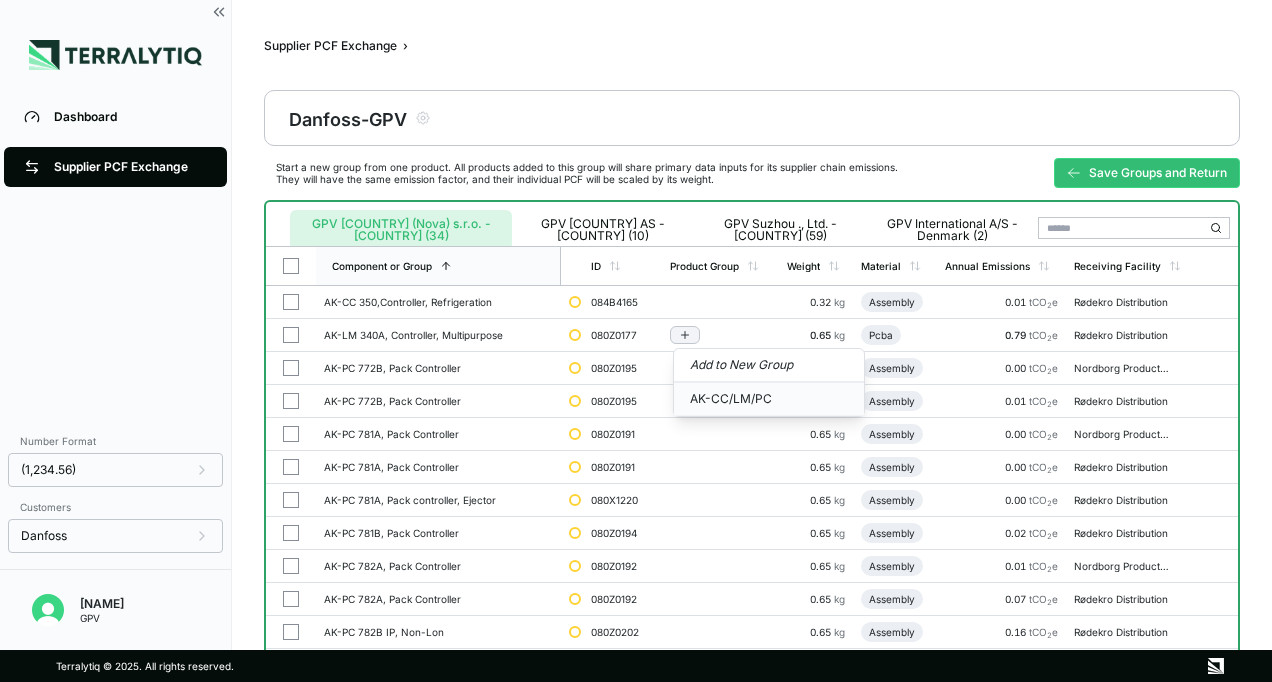 click on "AK-CC/LM/PC" at bounding box center (769, 399) 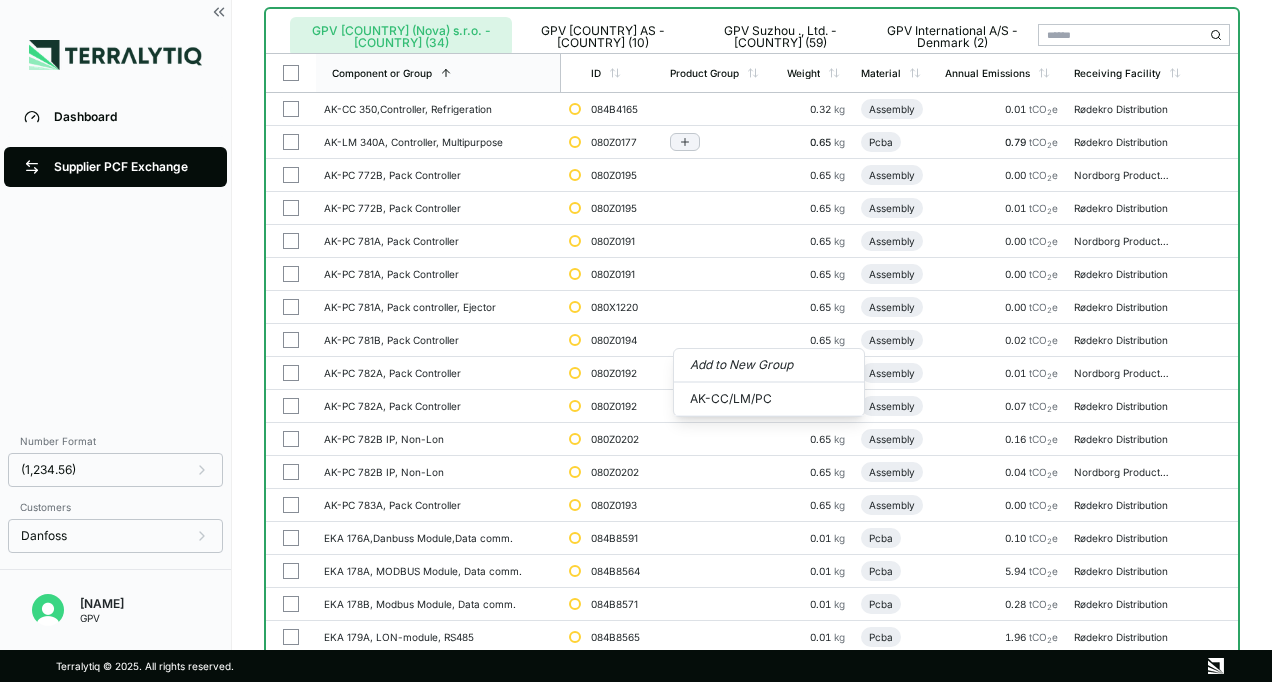 scroll, scrollTop: 184, scrollLeft: 0, axis: vertical 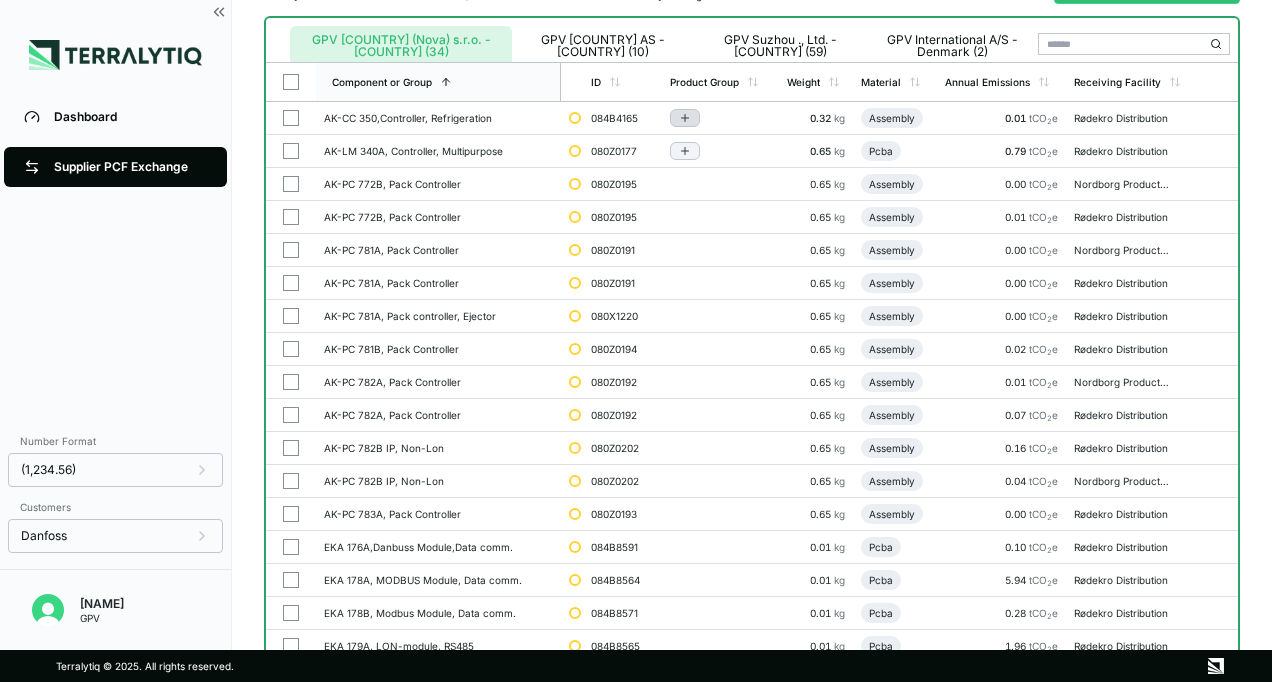 click 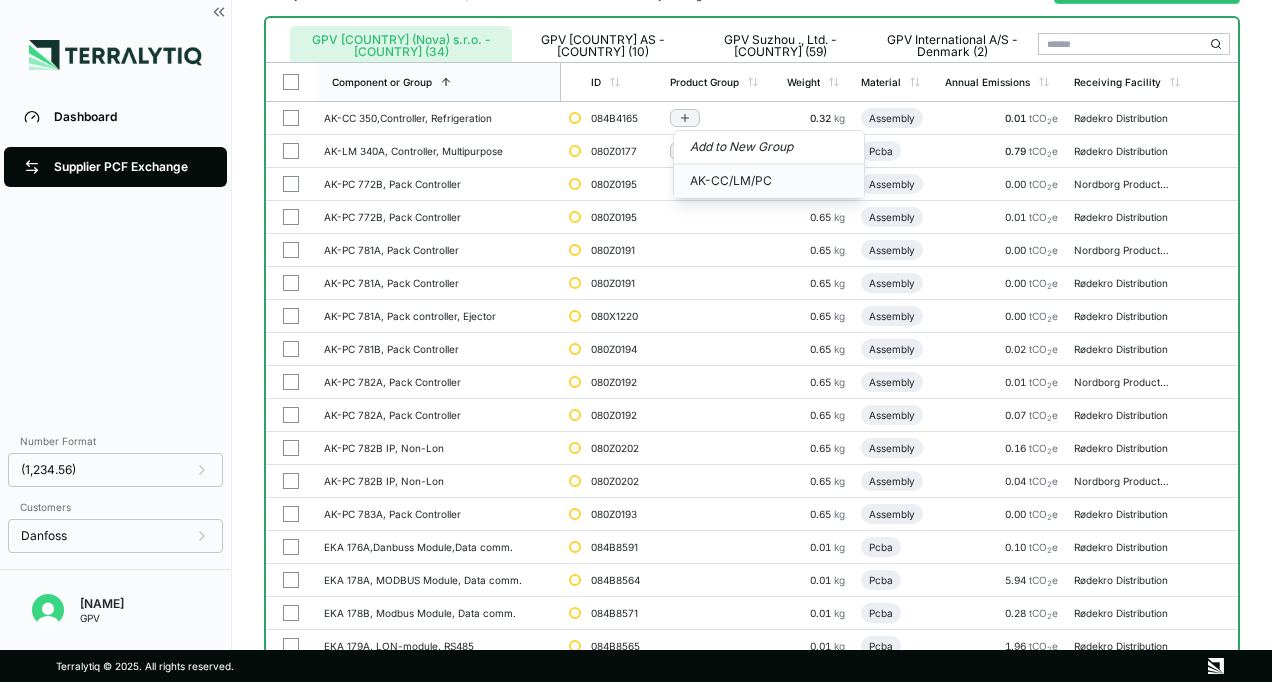 click on "AK-CC/LM/PC" at bounding box center (769, 181) 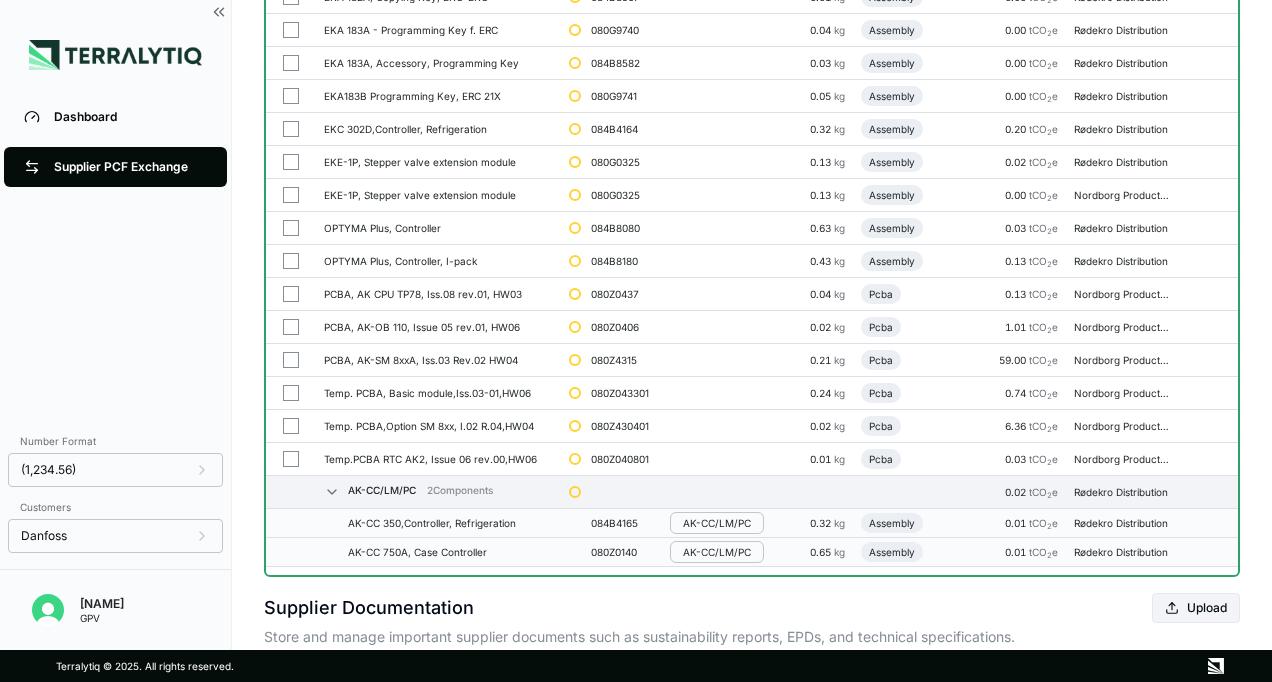 scroll, scrollTop: 884, scrollLeft: 0, axis: vertical 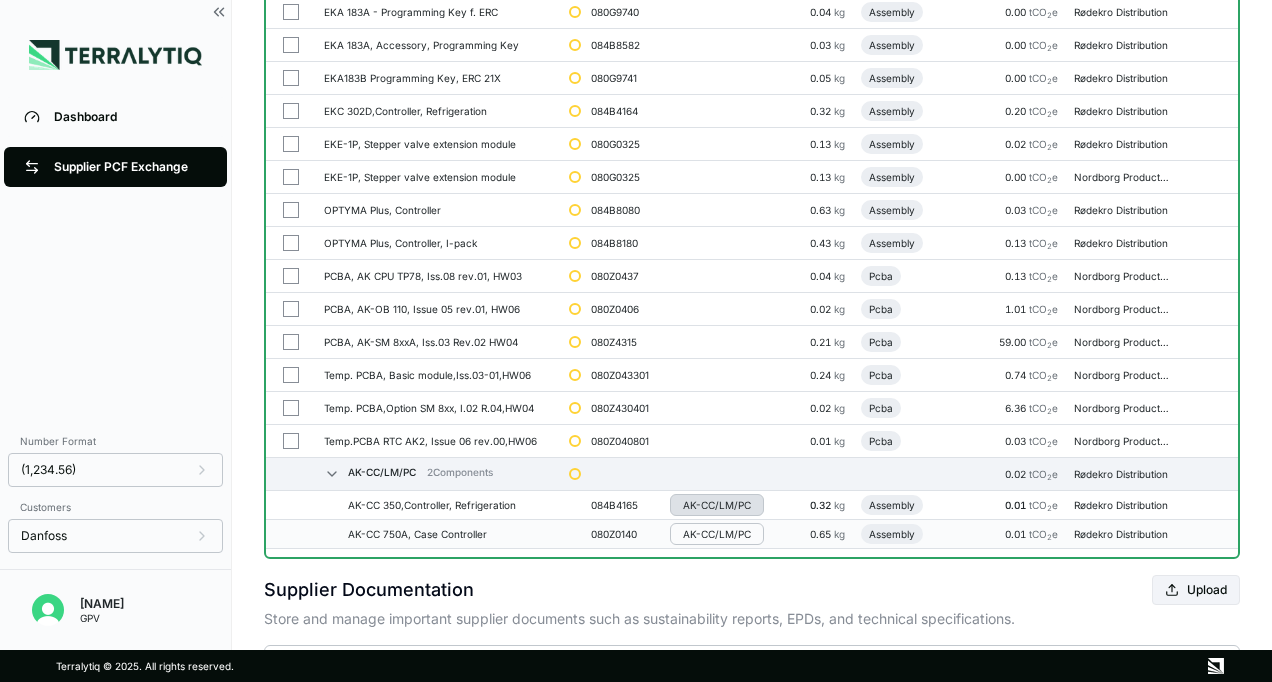 click on "AK-CC/LM/PC" at bounding box center (717, 505) 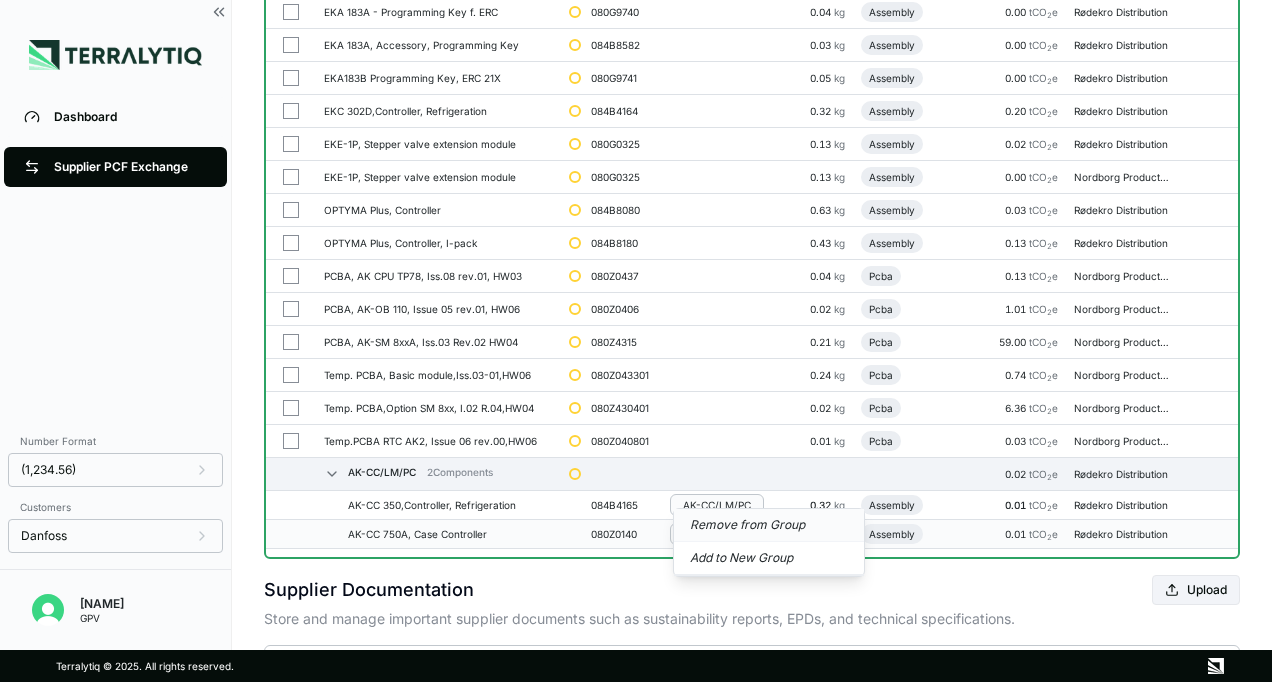click on "Remove from Group" at bounding box center (769, 525) 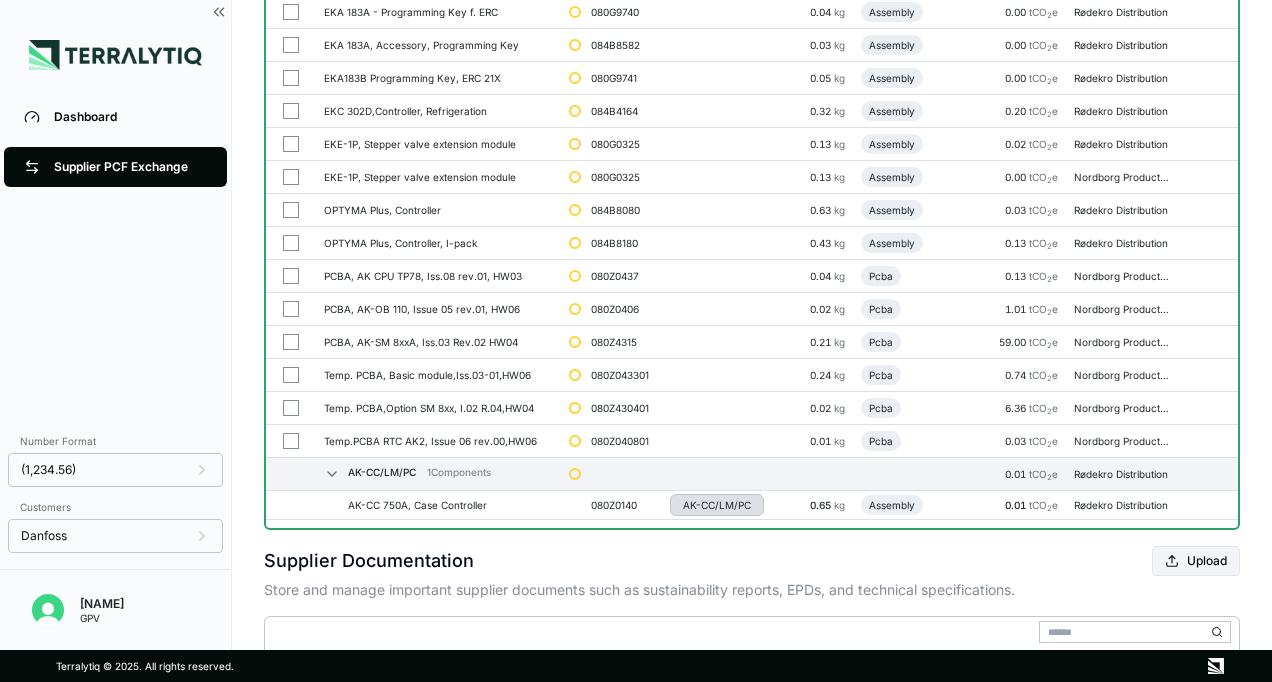 click on "AK-CC/LM/PC" at bounding box center (717, 505) 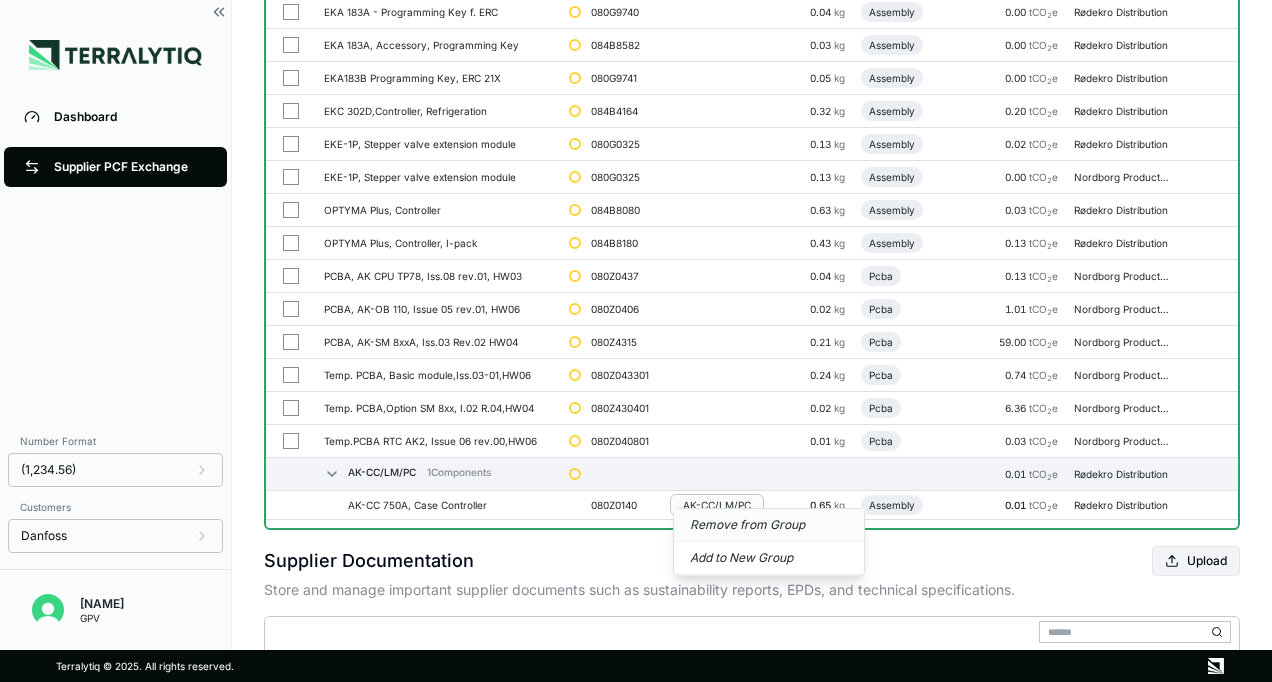 click on "Remove from Group" at bounding box center (769, 525) 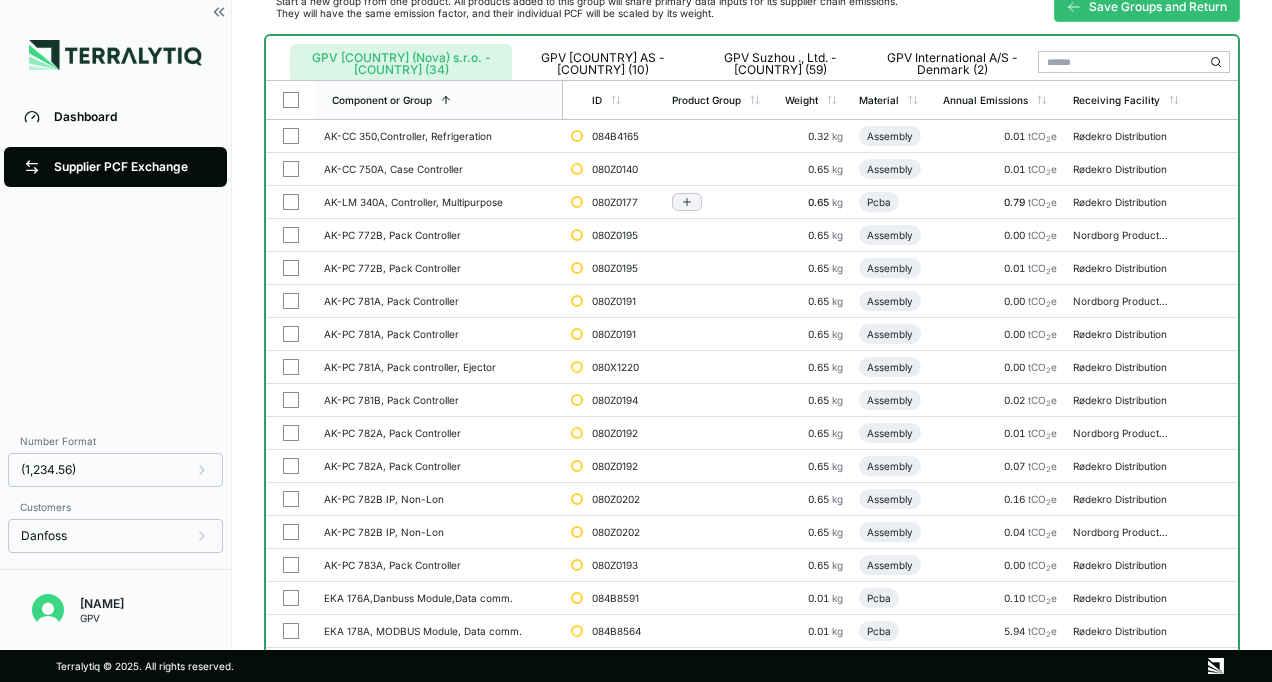scroll, scrollTop: 0, scrollLeft: 0, axis: both 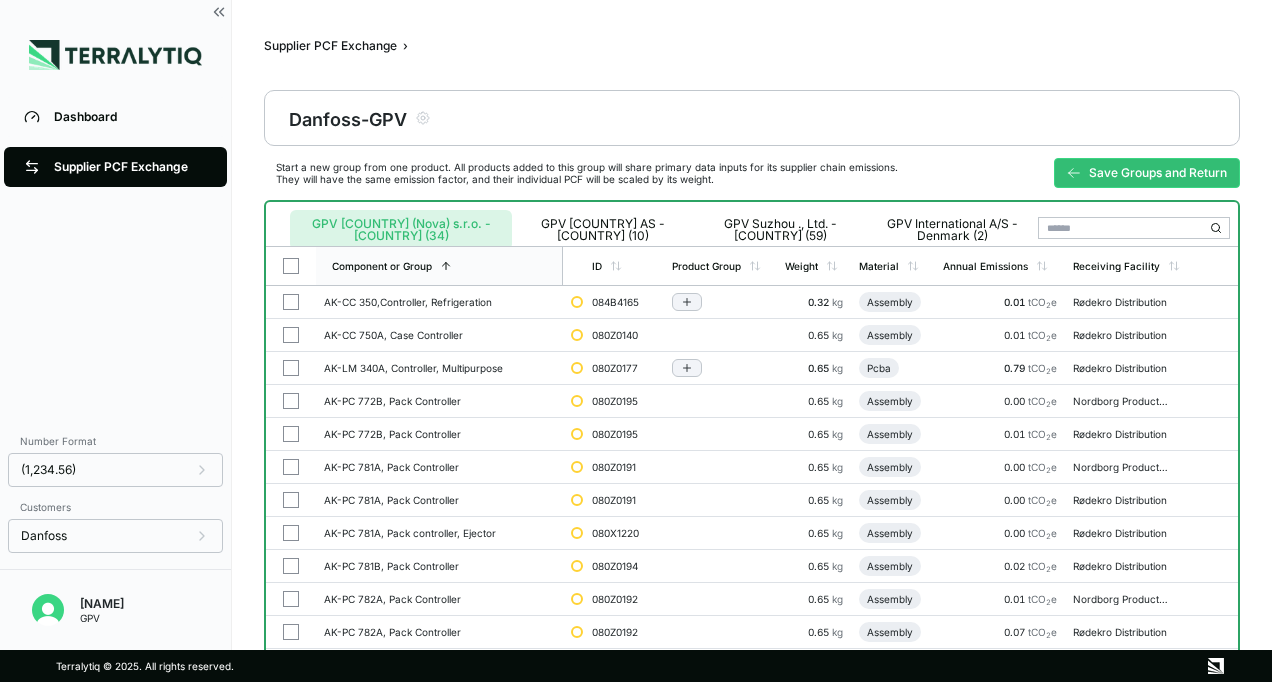 click on "084B4165" at bounding box center [624, 302] 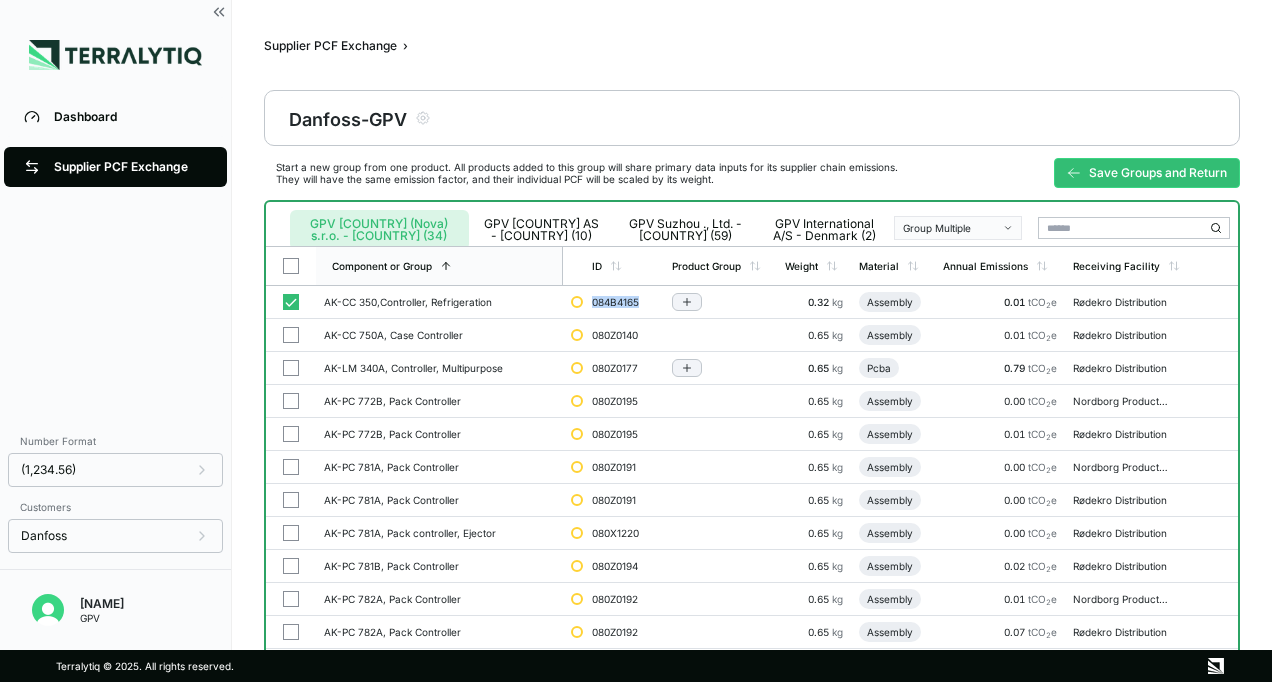 click on "084B4165" at bounding box center [624, 302] 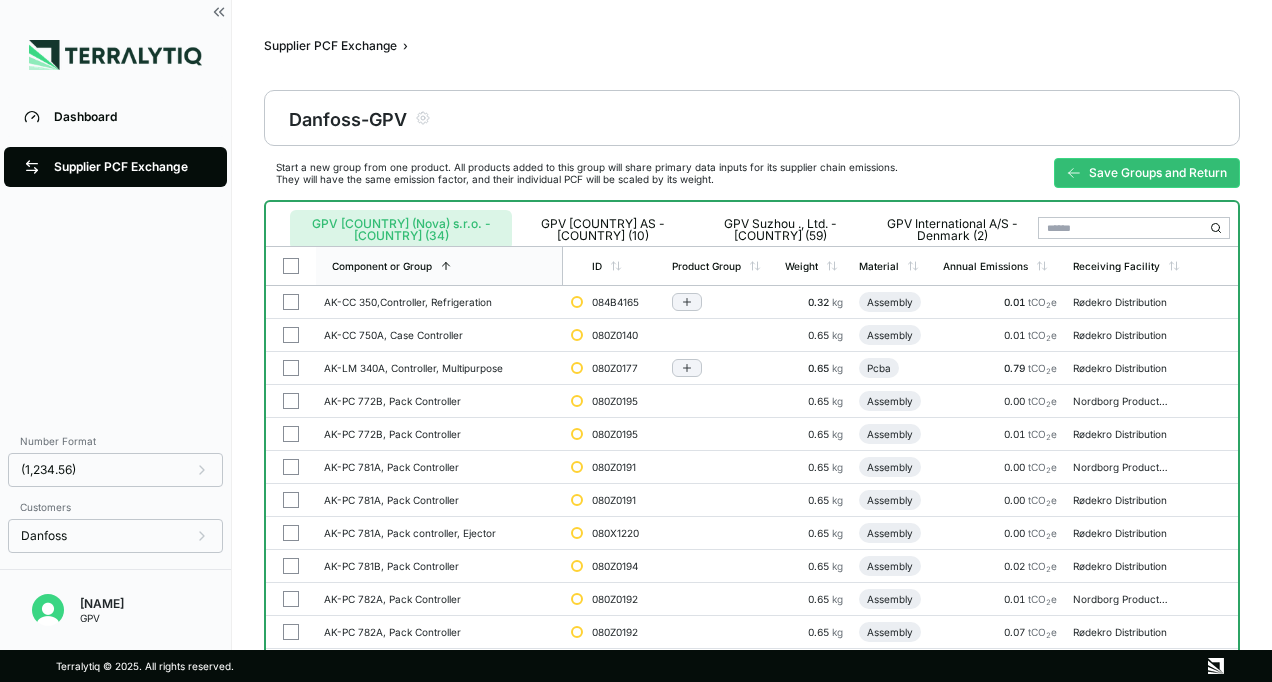click on "084B4165" at bounding box center [624, 302] 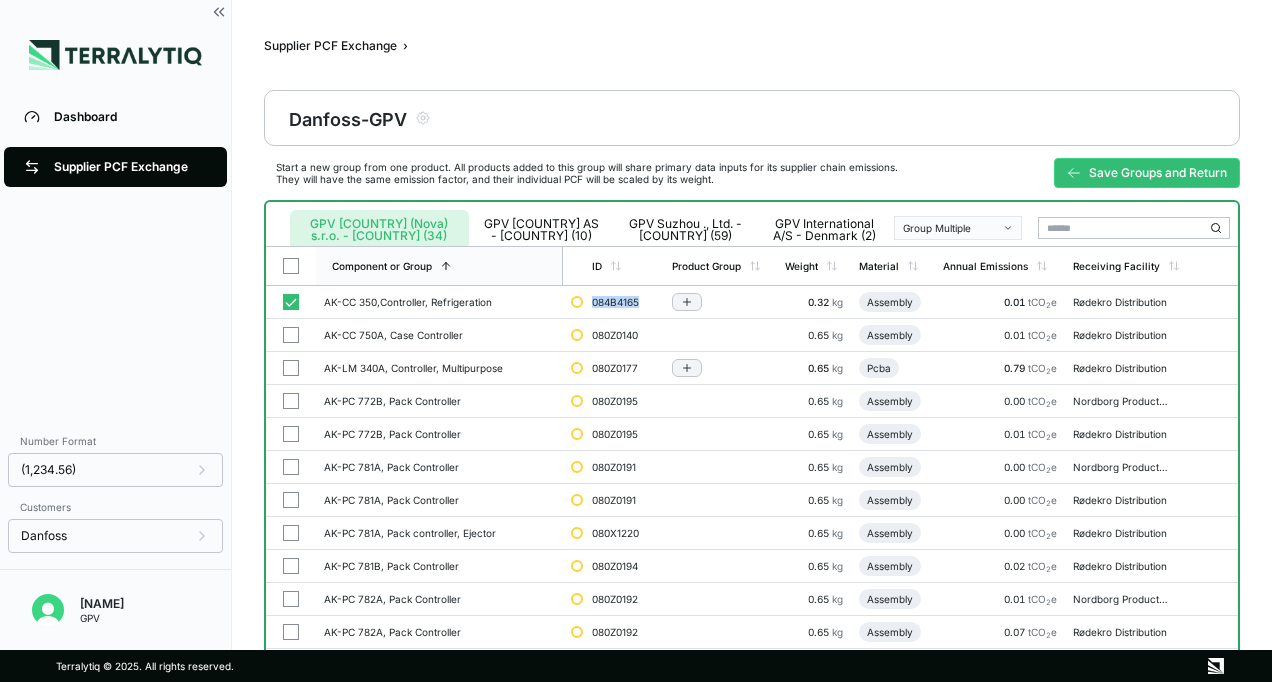 click on "084B4165" at bounding box center (624, 302) 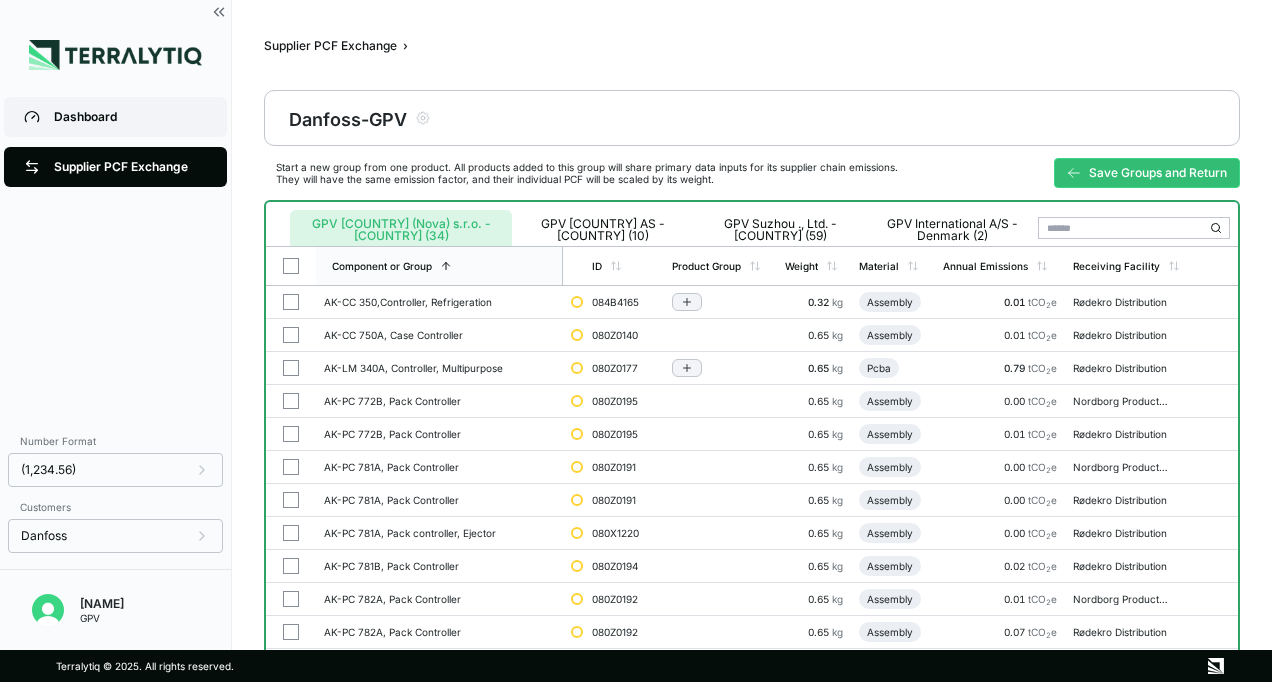 click on "Dashboard" at bounding box center [130, 117] 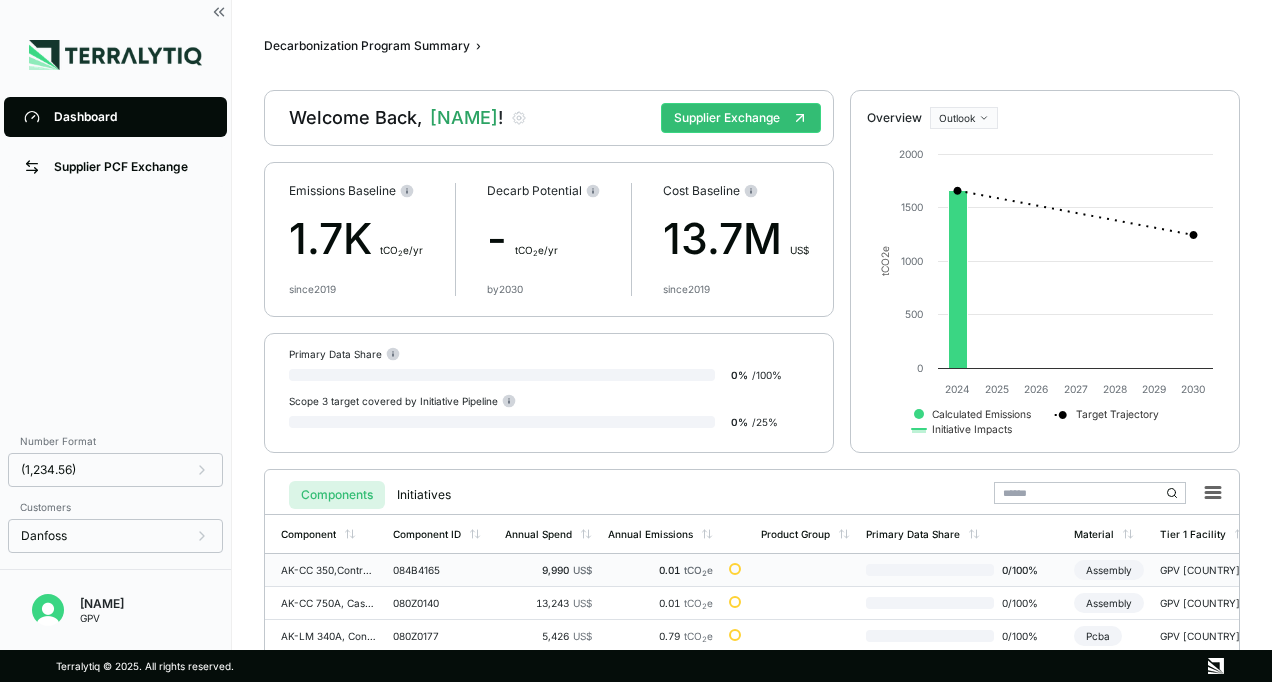 click on "084B4165" at bounding box center (441, 570) 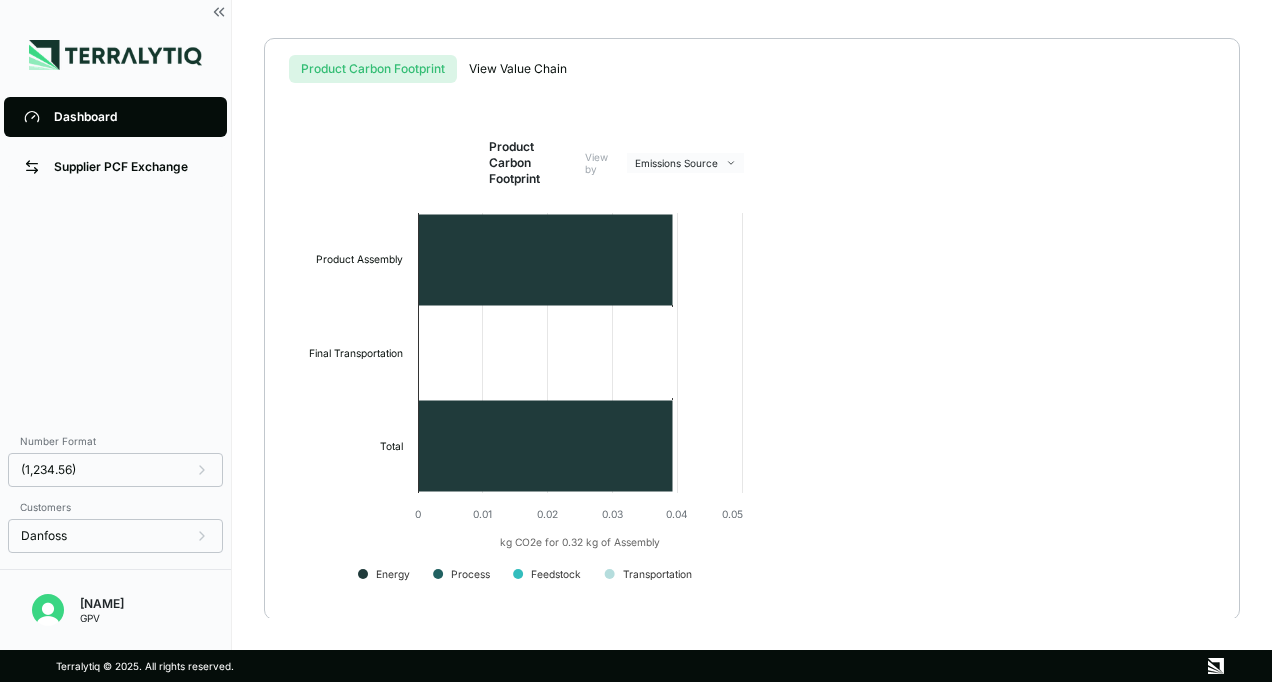 scroll, scrollTop: 0, scrollLeft: 0, axis: both 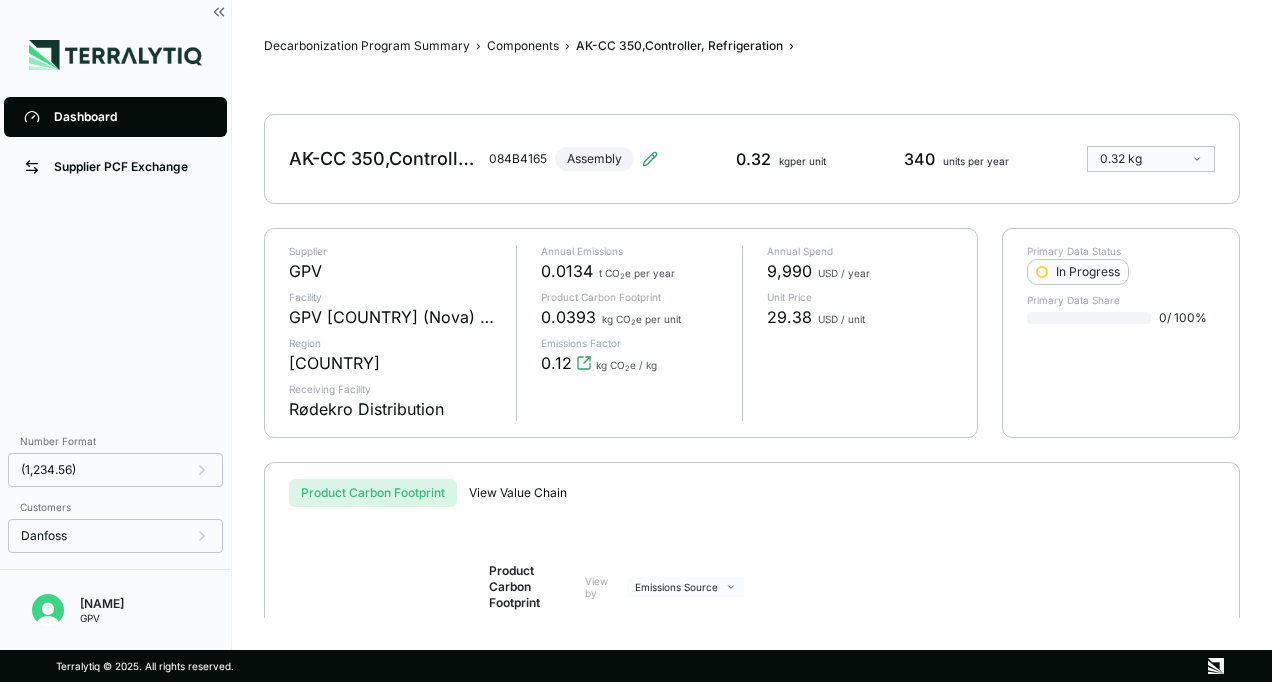 click on "Dashboard" at bounding box center [130, 117] 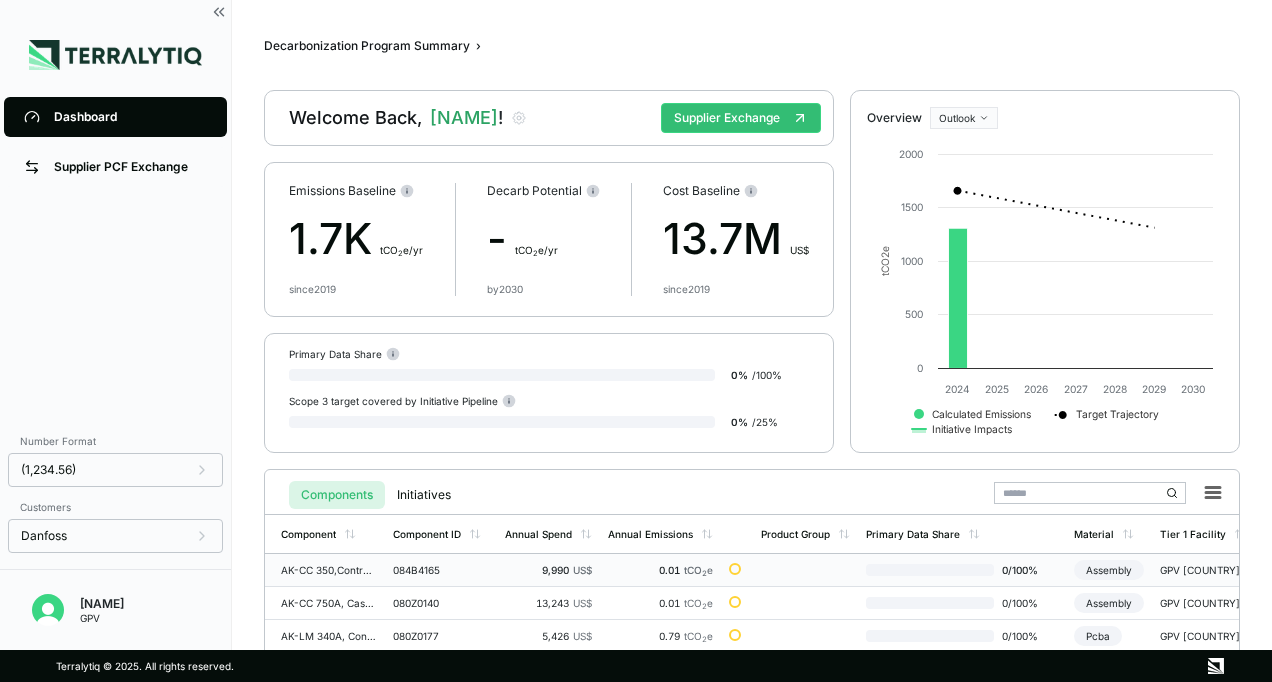 click on "084B4165" at bounding box center [441, 570] 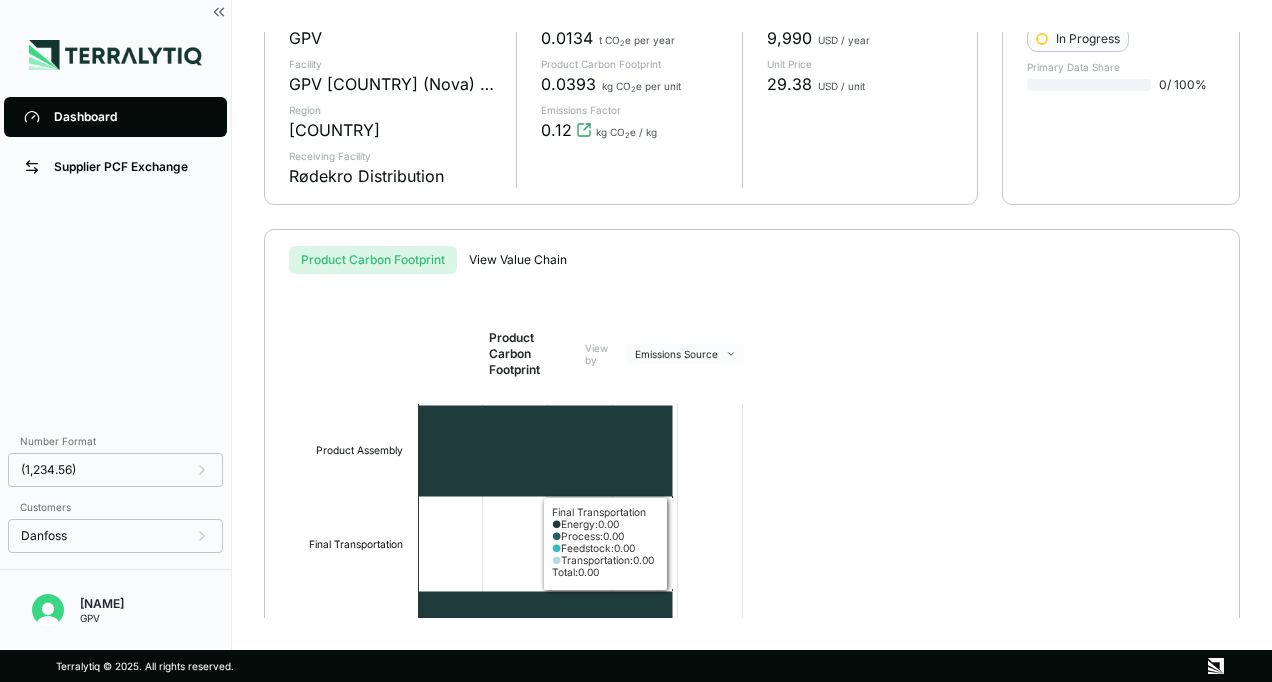 scroll, scrollTop: 0, scrollLeft: 0, axis: both 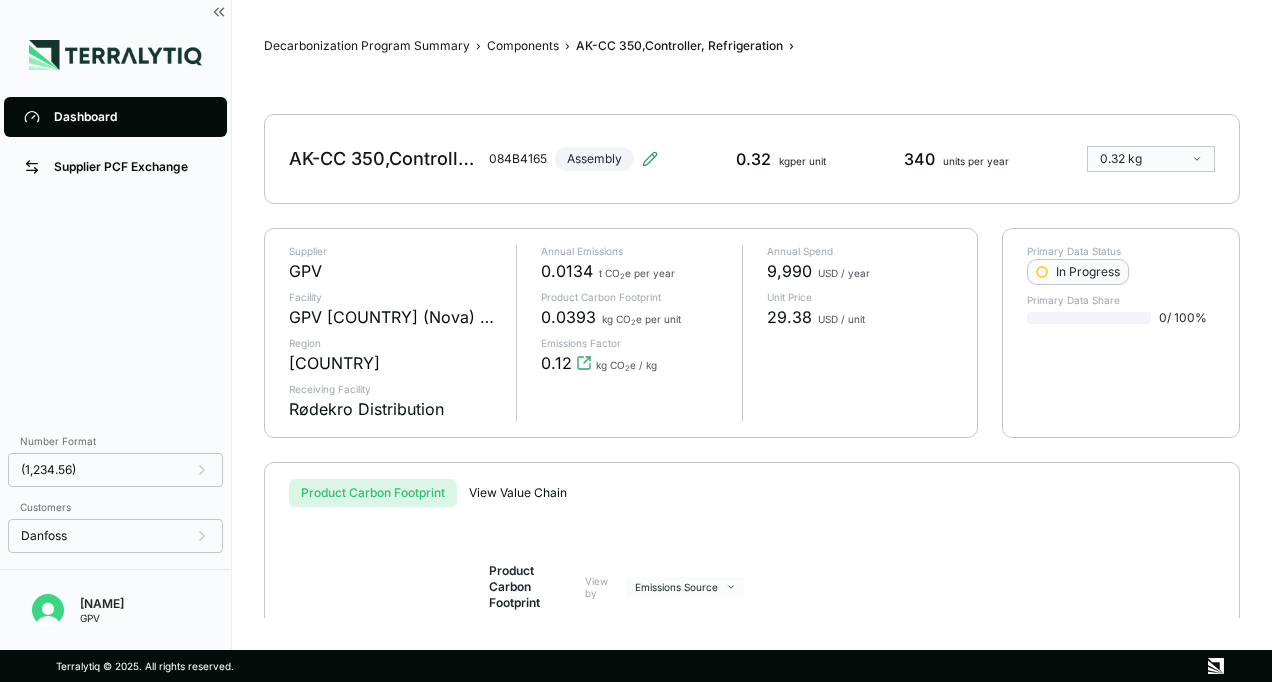 click on "Dashboard" at bounding box center (130, 117) 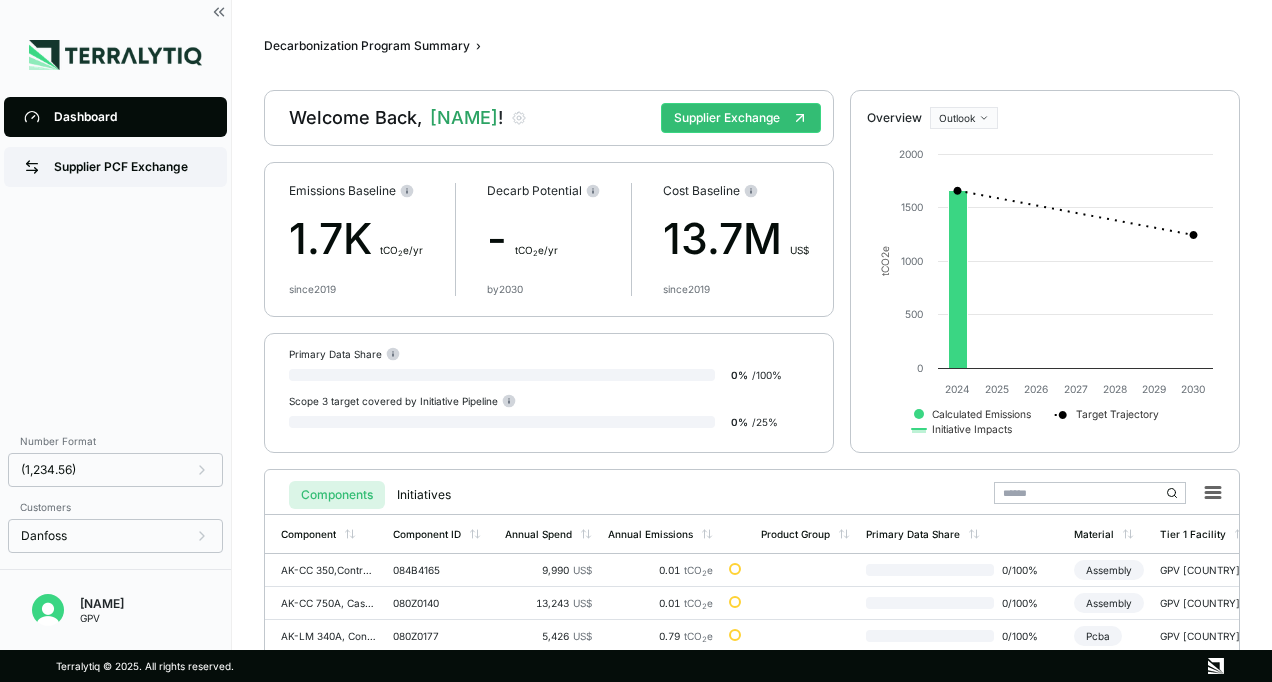 click on "Supplier PCF Exchange" at bounding box center (130, 167) 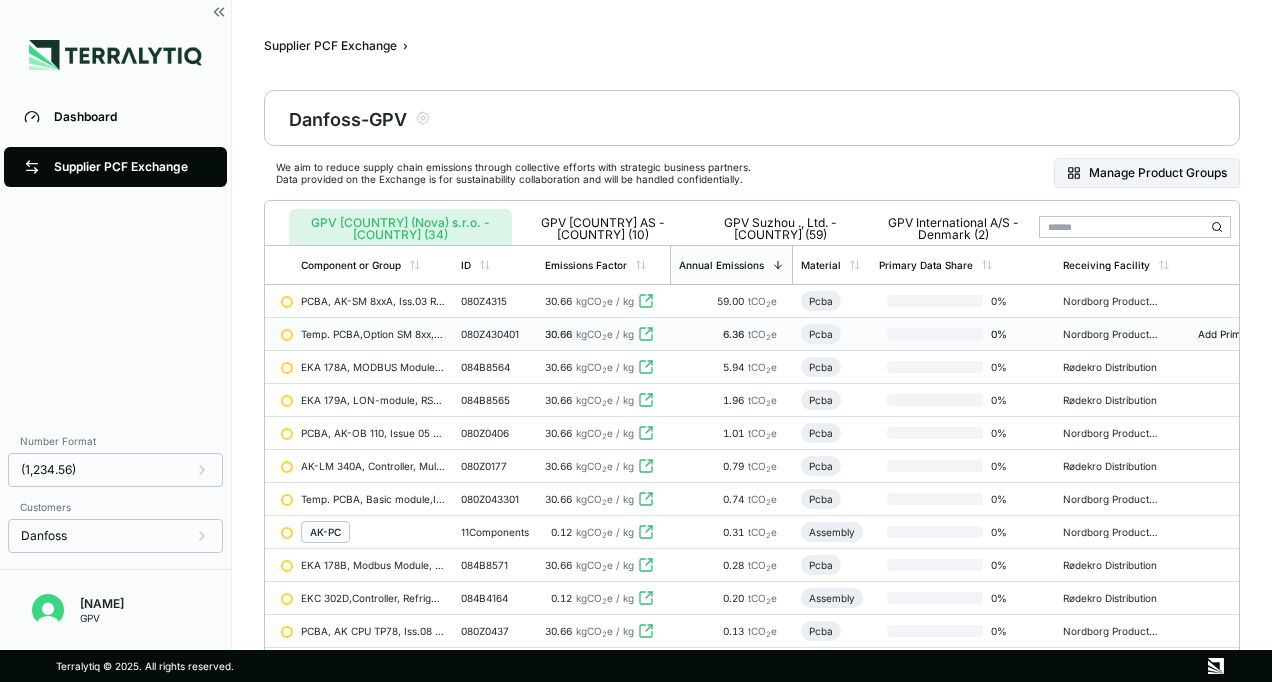 click on "080Z430401" at bounding box center (495, 334) 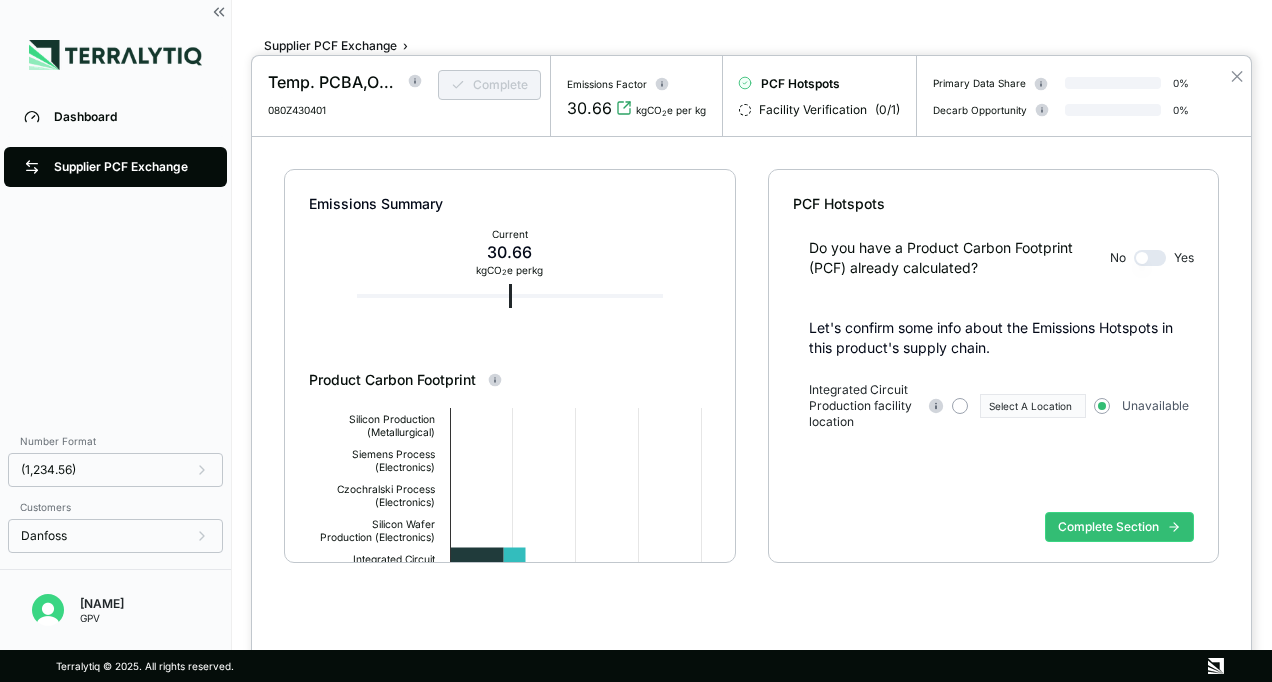 click at bounding box center (636, 341) 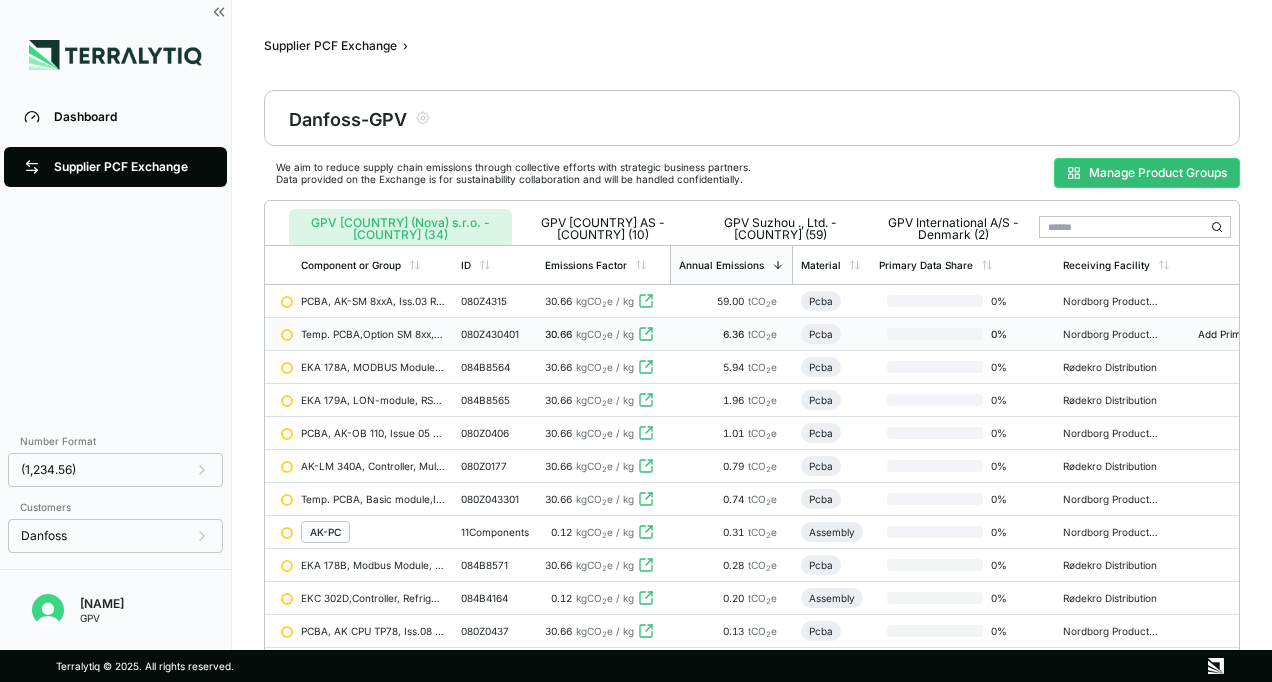 click on "Manage Product Groups" at bounding box center (1147, 173) 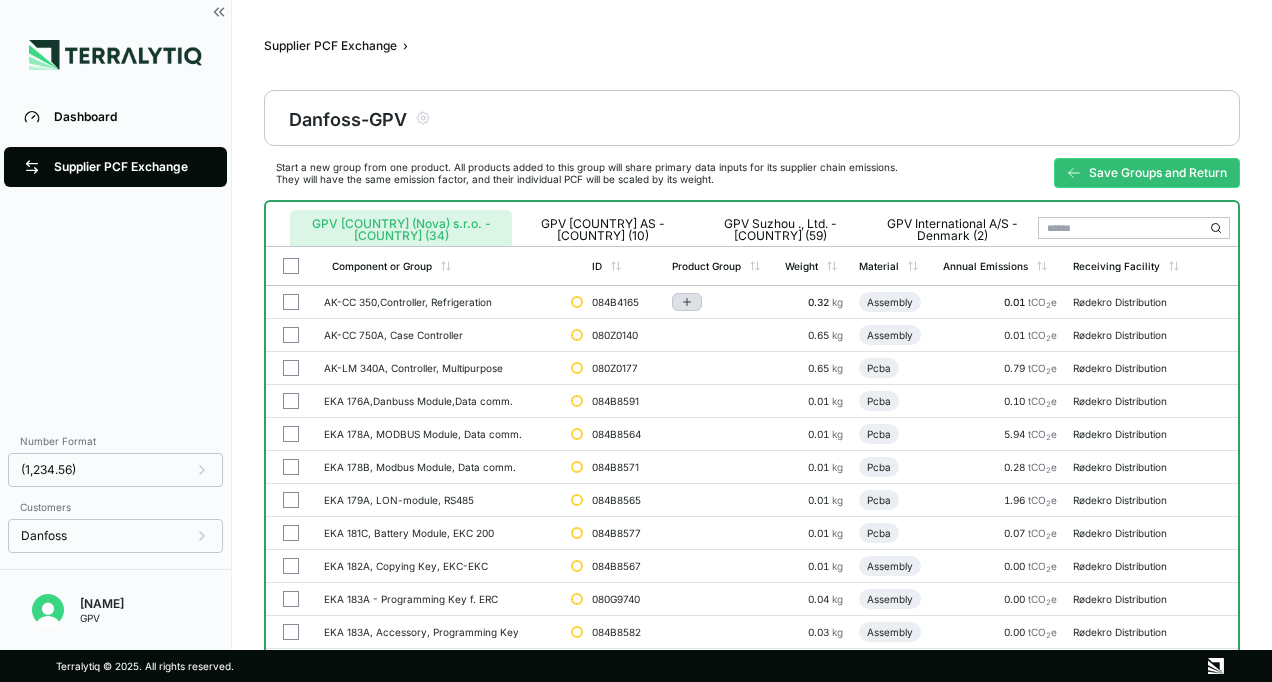 click at bounding box center [687, 302] 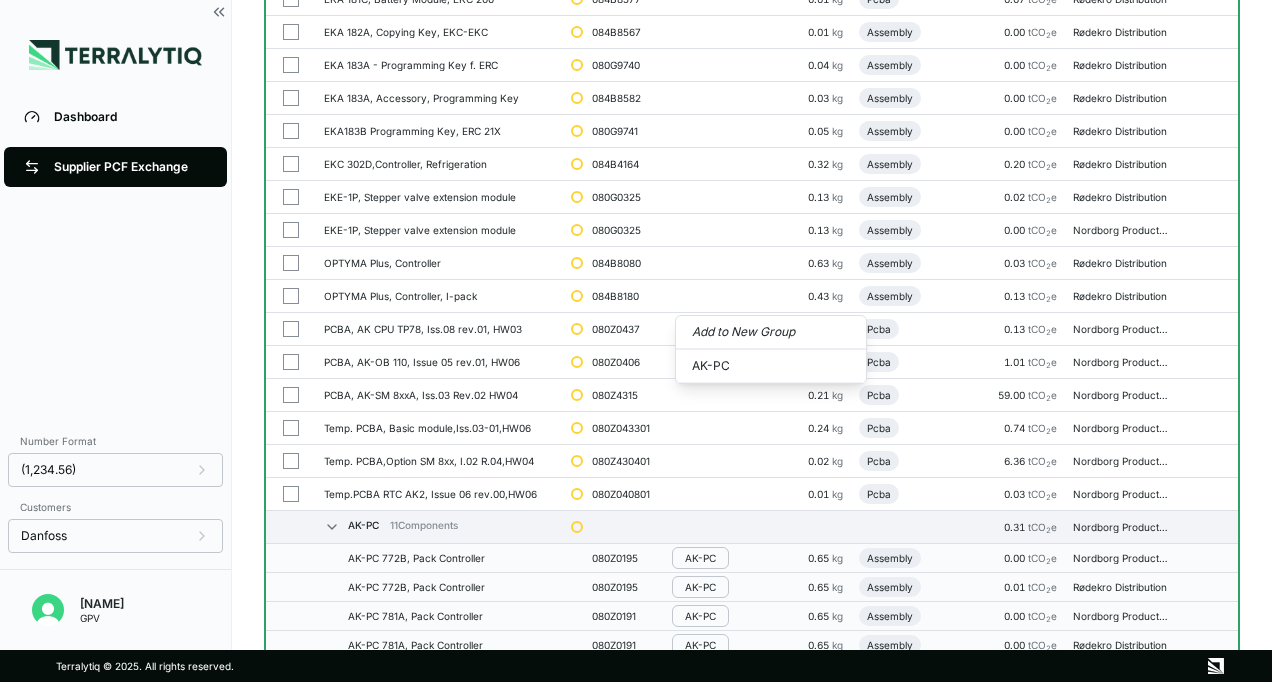 scroll, scrollTop: 233, scrollLeft: 0, axis: vertical 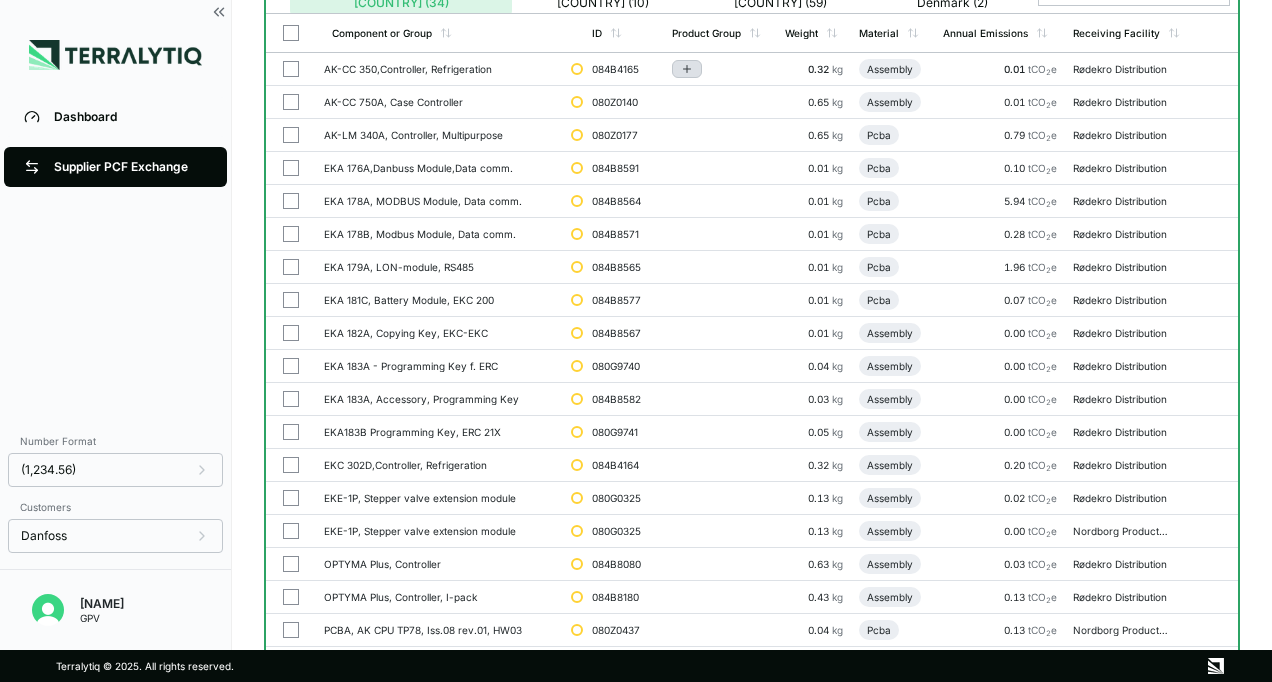 click 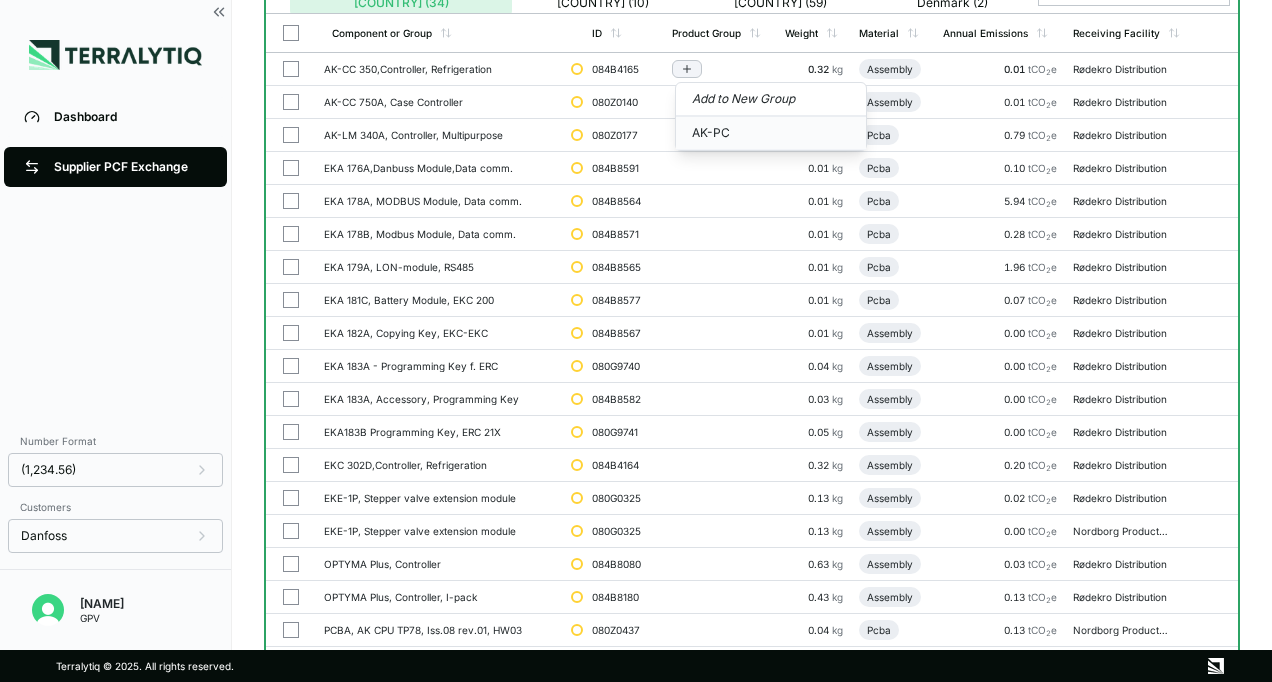 click on "AK-PC" at bounding box center [771, 133] 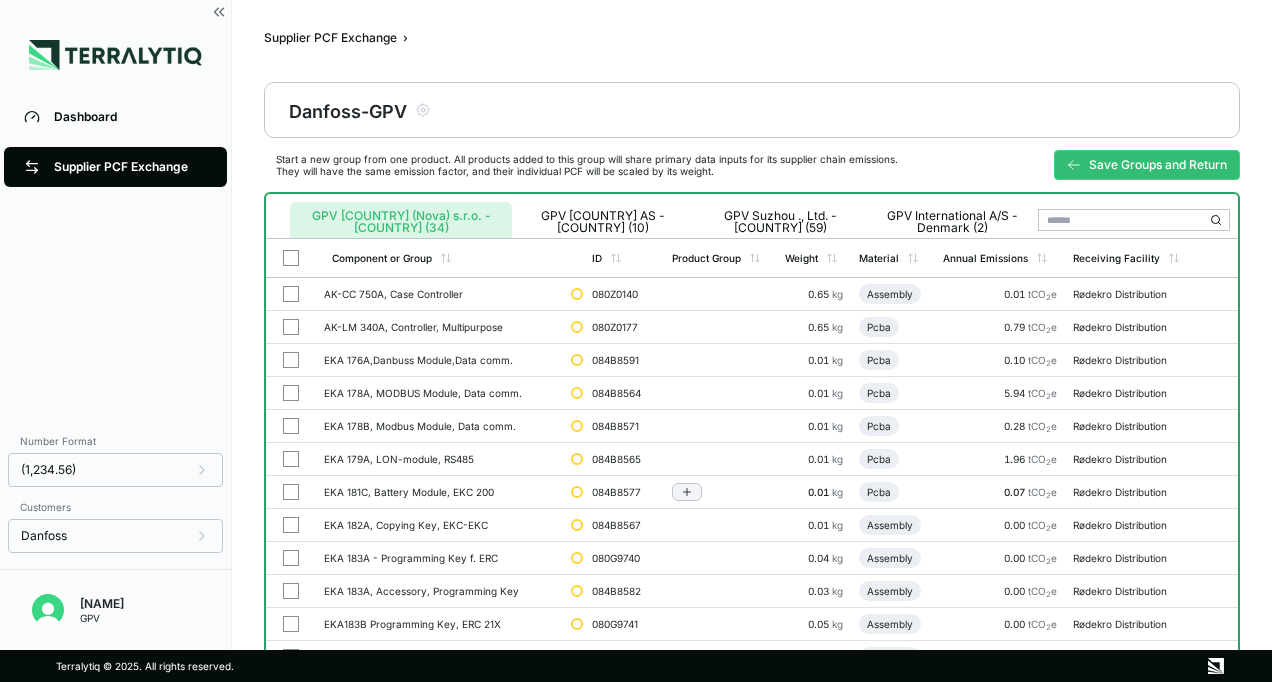 scroll, scrollTop: 0, scrollLeft: 0, axis: both 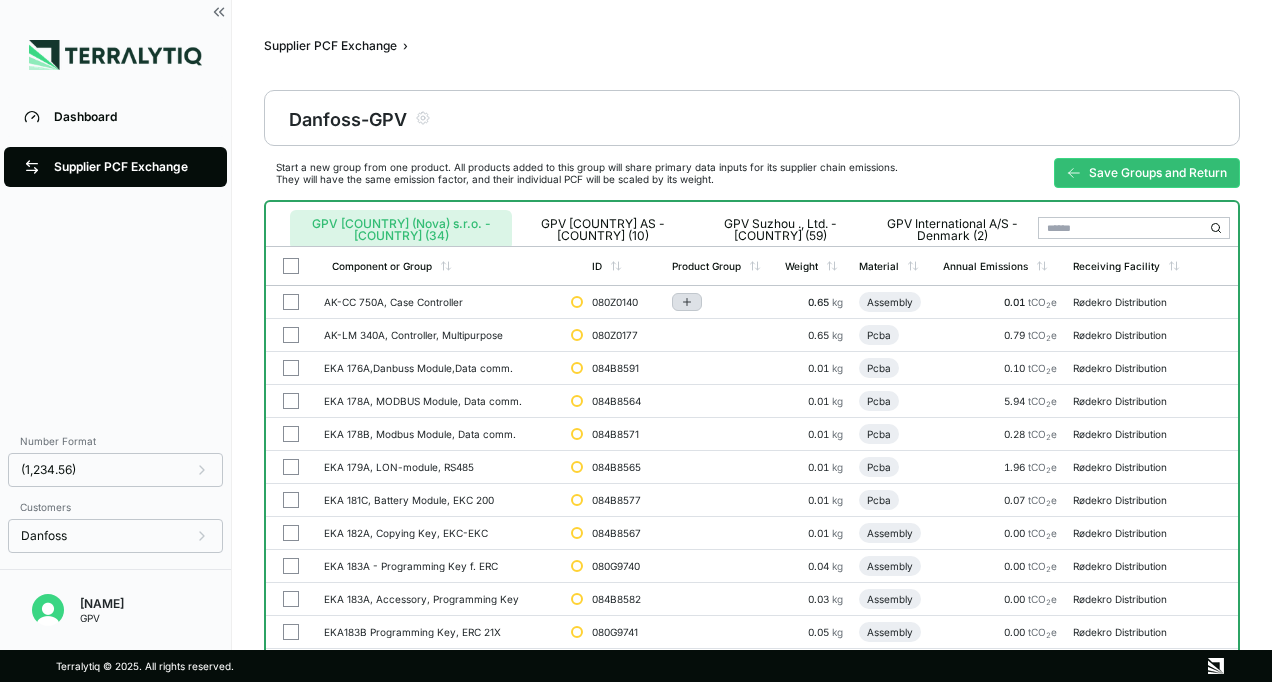 click 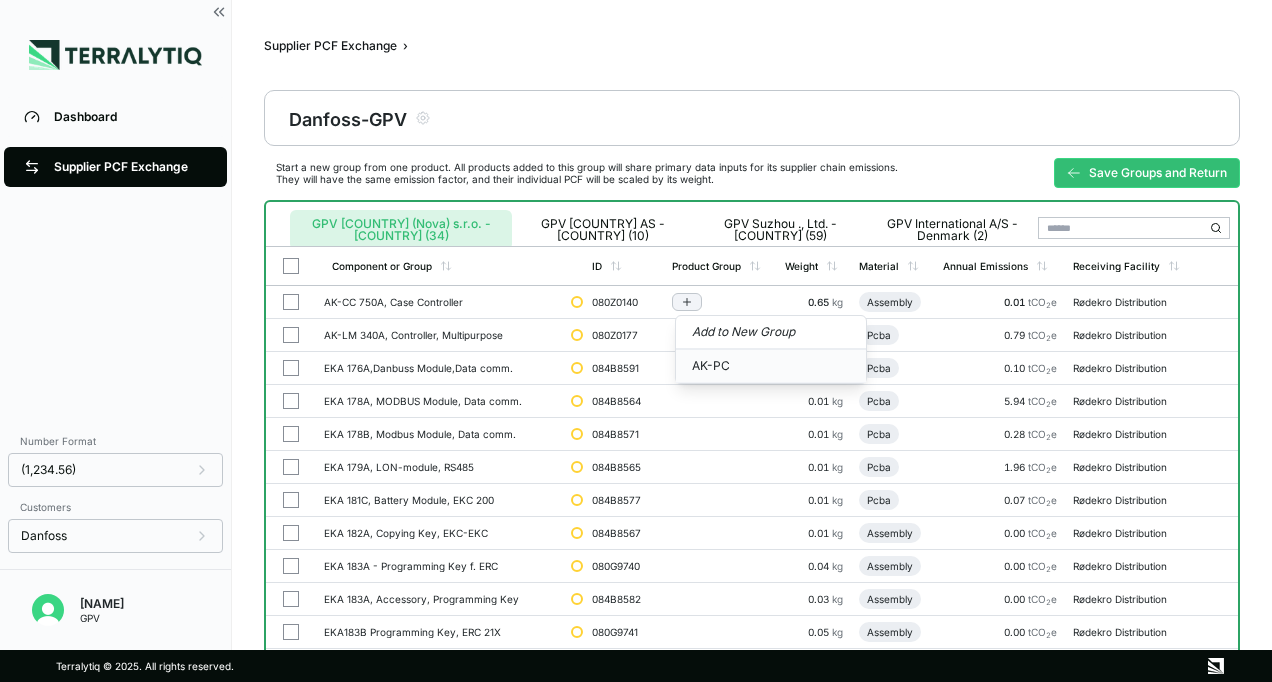 click on "AK-PC" at bounding box center [771, 366] 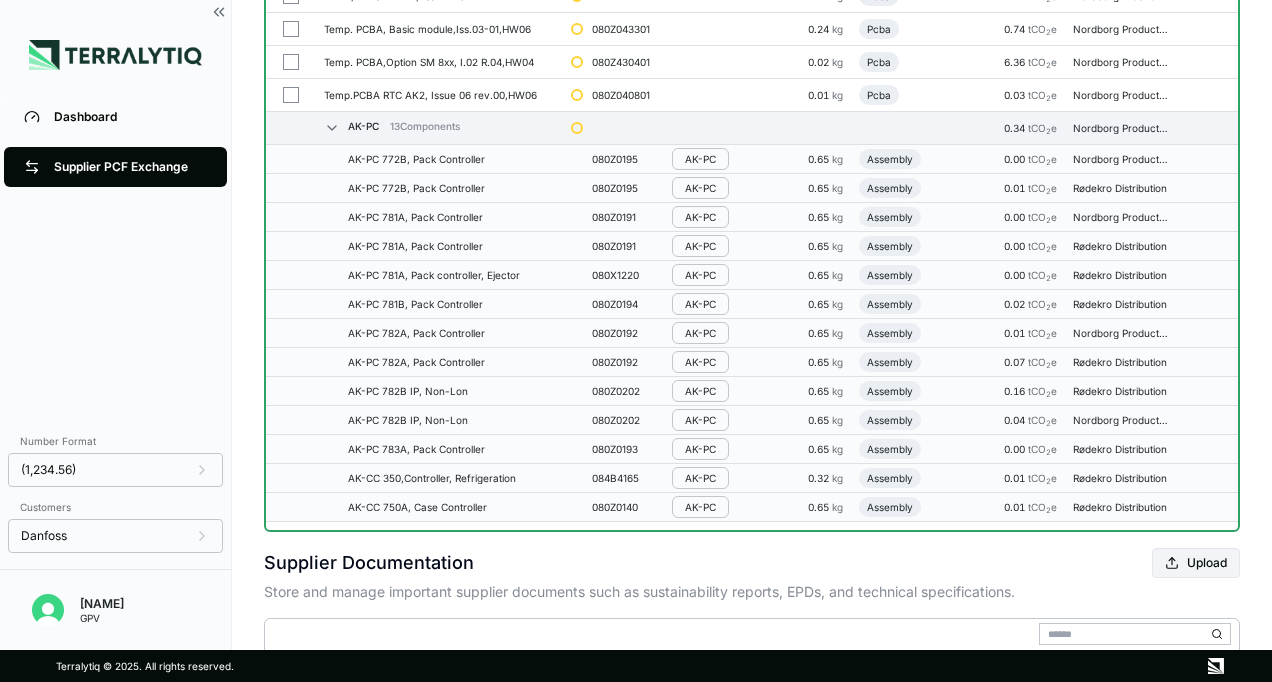 scroll, scrollTop: 836, scrollLeft: 0, axis: vertical 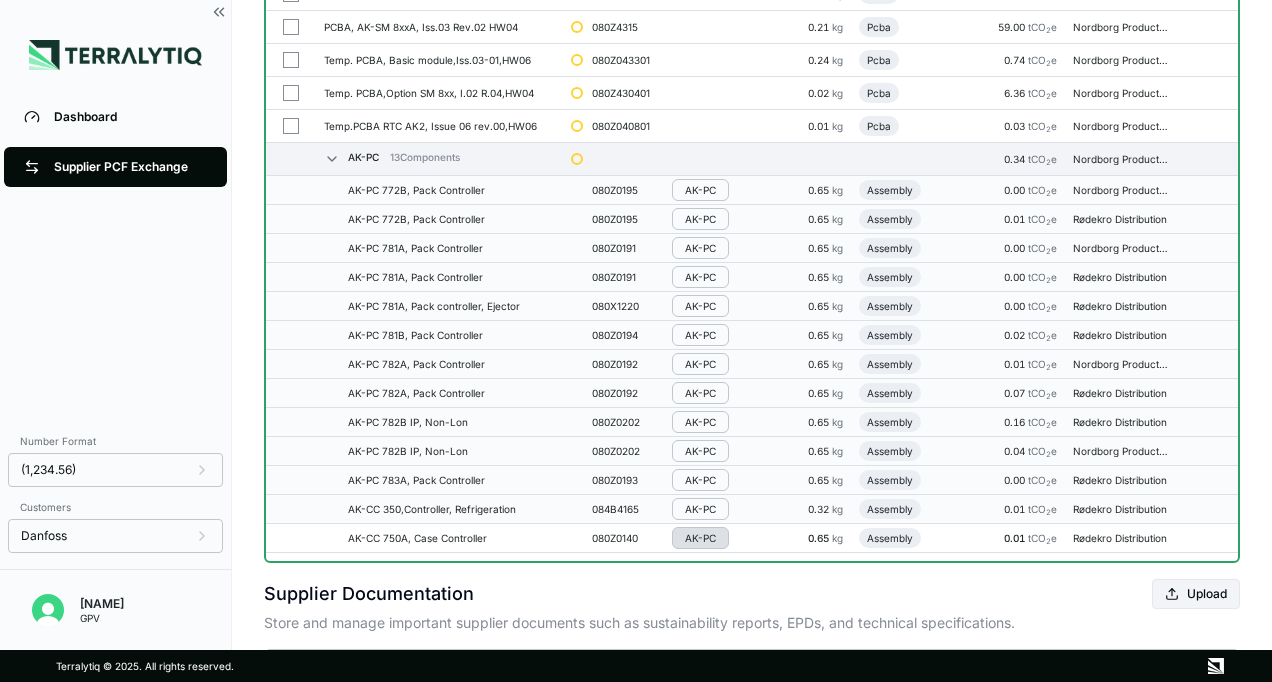 click on "AK-PC" at bounding box center (700, 538) 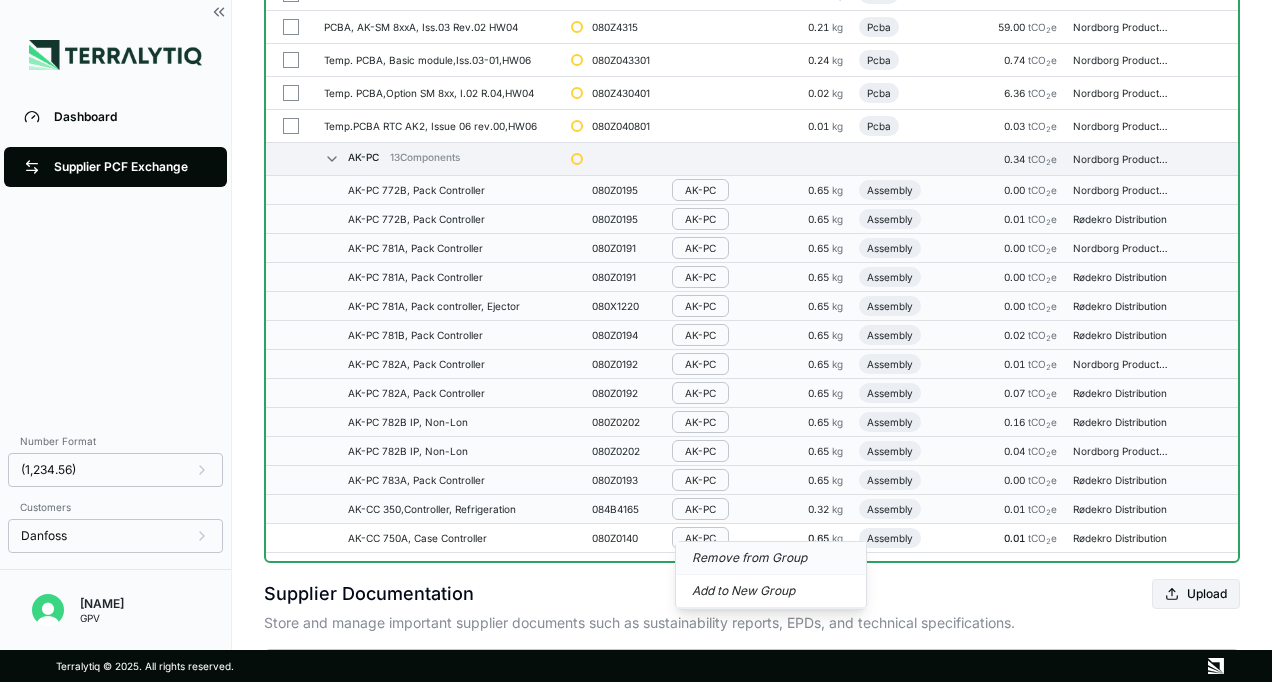 click on "Remove from Group" at bounding box center [771, 558] 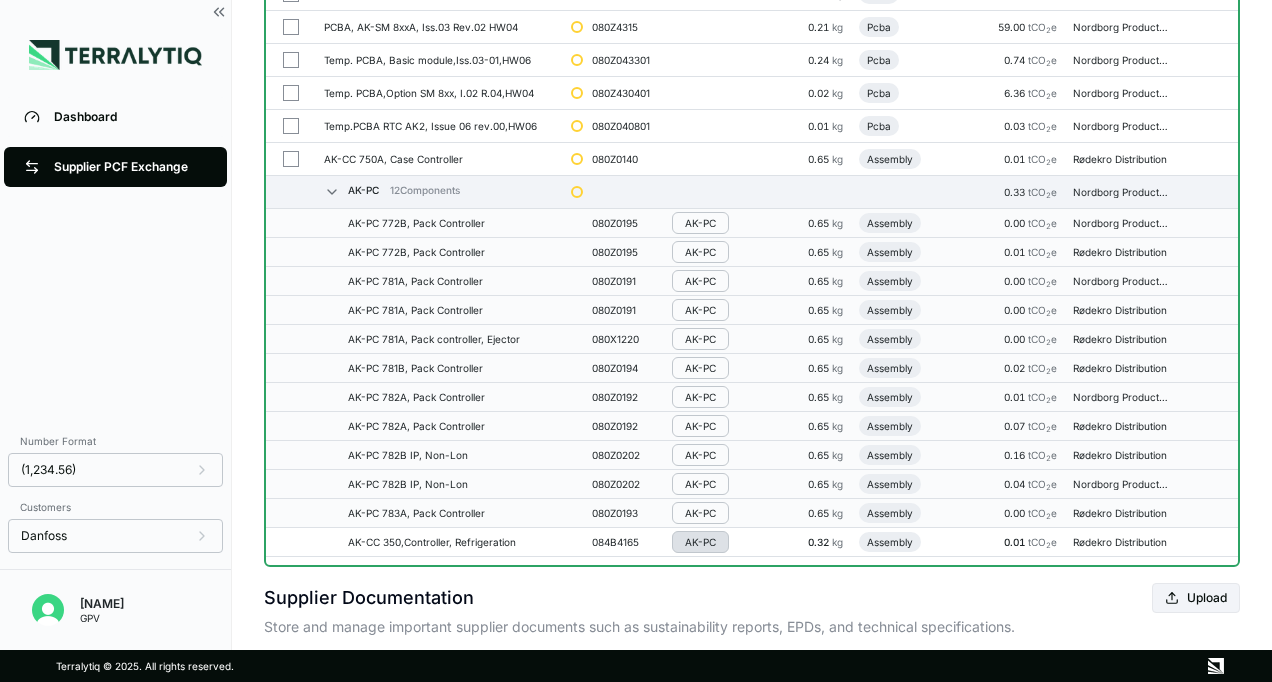 click on "AK-PC" at bounding box center [700, 542] 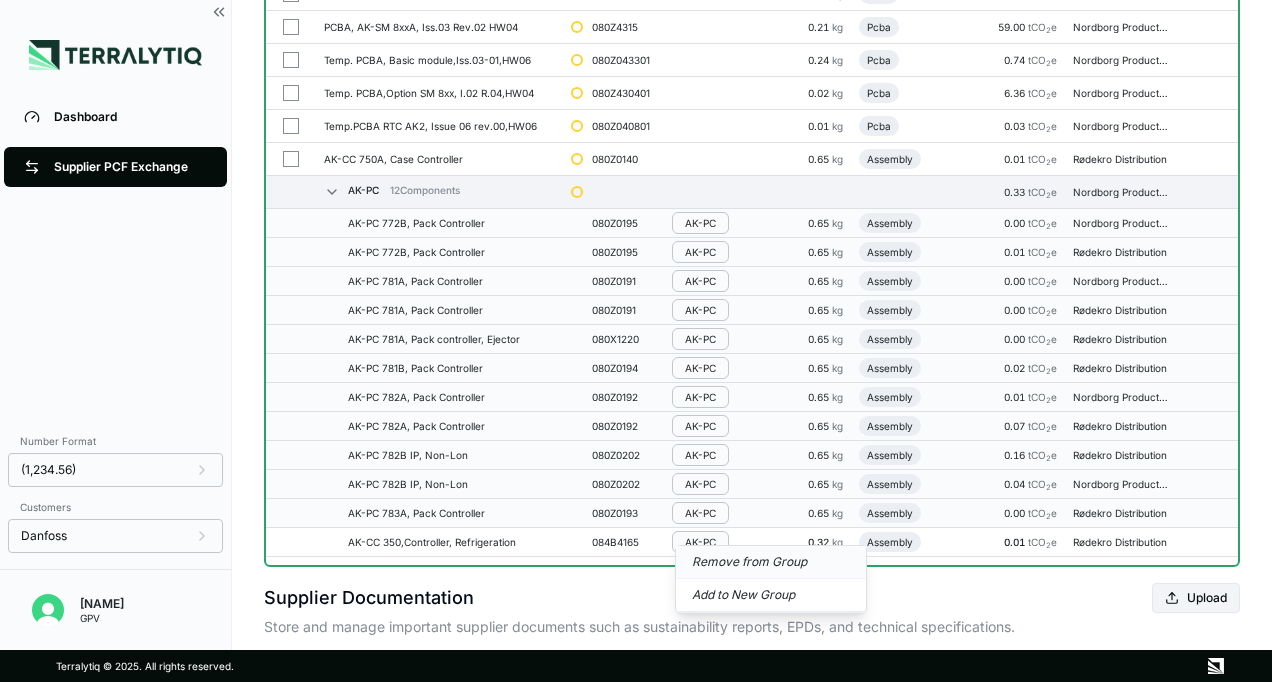 click on "Remove from Group" at bounding box center (771, 562) 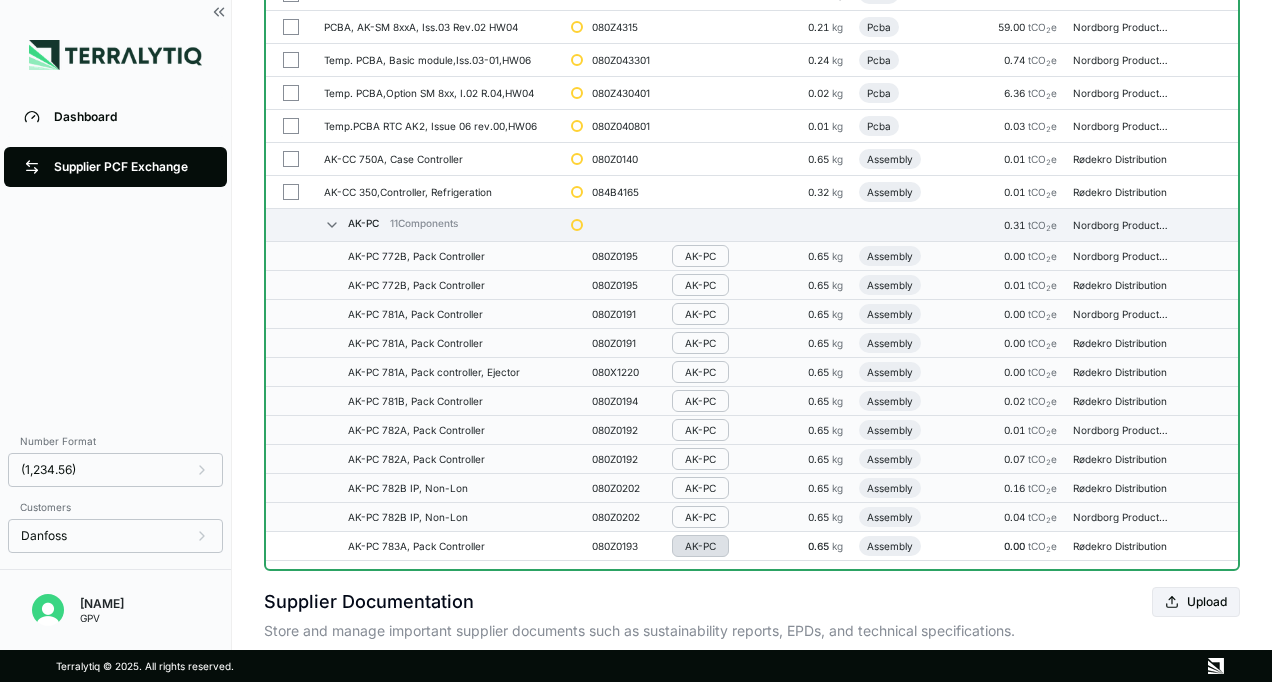 click on "AK-PC" at bounding box center [700, 546] 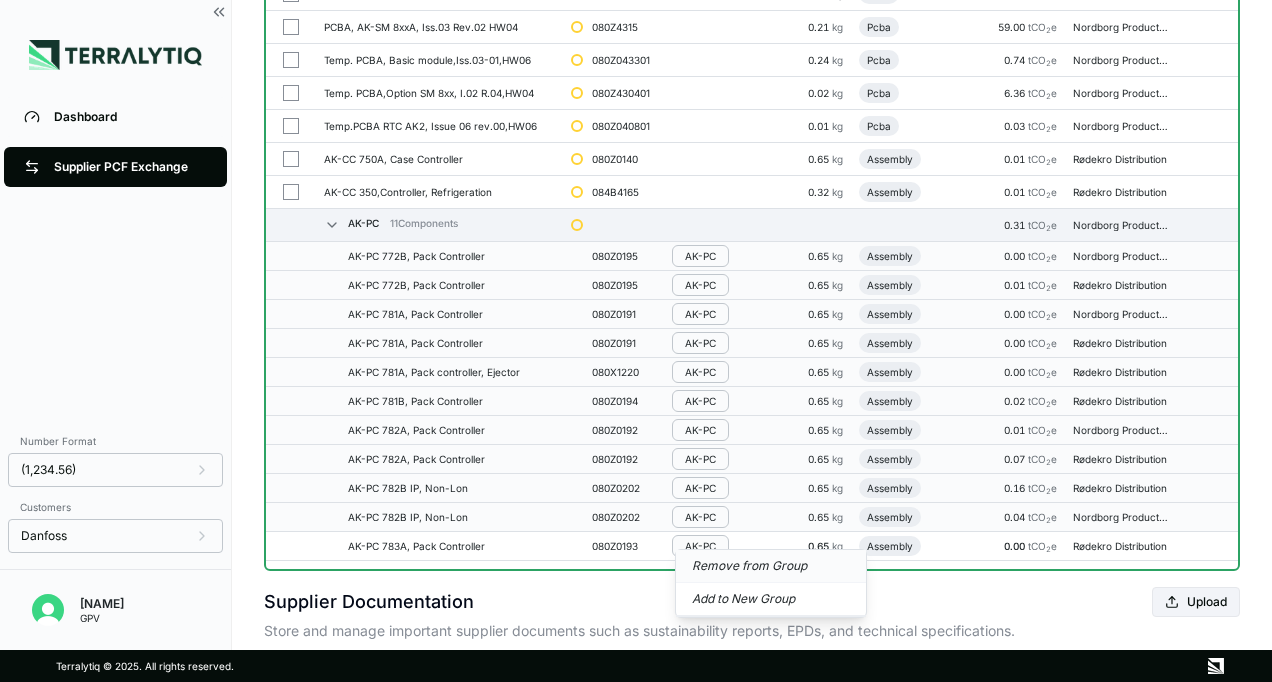 click on "Remove from Group" at bounding box center (771, 566) 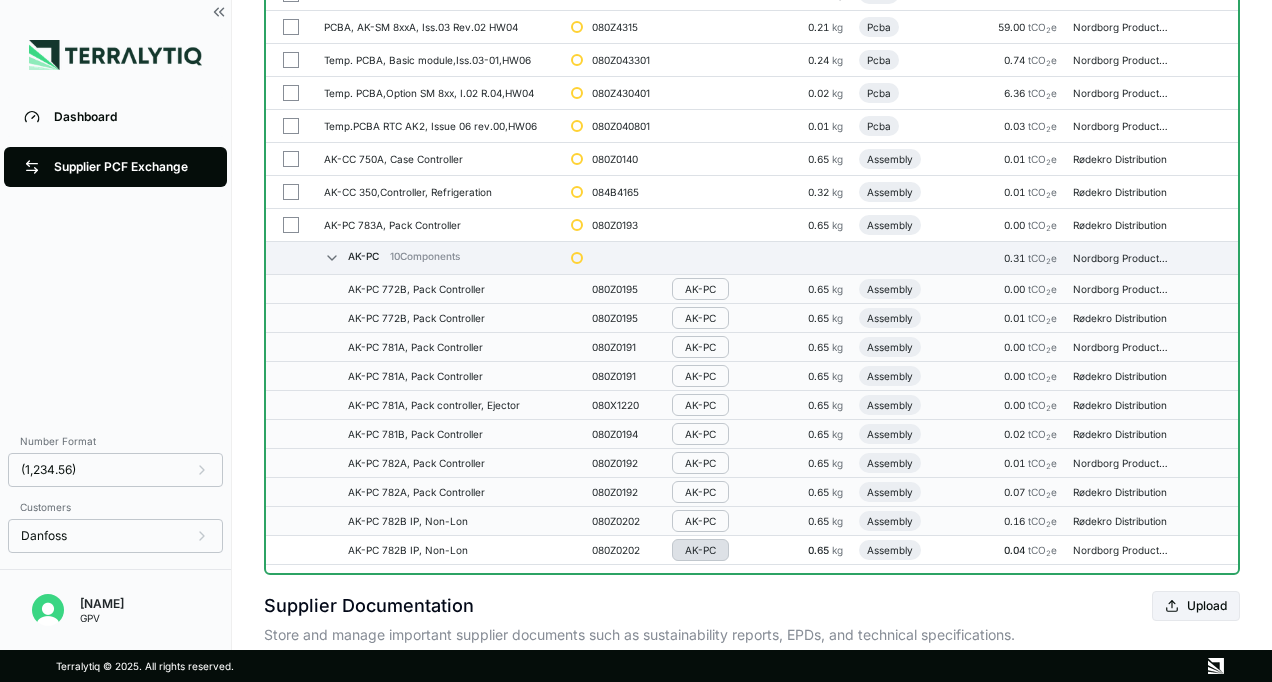 click on "AK-PC" at bounding box center [700, 550] 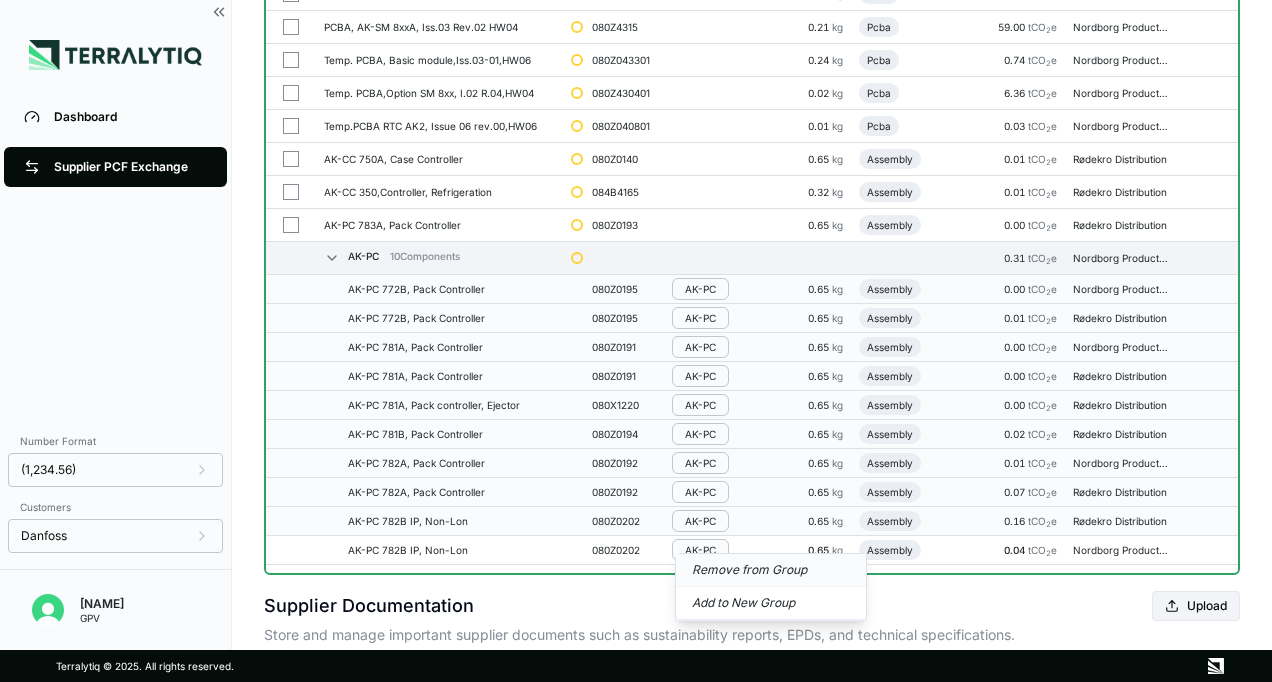 click on "Remove from Group" at bounding box center [771, 570] 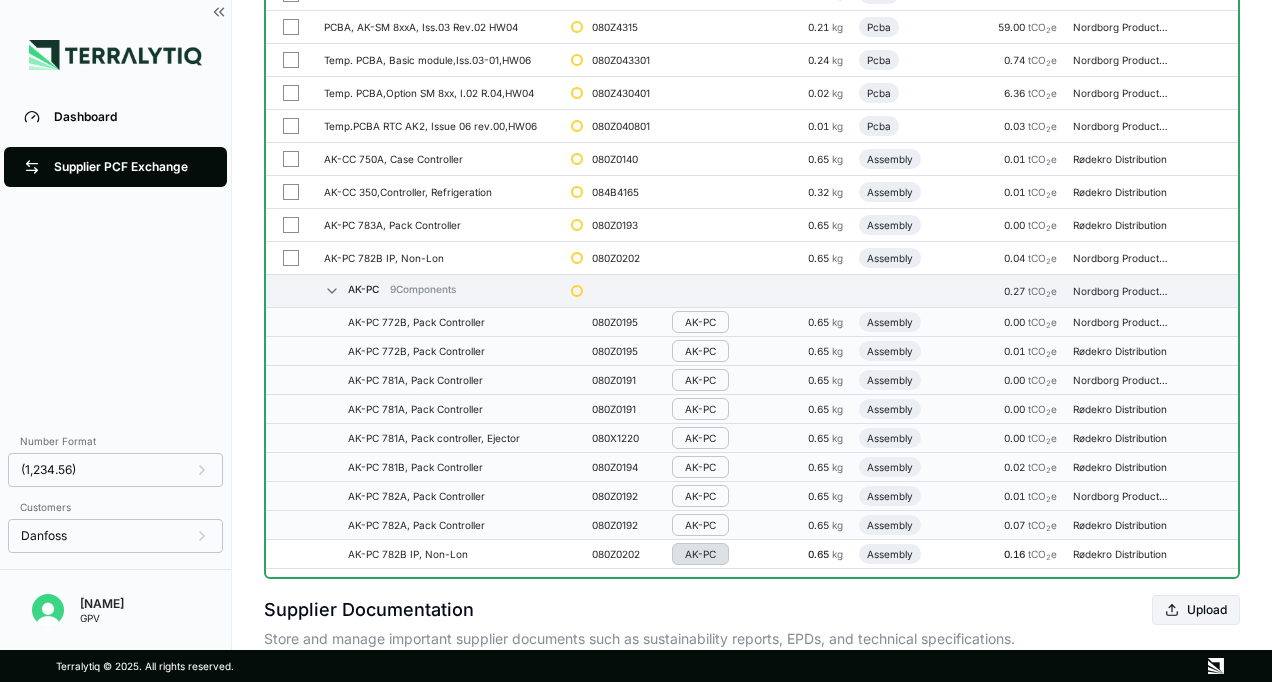 click on "AK-PC" at bounding box center [700, 554] 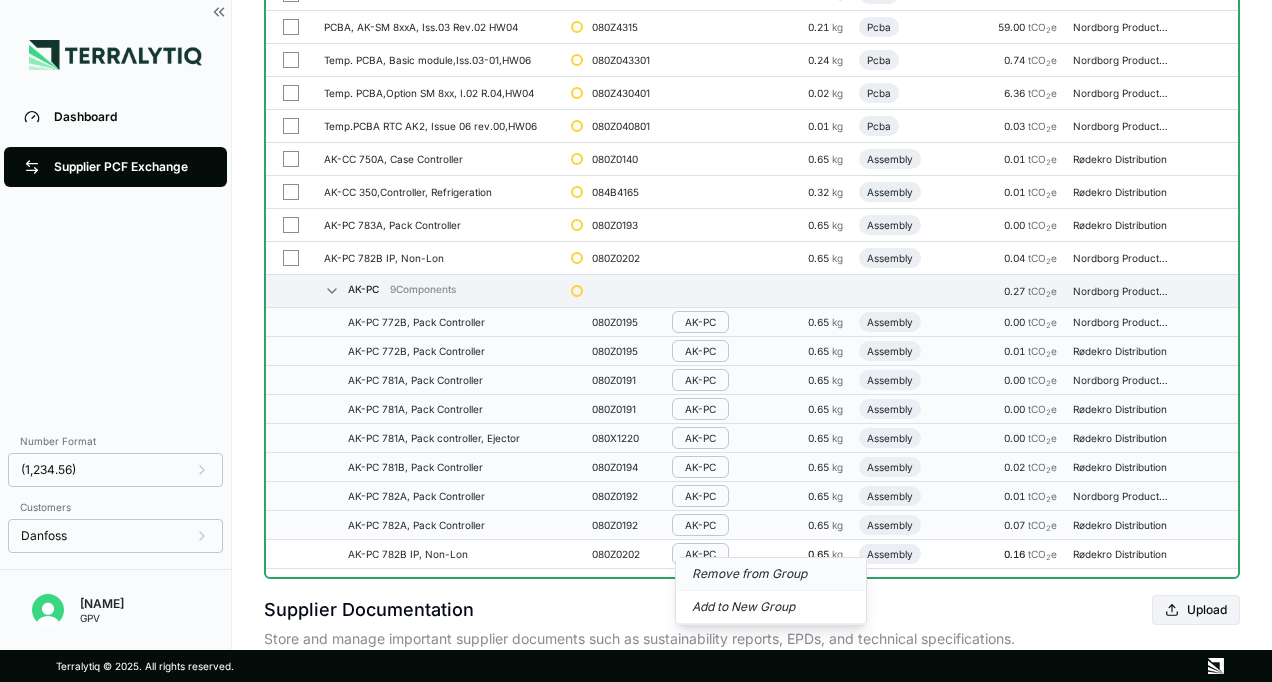 click on "Remove from Group" at bounding box center [771, 574] 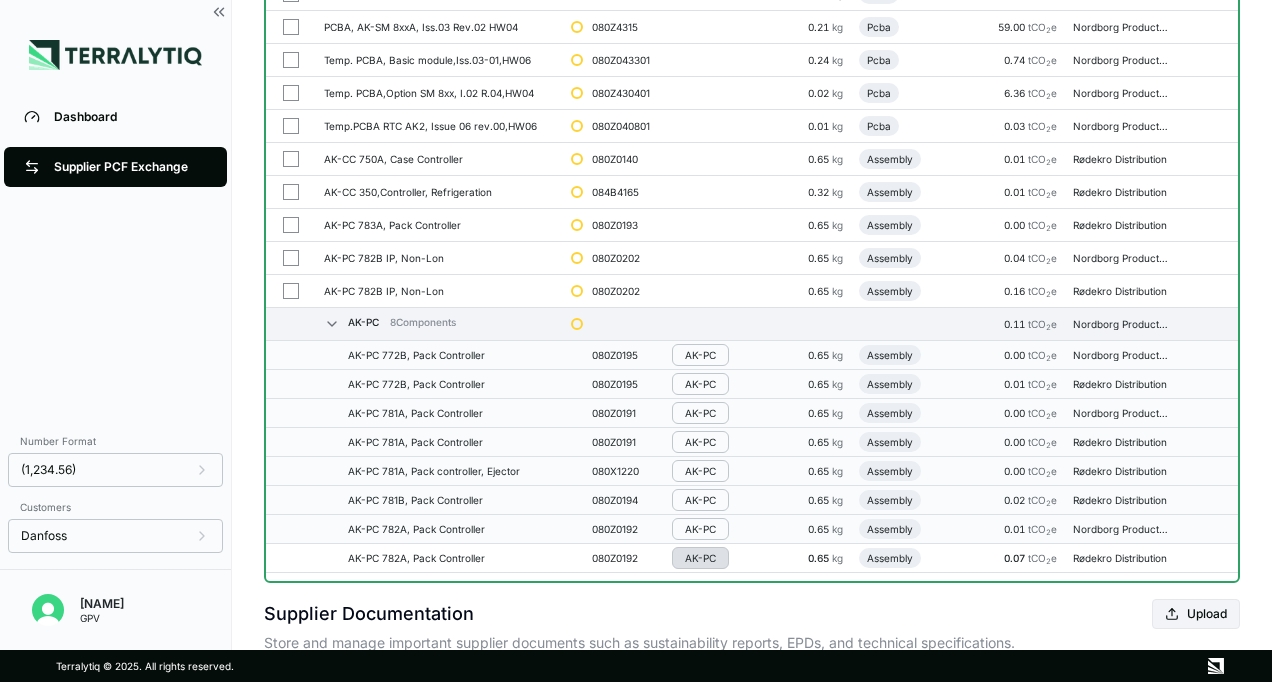 click on "AK-PC" at bounding box center (700, 558) 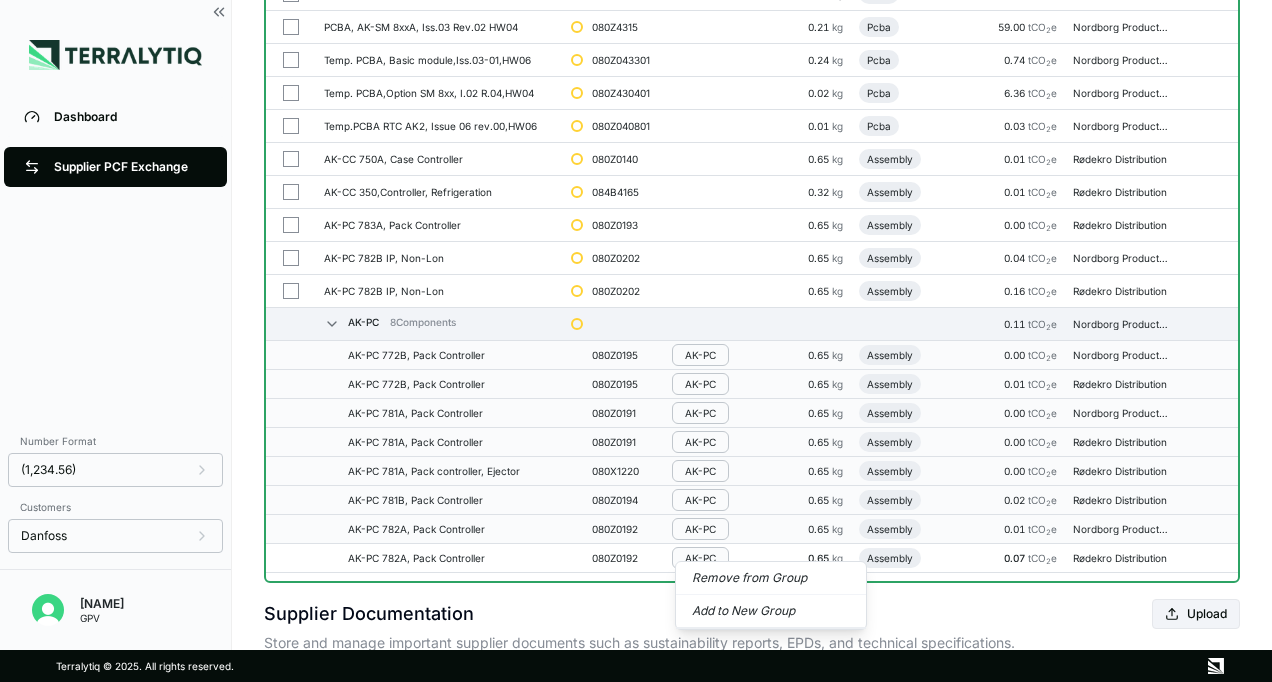 click on "Remove from Group" at bounding box center [771, 578] 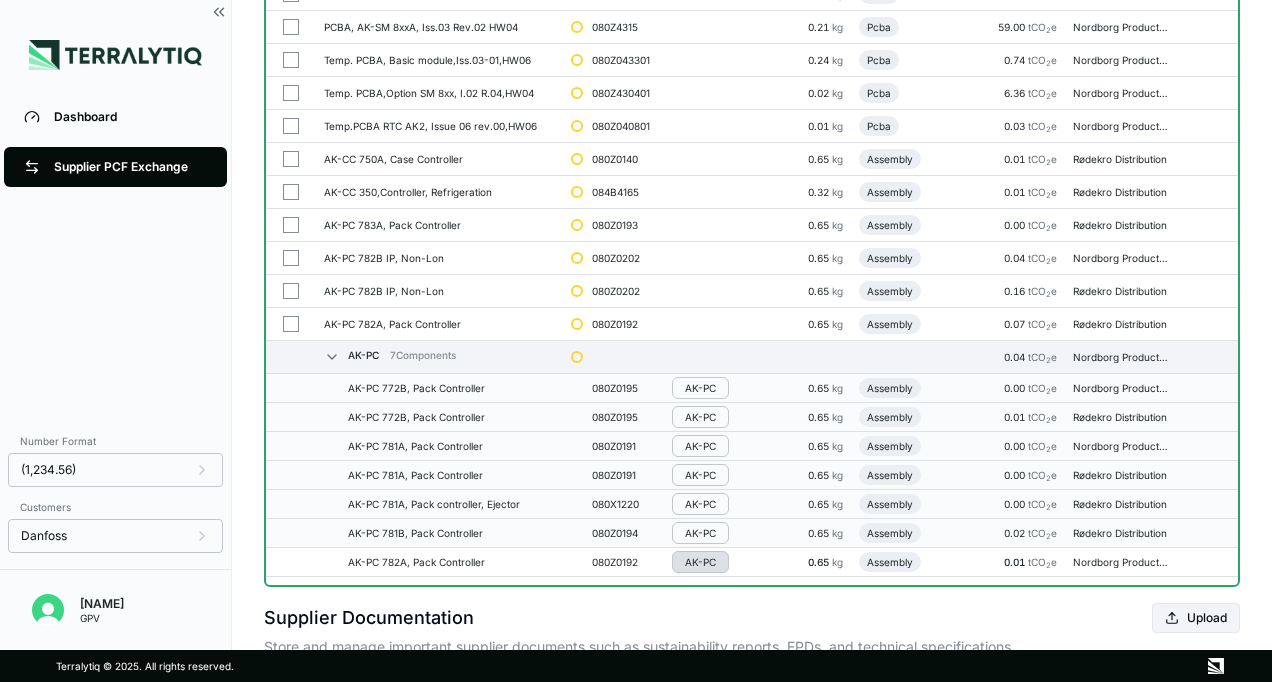 click on "AK-PC" at bounding box center (700, 562) 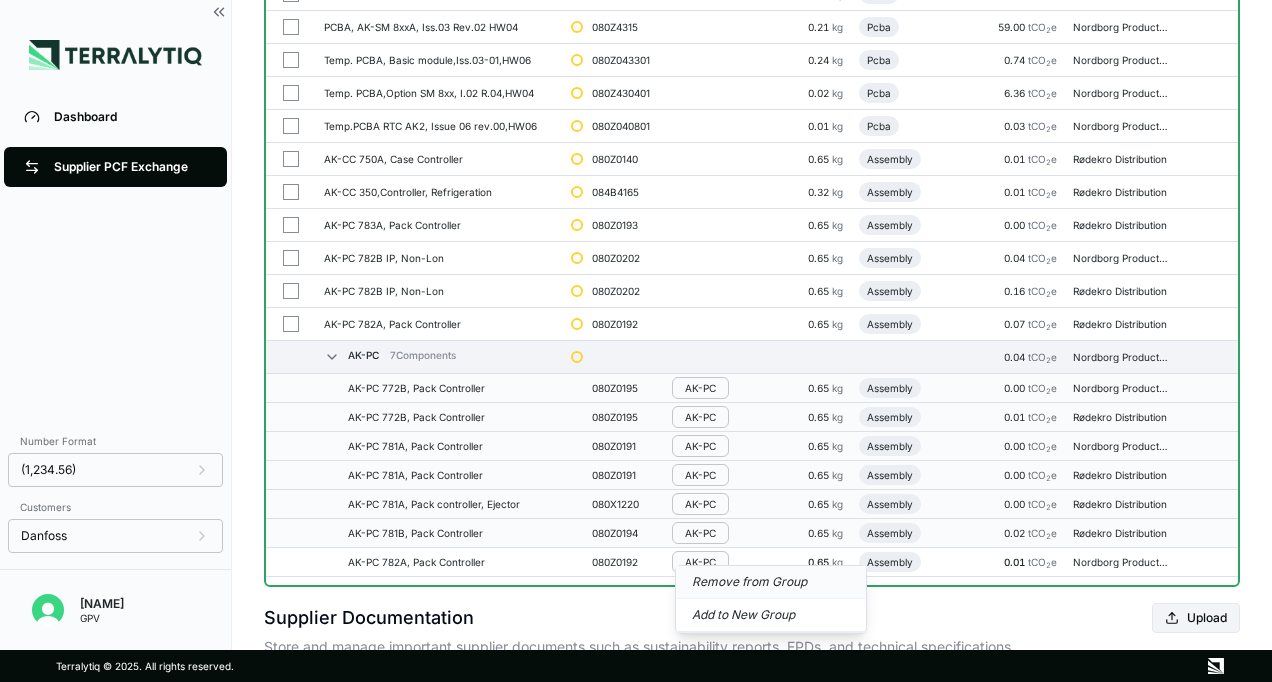click on "Remove from Group" at bounding box center [771, 582] 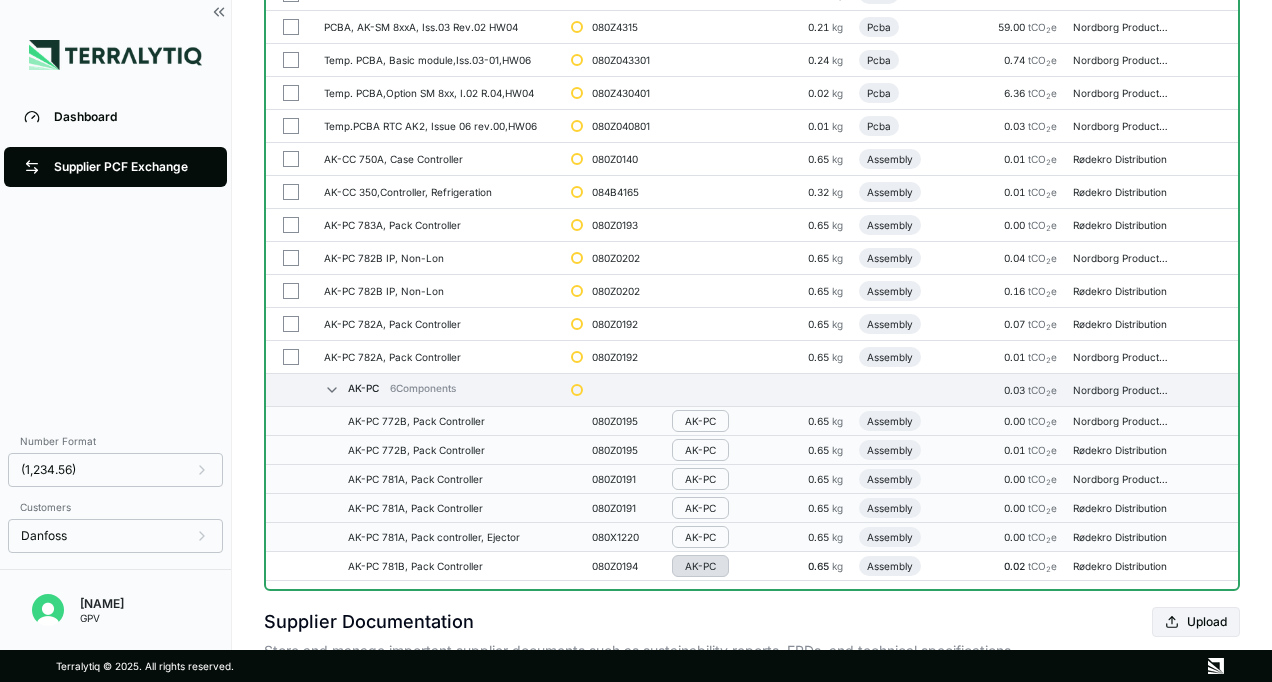 click on "AK-PC" at bounding box center (700, 566) 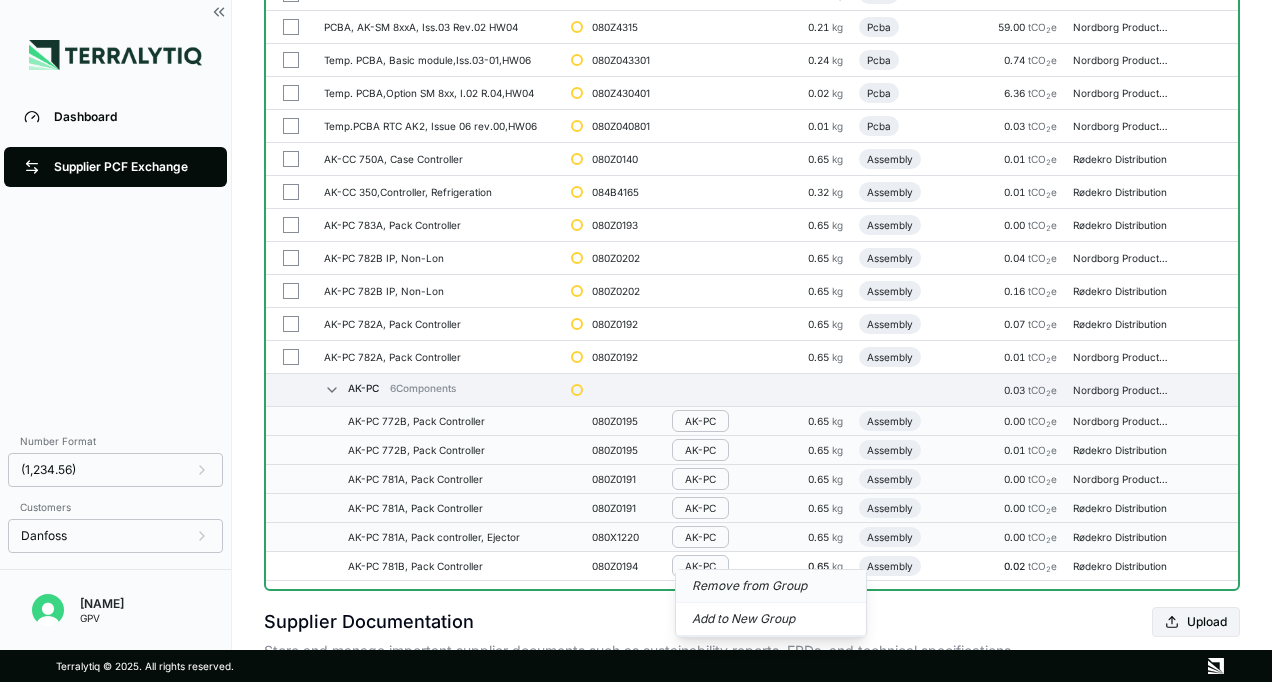 click on "Remove from Group" at bounding box center [771, 586] 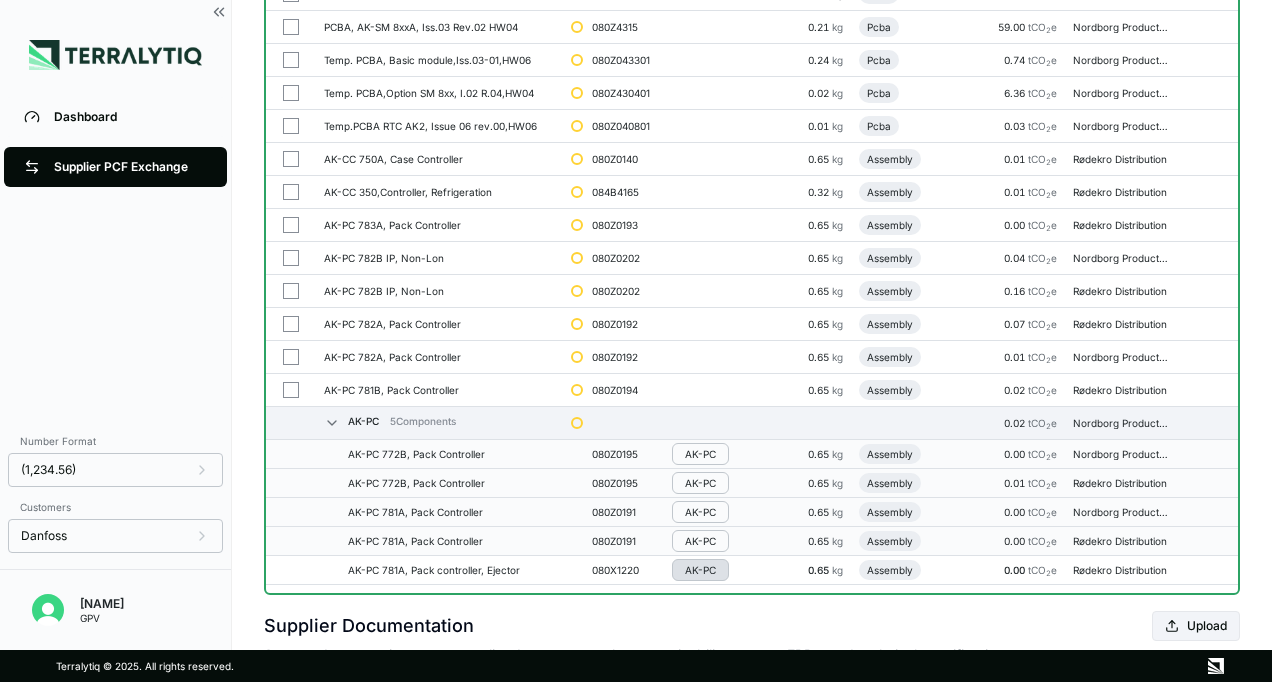 click on "AK-PC" at bounding box center (700, 570) 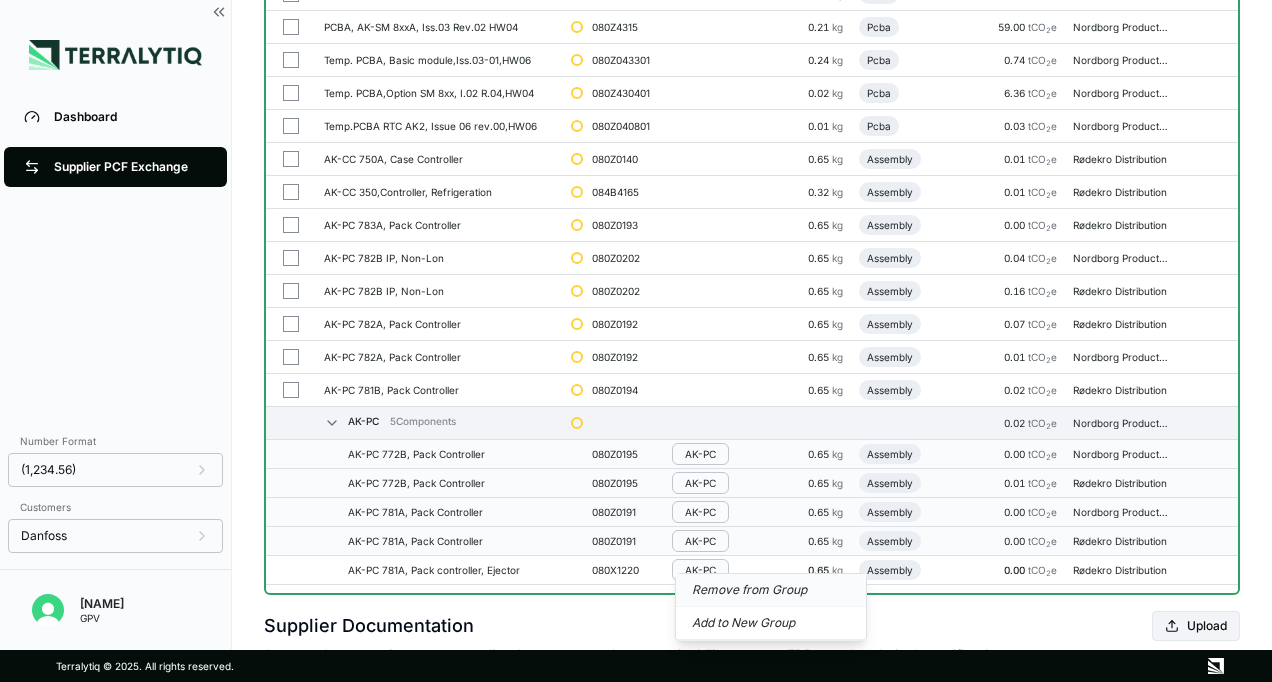 click on "Remove from Group" at bounding box center [771, 590] 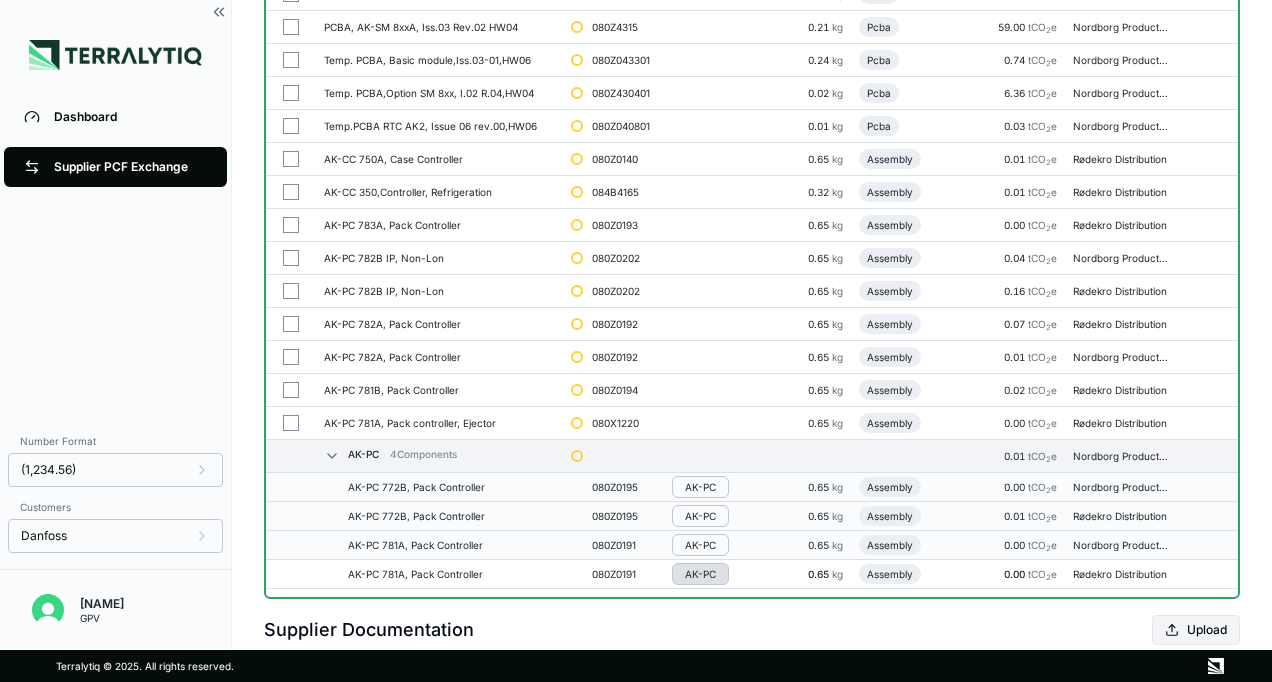 click on "AK-PC" at bounding box center (700, 574) 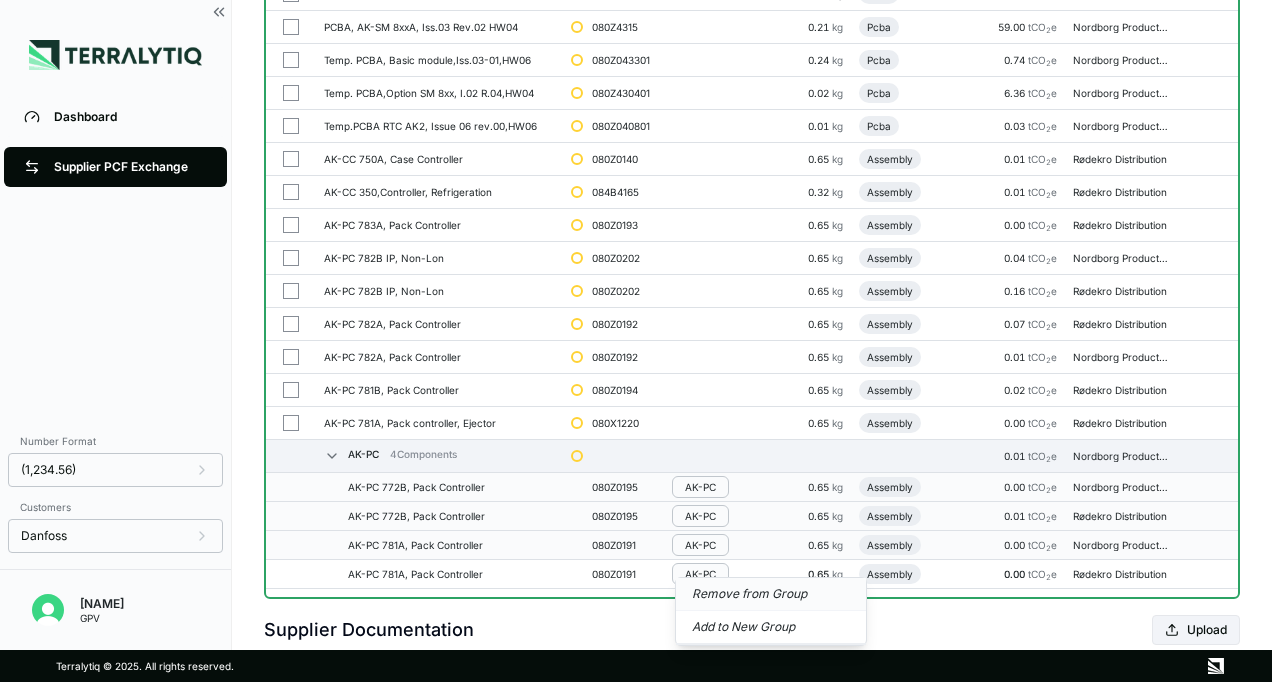 click on "Remove from Group" at bounding box center [771, 594] 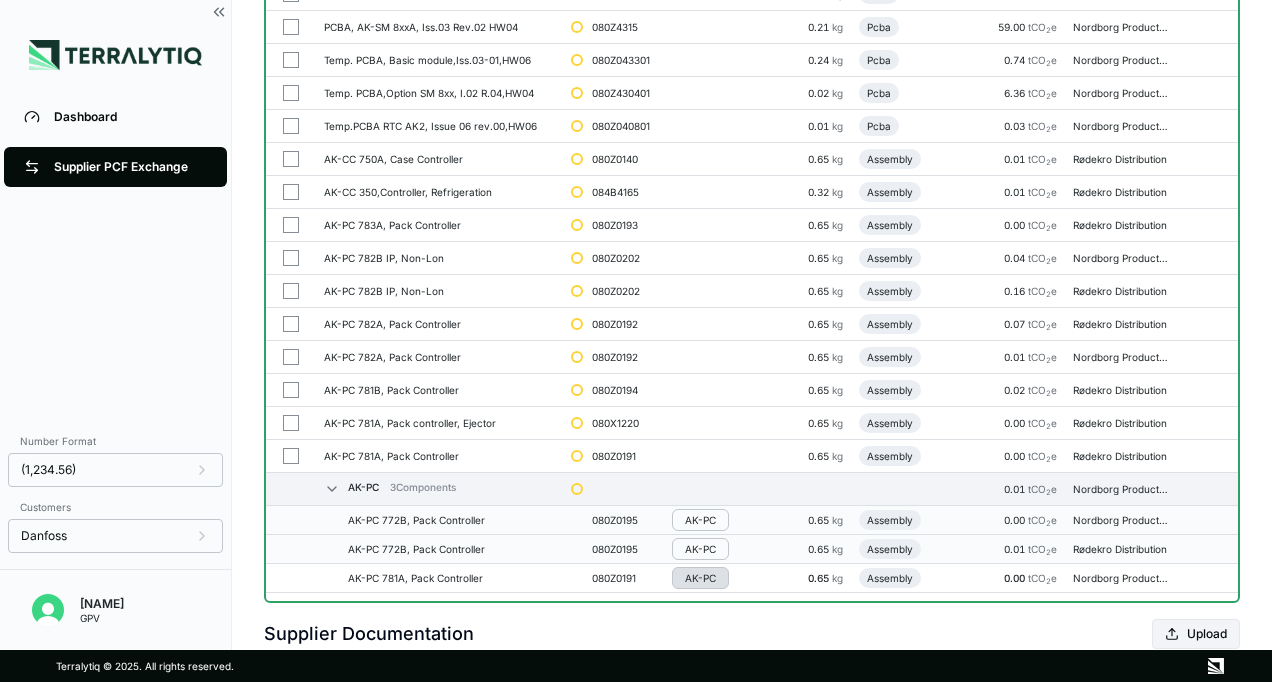 click on "AK-PC" at bounding box center [700, 578] 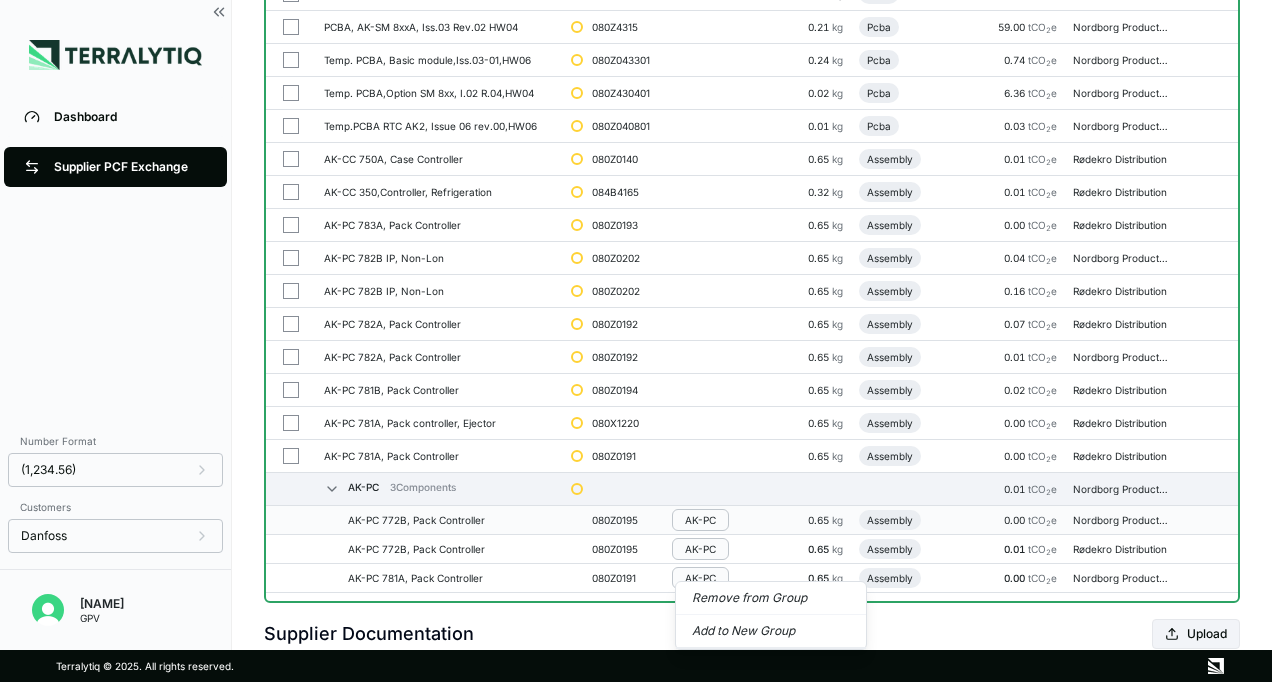drag, startPoint x: 730, startPoint y: 592, endPoint x: 718, endPoint y: 580, distance: 16.970562 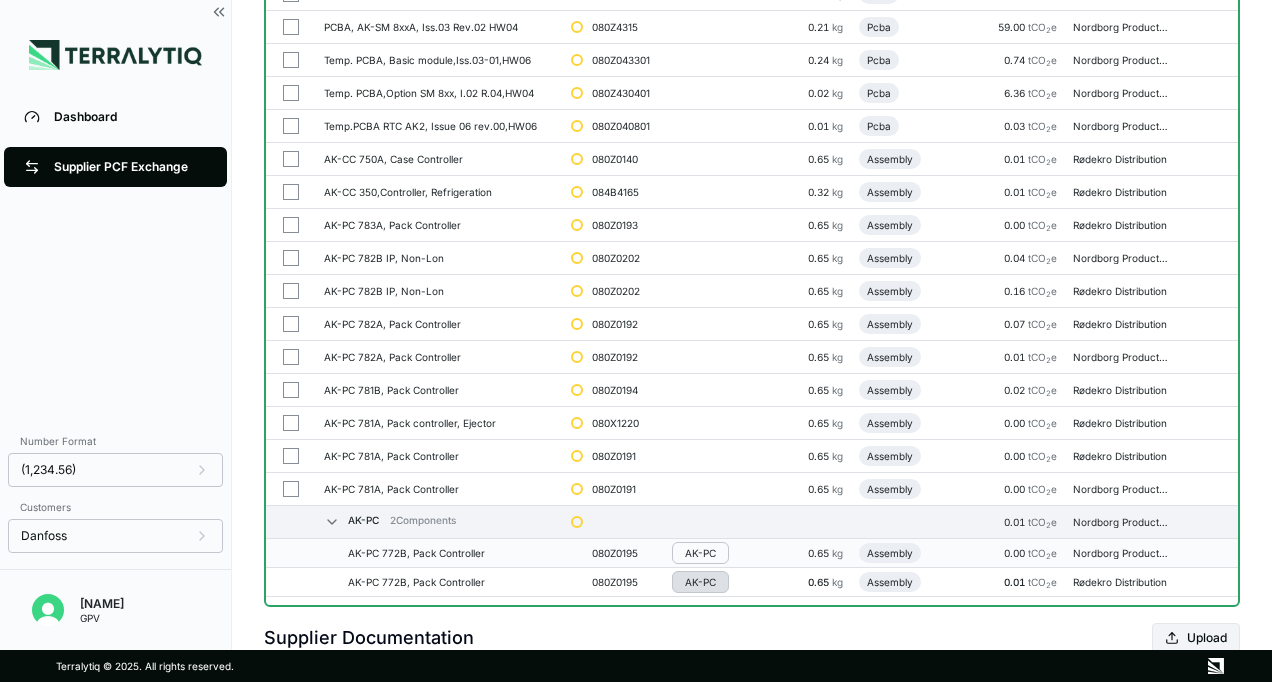 click on "AK-PC" at bounding box center [700, 582] 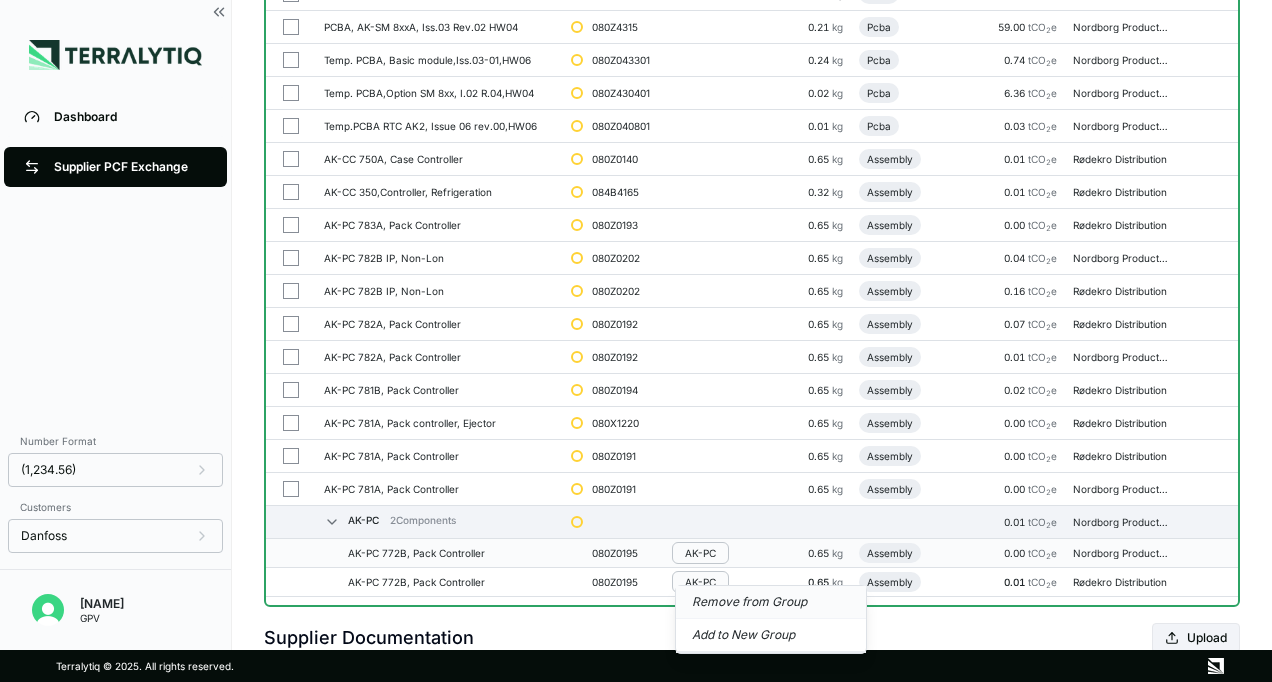 click on "Remove from Group" at bounding box center [771, 602] 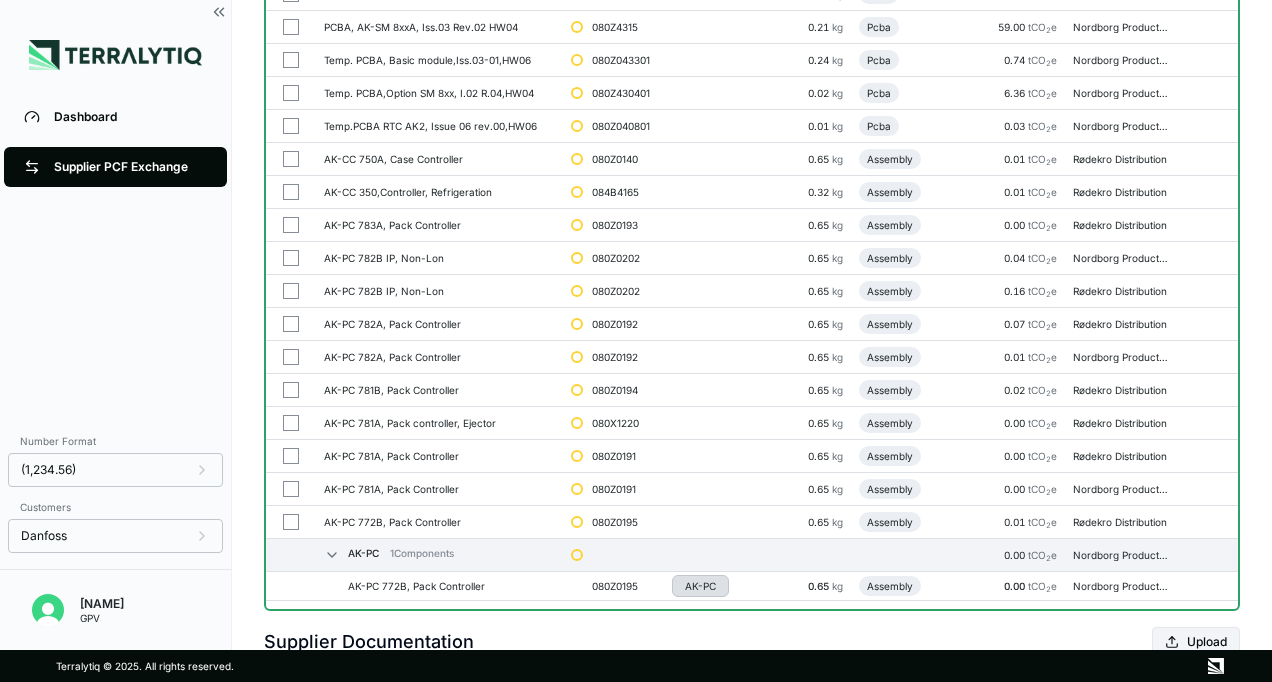 click on "AK-PC" at bounding box center (700, 586) 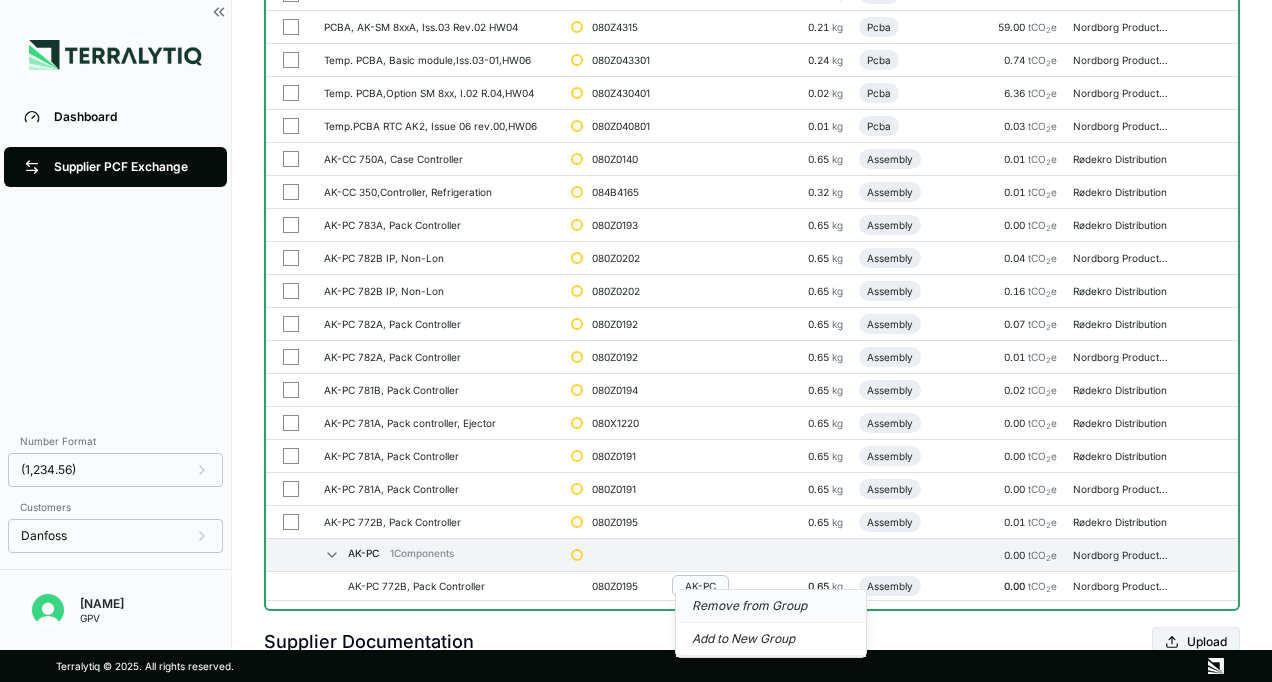 click on "Remove from Group" at bounding box center [771, 606] 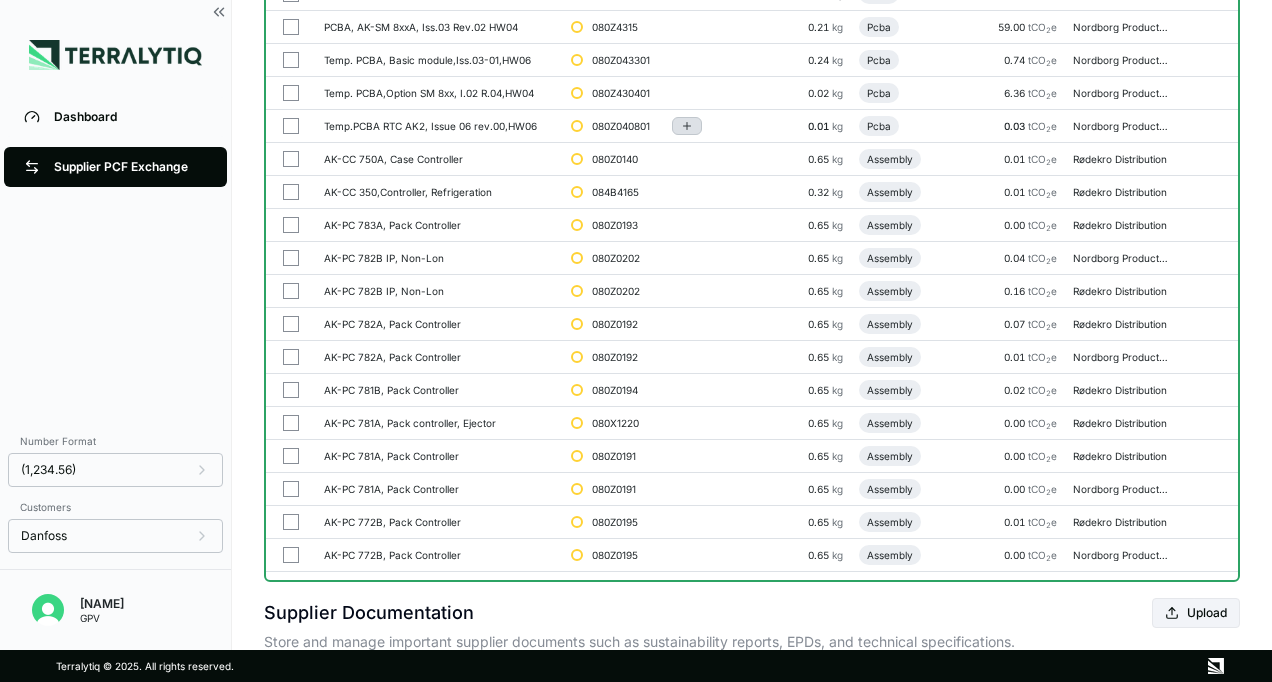 click at bounding box center [687, 126] 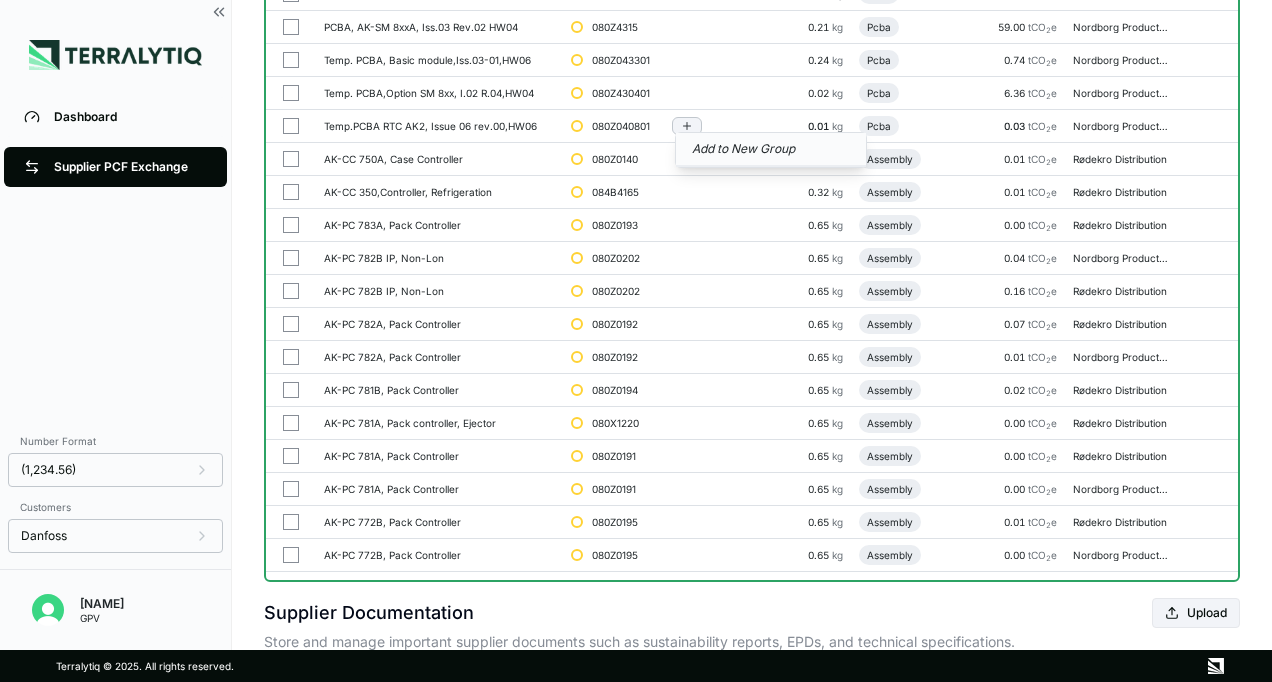 click on "Add to New Group" at bounding box center [771, 150] 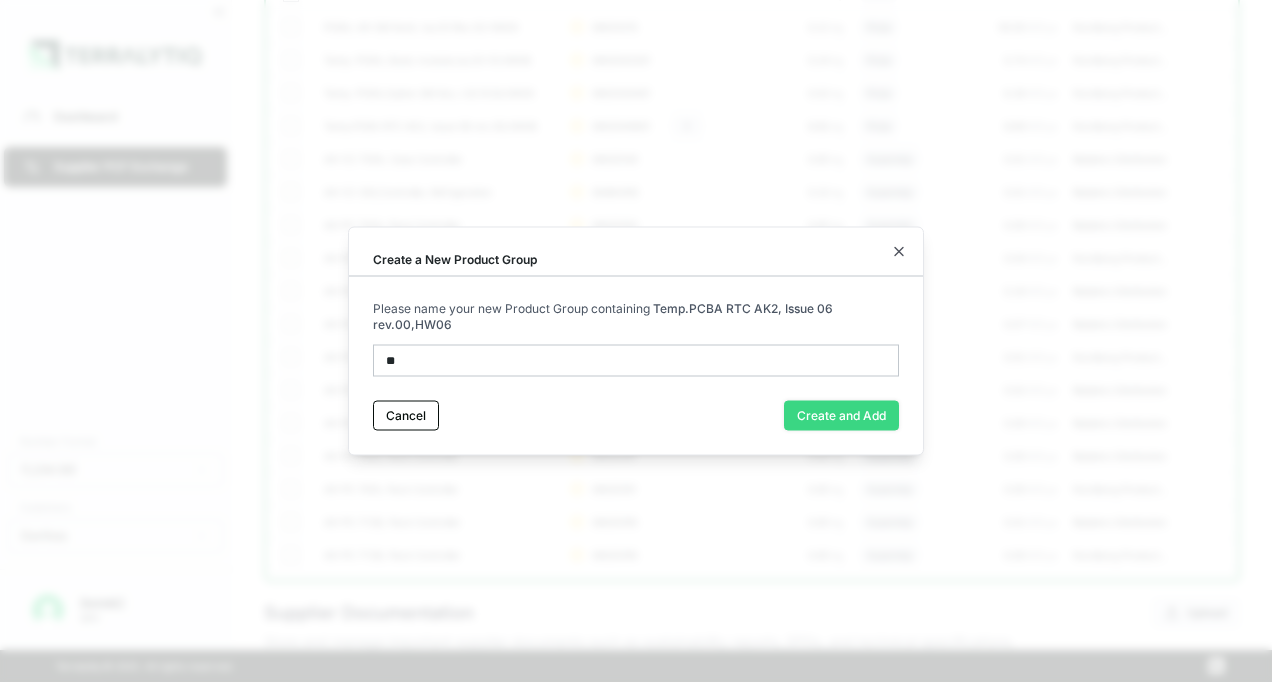 type on "**" 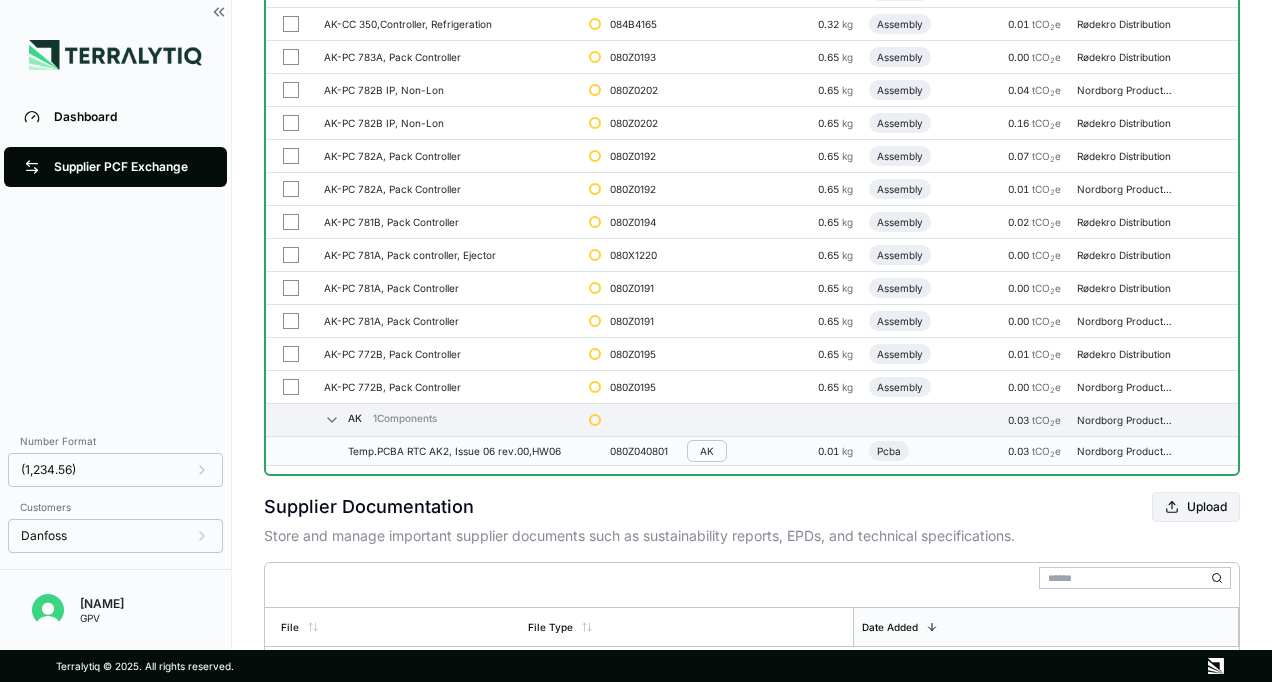 scroll, scrollTop: 1070, scrollLeft: 0, axis: vertical 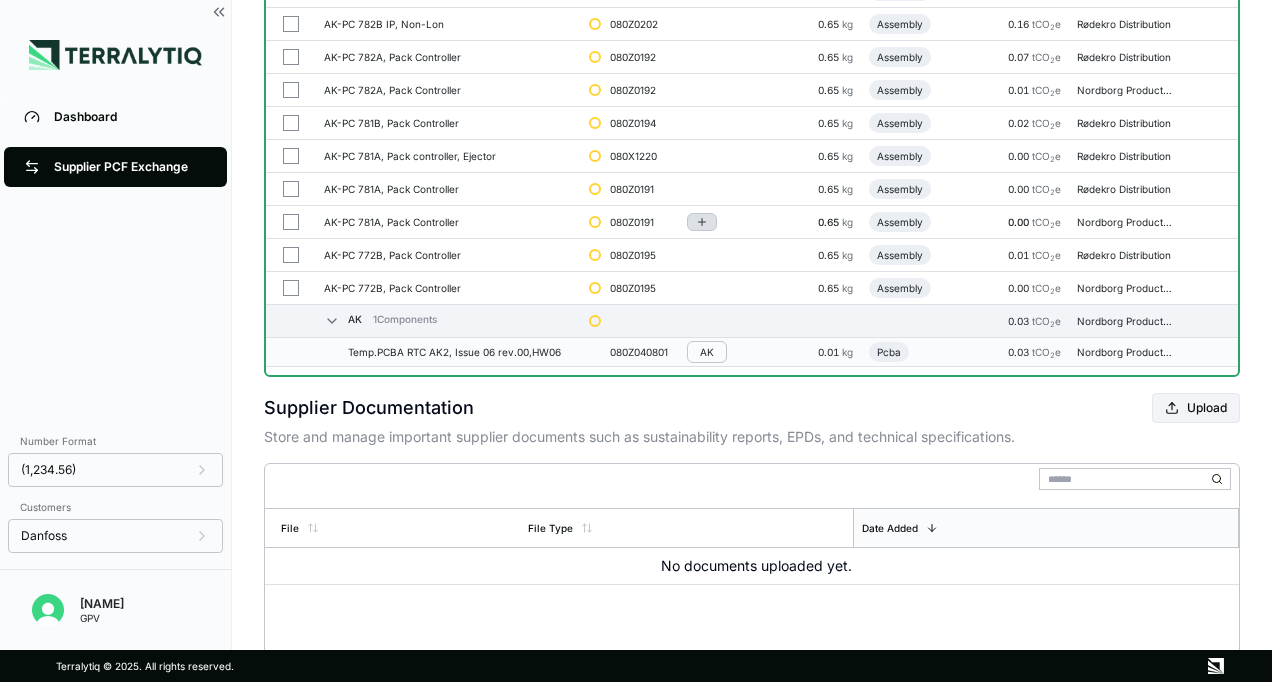 click 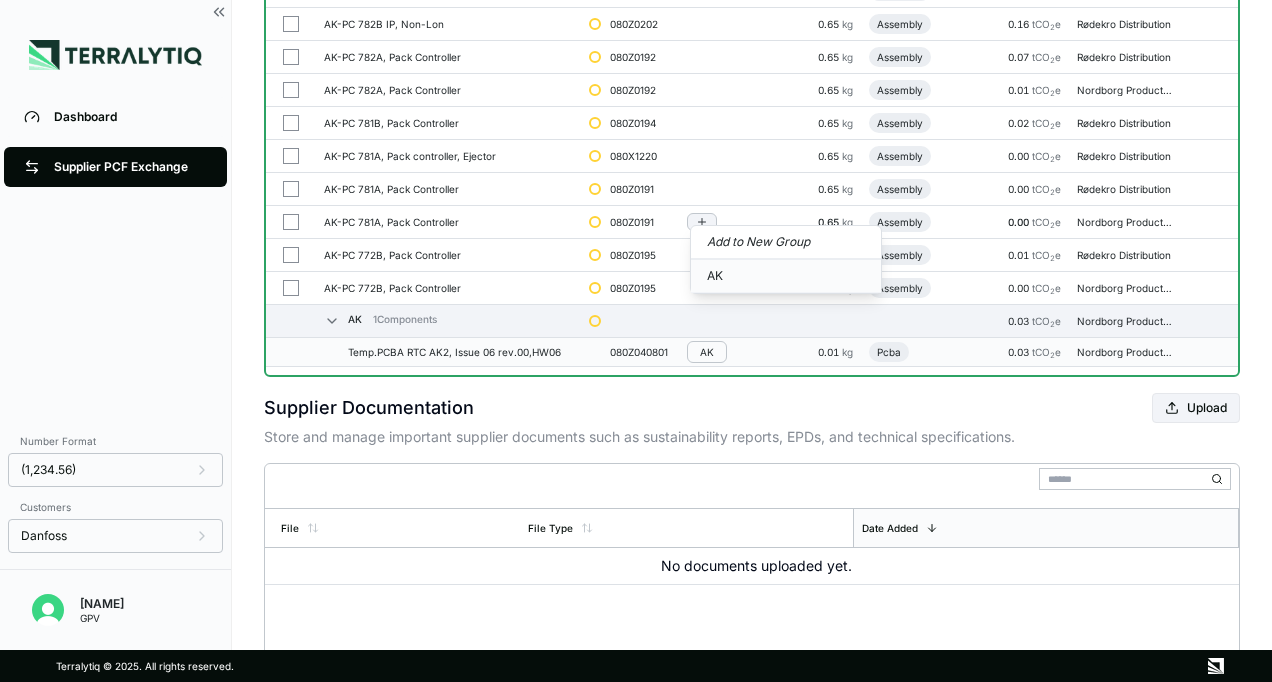 click on "AK" at bounding box center [786, 276] 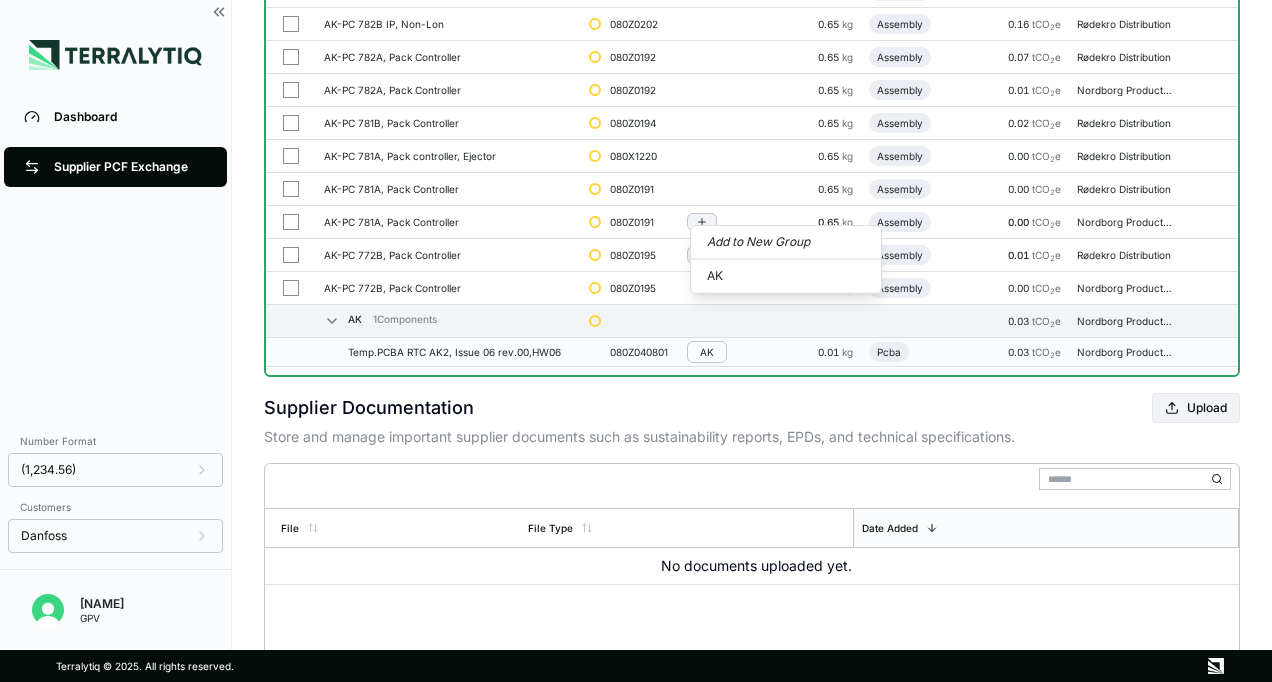 scroll, scrollTop: 836, scrollLeft: 0, axis: vertical 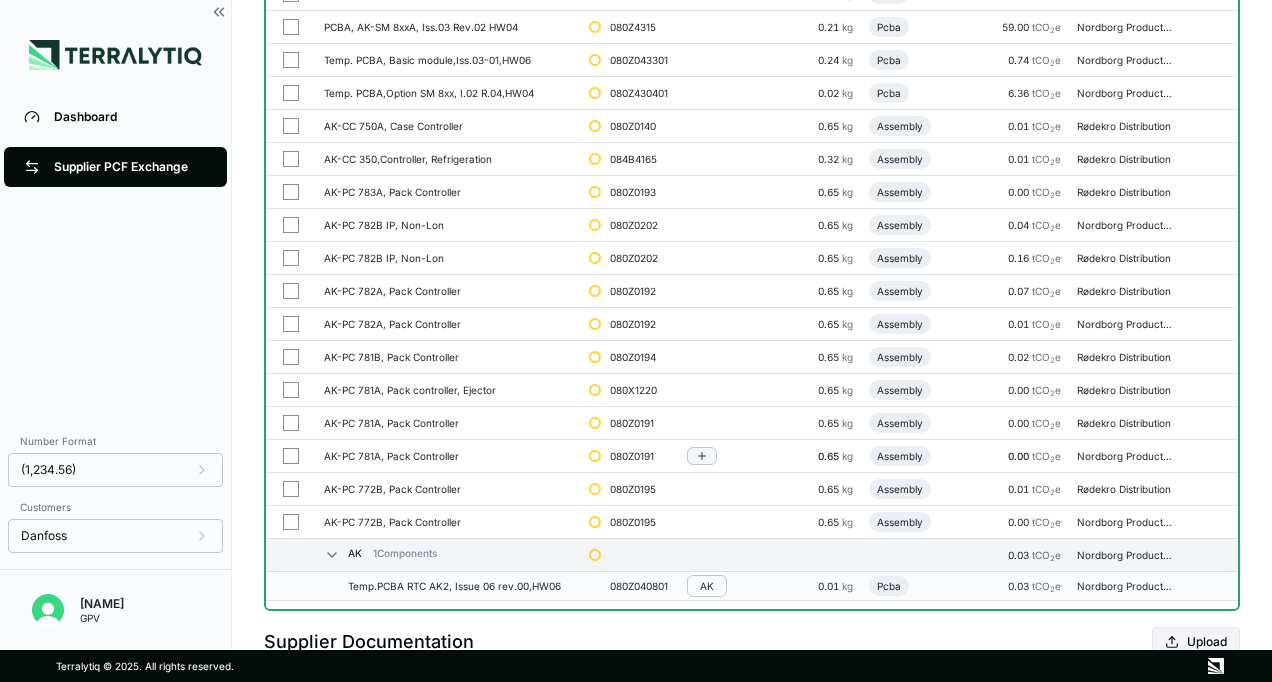 click 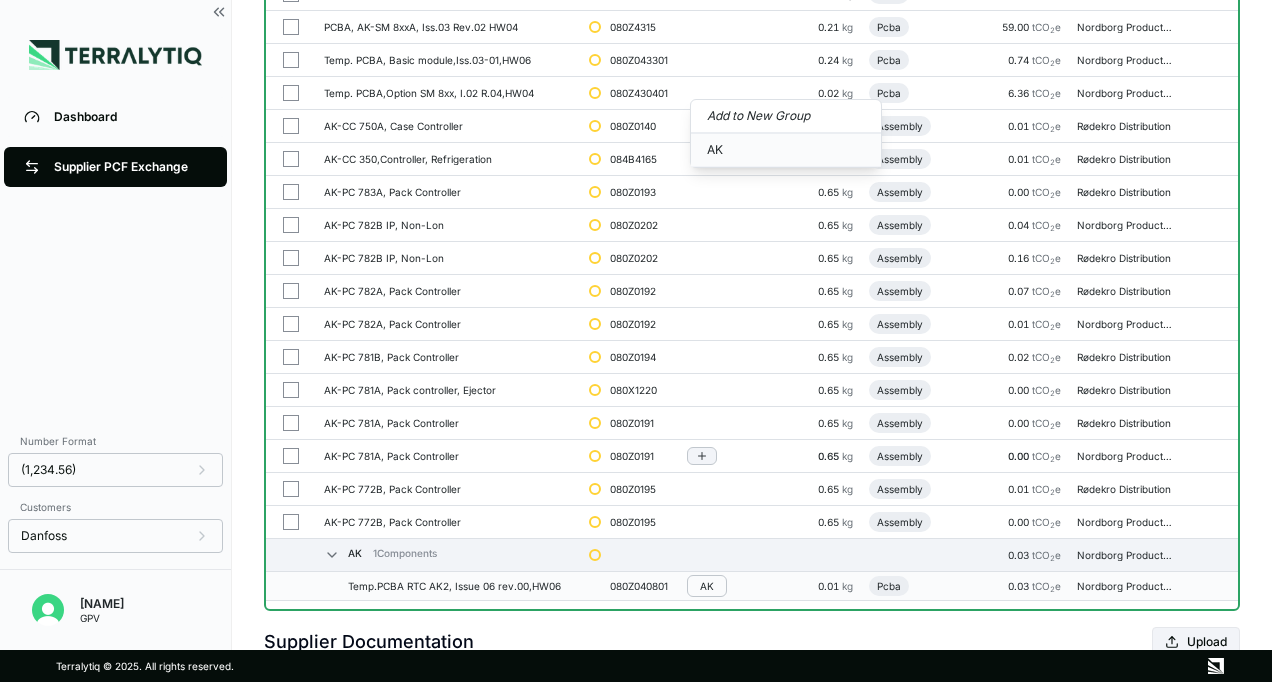 click on "AK" at bounding box center (786, 150) 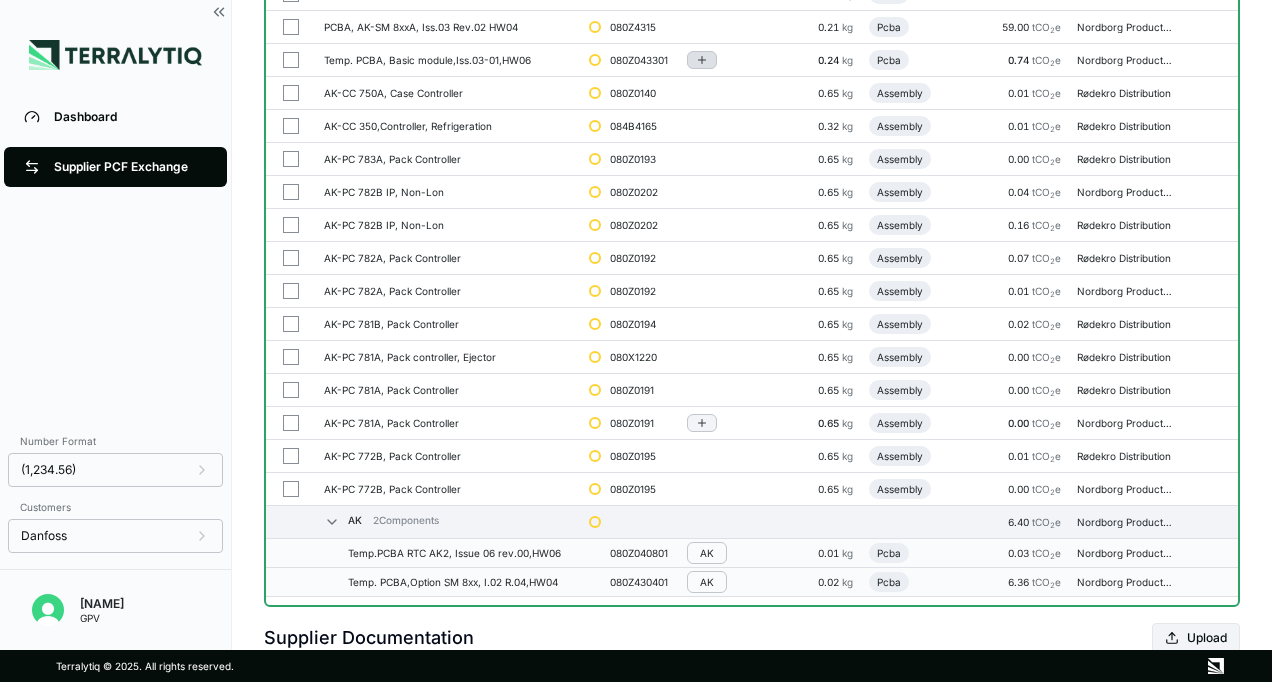 click 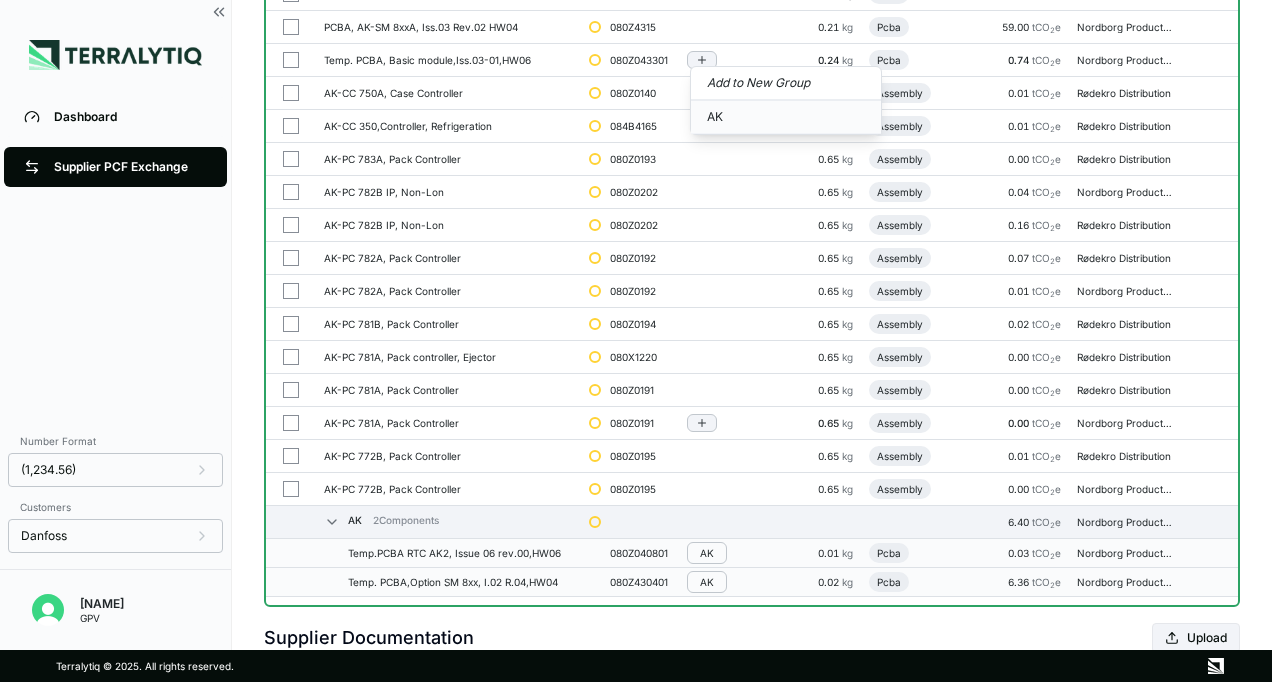 click on "AK" at bounding box center (786, 117) 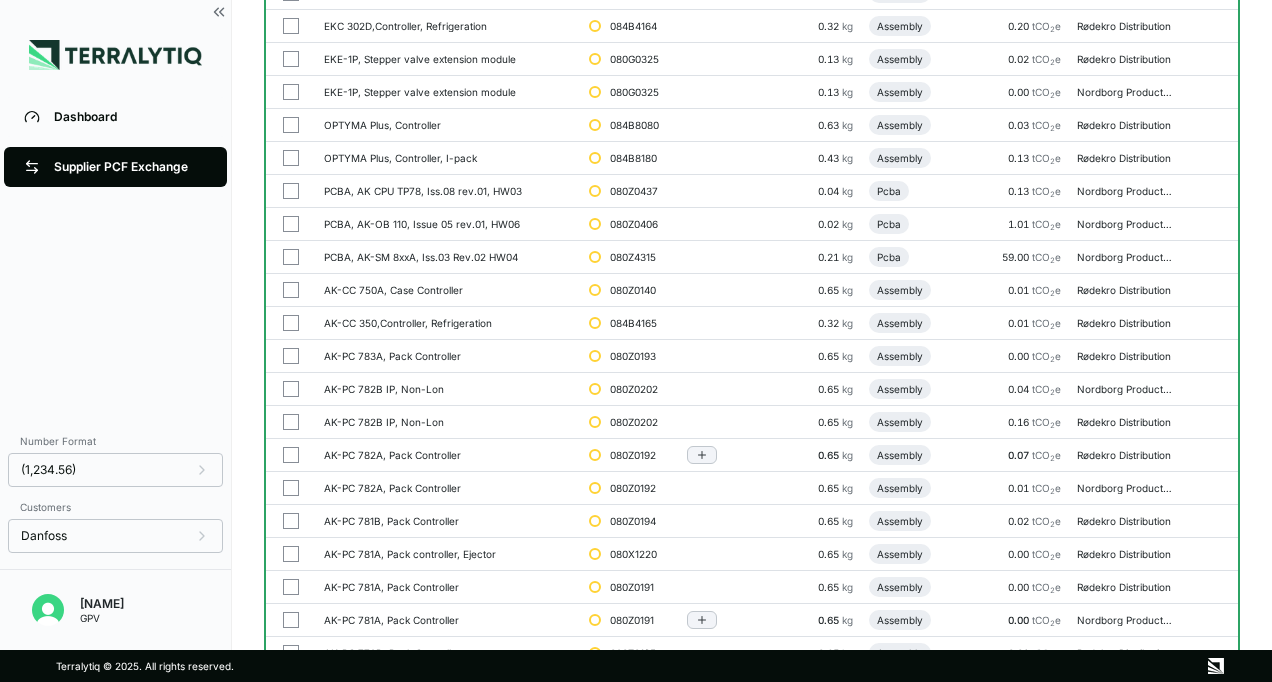 scroll, scrollTop: 603, scrollLeft: 0, axis: vertical 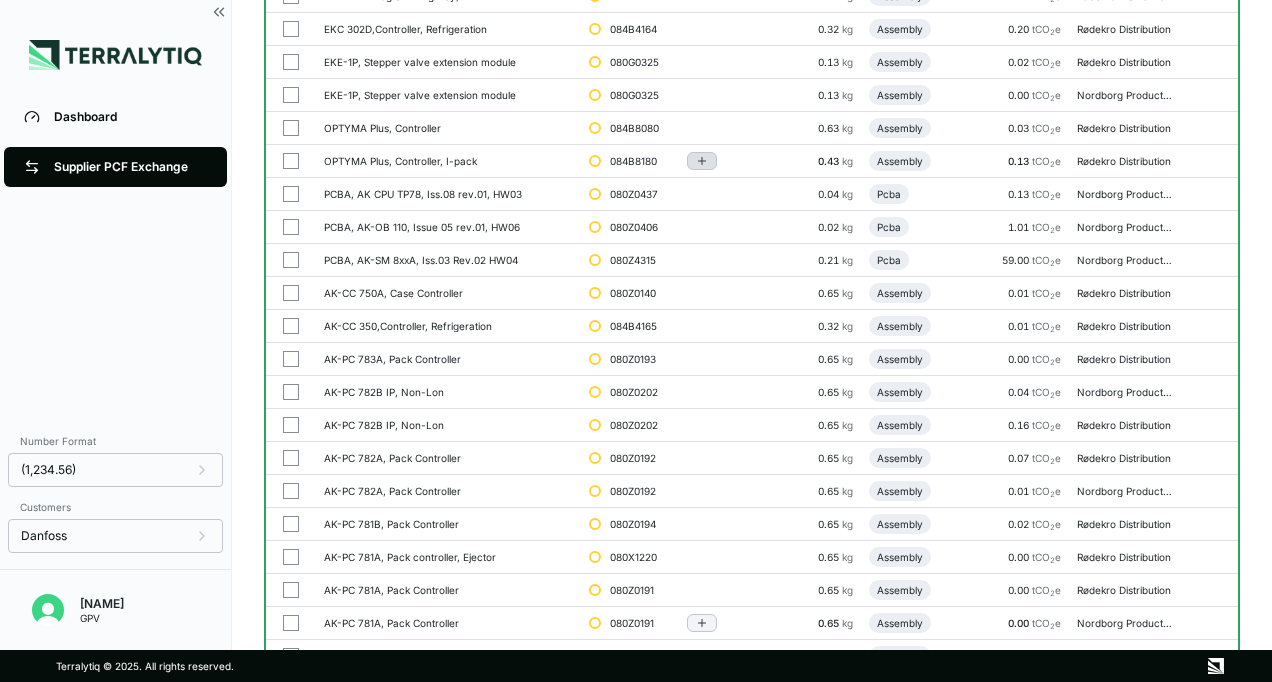 click 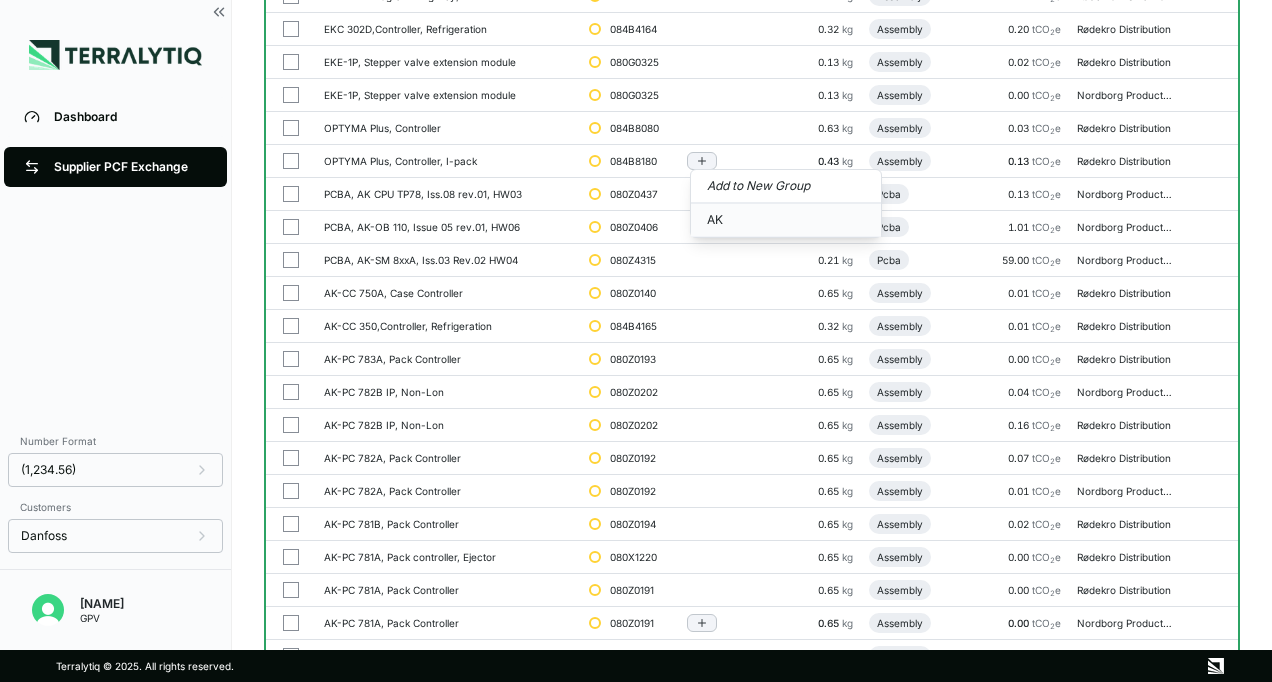 click on "AK" at bounding box center [786, 220] 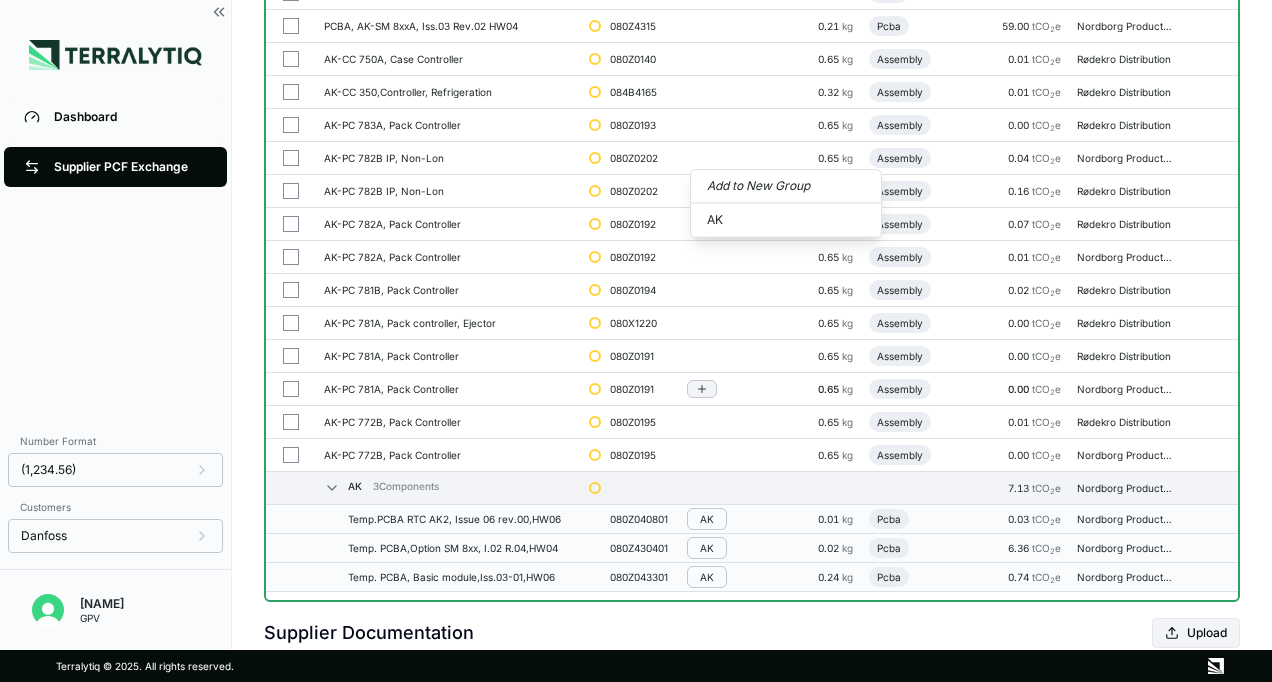 scroll, scrollTop: 1110, scrollLeft: 0, axis: vertical 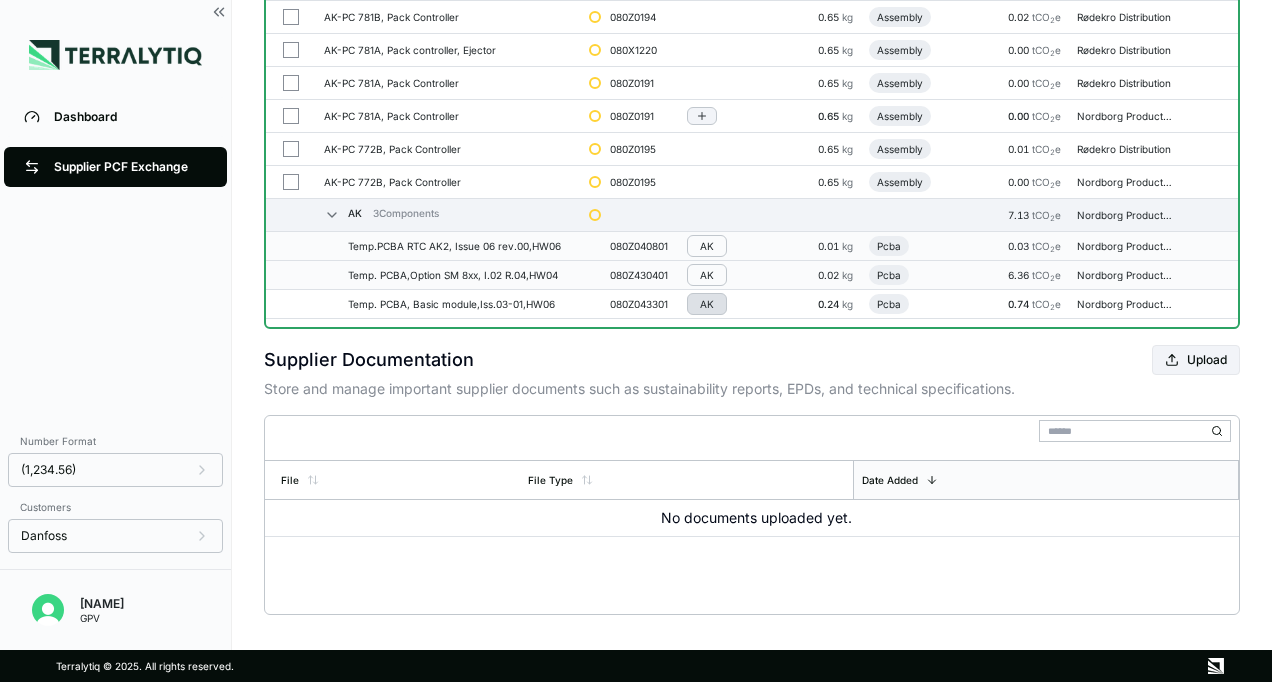 click on "AK" at bounding box center [707, 304] 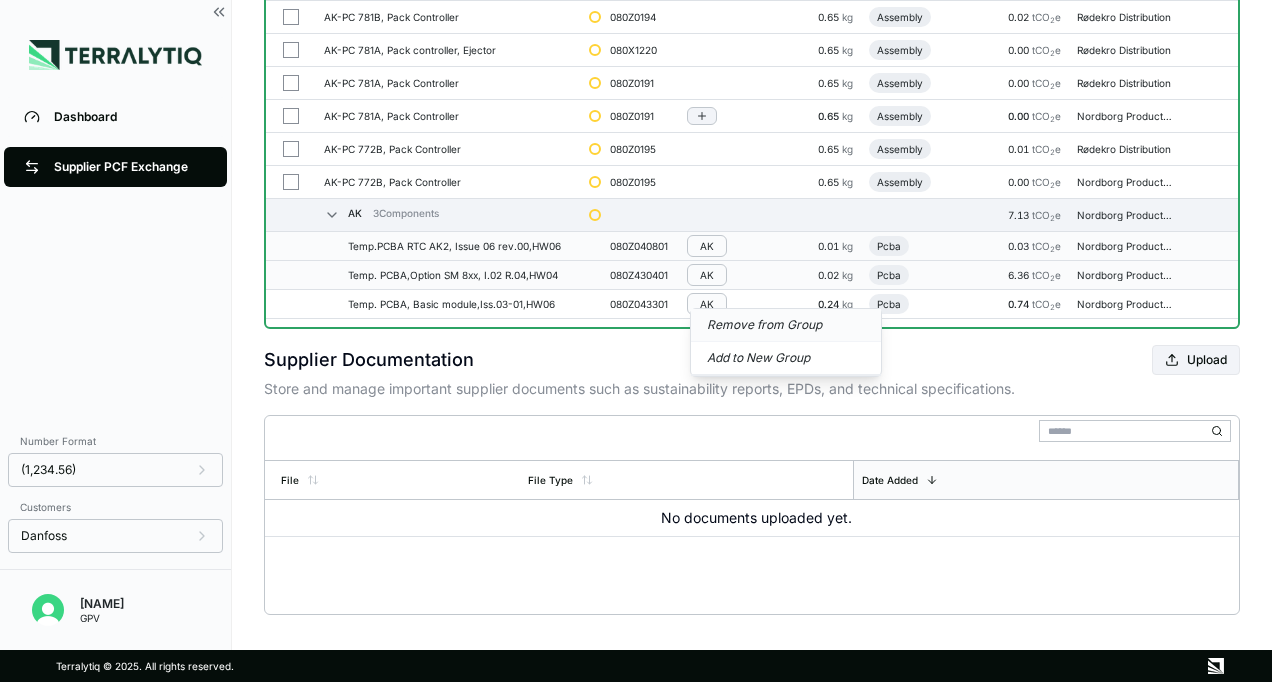 click on "Remove from Group" at bounding box center (786, 325) 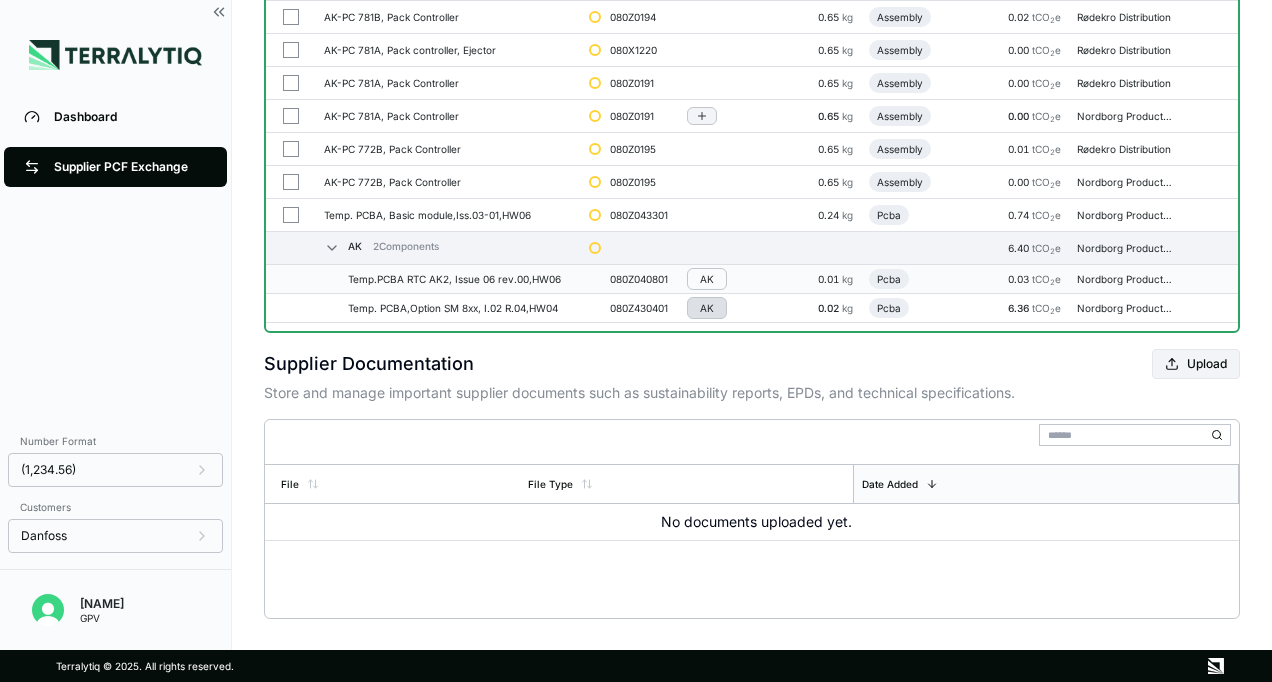 click on "AK" at bounding box center [707, 308] 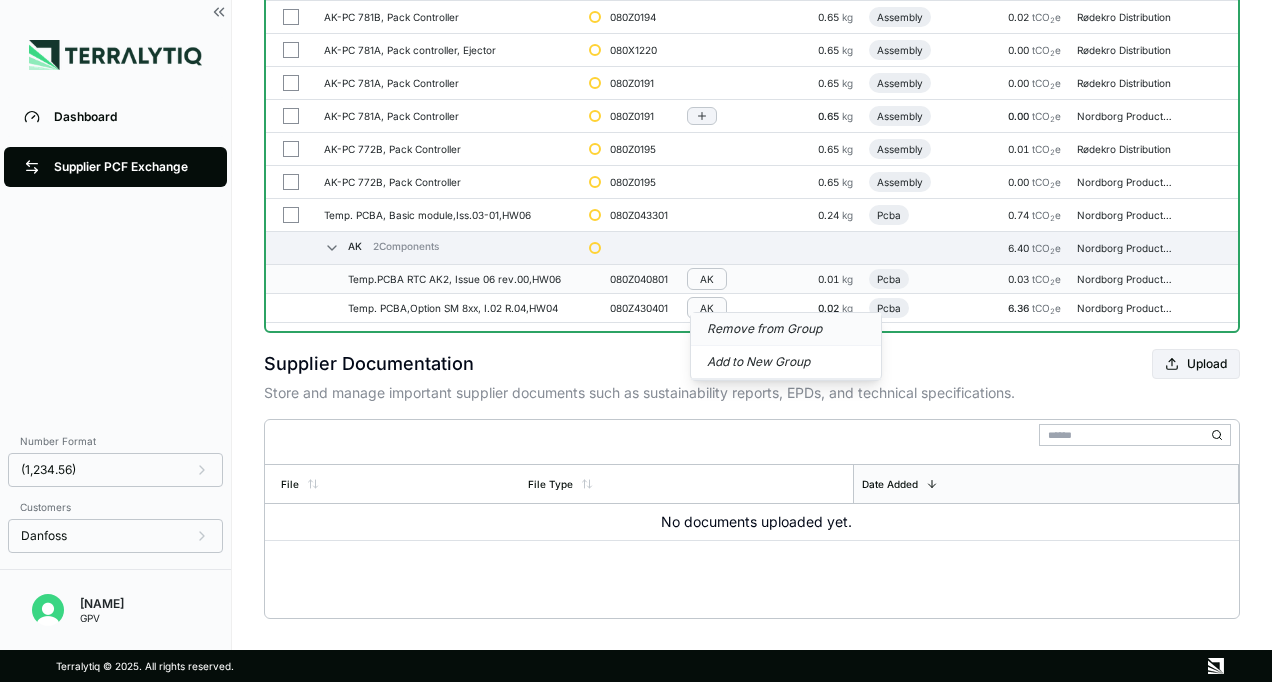 click on "Remove from Group" at bounding box center (786, 329) 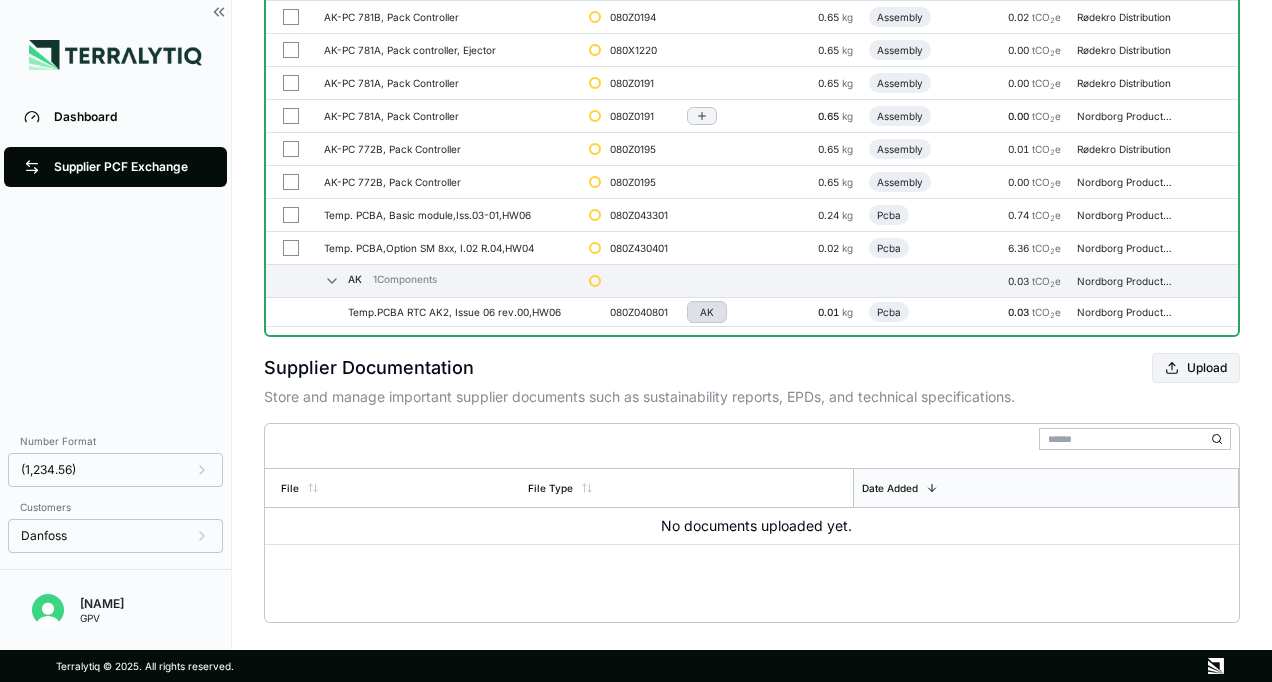click on "AK" at bounding box center (707, 312) 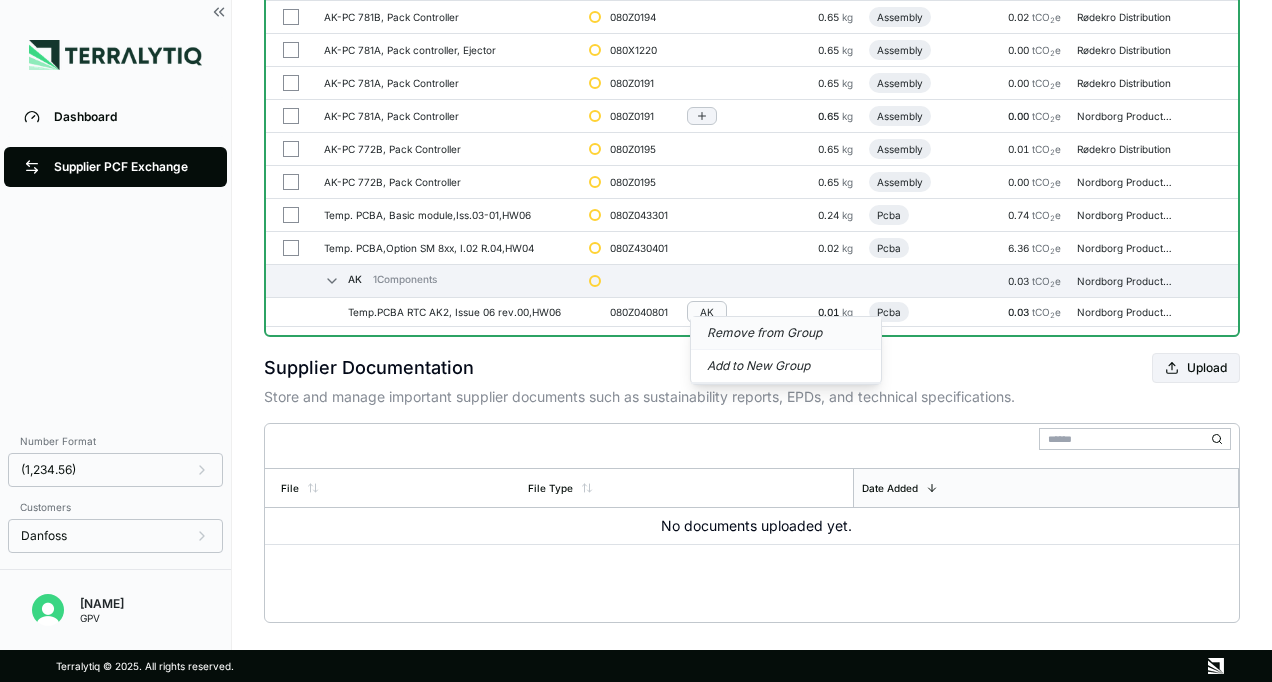 click on "Remove from Group" at bounding box center (786, 333) 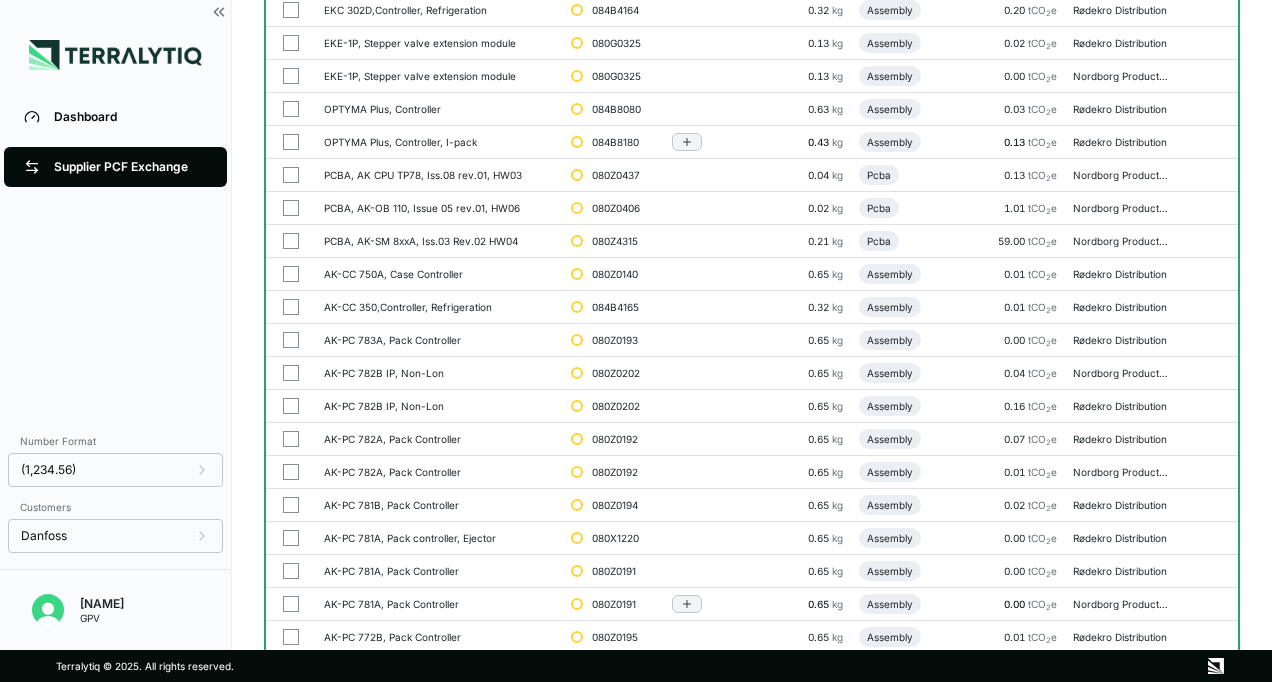 scroll, scrollTop: 156, scrollLeft: 0, axis: vertical 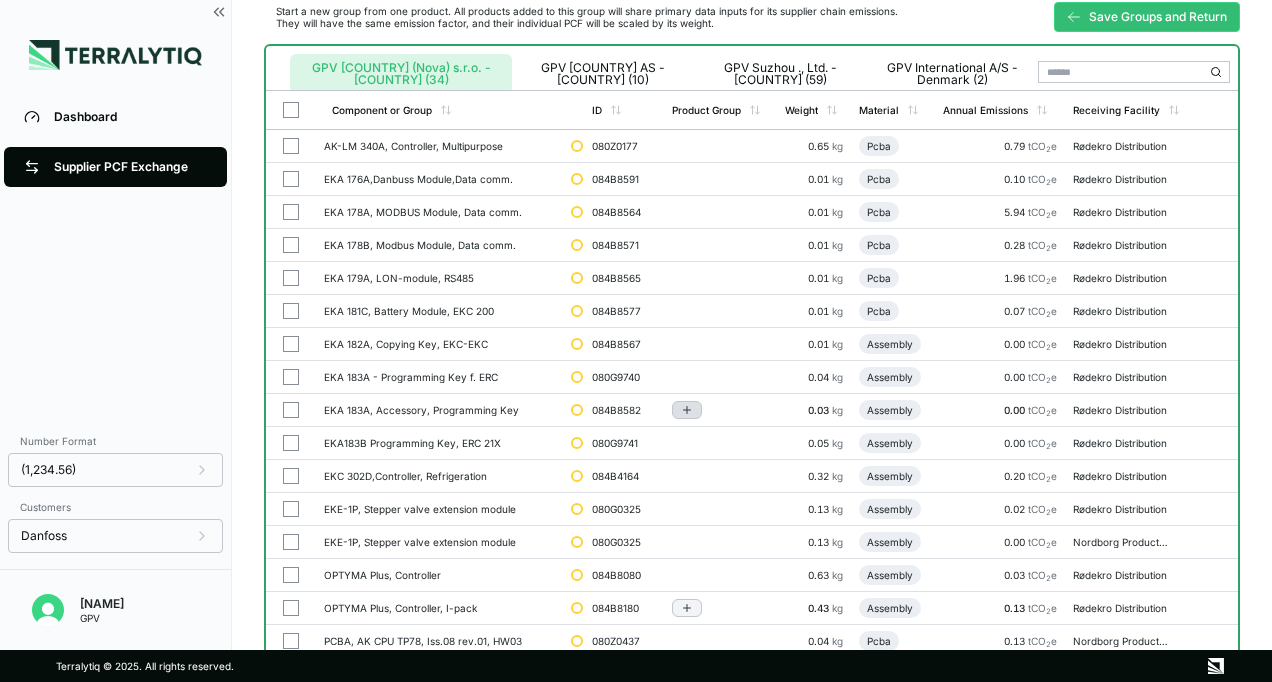 click at bounding box center (687, 410) 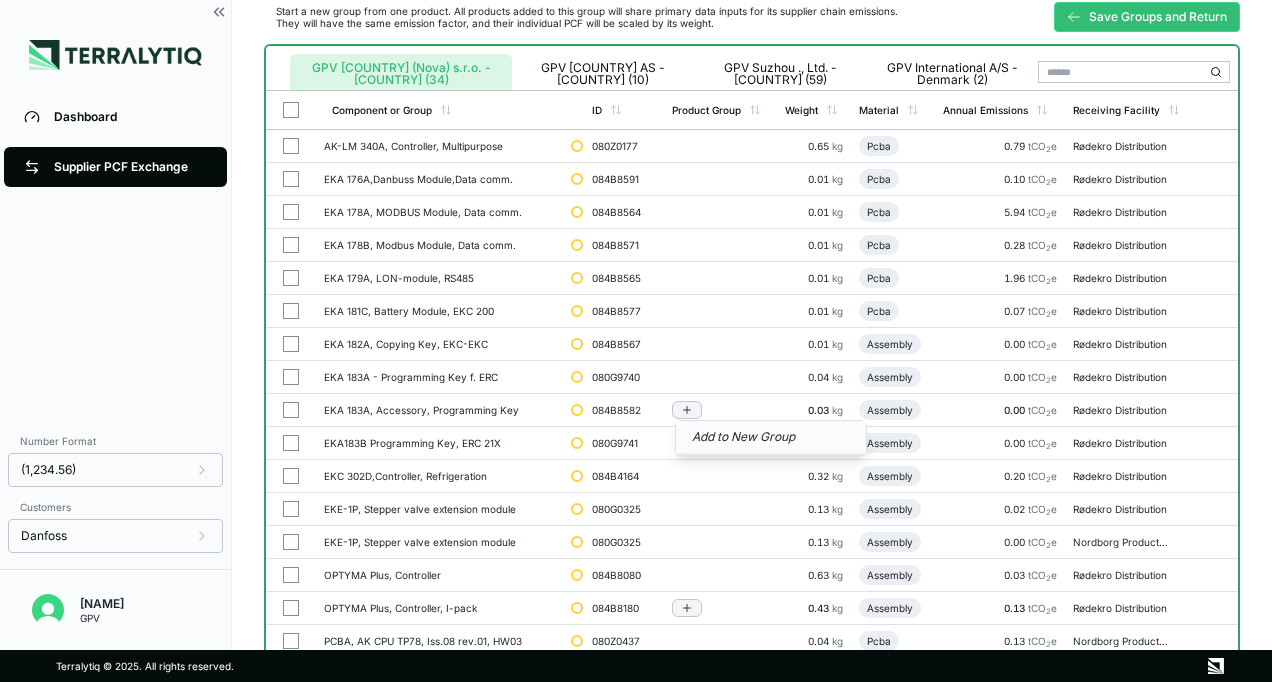 click on "Add to New Group" at bounding box center (771, 438) 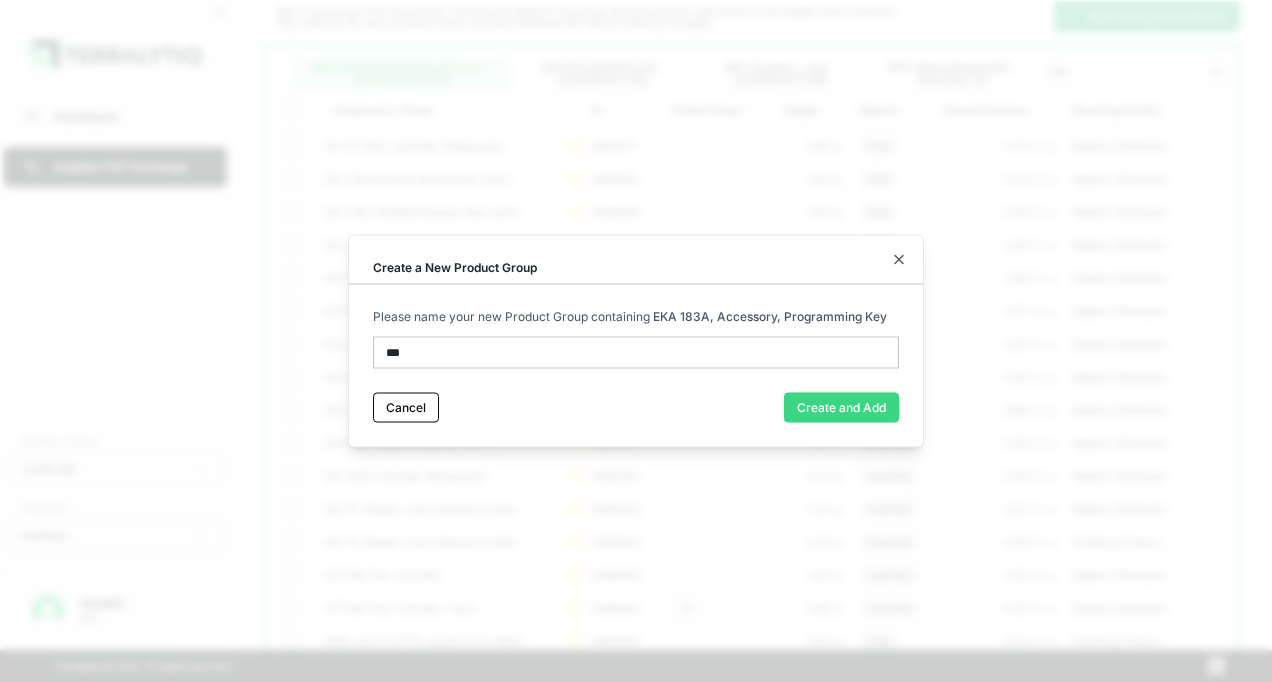 type on "***" 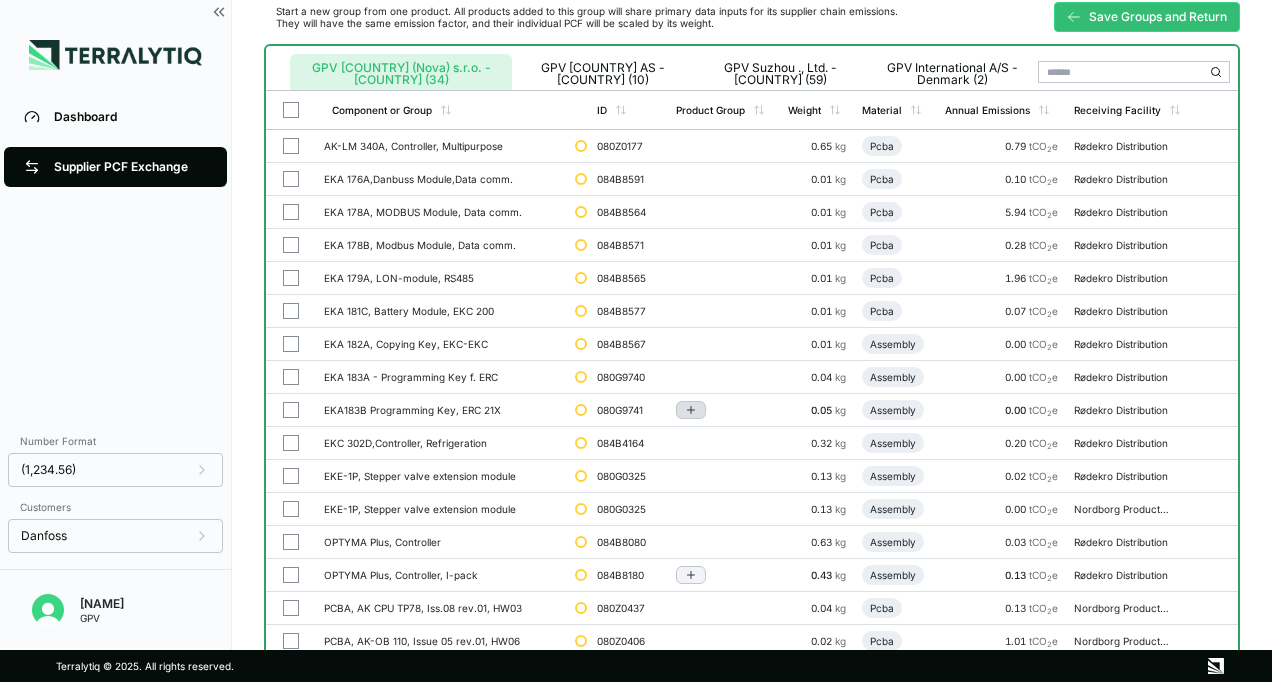 click 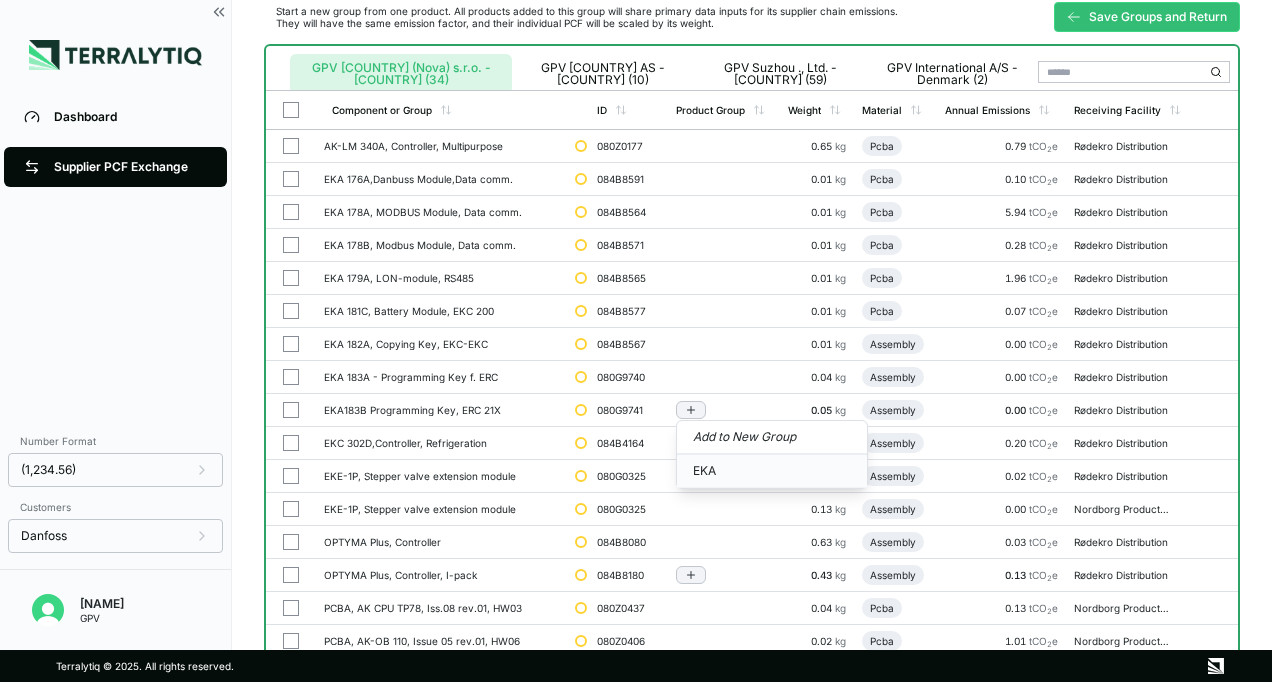 click on "EKA" at bounding box center (772, 471) 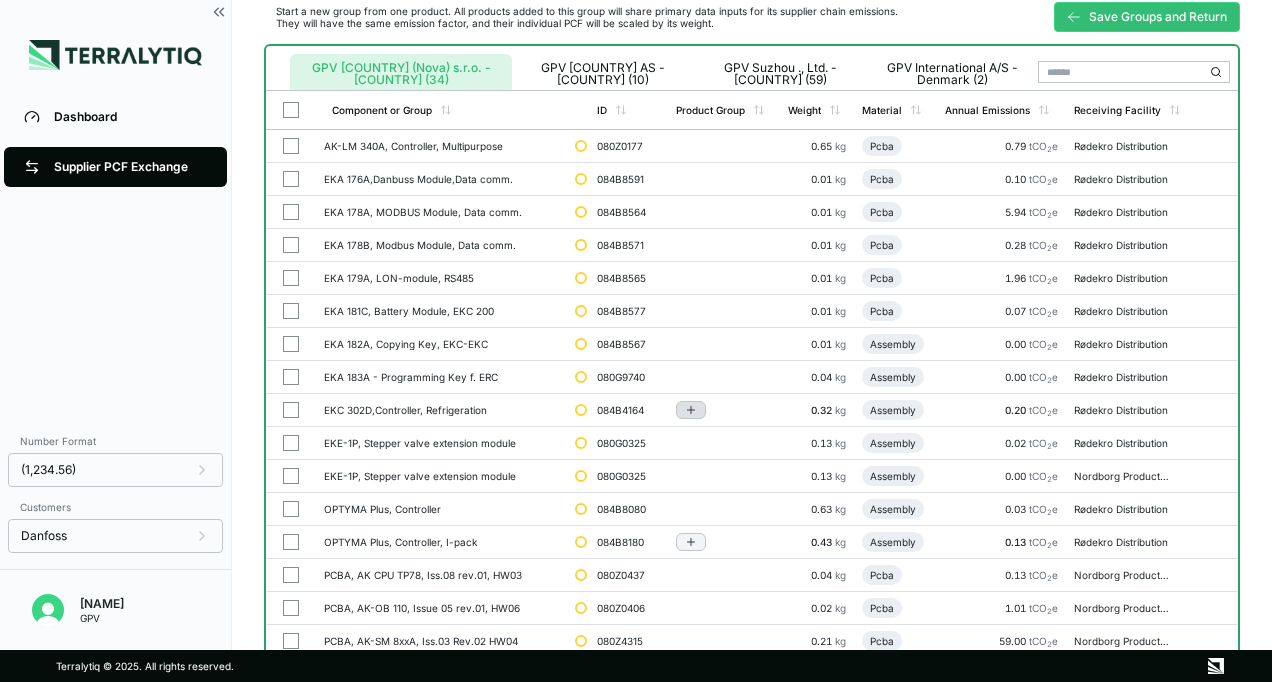 click at bounding box center [691, 410] 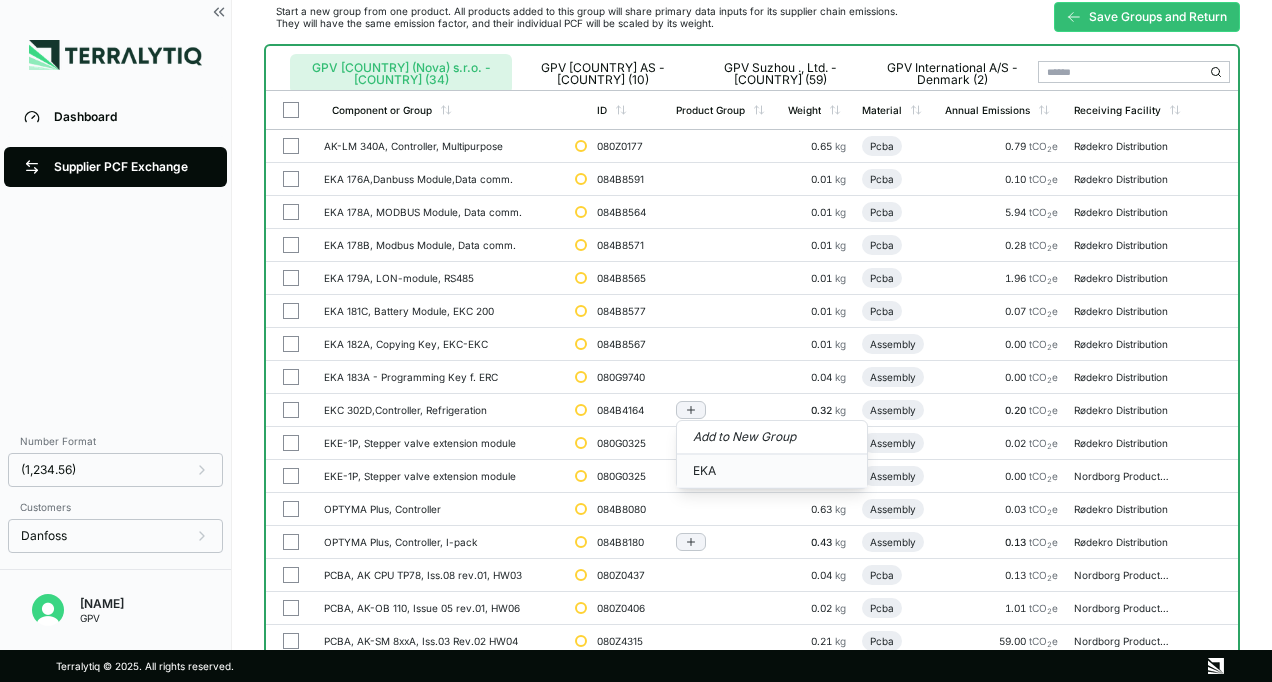 click on "EKA" at bounding box center [772, 471] 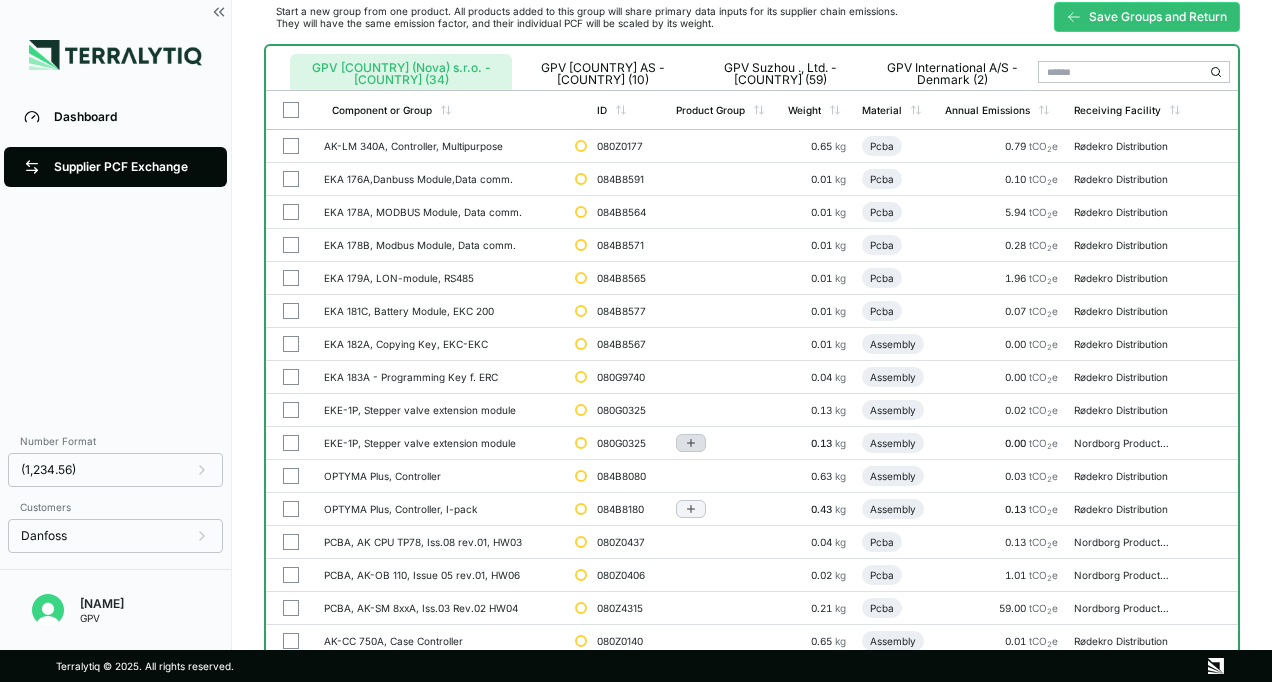 click 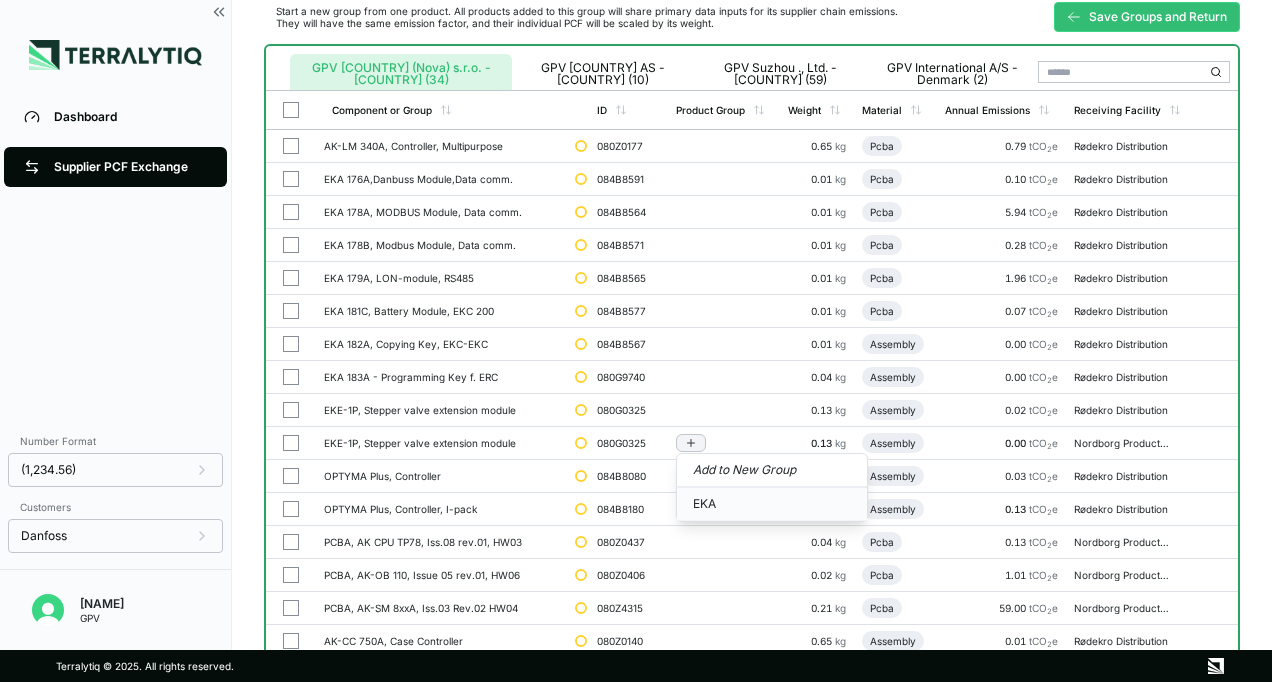 click on "EKA" at bounding box center (772, 504) 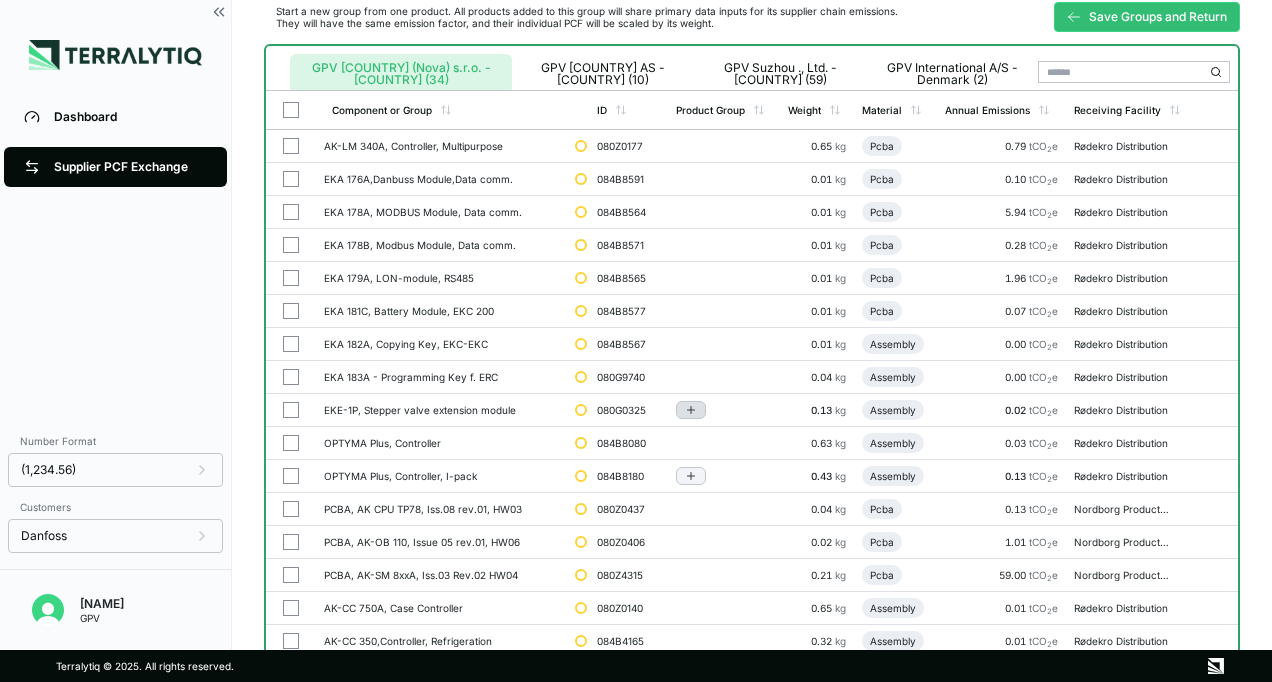click at bounding box center [691, 410] 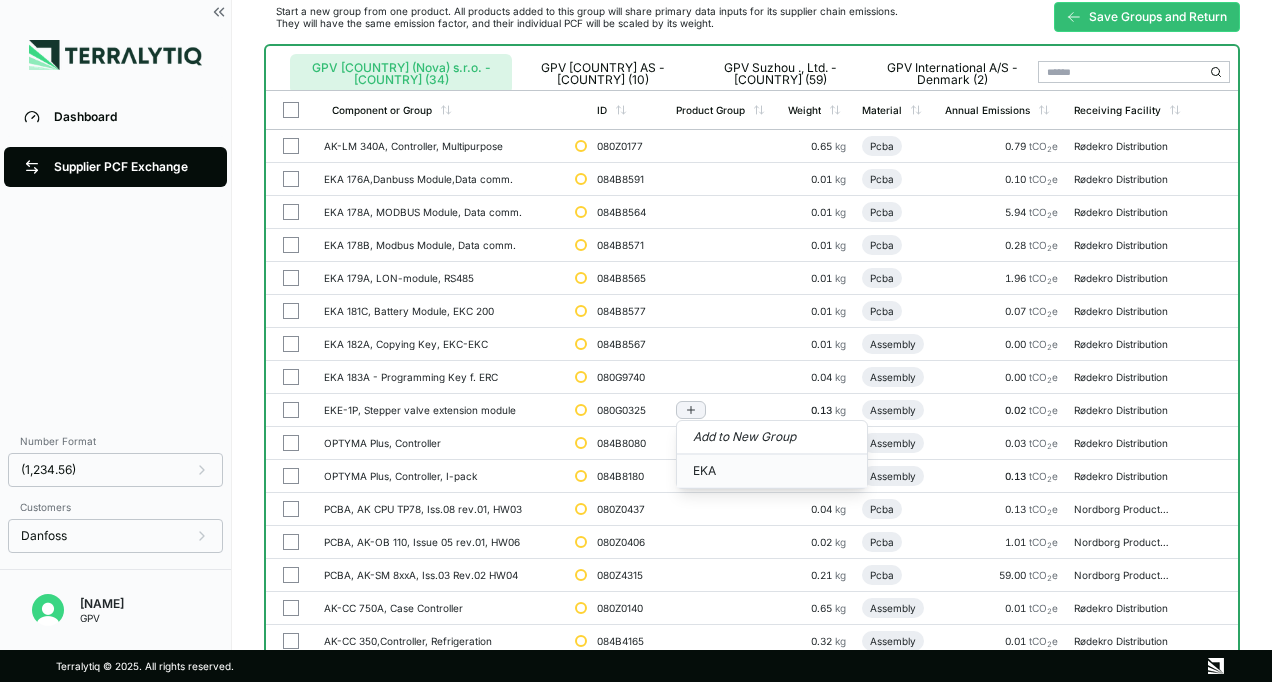 click on "EKA" at bounding box center (772, 471) 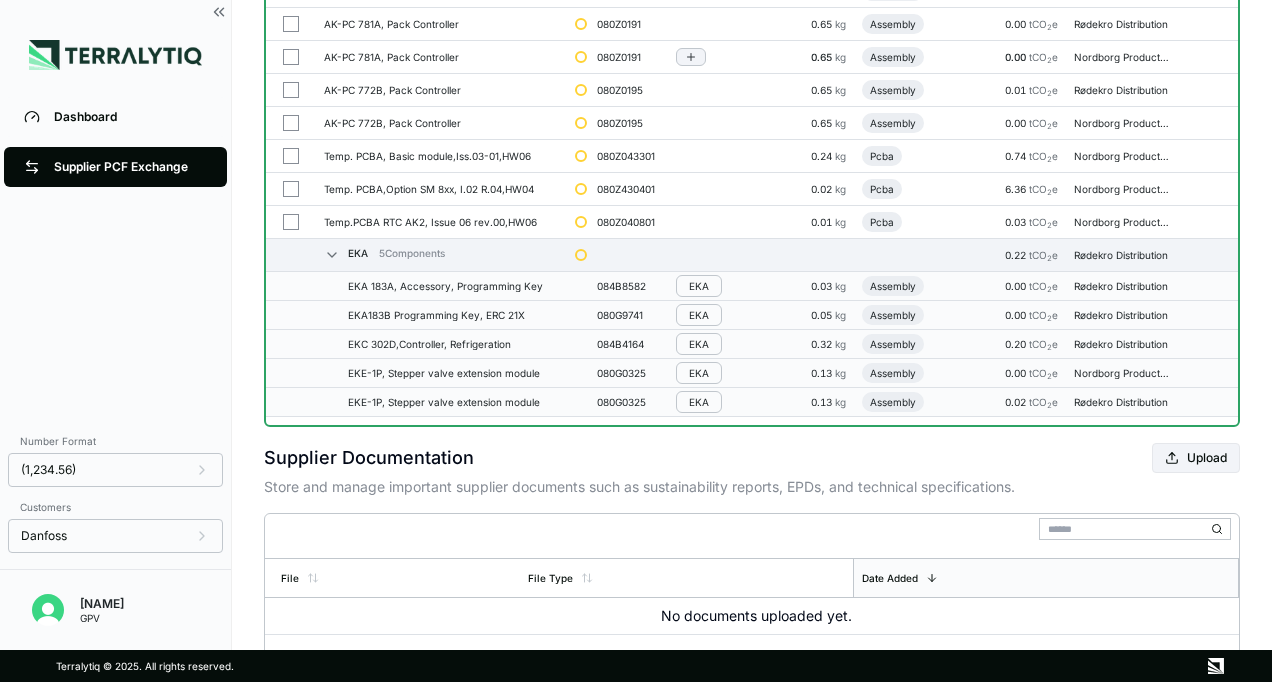 scroll, scrollTop: 1089, scrollLeft: 0, axis: vertical 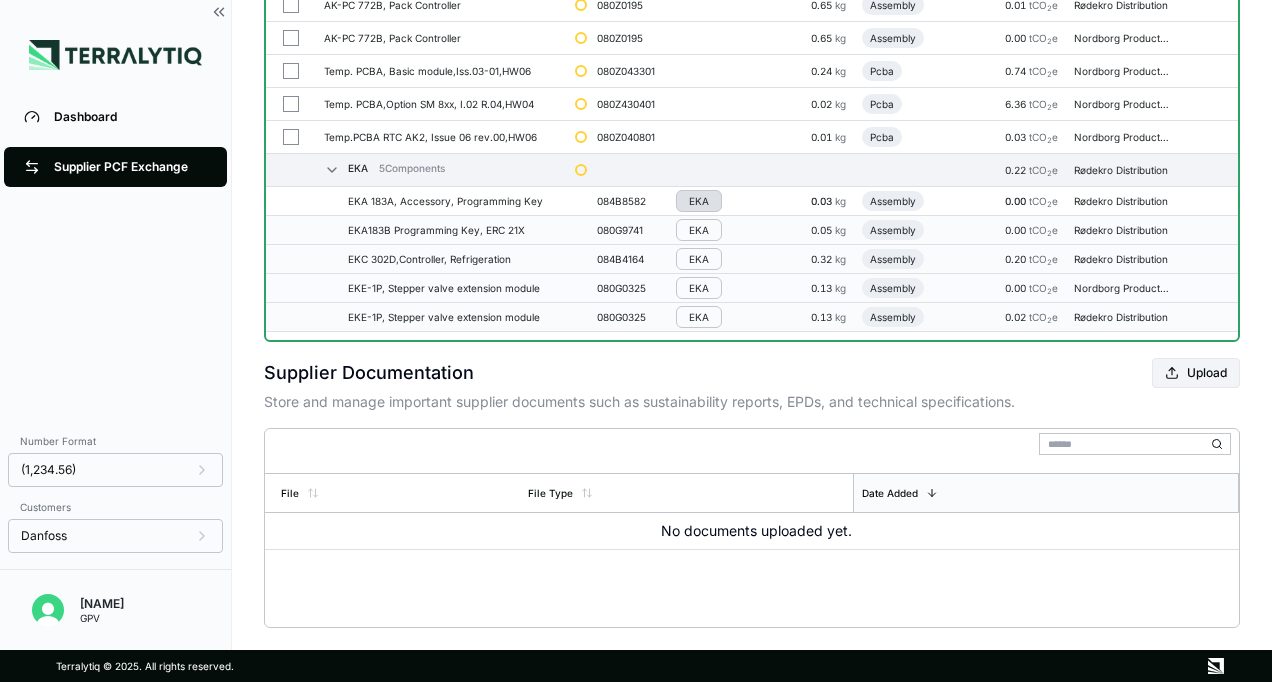 click on "EKA" at bounding box center [699, 201] 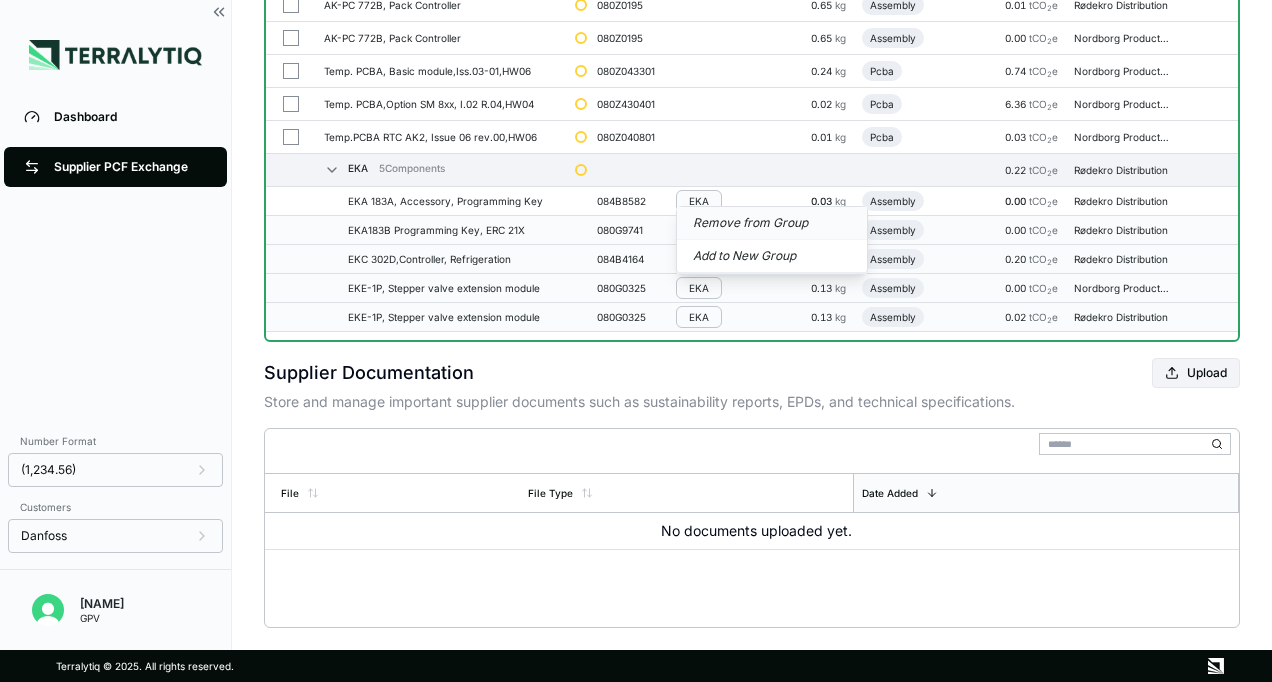 click on "Remove from Group" at bounding box center (772, 223) 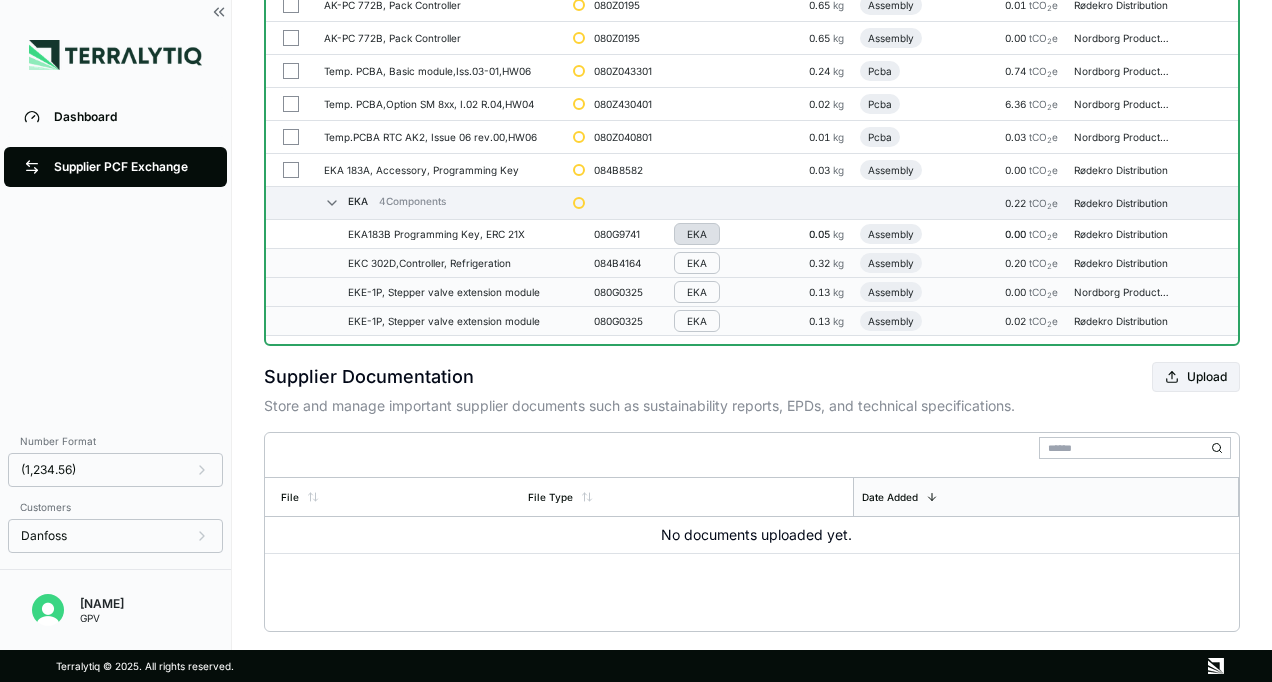 click on "EKA" at bounding box center (697, 234) 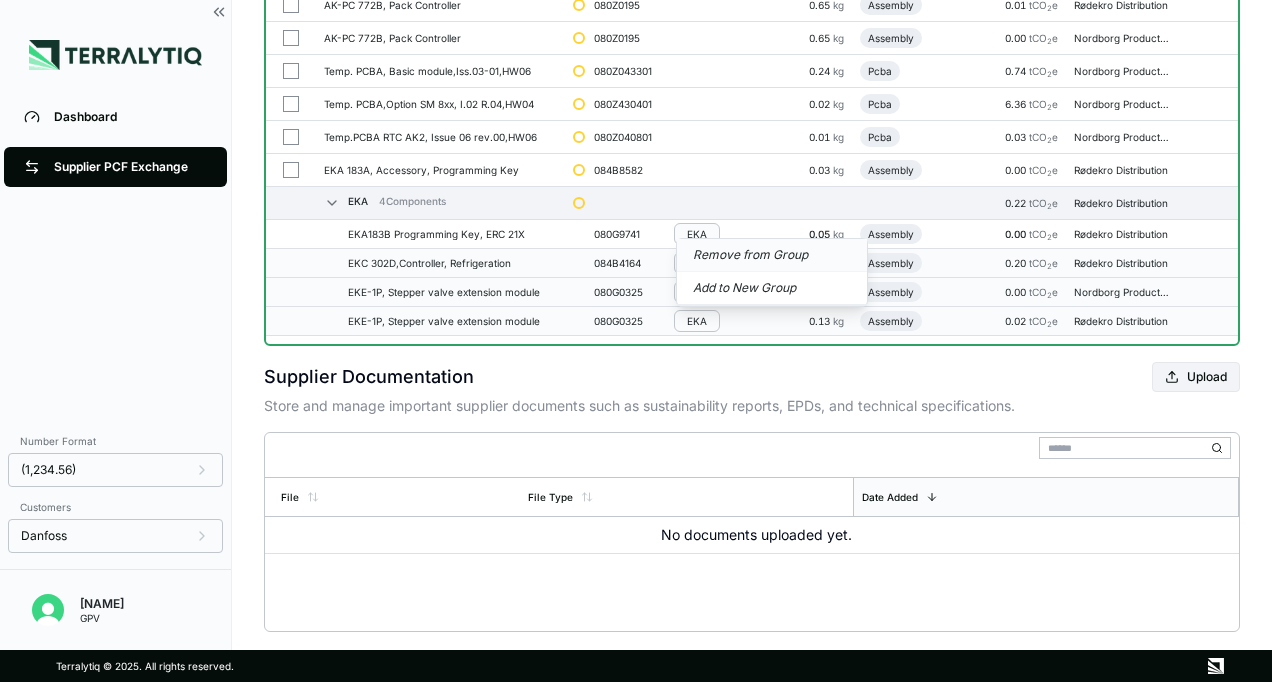 click on "Remove from Group" at bounding box center (772, 255) 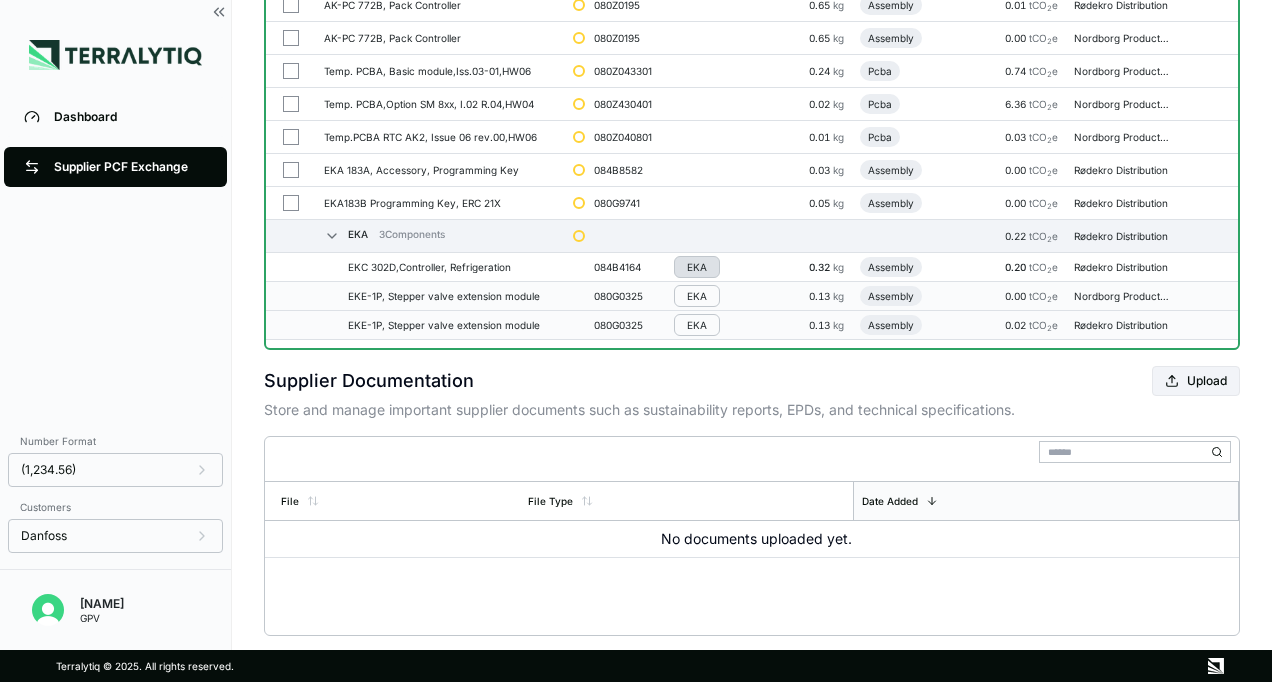 click on "EKA" at bounding box center [697, 267] 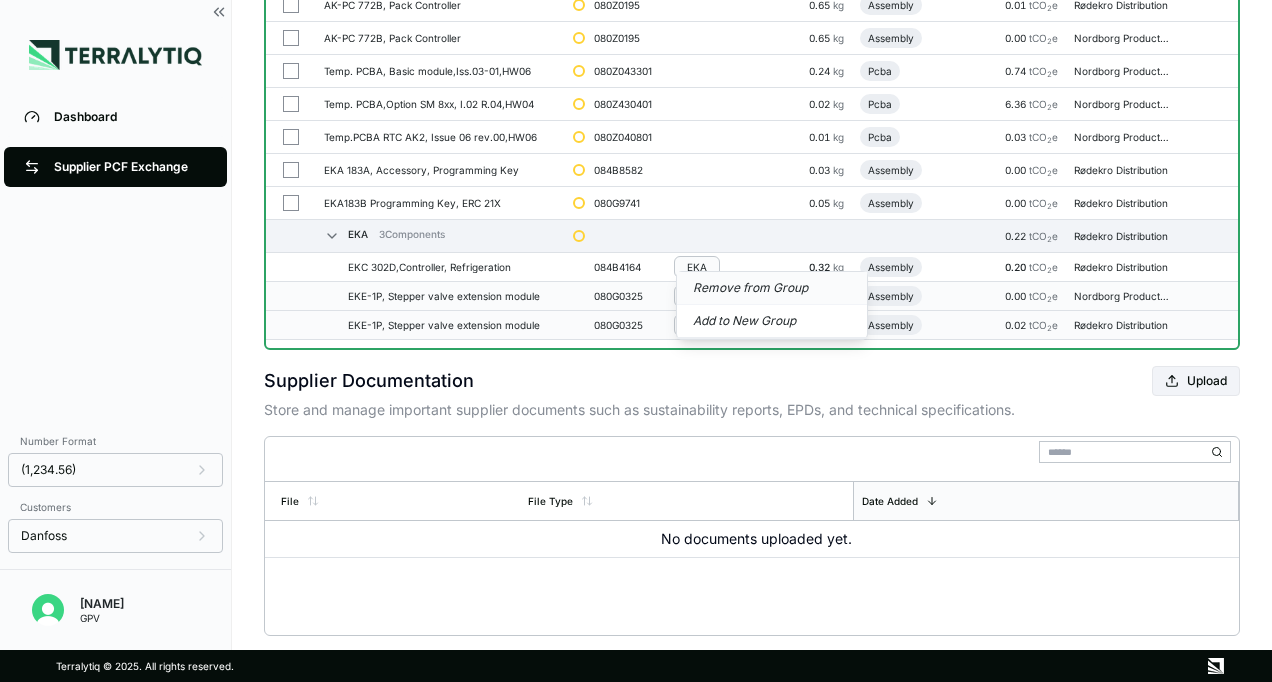 click on "Remove from Group" at bounding box center (772, 288) 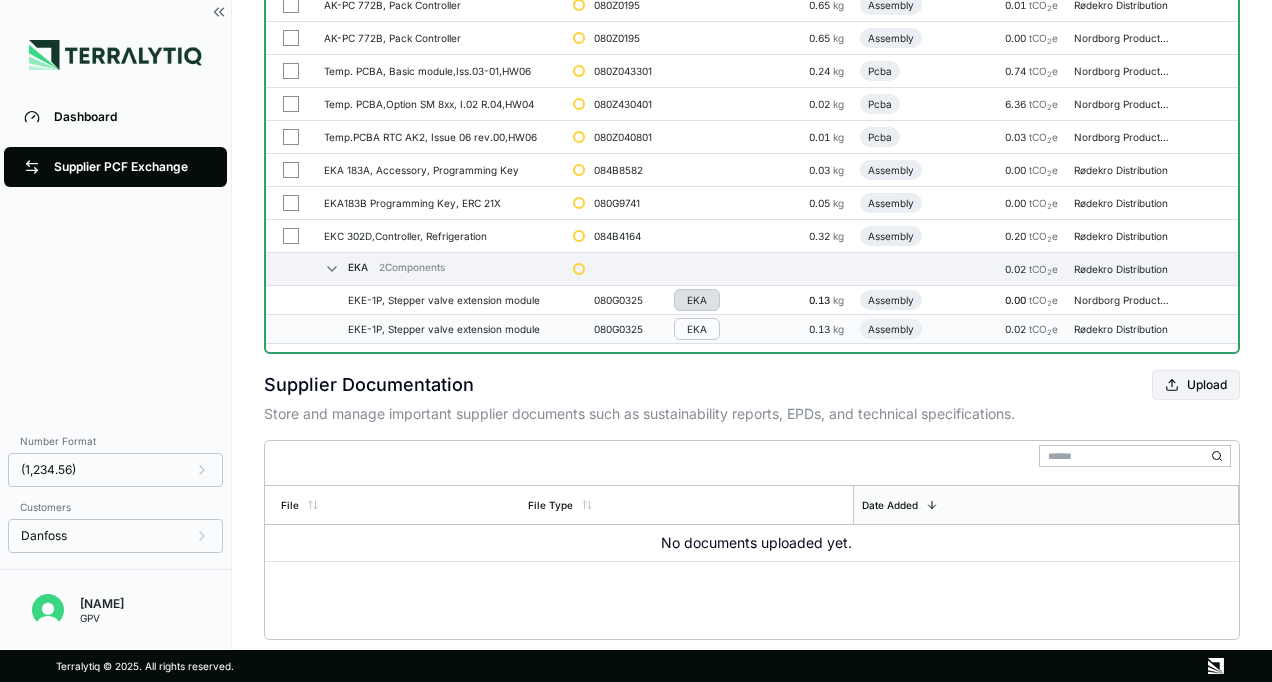 click on "EKA" at bounding box center (697, 300) 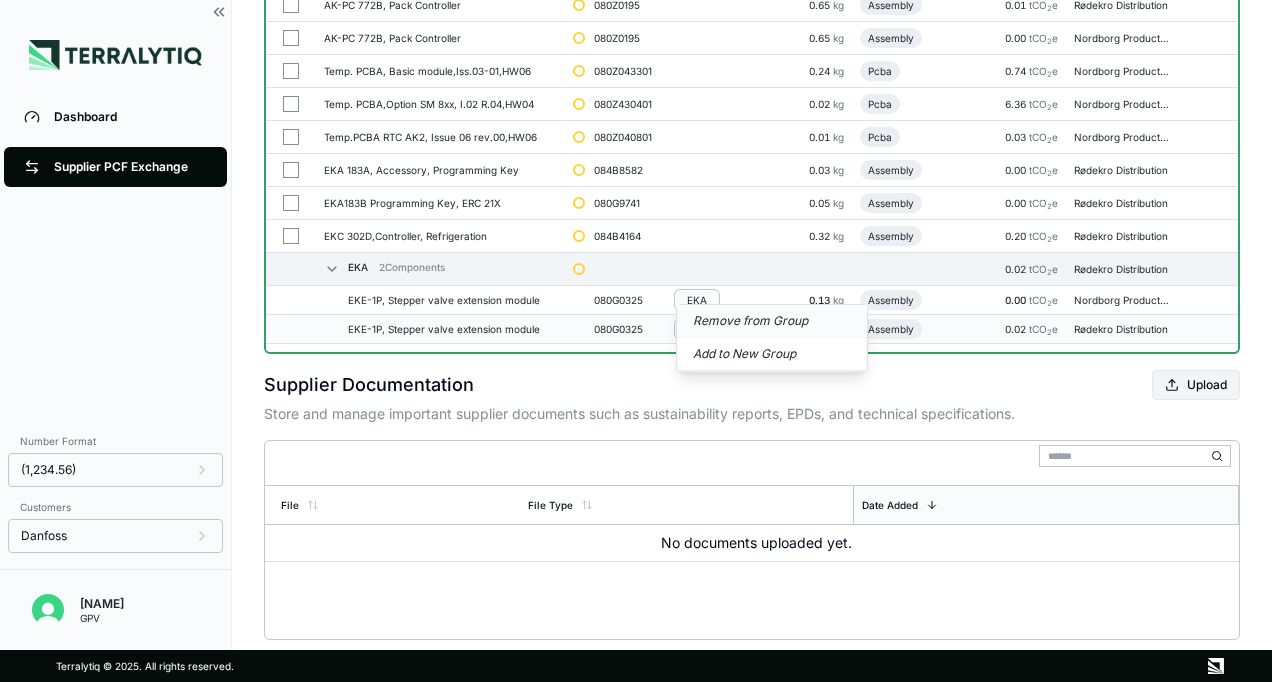 click on "Remove from Group" at bounding box center (772, 321) 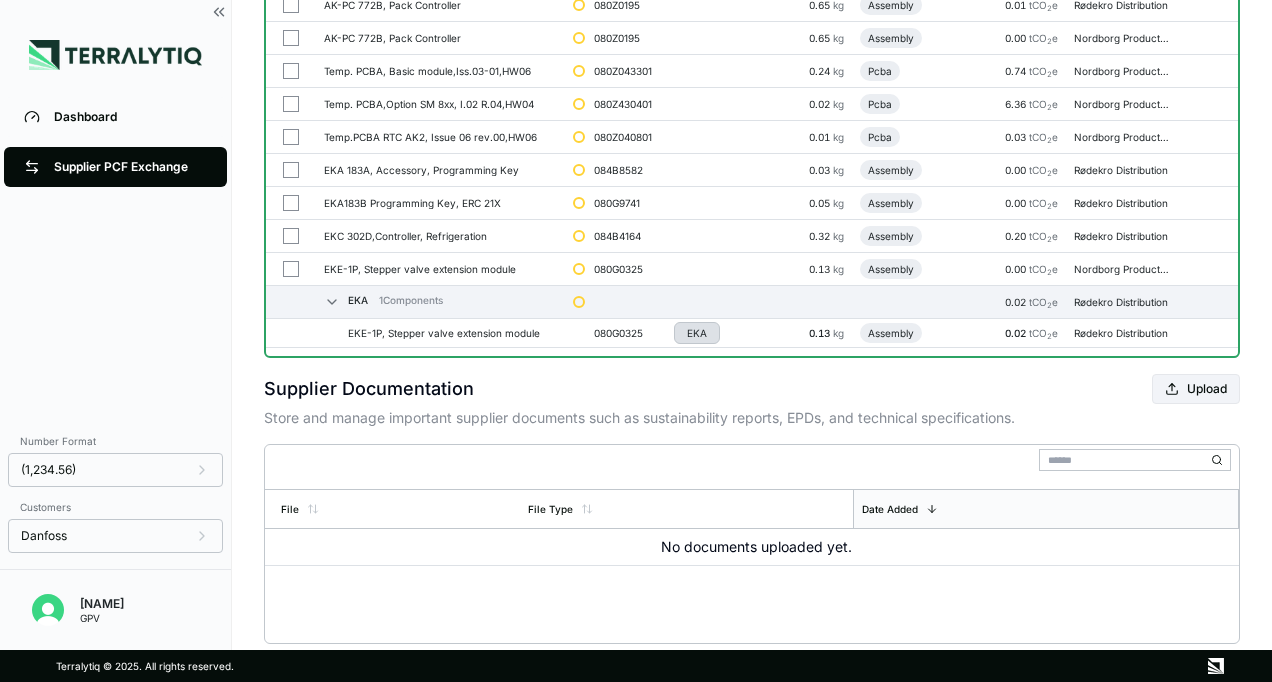 click on "EKA" at bounding box center (697, 333) 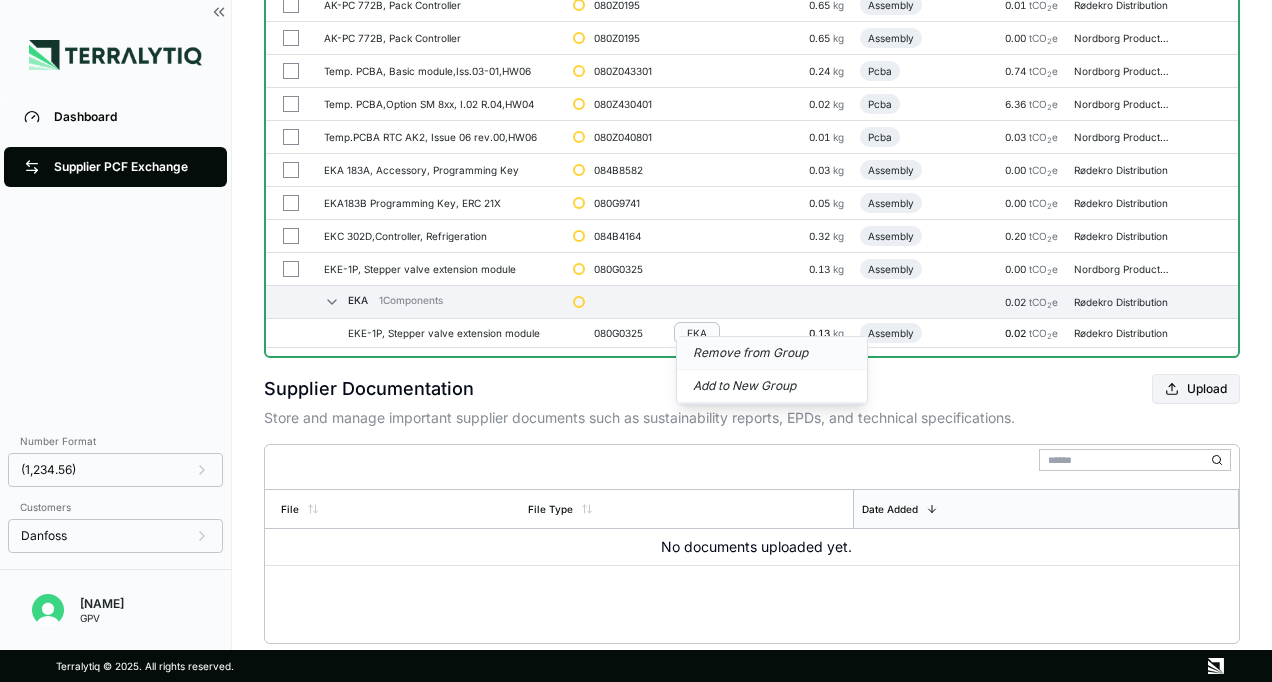 click on "Remove from Group" at bounding box center (772, 353) 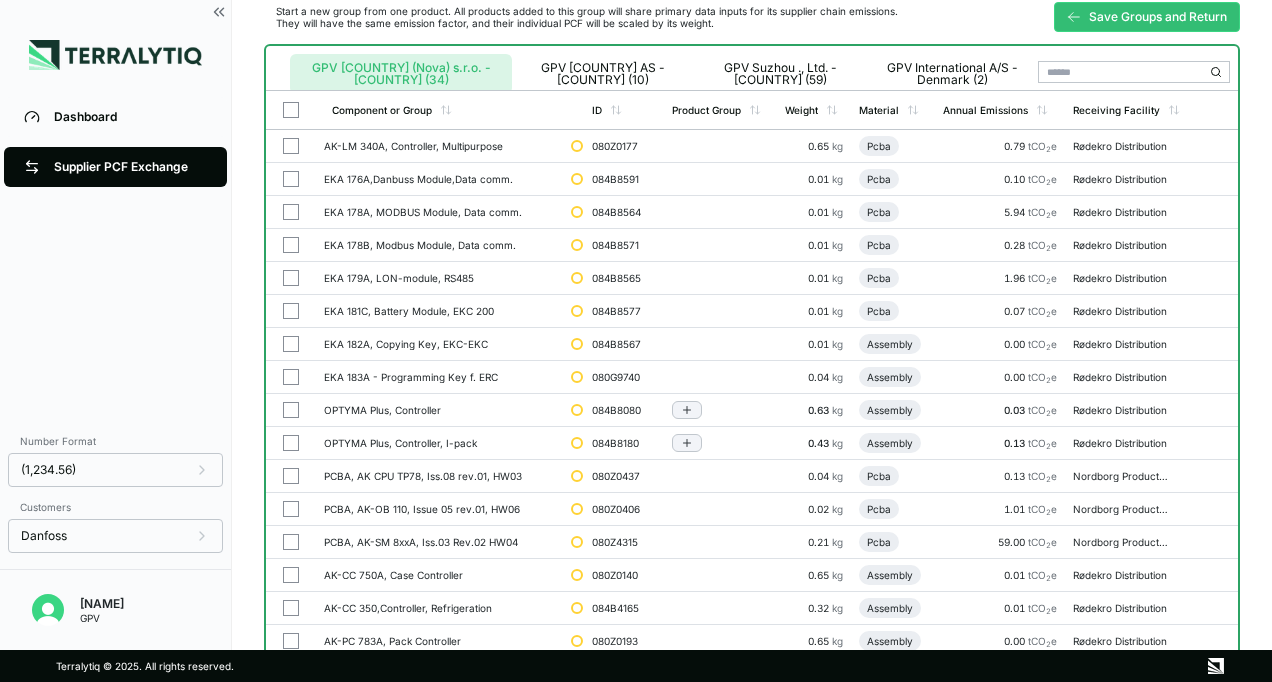 scroll, scrollTop: 0, scrollLeft: 0, axis: both 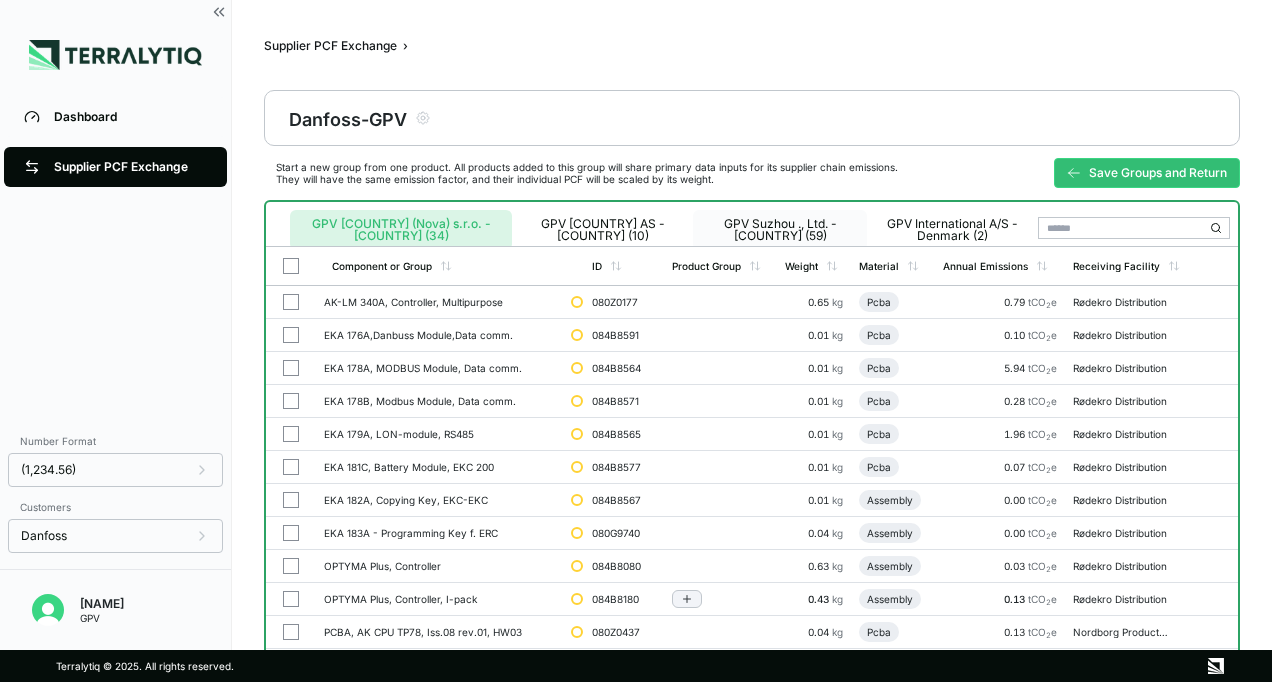 click on "GPV Suzhou ., Ltd. - [COUNTRY] (59)" at bounding box center (780, 230) 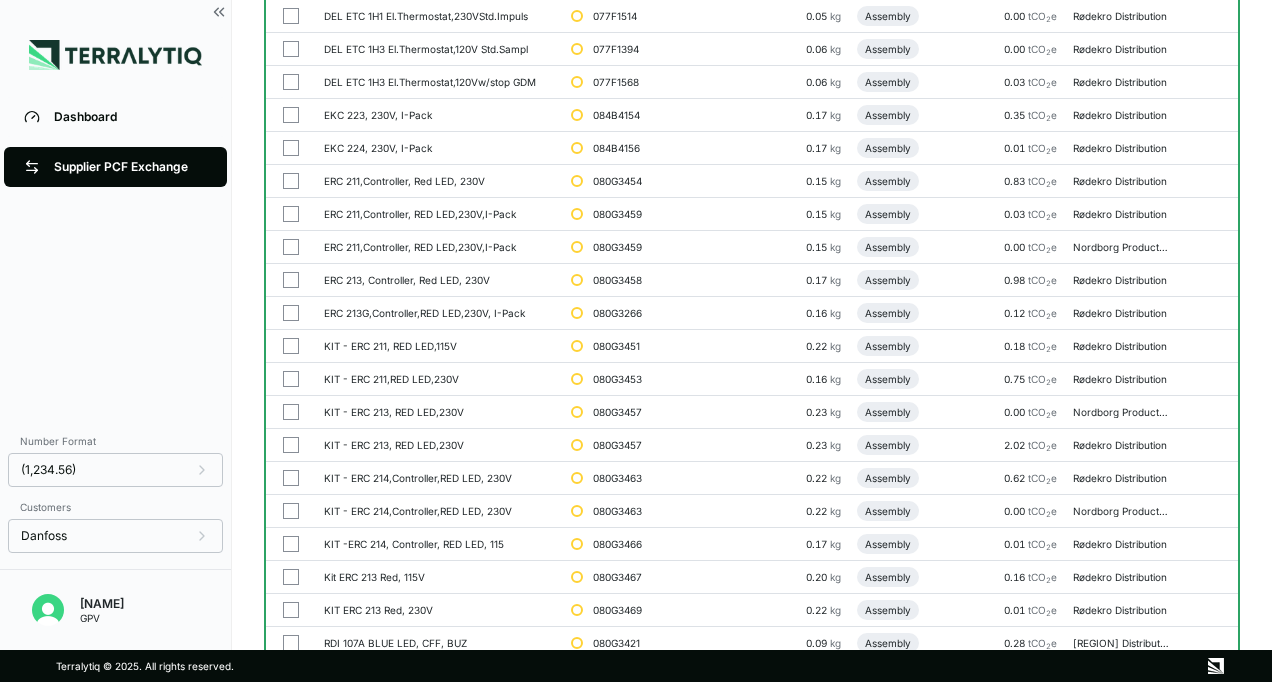 scroll, scrollTop: 398, scrollLeft: 0, axis: vertical 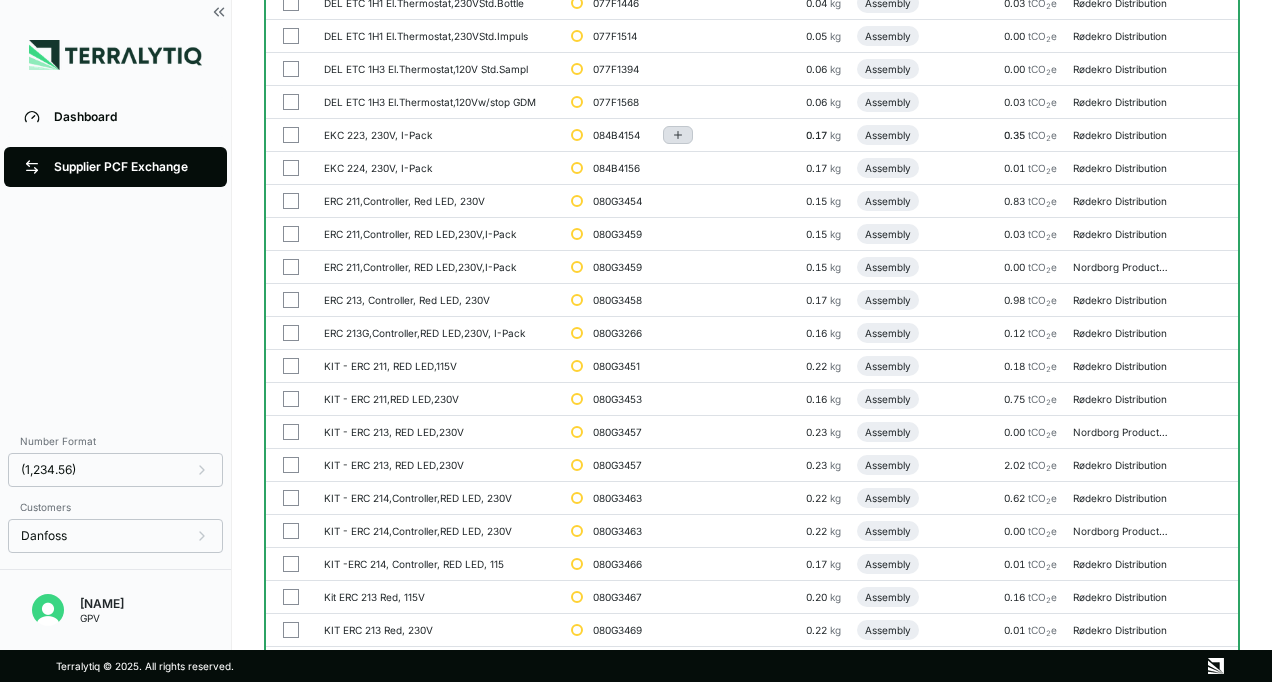 click at bounding box center (678, 135) 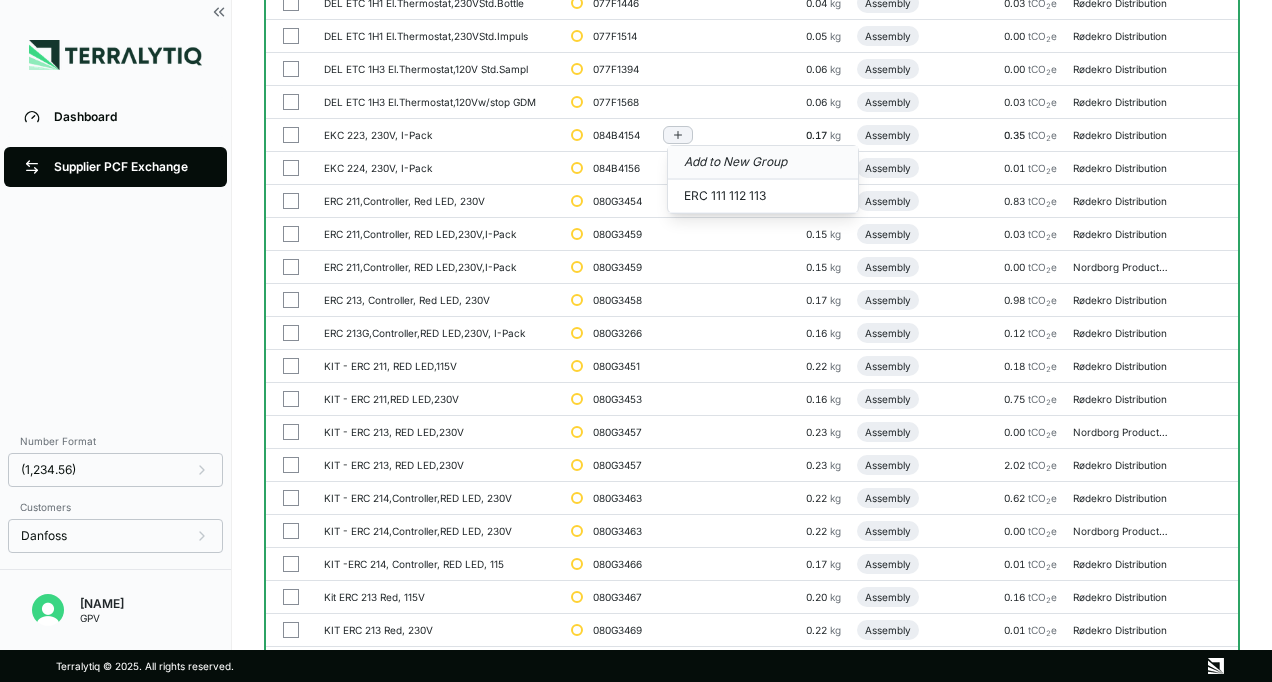 click on "Add to New Group" at bounding box center [763, 163] 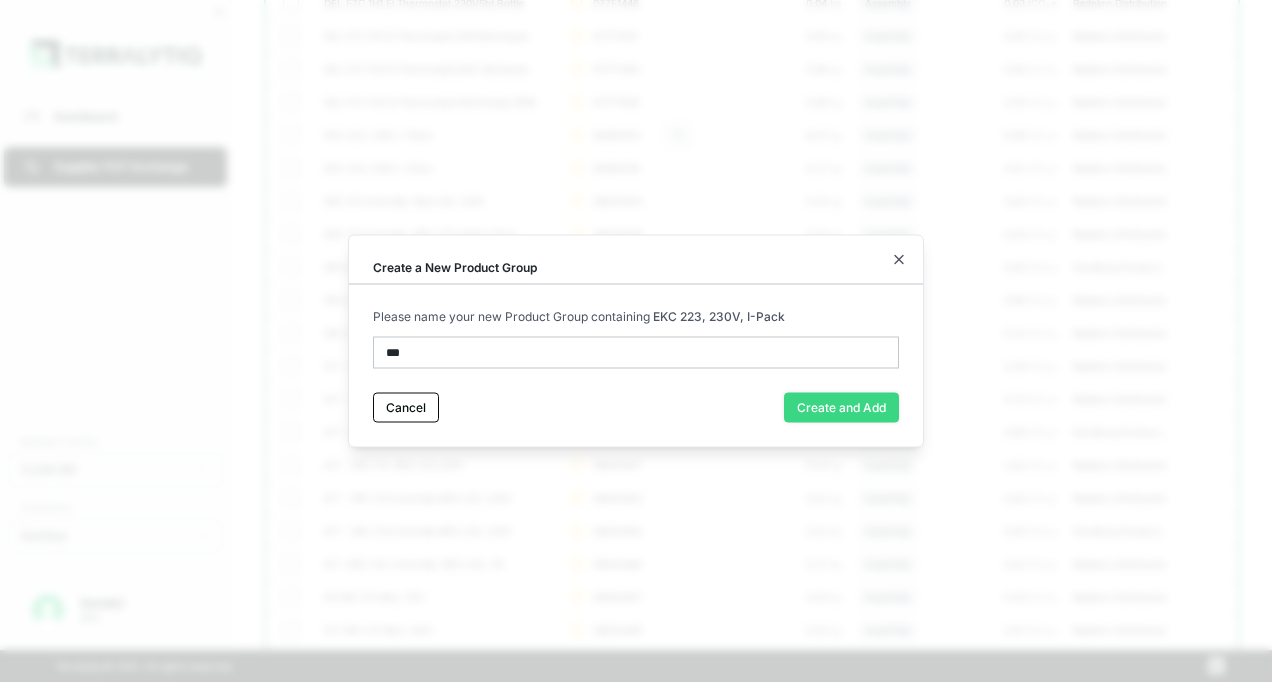 type on "***" 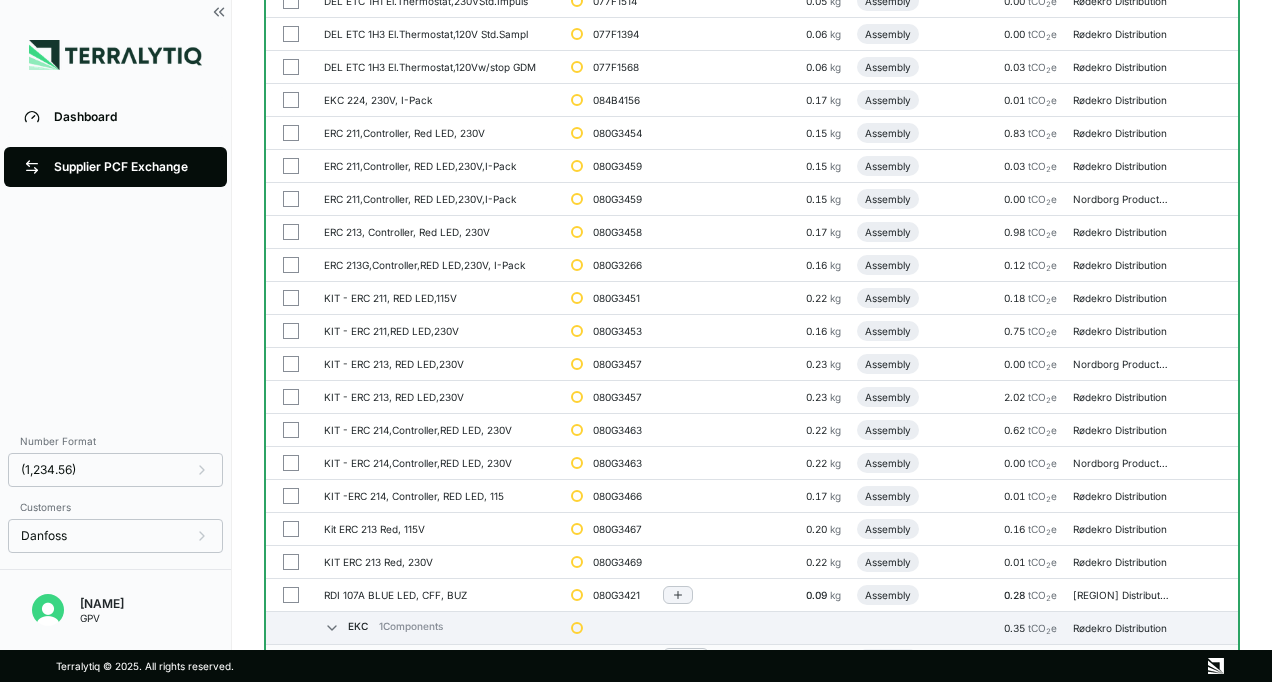 scroll, scrollTop: 194, scrollLeft: 0, axis: vertical 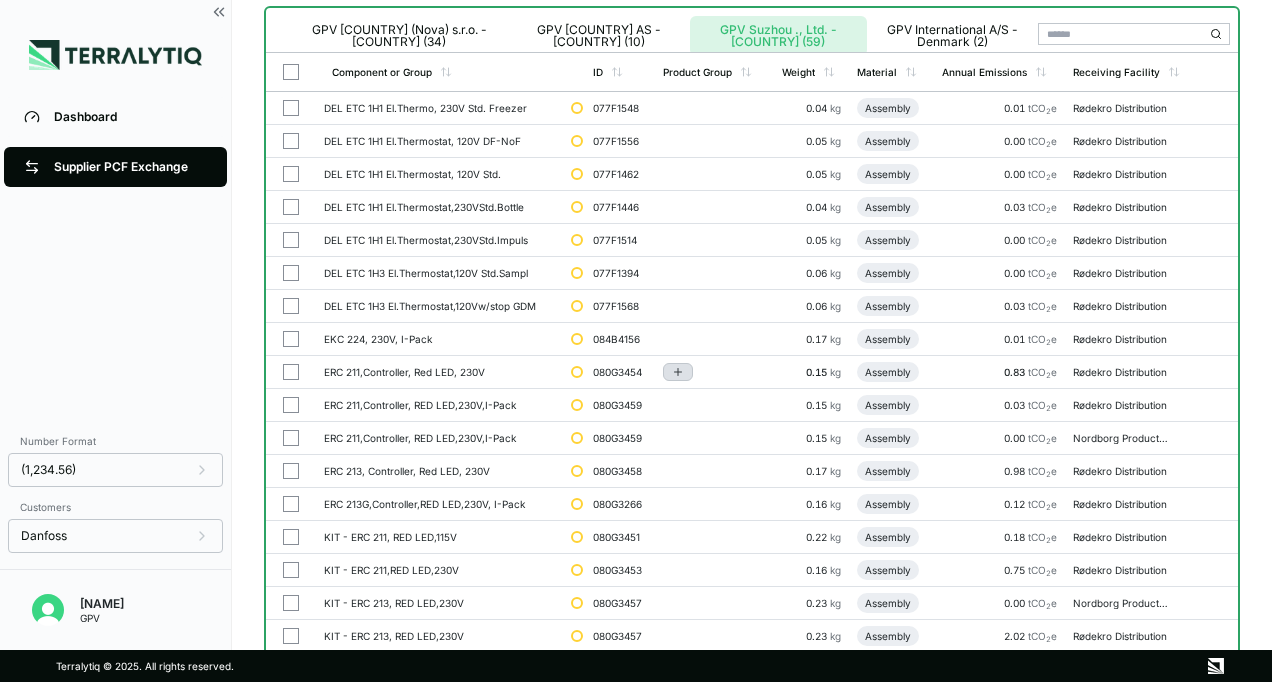 click at bounding box center (678, 372) 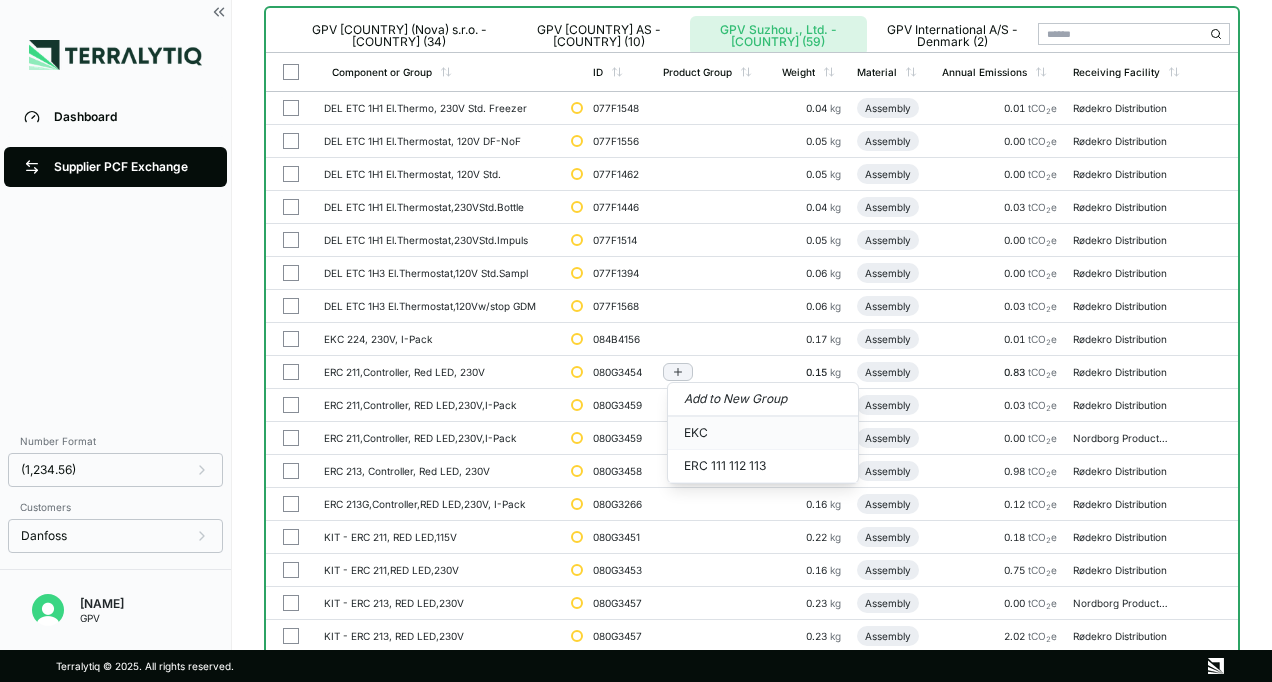 click on "EKC" at bounding box center [763, 433] 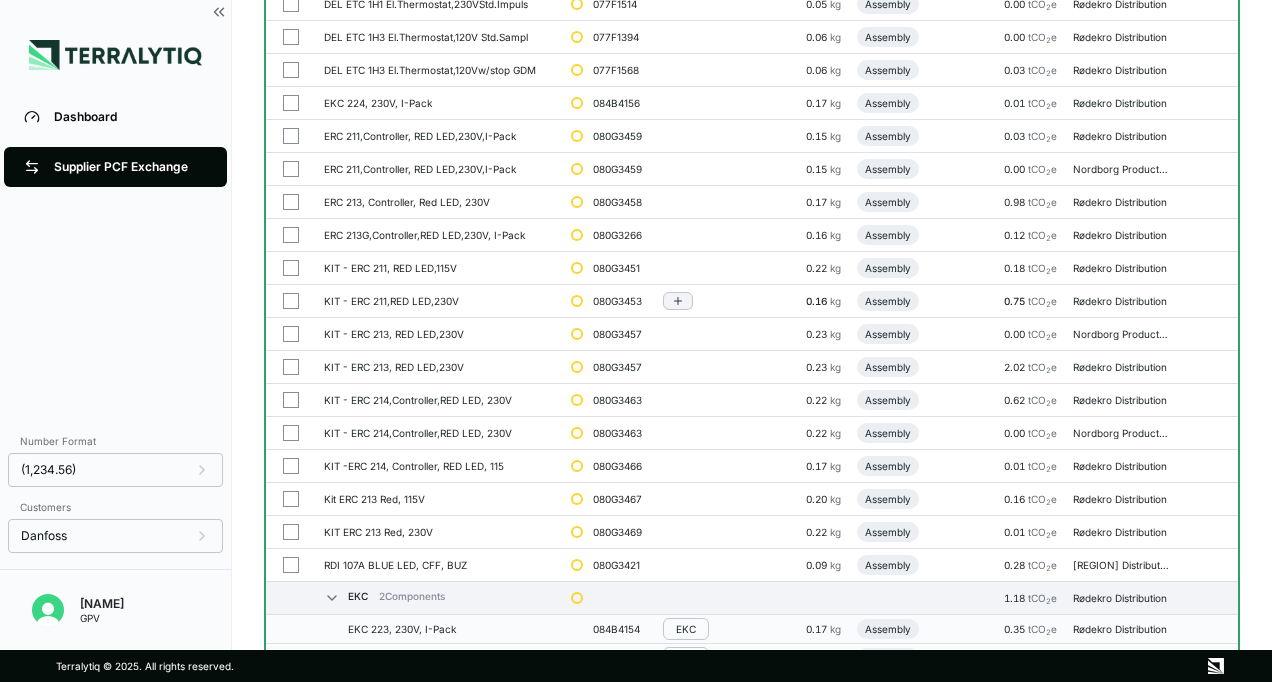 scroll, scrollTop: 660, scrollLeft: 0, axis: vertical 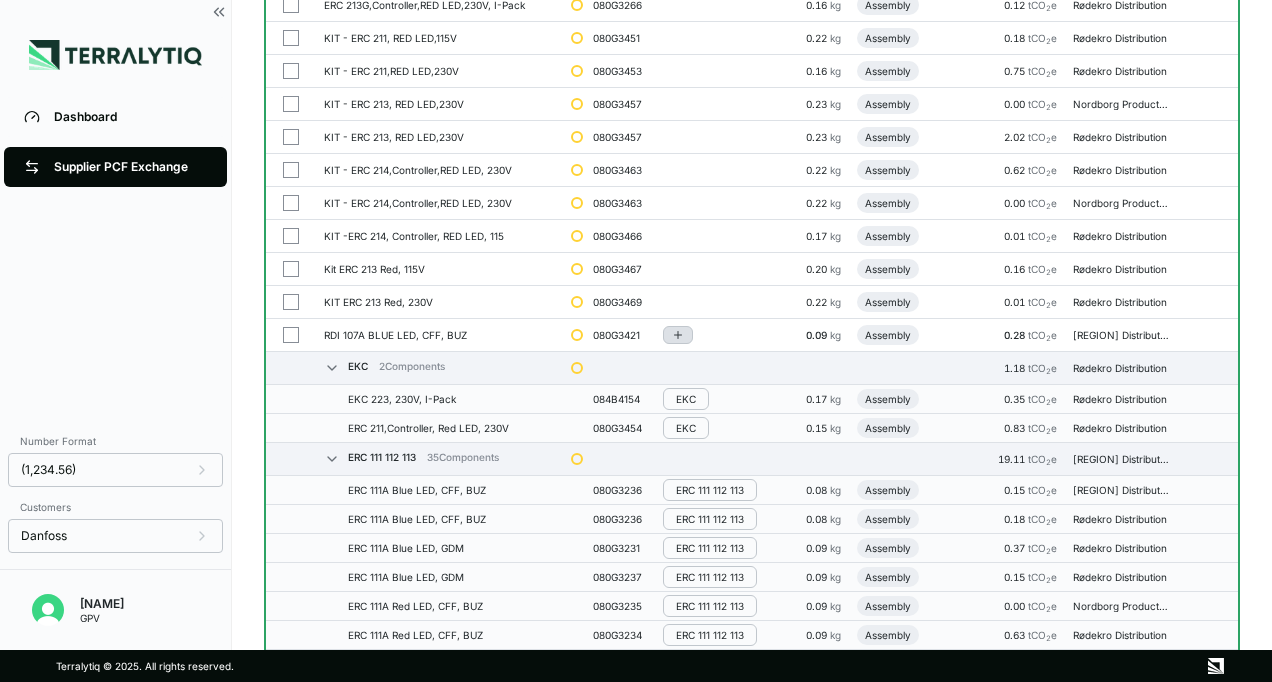 click 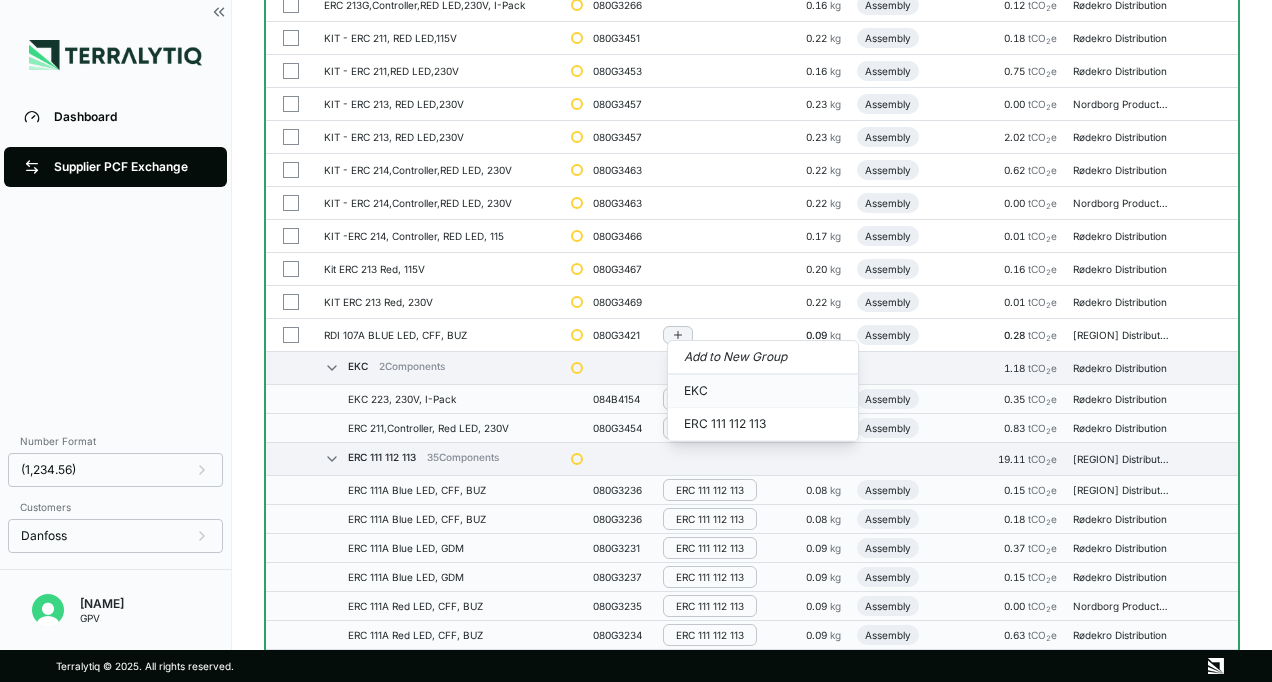 click on "EKC" at bounding box center (763, 391) 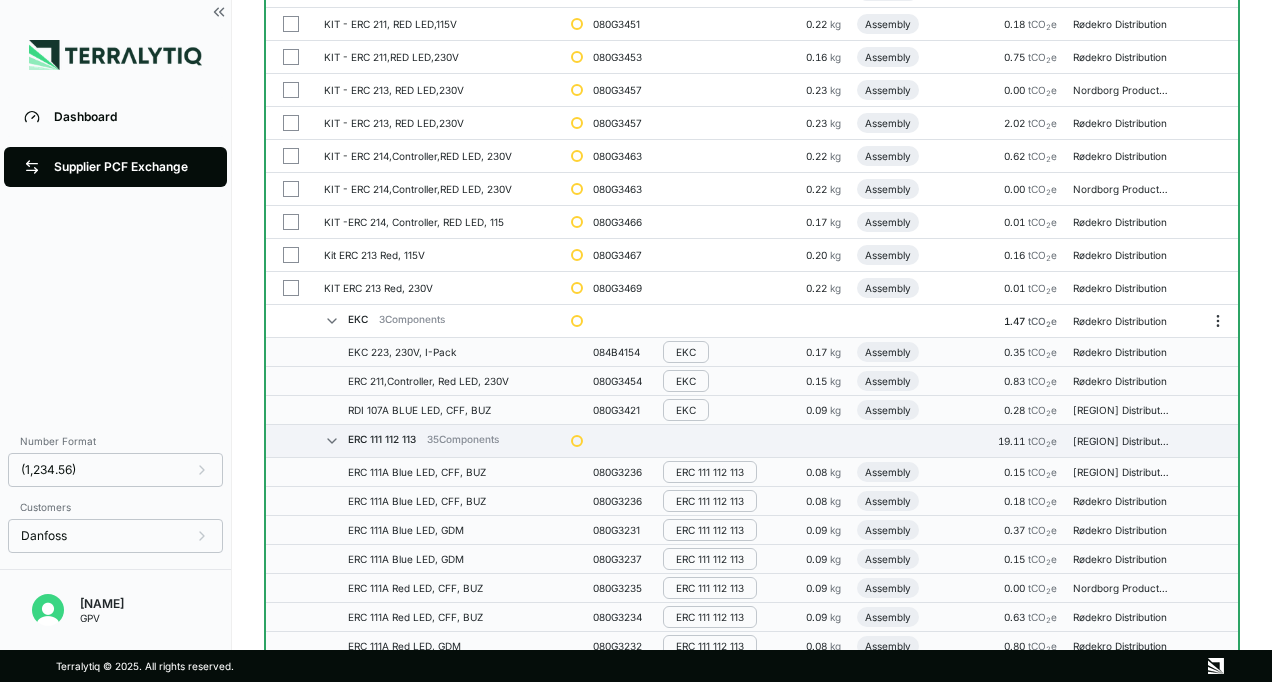 scroll, scrollTop: 700, scrollLeft: 0, axis: vertical 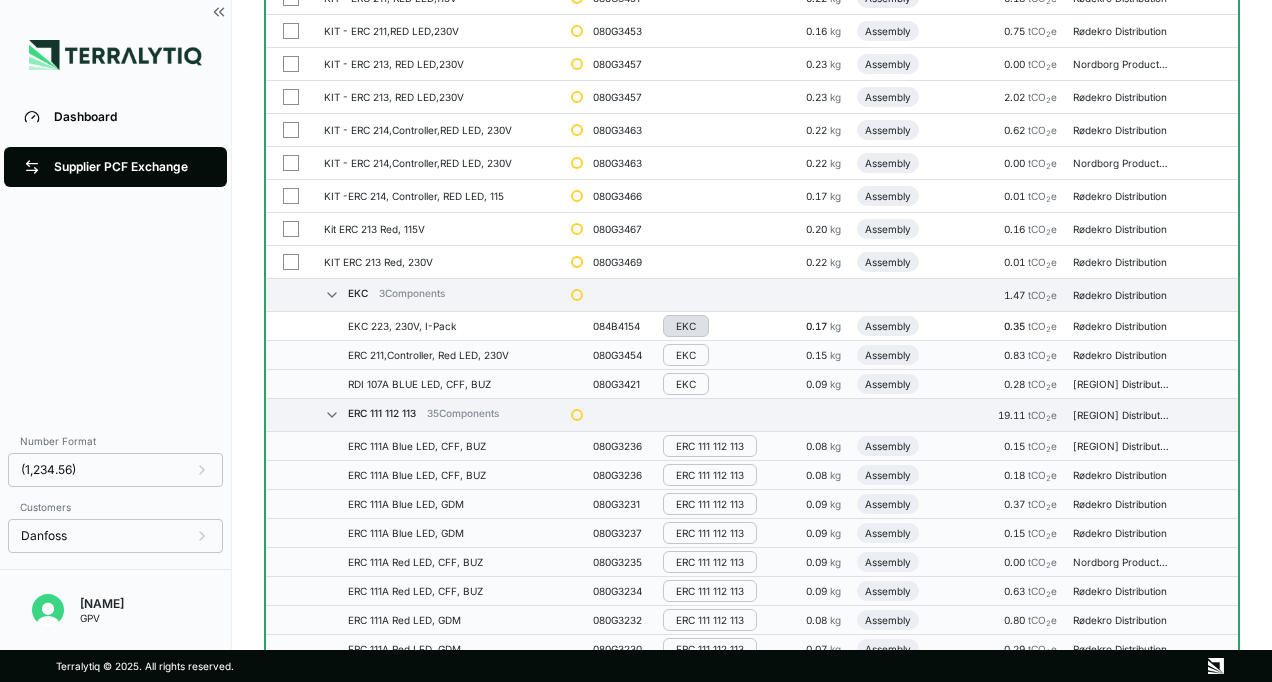 click on "EKC" at bounding box center (686, 326) 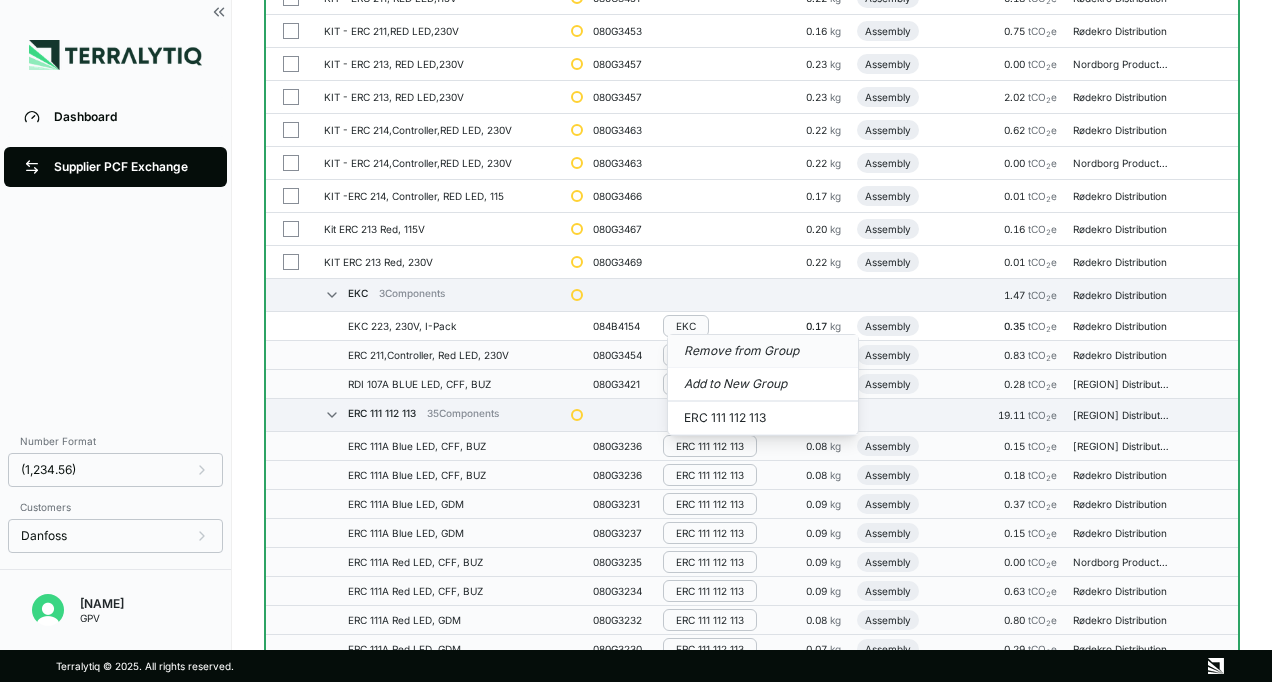 click on "Remove from Group" at bounding box center (763, 351) 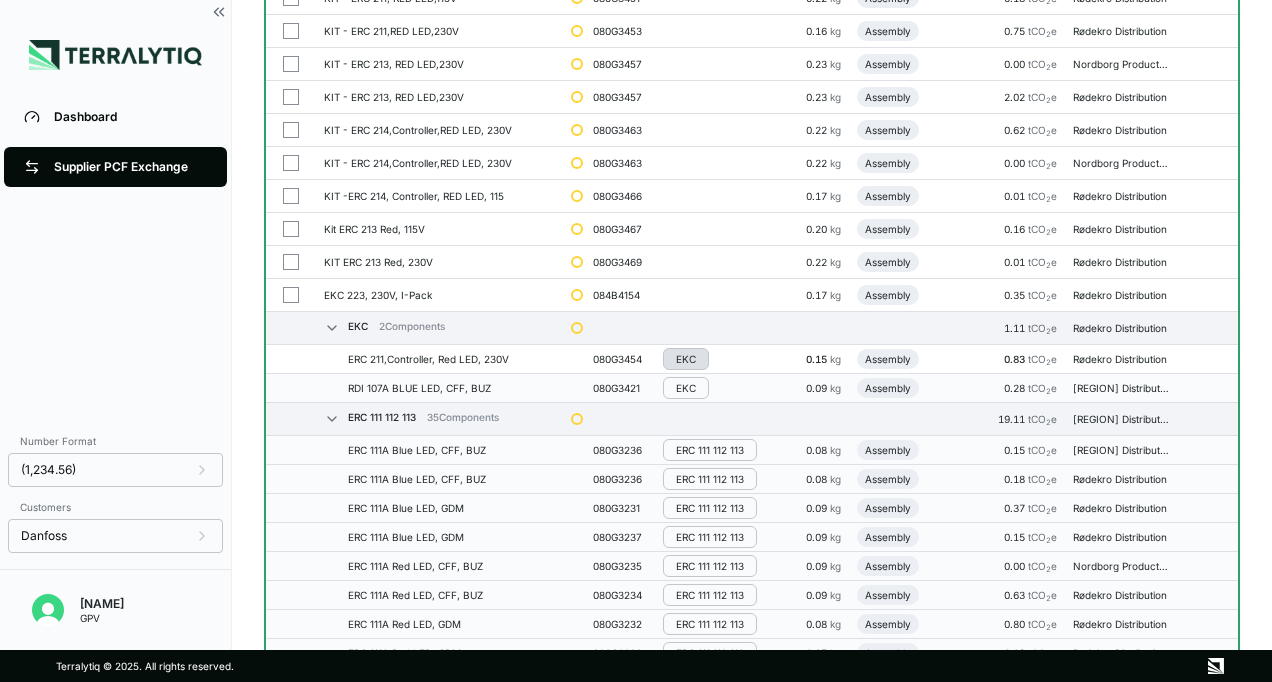 click on "EKC" at bounding box center [686, 359] 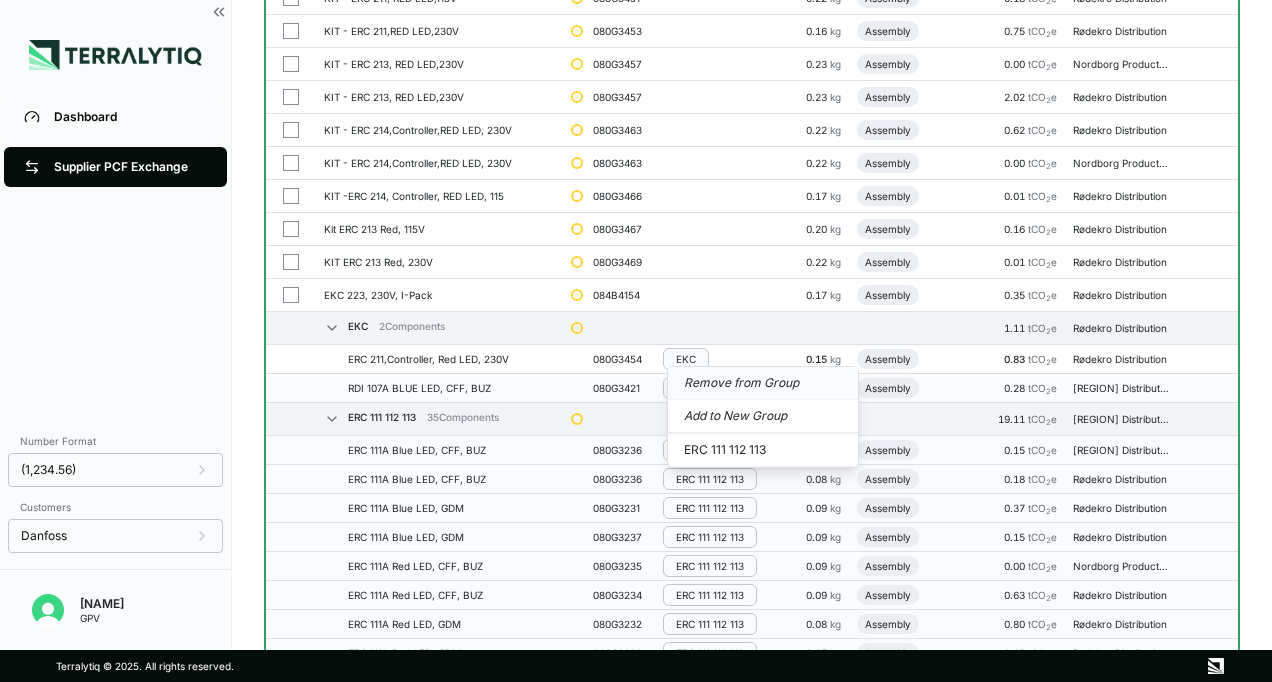click on "Remove from Group" at bounding box center [763, 383] 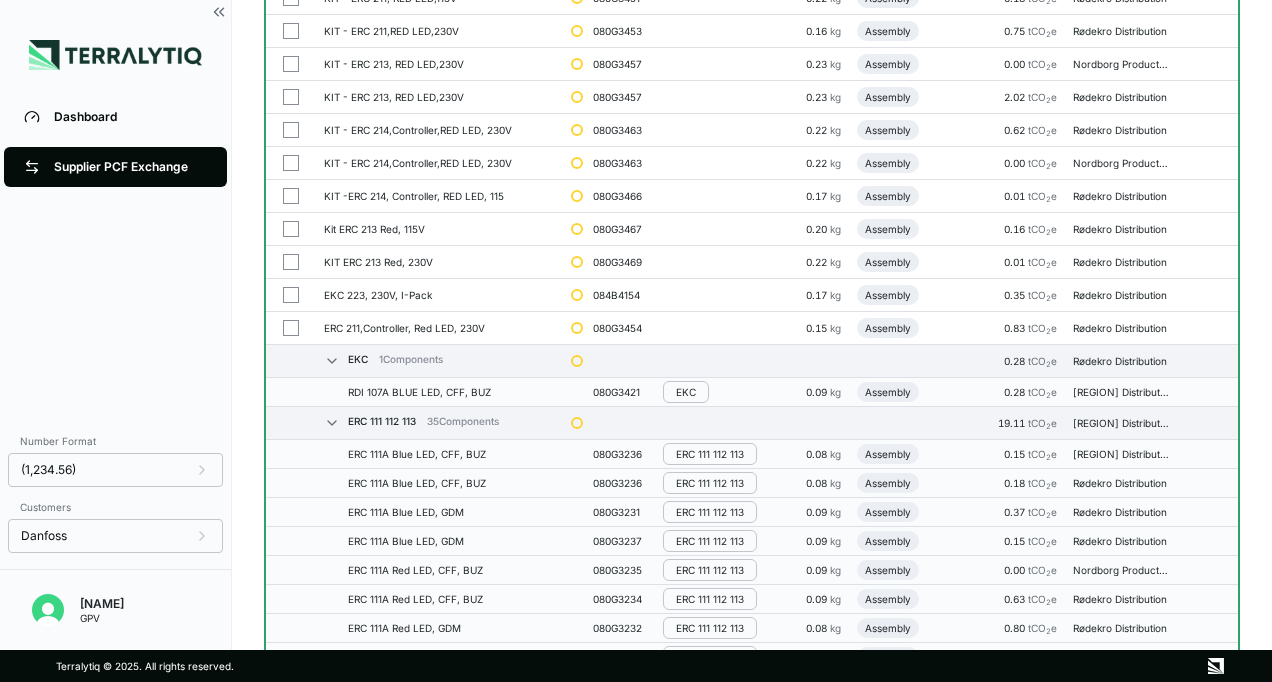 click on "EKC" at bounding box center (686, 392) 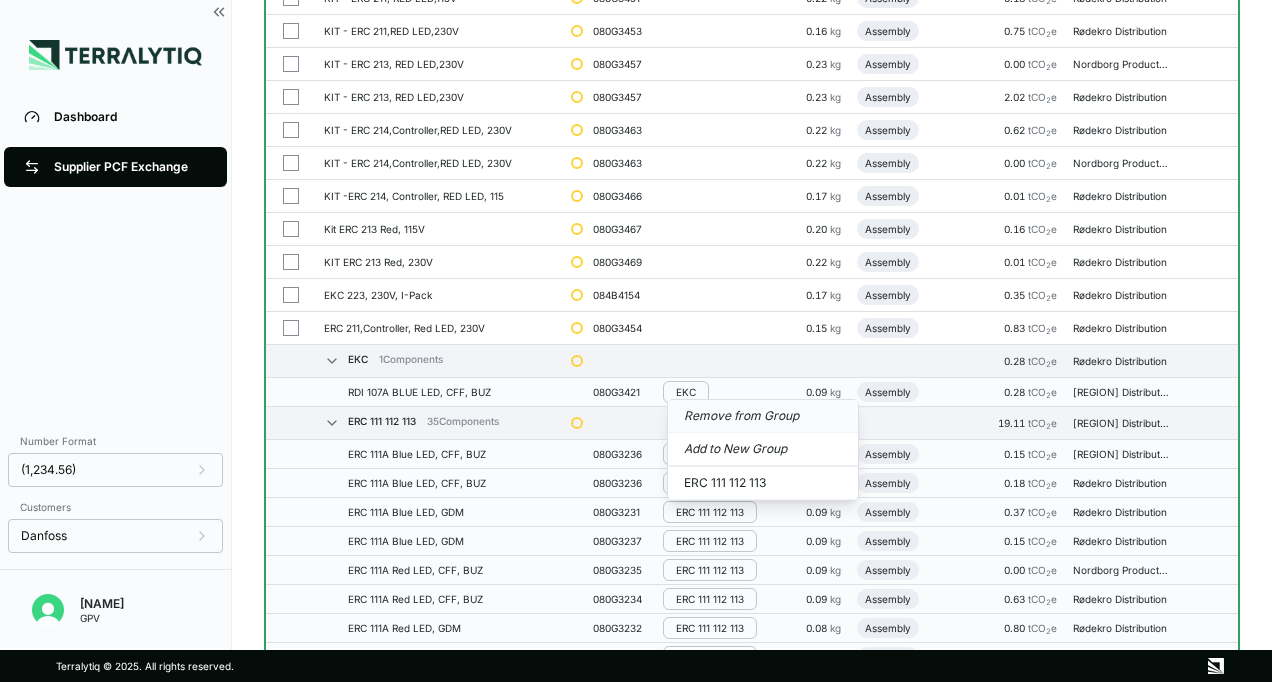 click on "Remove from Group" at bounding box center (763, 416) 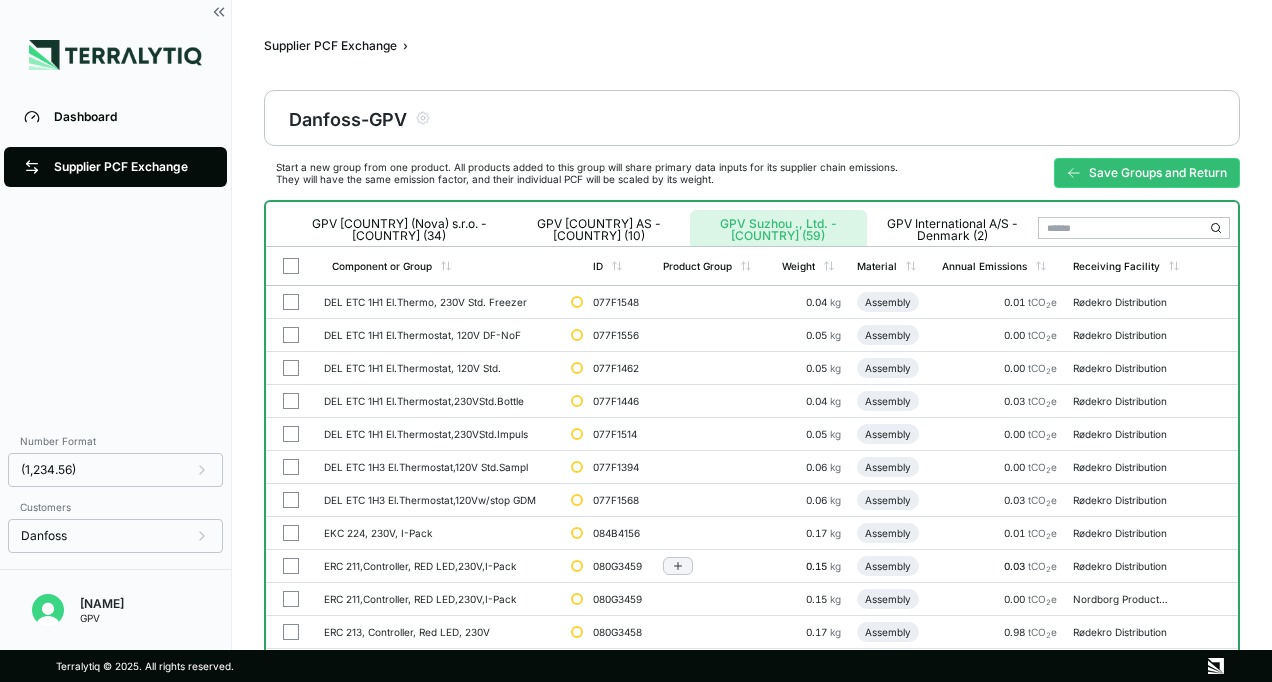 scroll, scrollTop: 233, scrollLeft: 0, axis: vertical 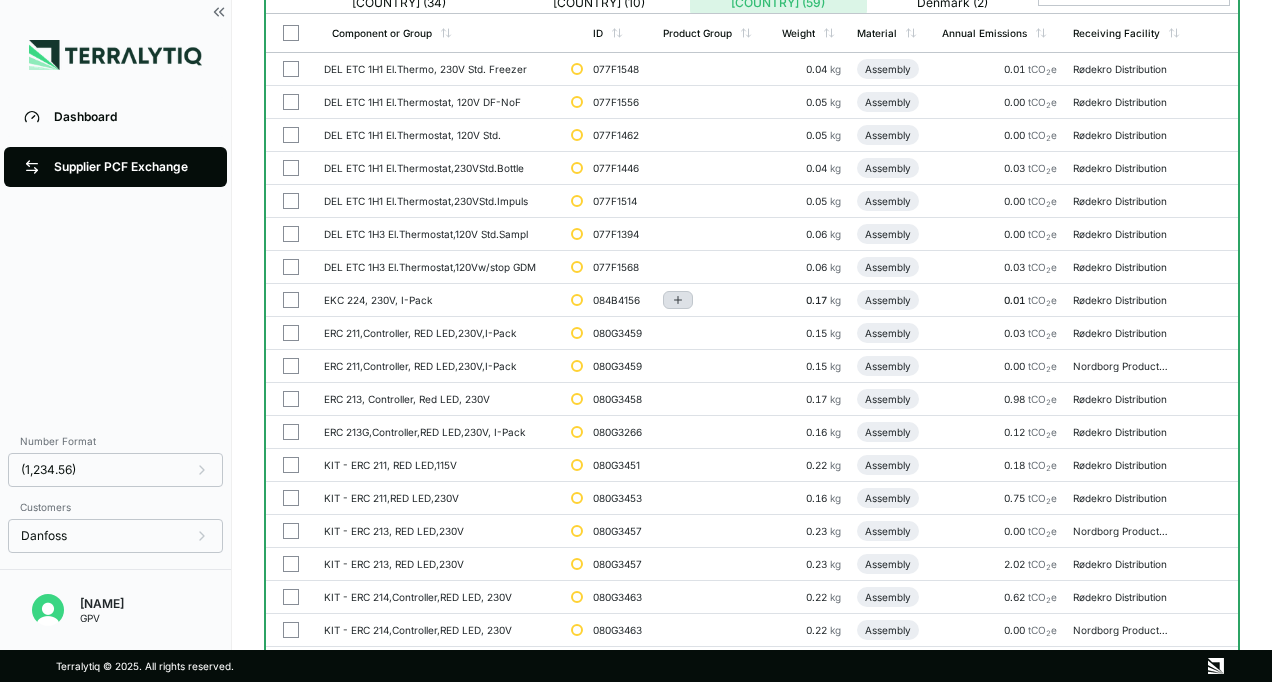click 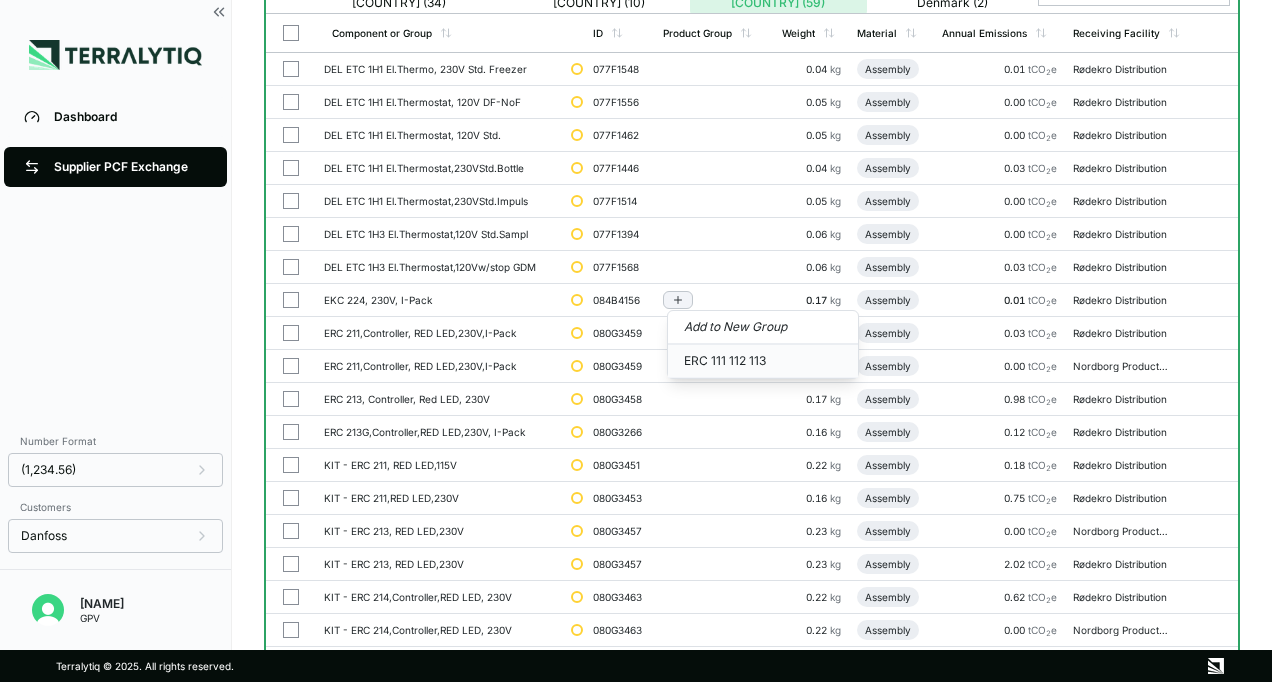 click on "ERC 111 112 113" at bounding box center [763, 361] 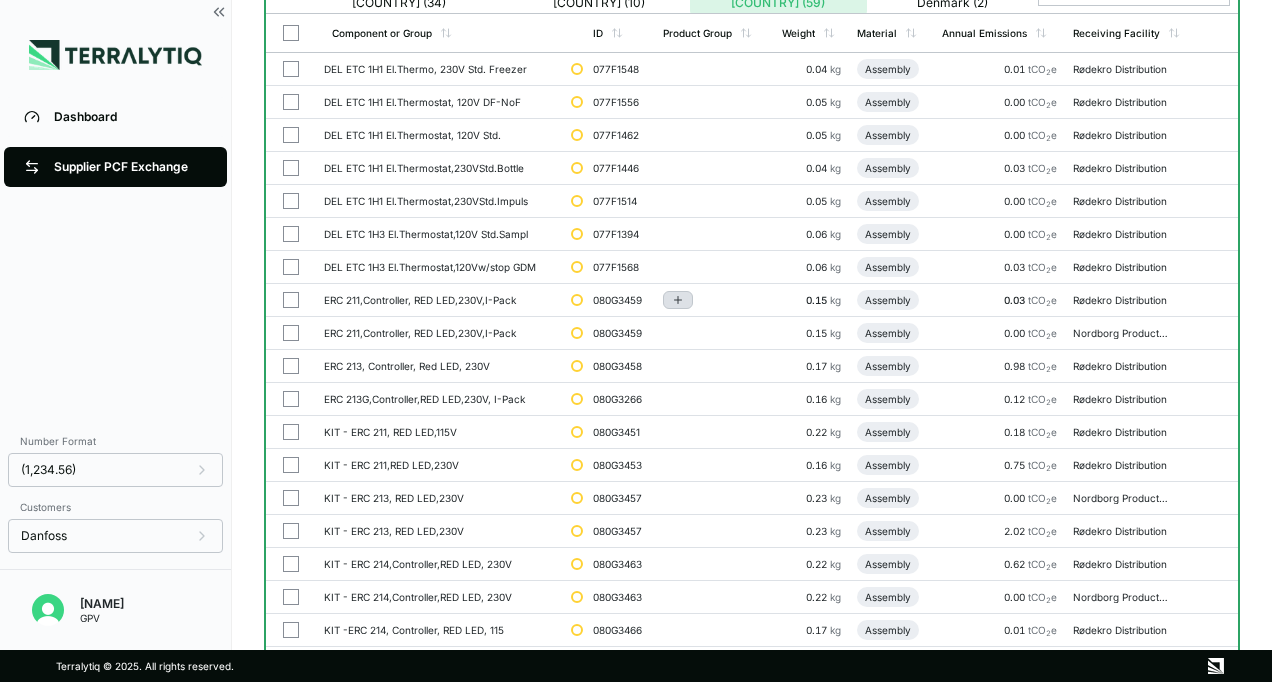 click at bounding box center [678, 300] 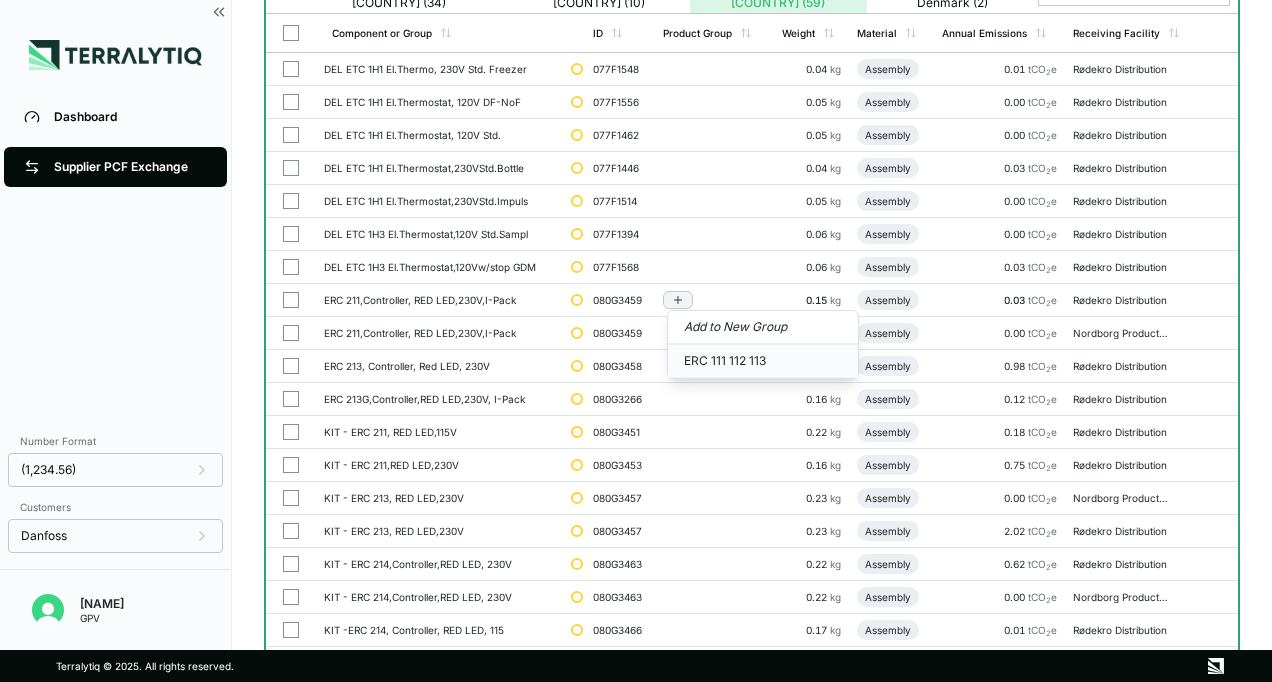 click on "ERC 111 112 113" at bounding box center (763, 361) 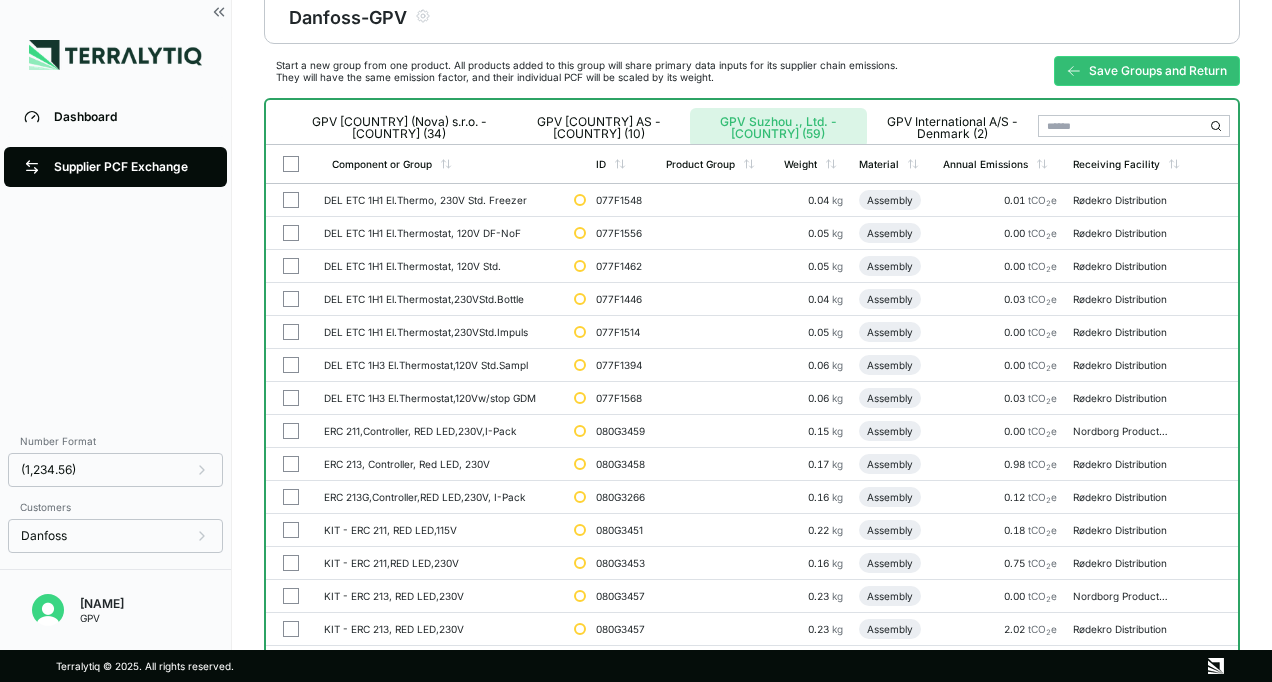 scroll, scrollTop: 0, scrollLeft: 0, axis: both 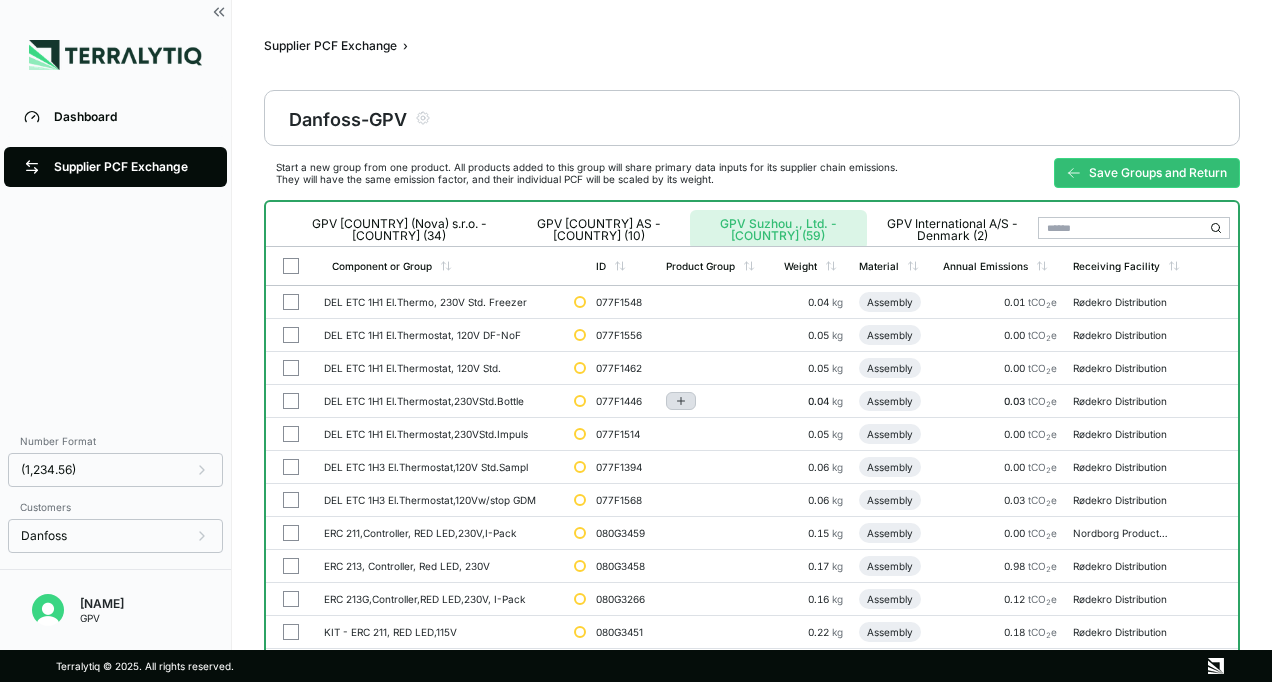 click 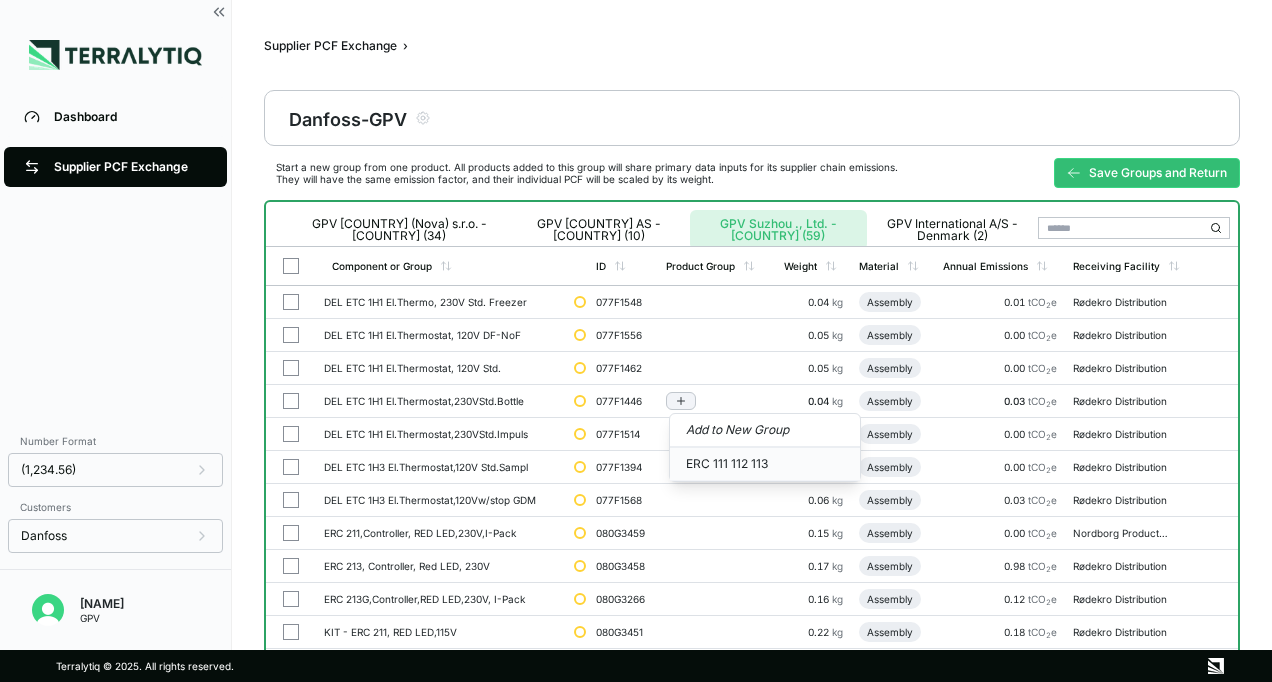 click on "ERC 111 112 113" at bounding box center [765, 464] 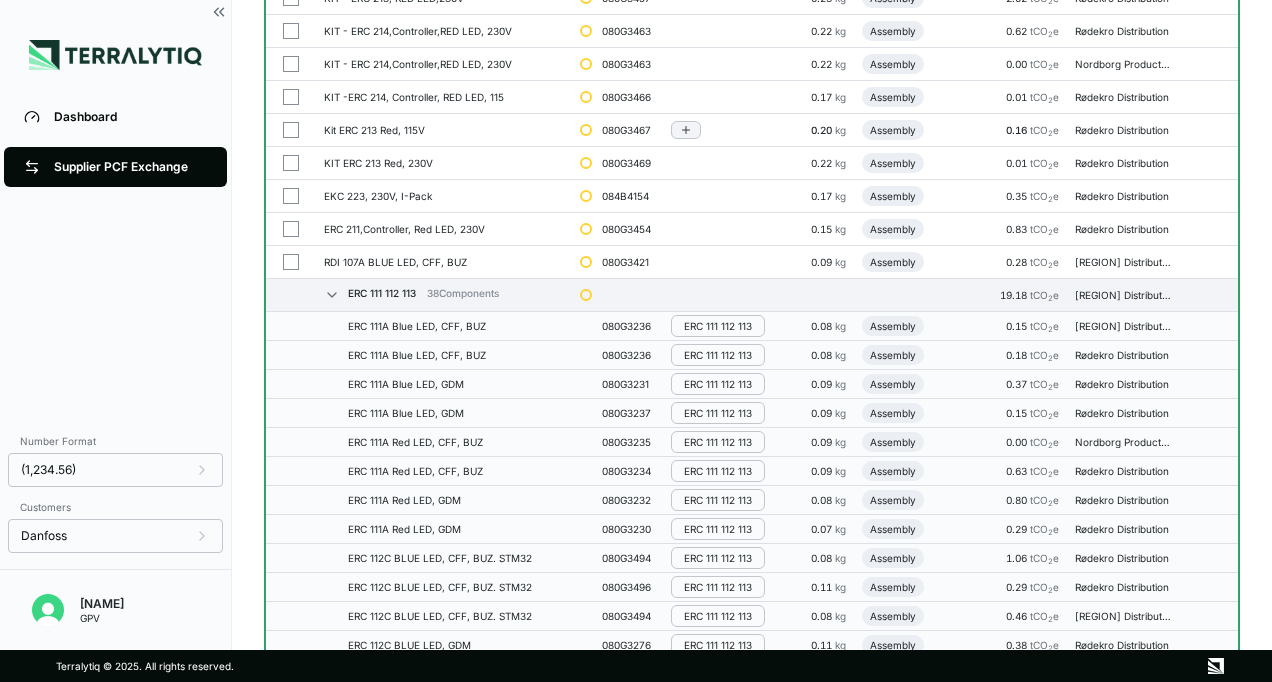 scroll, scrollTop: 0, scrollLeft: 0, axis: both 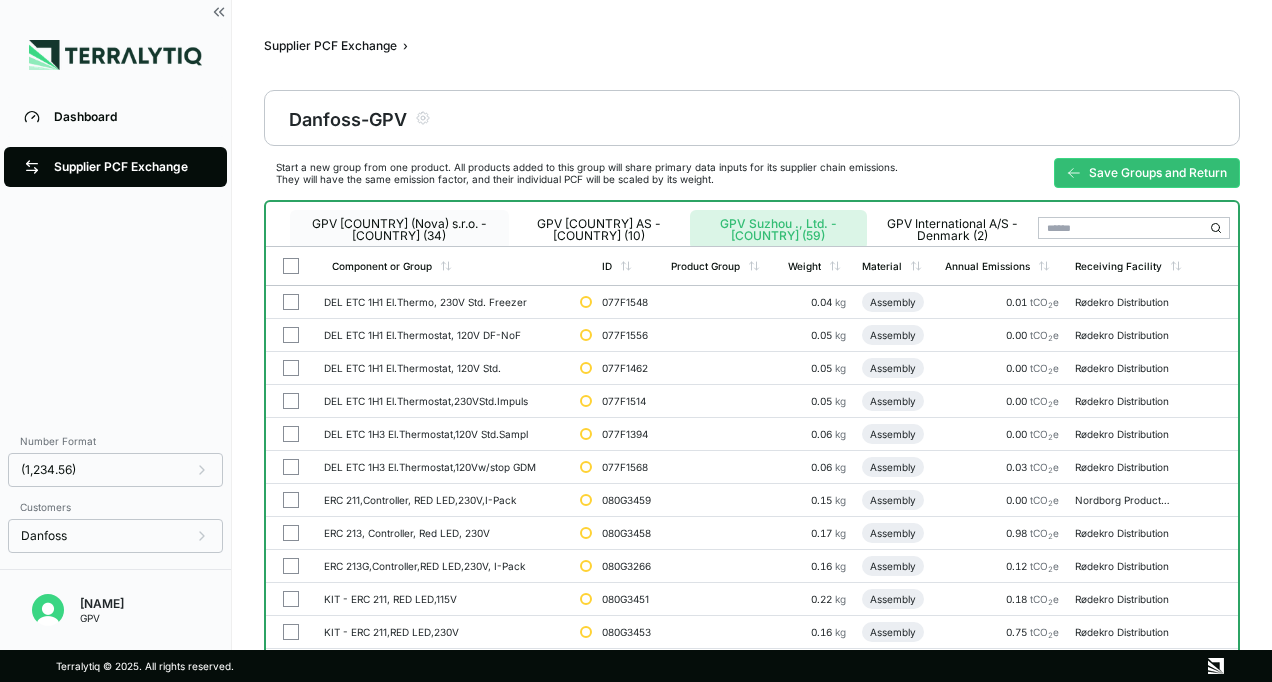 click on "GPV [COUNTRY] (Nova) s.r.o. - [COUNTRY] (34)" at bounding box center (399, 230) 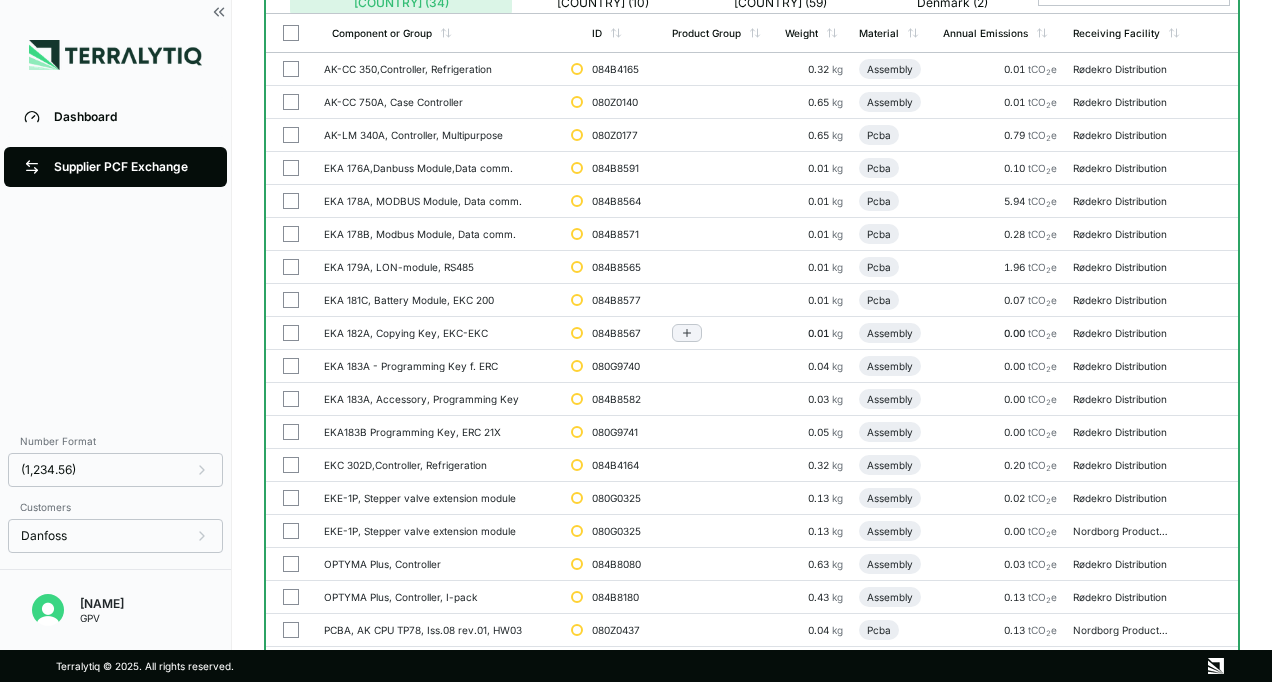 scroll, scrollTop: 0, scrollLeft: 0, axis: both 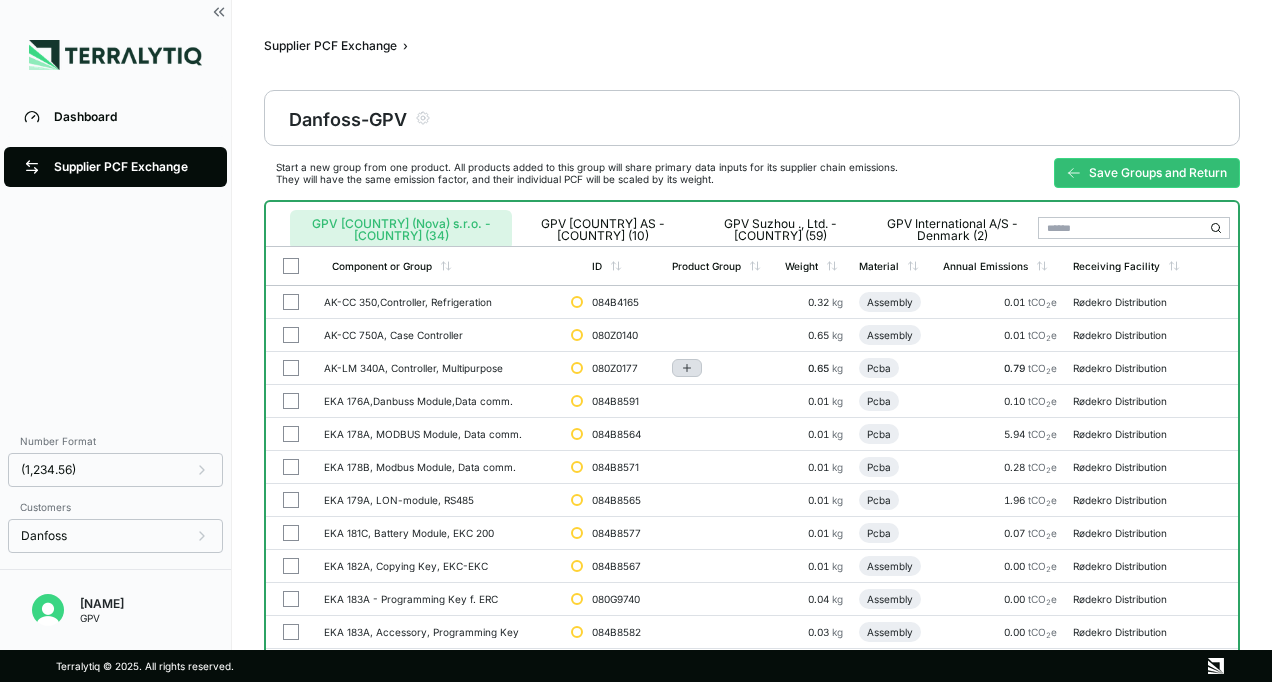 click 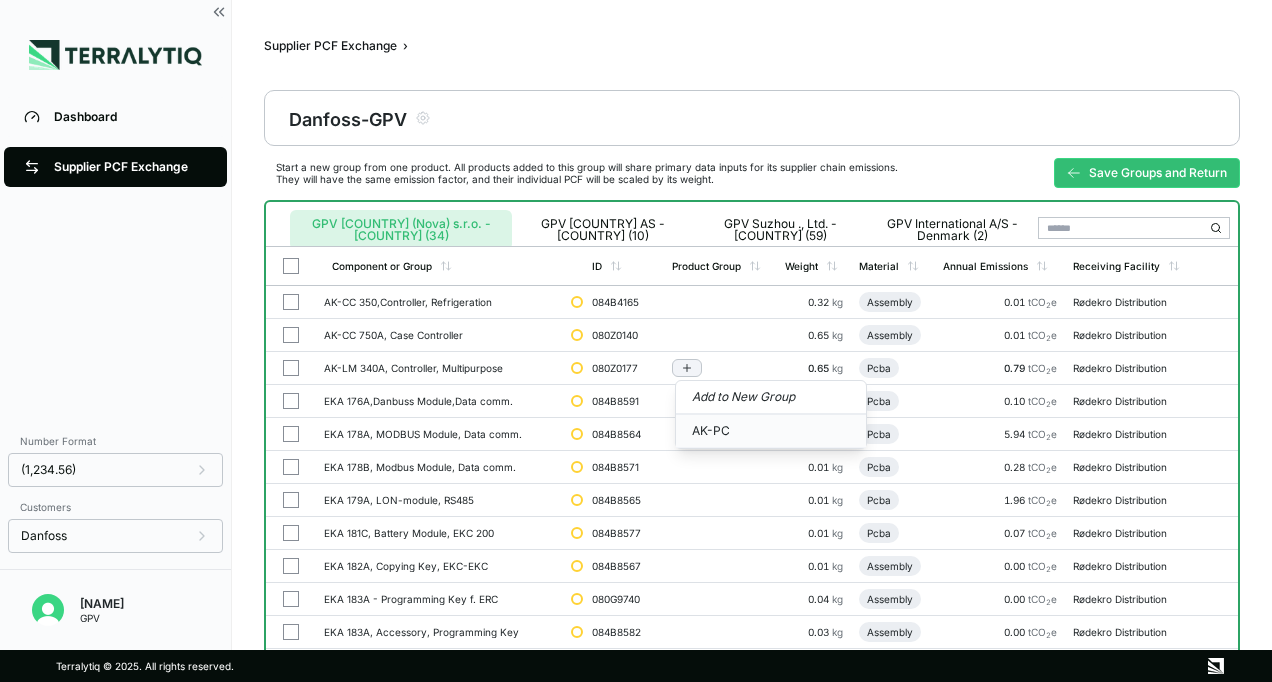 click on "AK-PC" at bounding box center (771, 431) 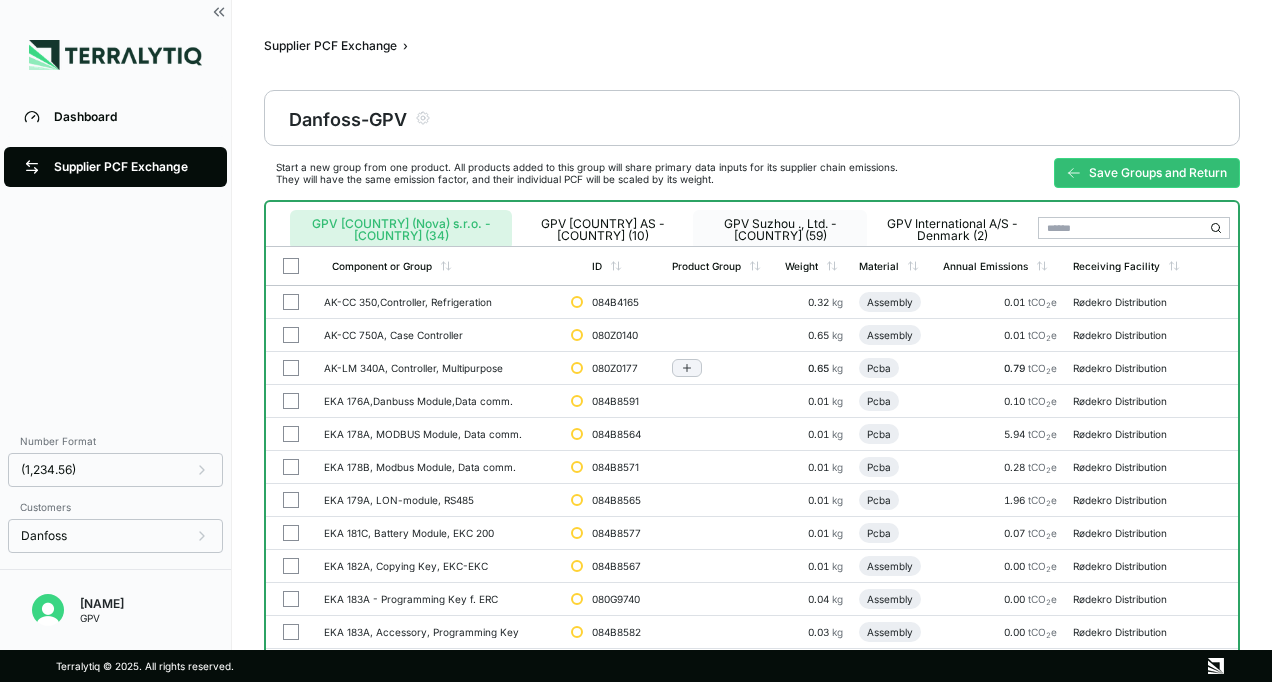 click on "GPV Suzhou ., Ltd. - [COUNTRY] (59)" at bounding box center [780, 230] 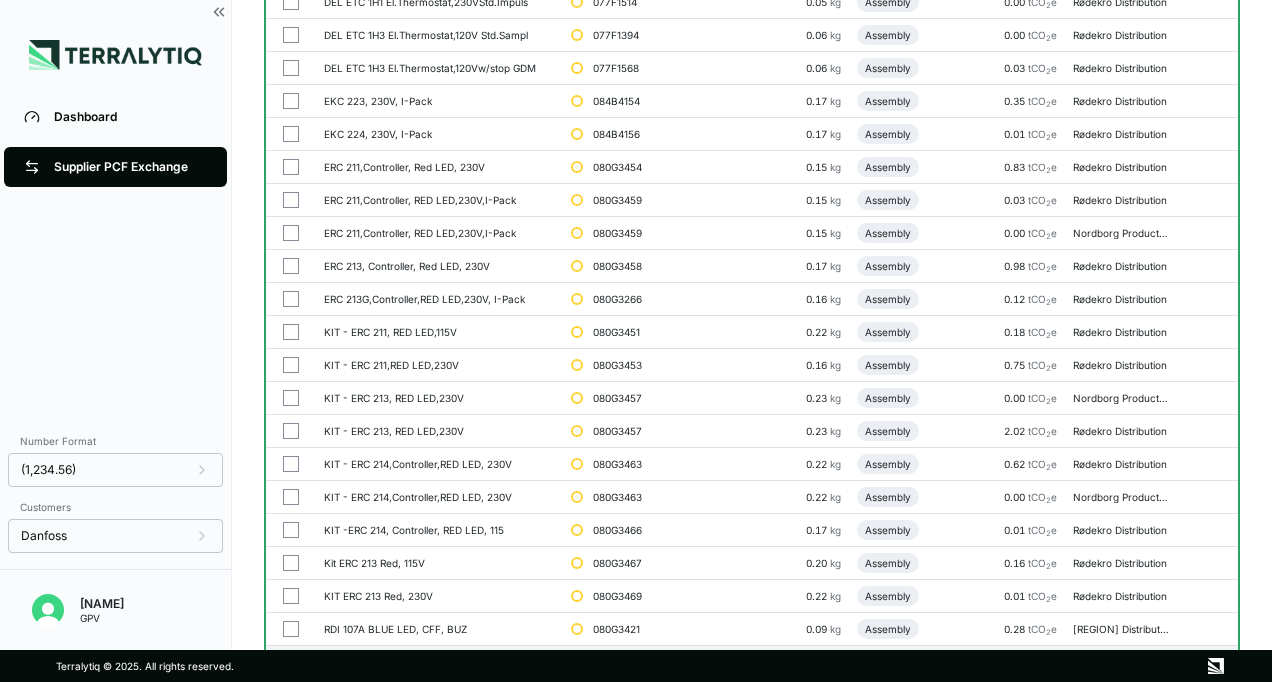 scroll, scrollTop: 398, scrollLeft: 0, axis: vertical 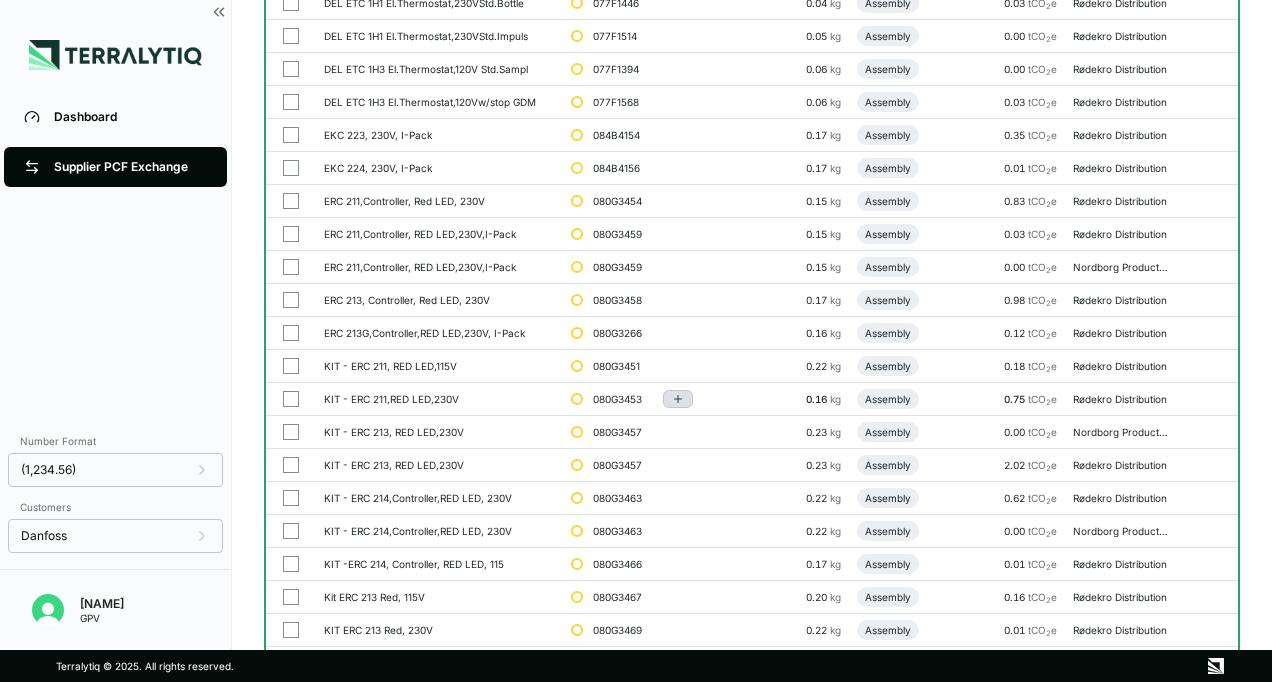 click 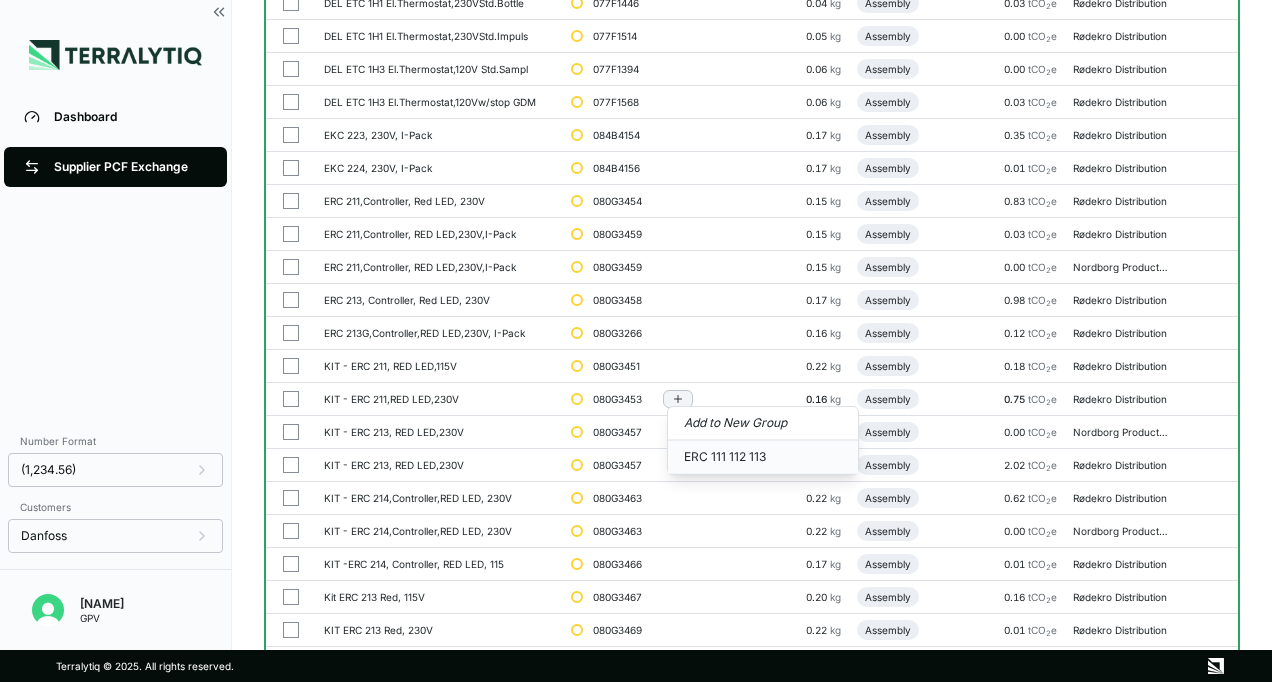 click on "ERC 111 112 113" at bounding box center (763, 457) 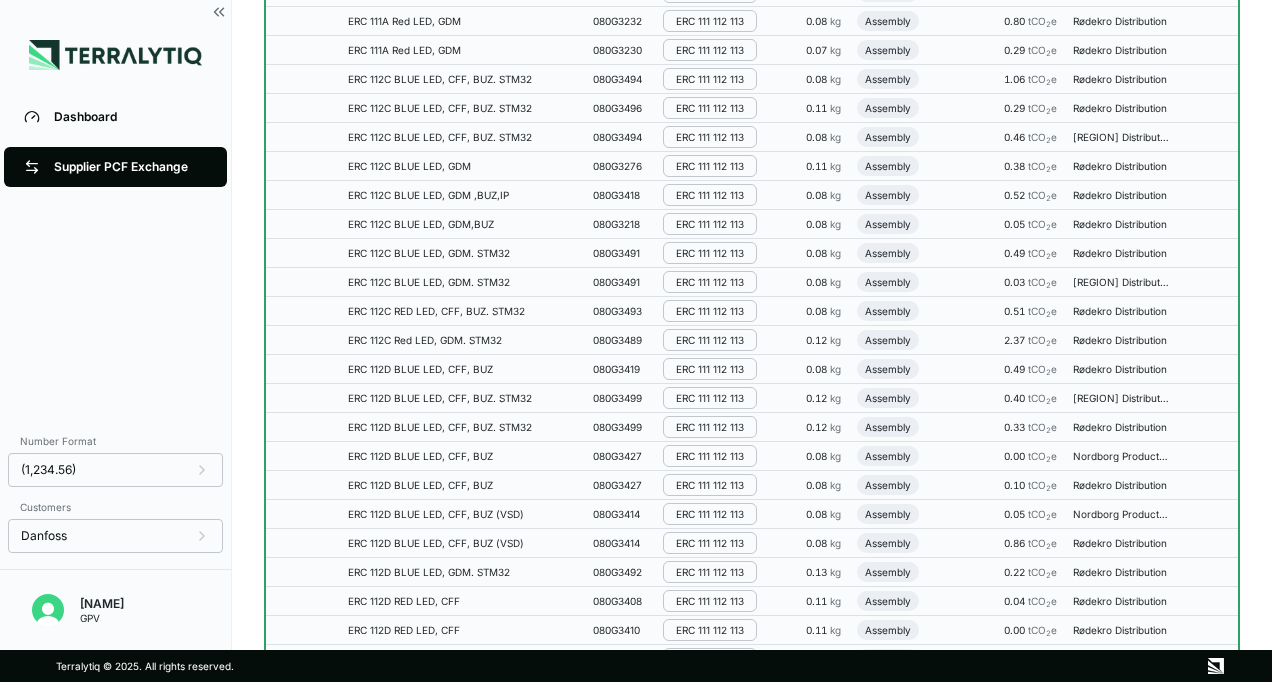 scroll, scrollTop: 861, scrollLeft: 0, axis: vertical 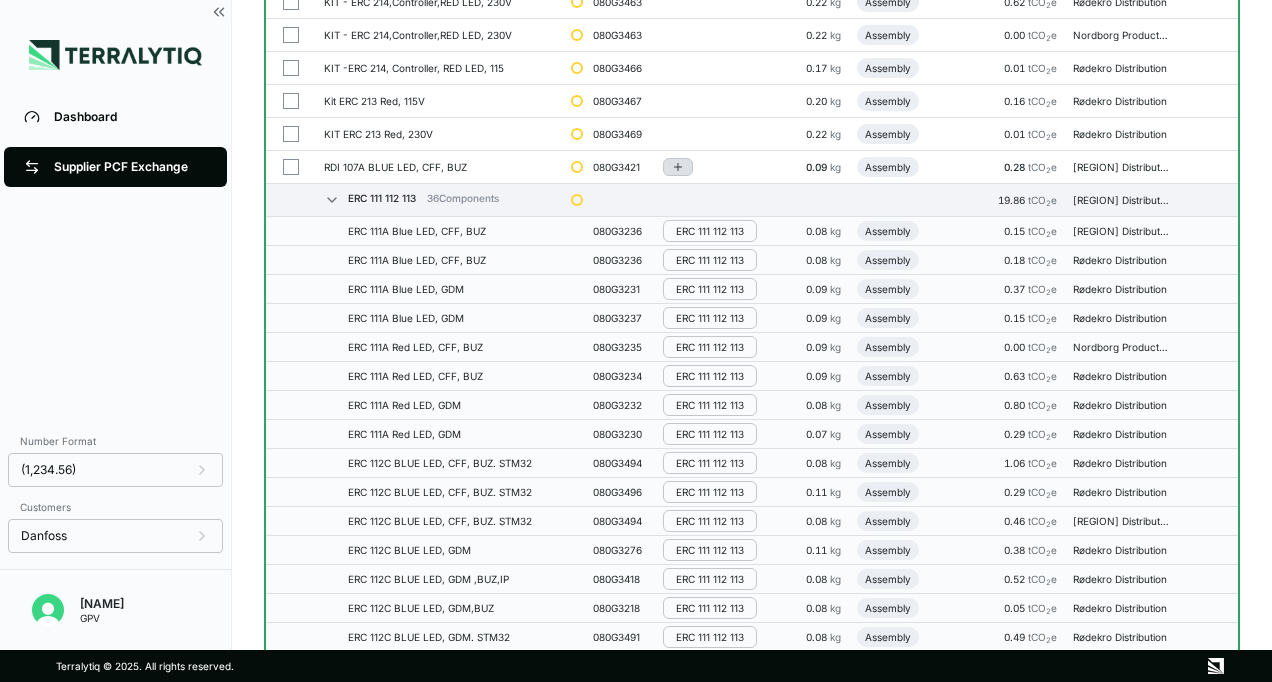 click 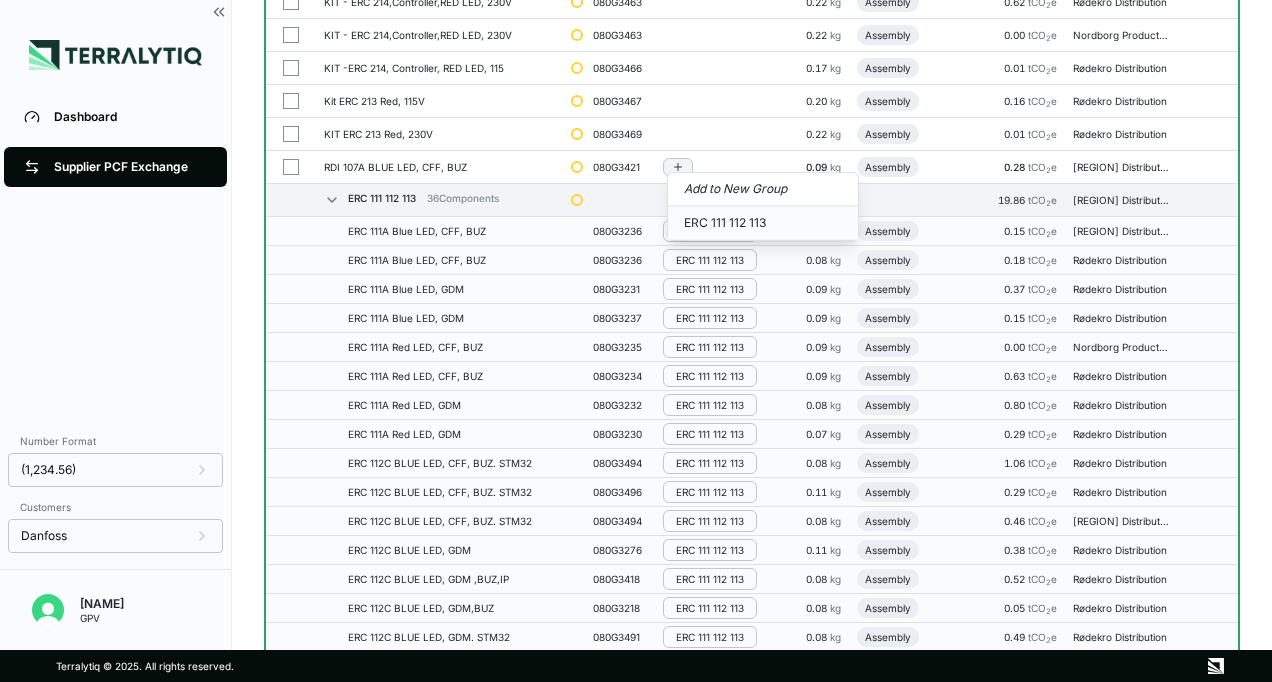 click on "ERC 111 112 113" at bounding box center (763, 223) 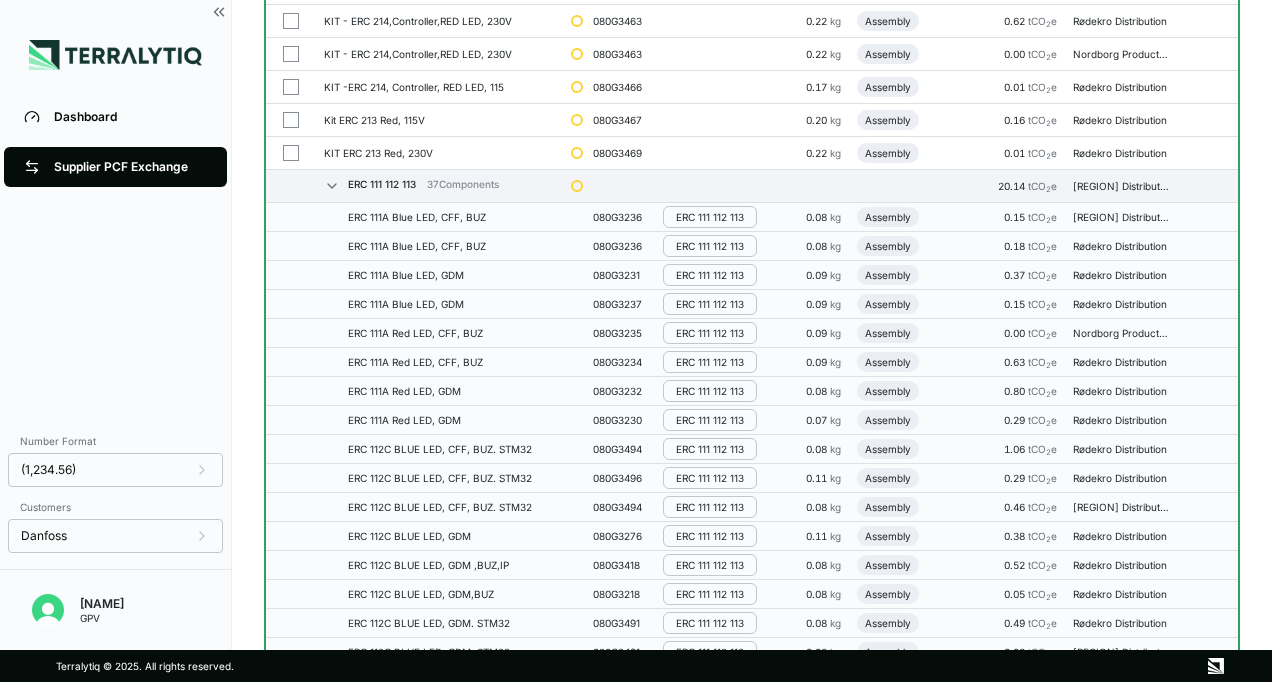 scroll, scrollTop: 857, scrollLeft: 0, axis: vertical 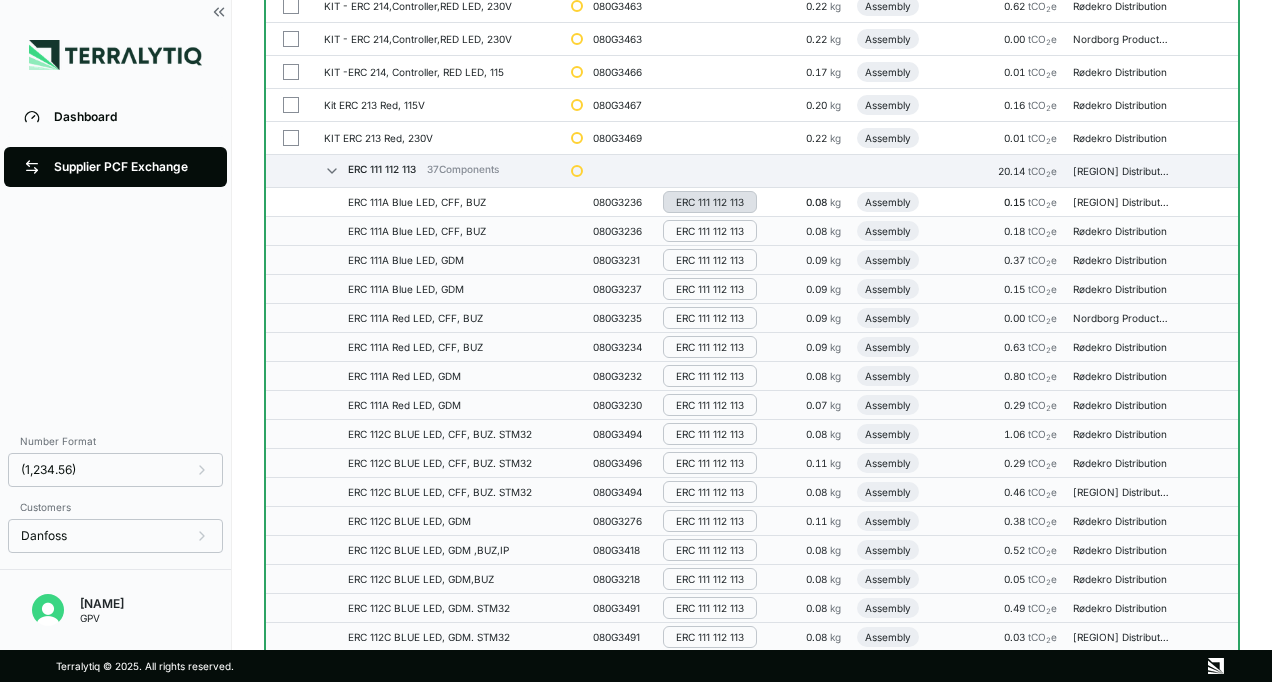 click on "ERC 111 112 113" at bounding box center [710, 202] 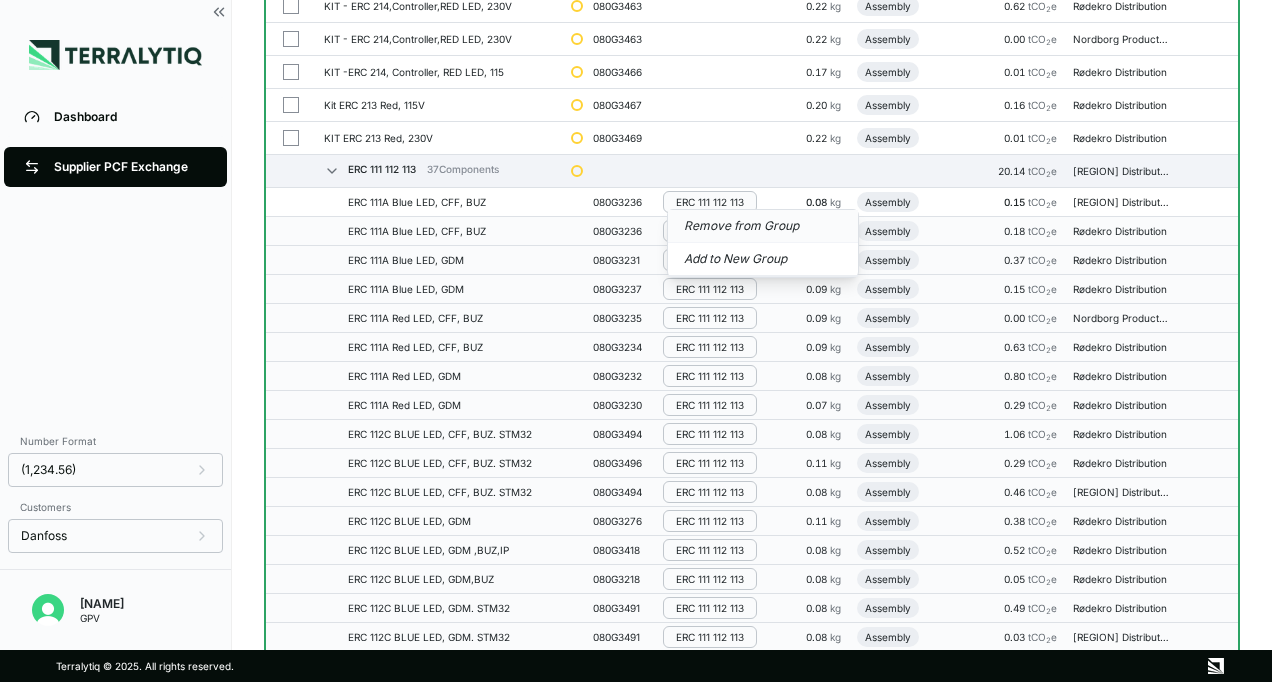 click on "Remove from Group" at bounding box center [763, 226] 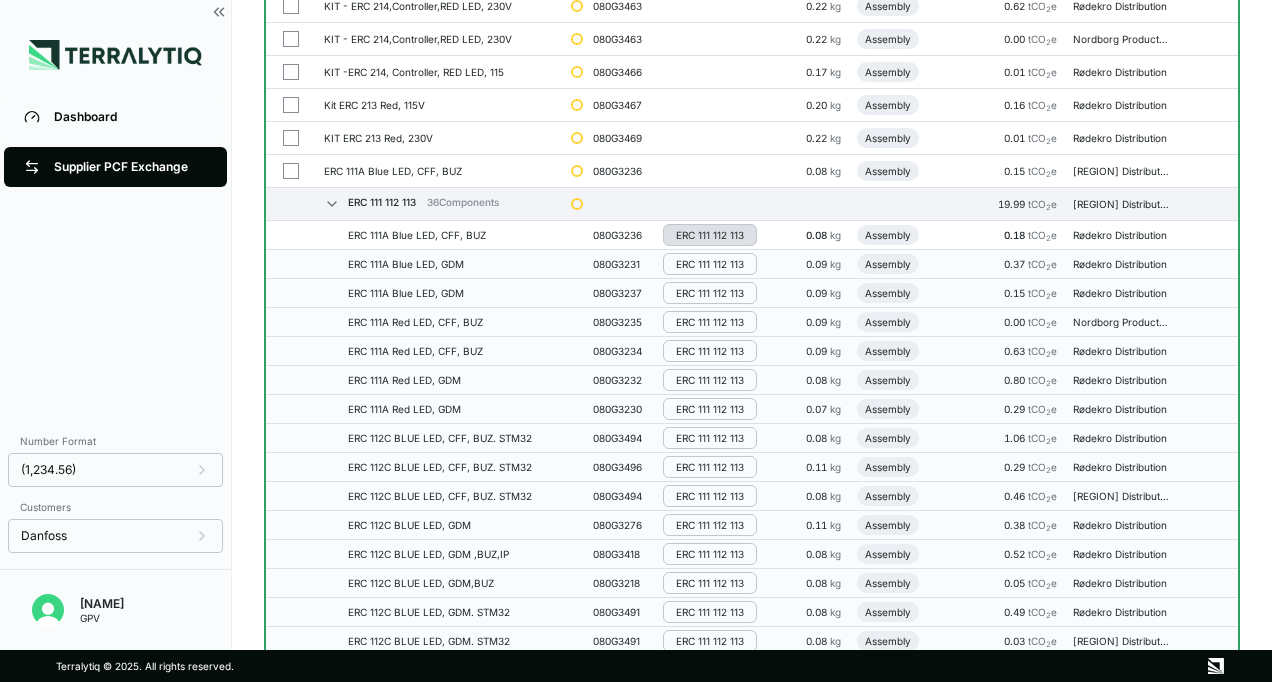 click on "ERC 111 112 113" at bounding box center [710, 235] 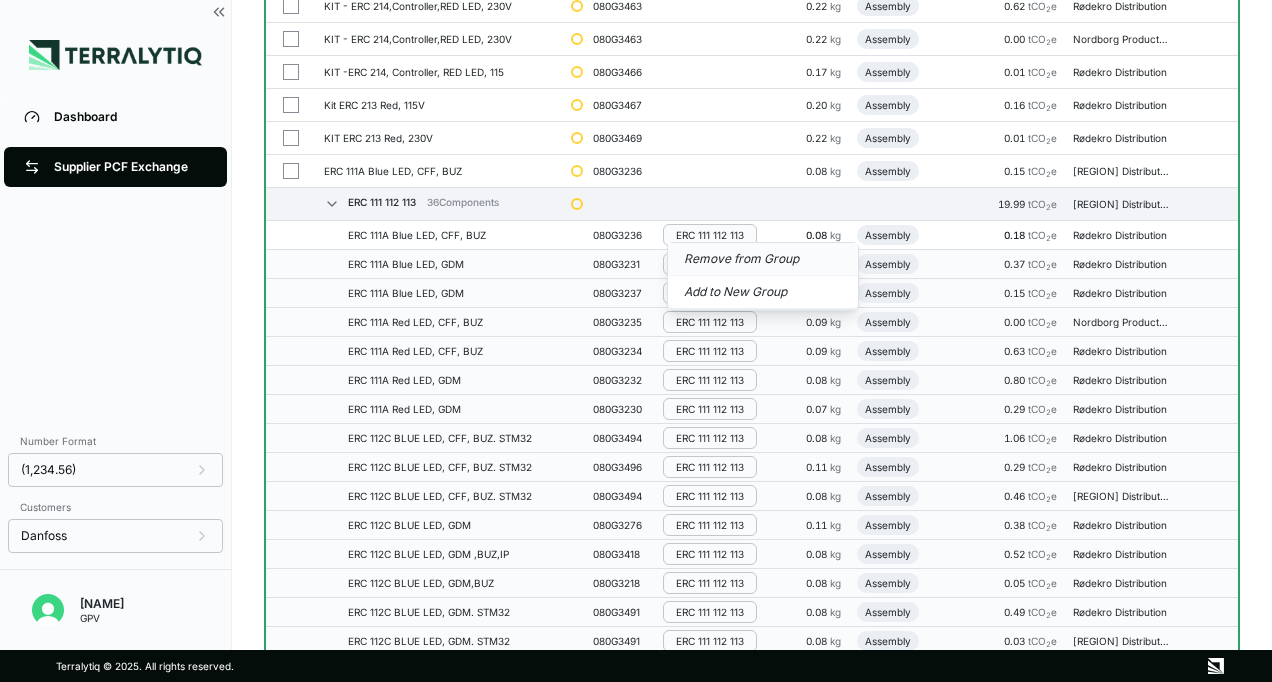 click on "Remove from Group" at bounding box center [763, 259] 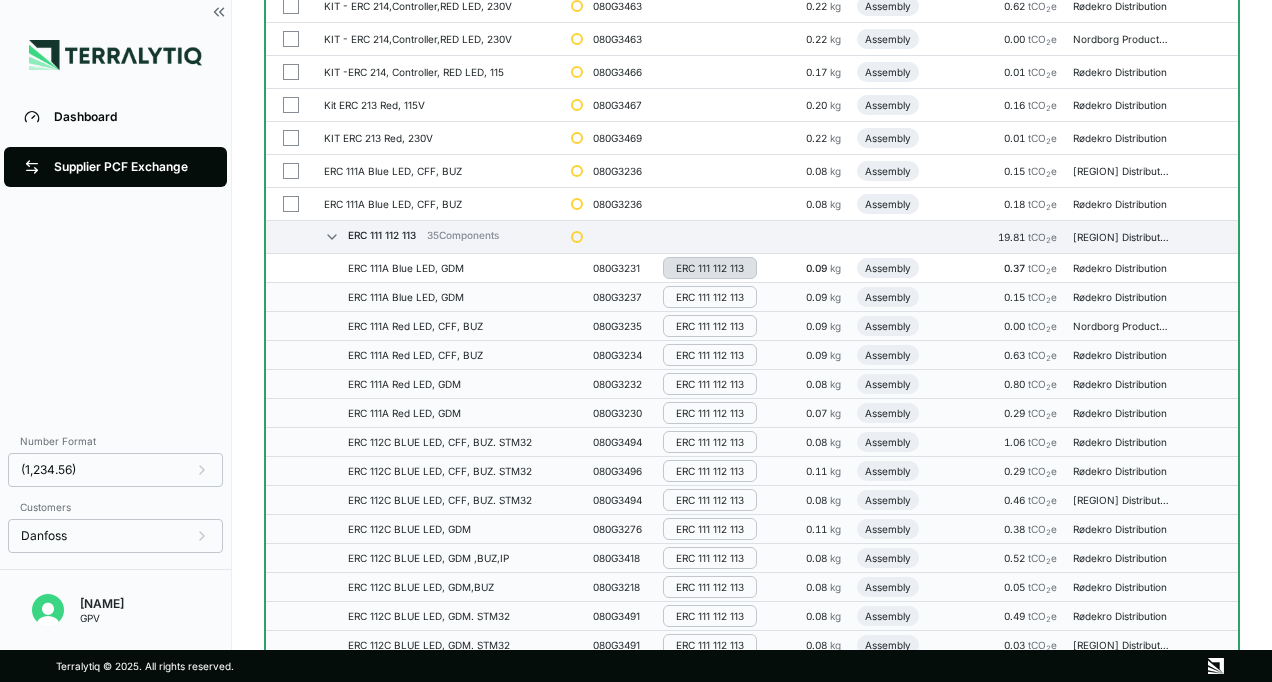click on "ERC 111 112 113" at bounding box center (710, 268) 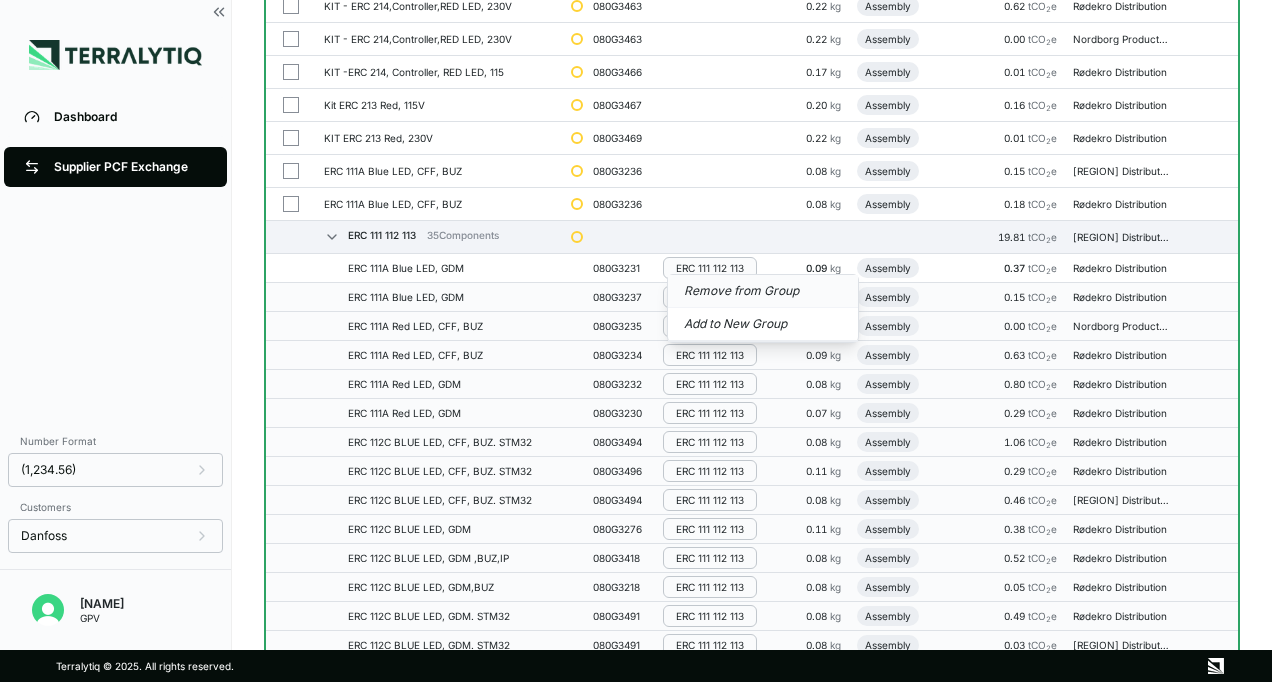 click on "Remove from Group" at bounding box center (763, 291) 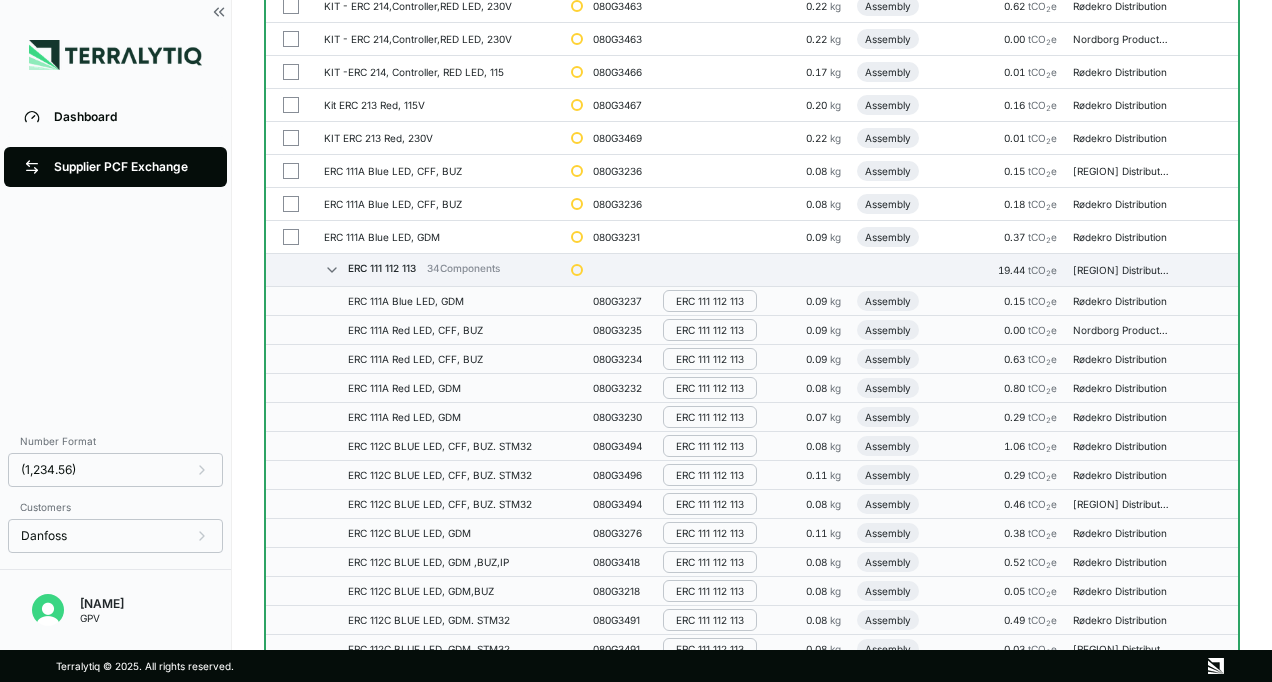 click on "ERC 111 112 113" at bounding box center [710, 301] 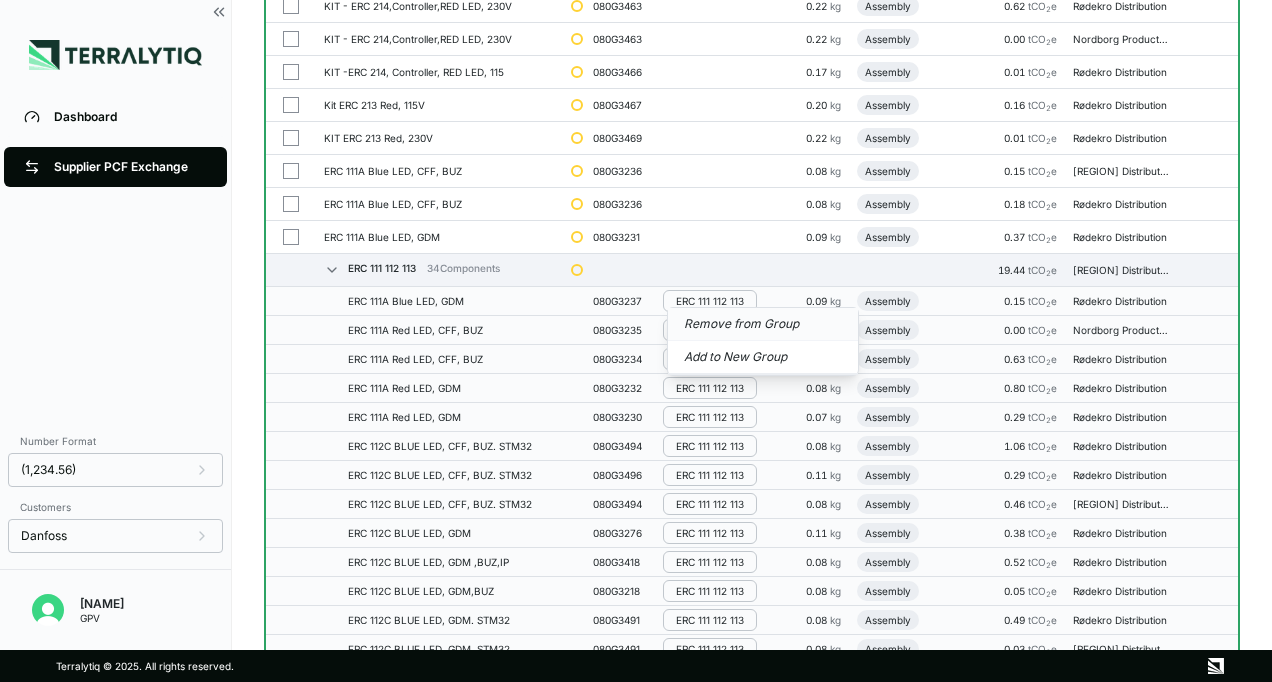 click on "Remove from Group" at bounding box center (763, 324) 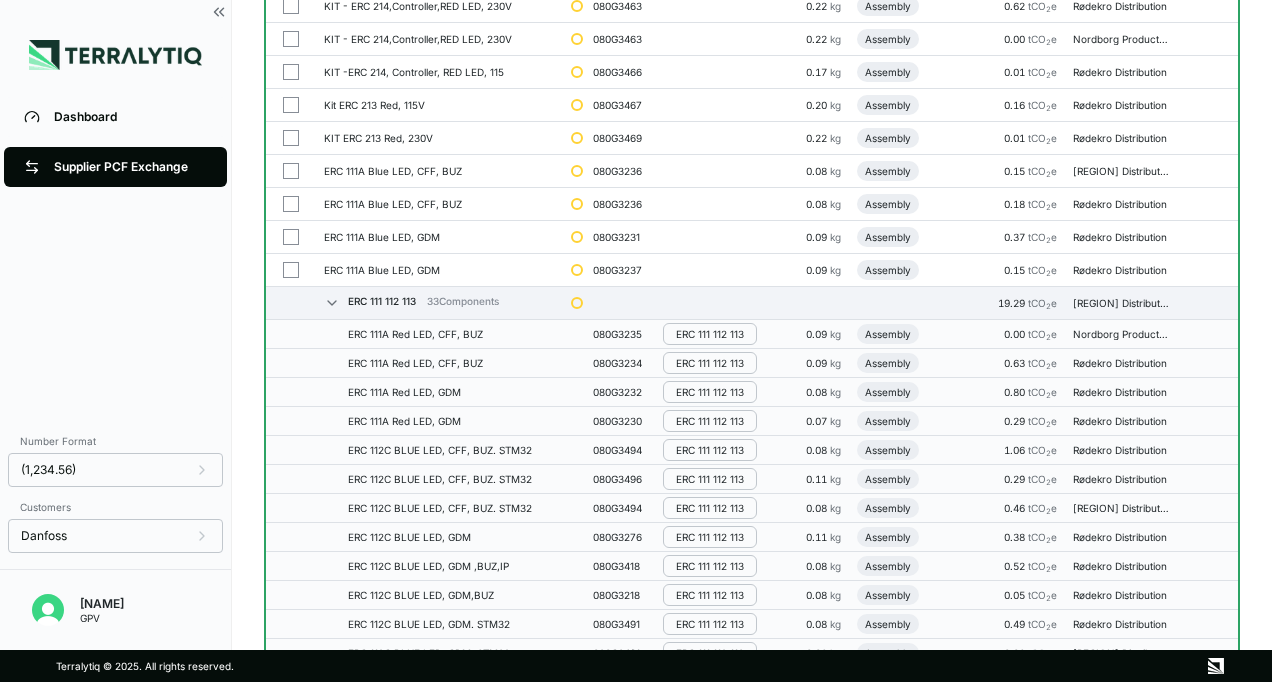 click on "ERC 111 112 113" at bounding box center [710, 334] 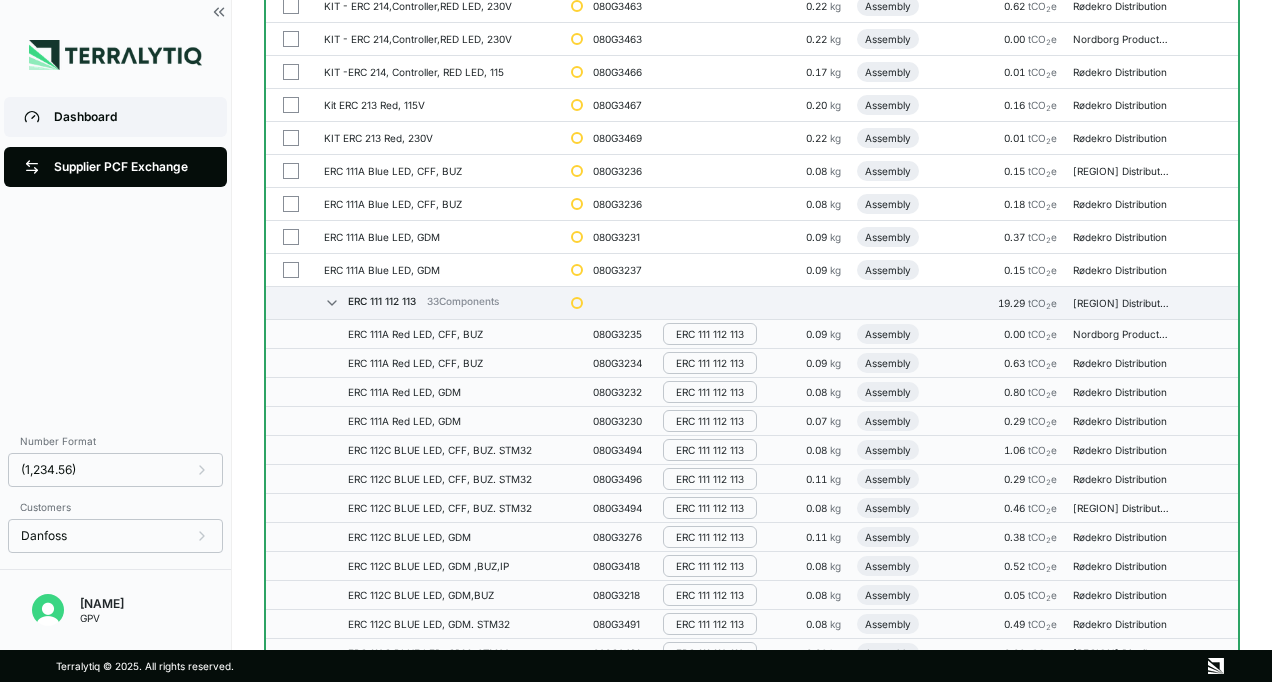 click on "Dashboard" at bounding box center [130, 117] 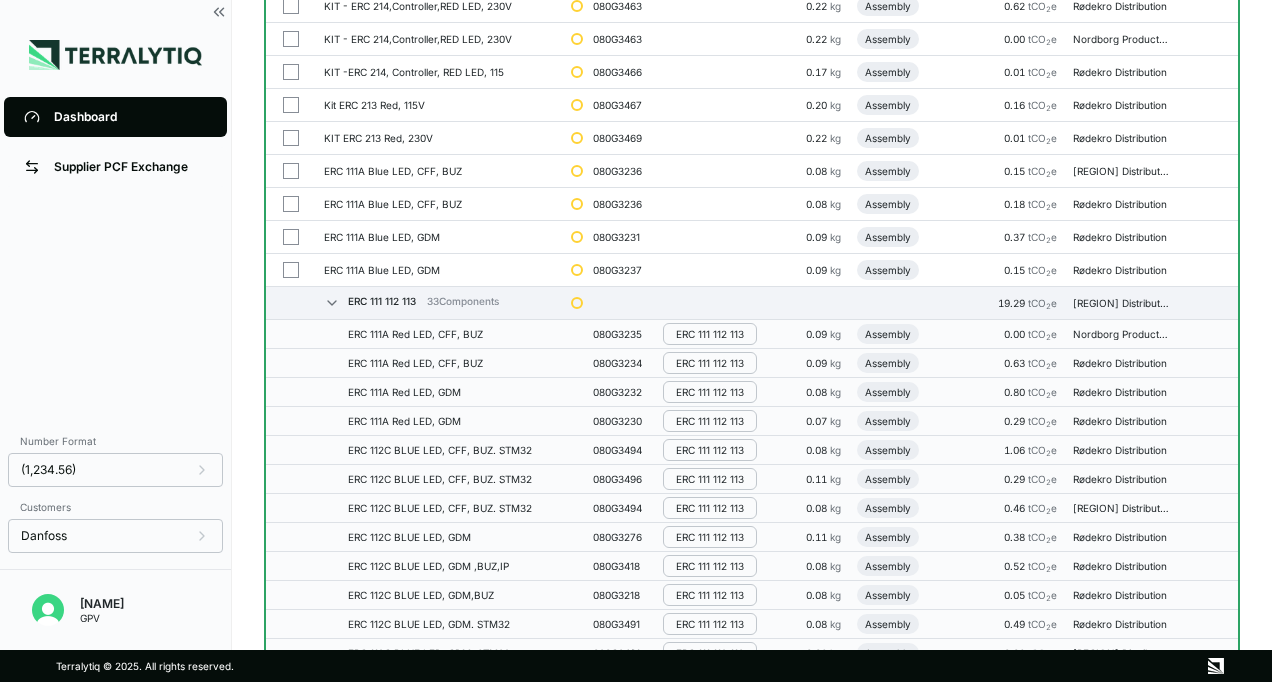 scroll, scrollTop: 0, scrollLeft: 0, axis: both 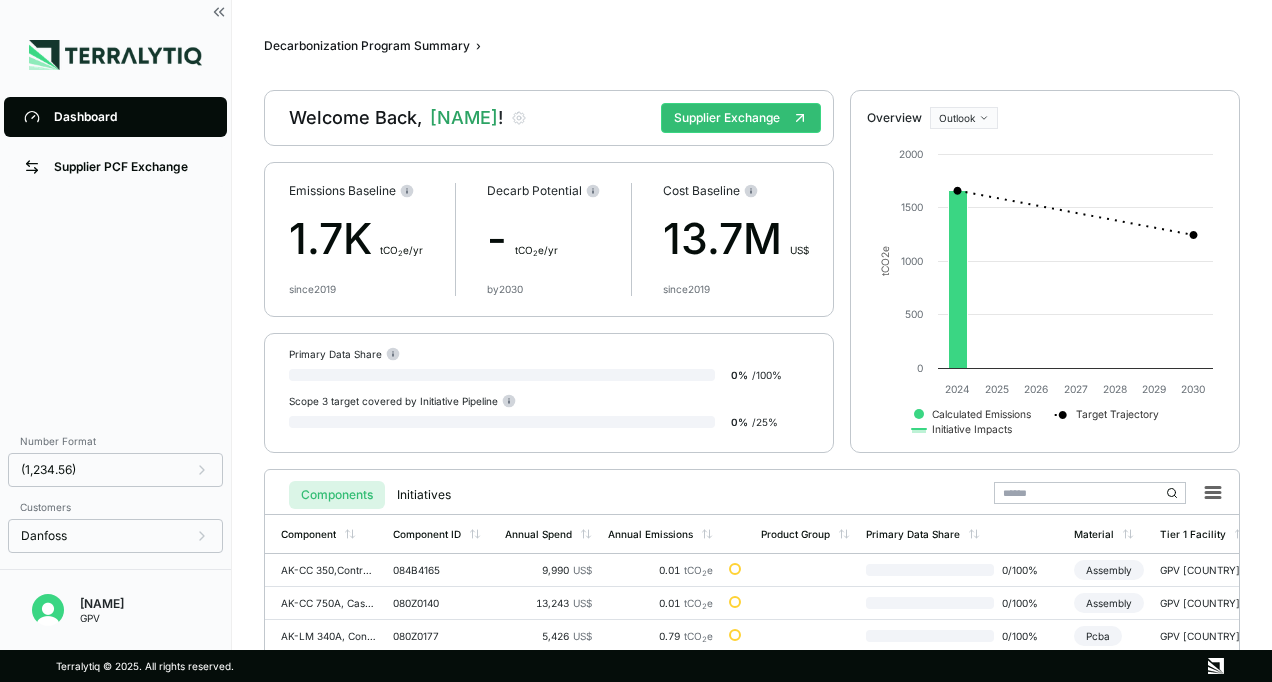 click on "Supplier PCF Exchange" at bounding box center [115, 167] 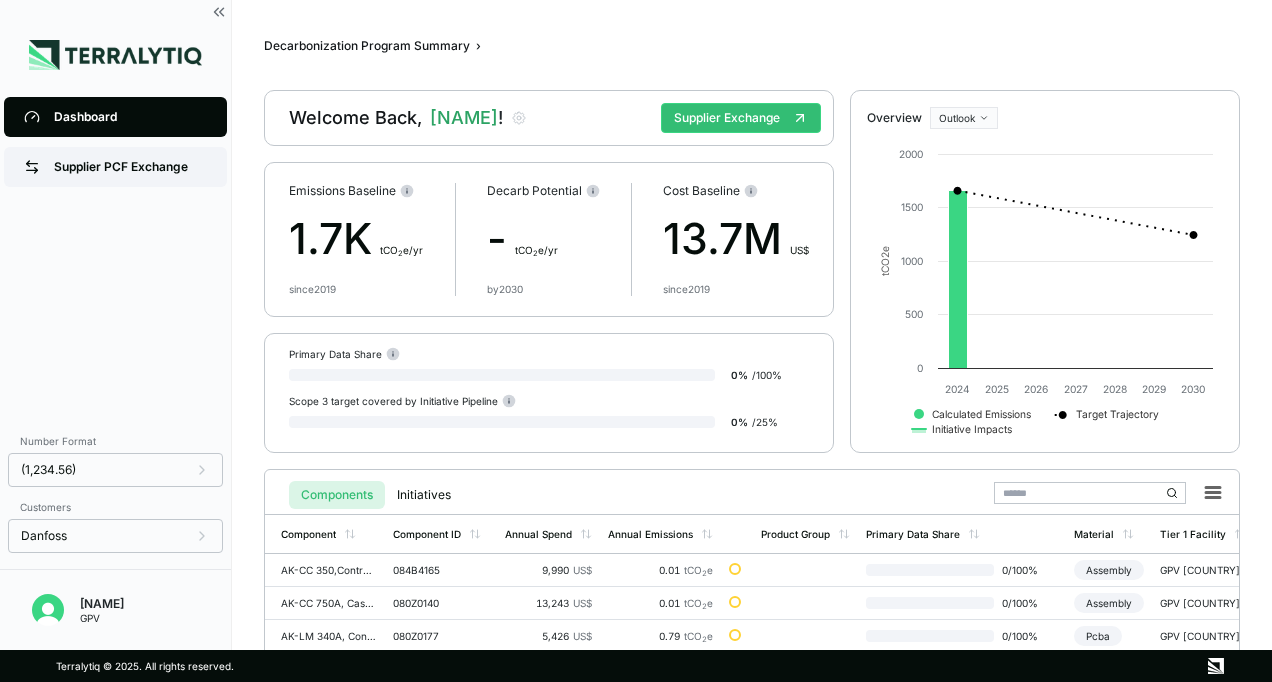 click on "Supplier PCF Exchange" at bounding box center (130, 167) 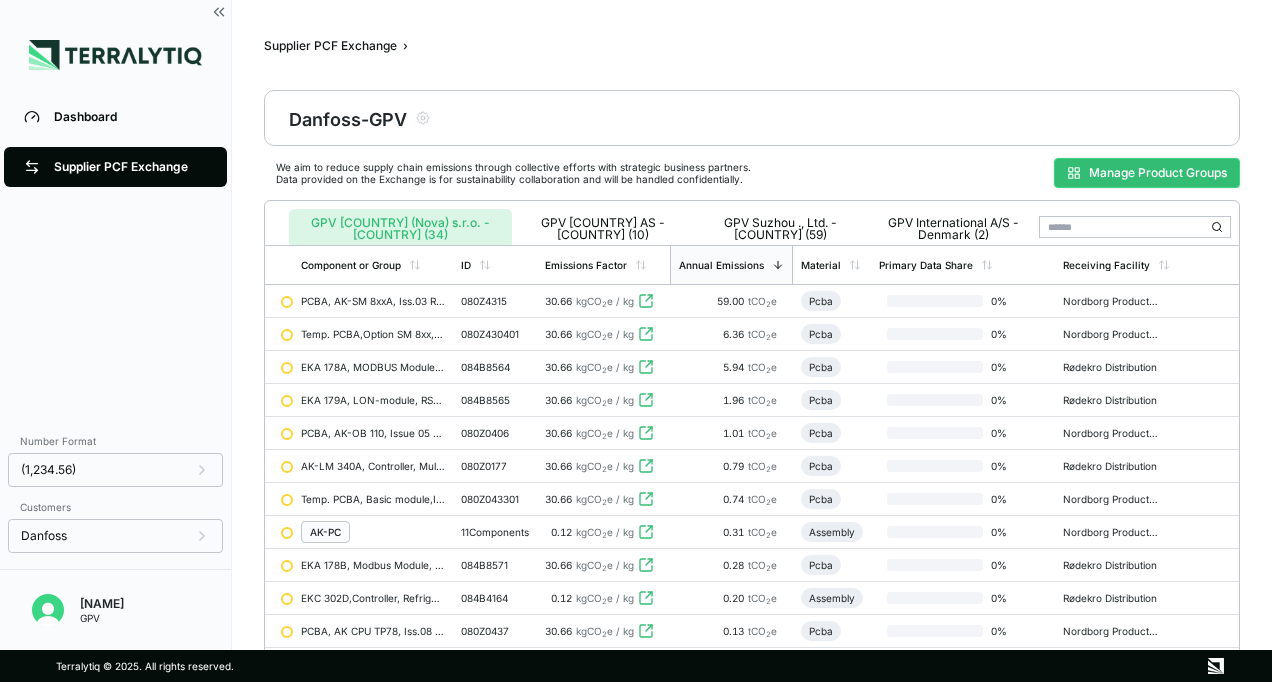 click on "Manage Product Groups" at bounding box center (1147, 173) 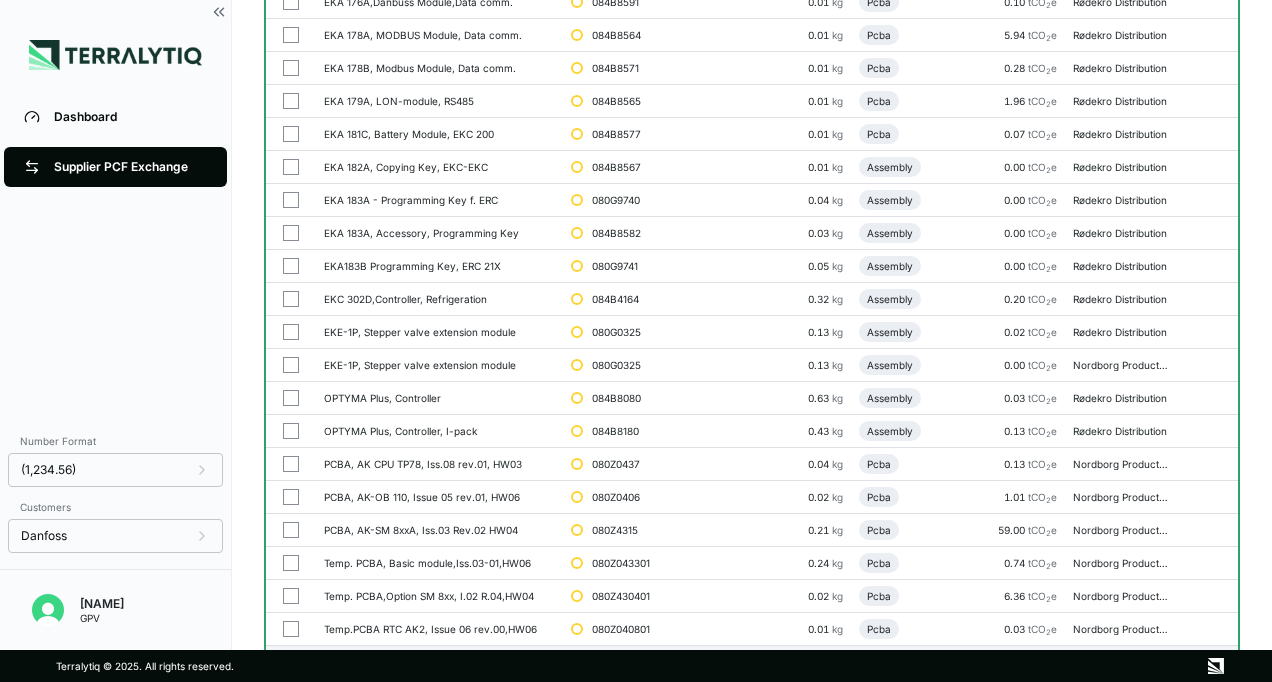 scroll, scrollTop: 233, scrollLeft: 0, axis: vertical 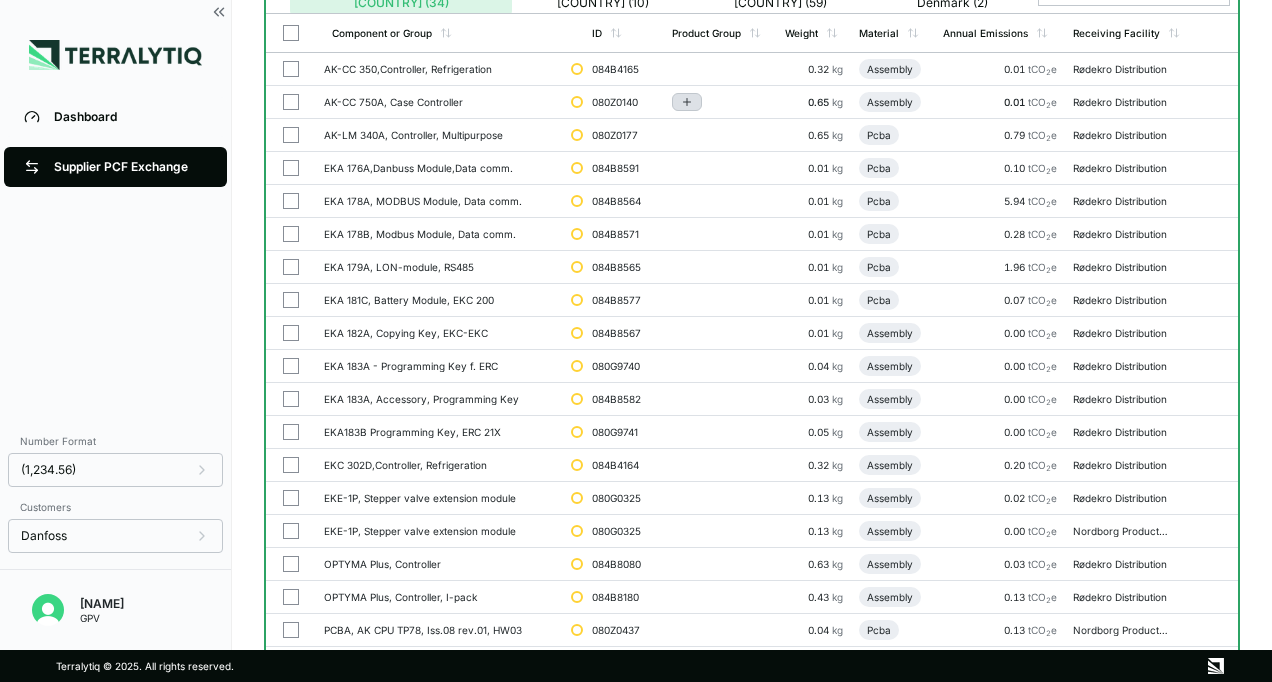 click at bounding box center [687, 102] 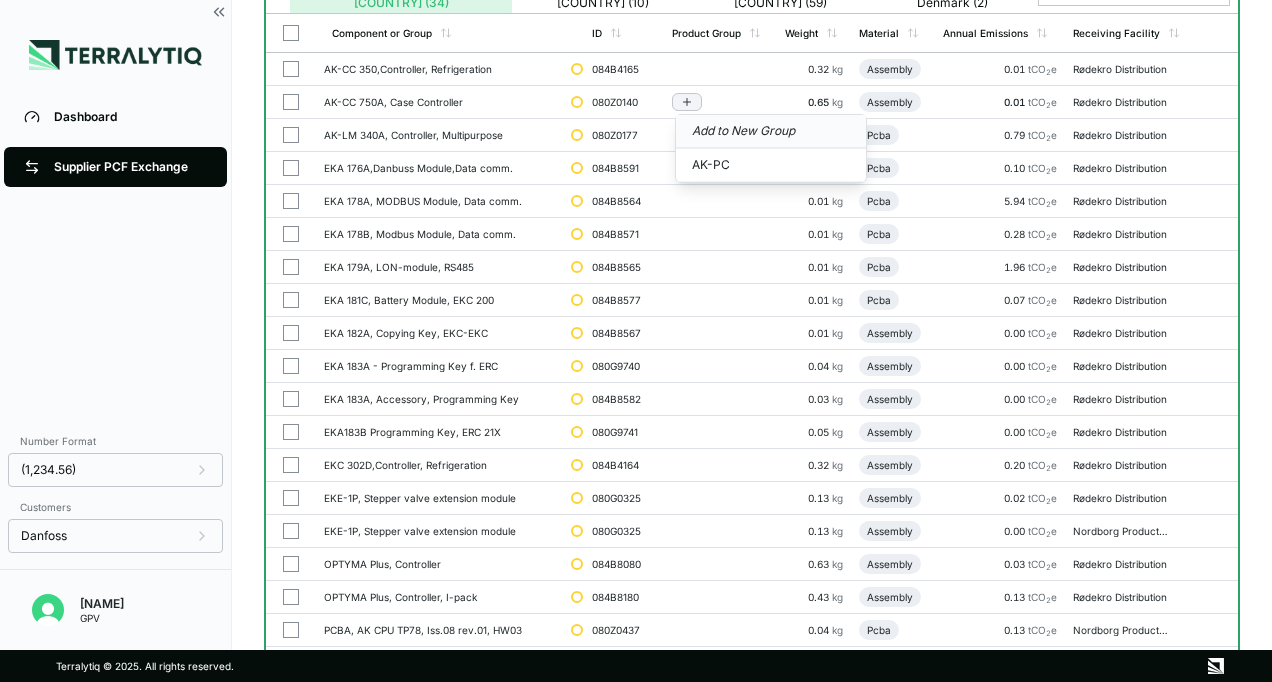click on "Add to New Group" at bounding box center [771, 132] 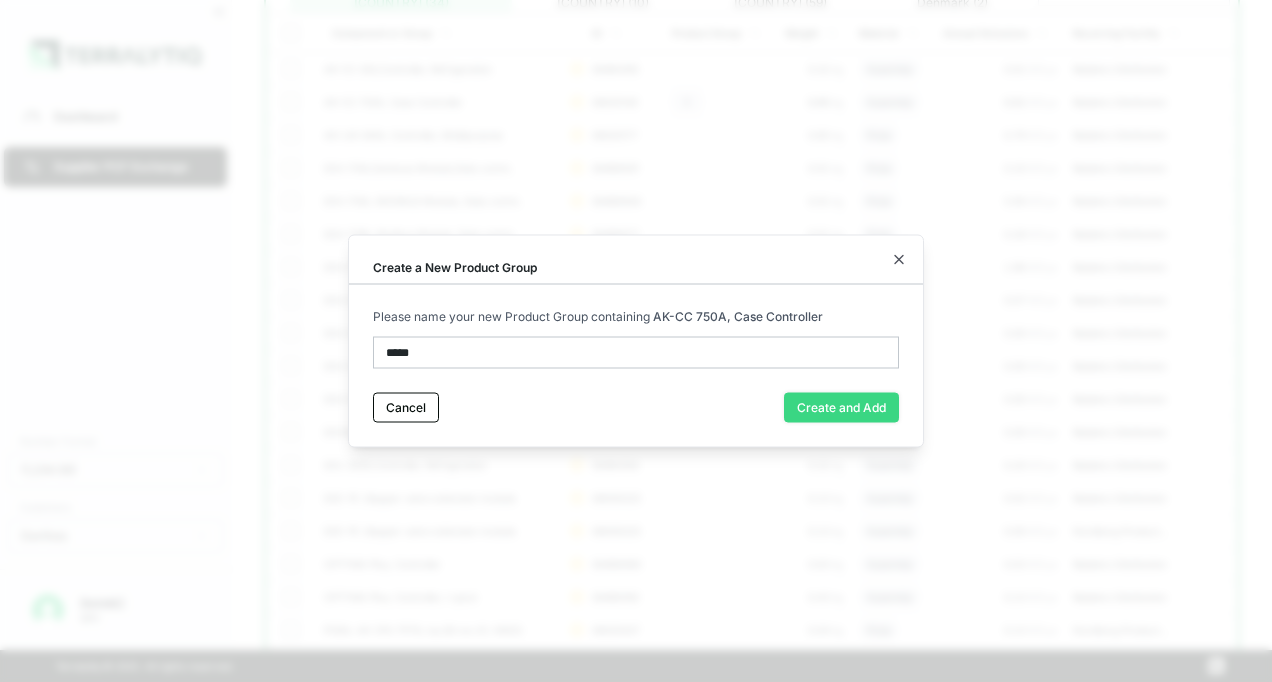 type on "*****" 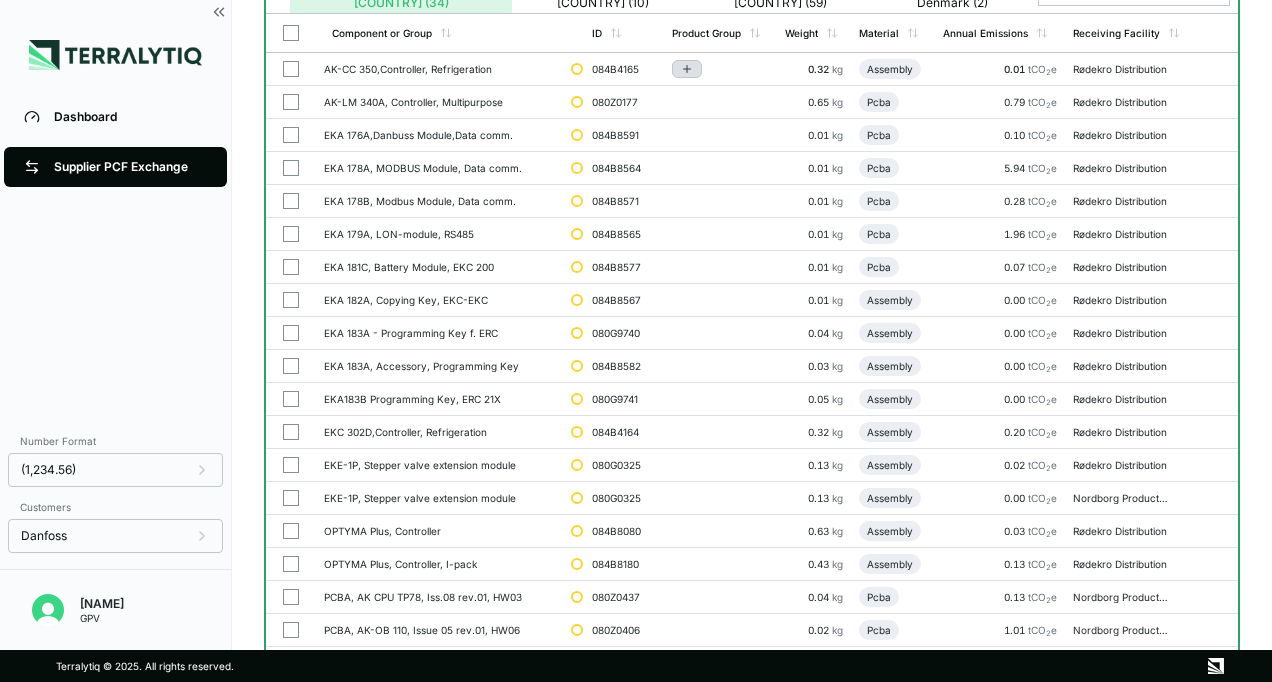 click 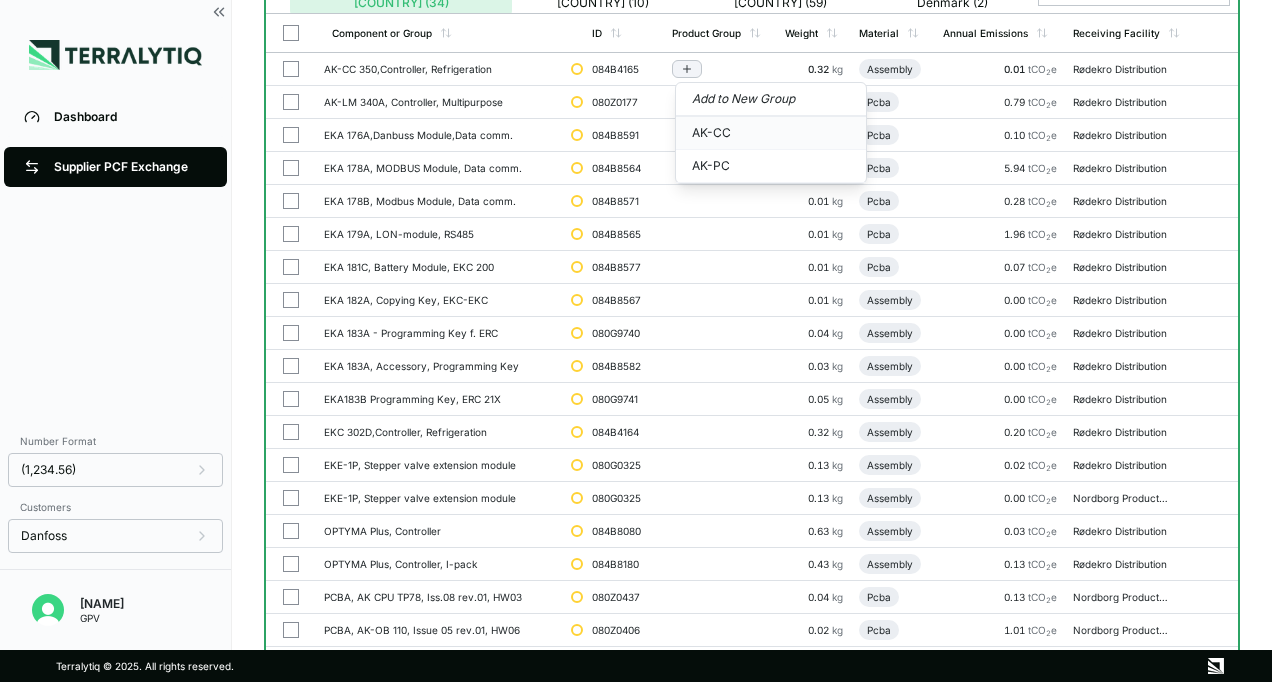 click on "AK-CC" at bounding box center (771, 133) 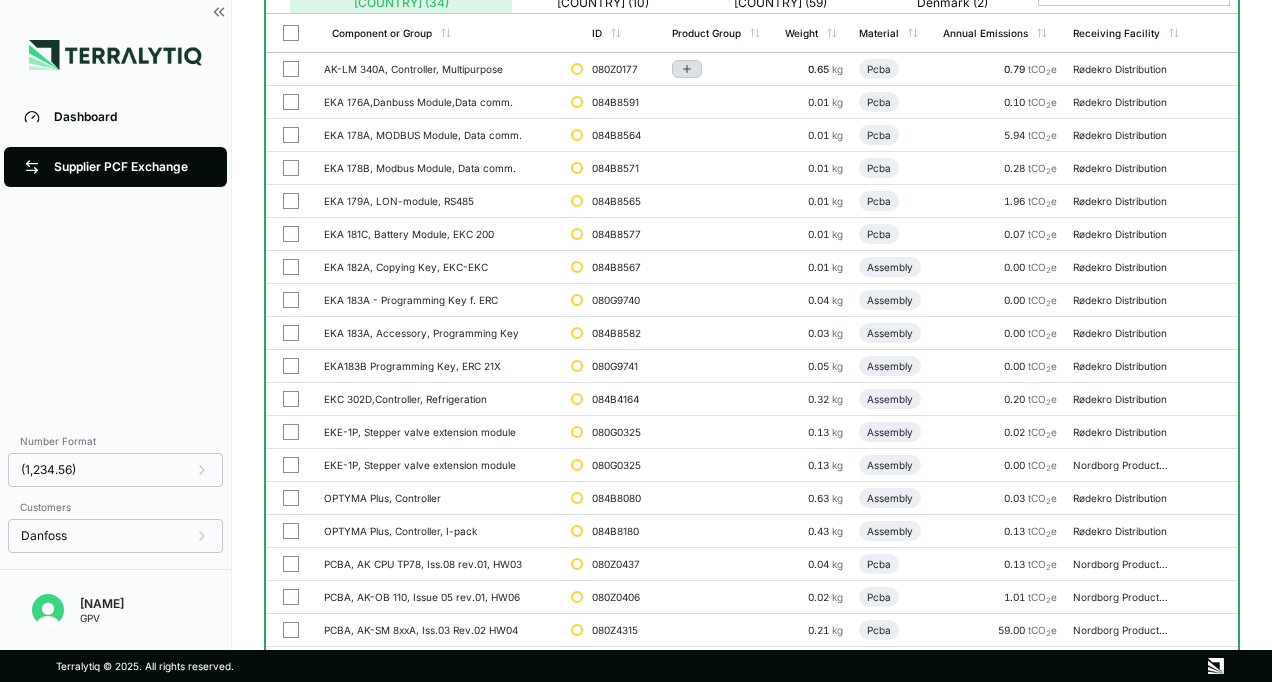 click at bounding box center (687, 69) 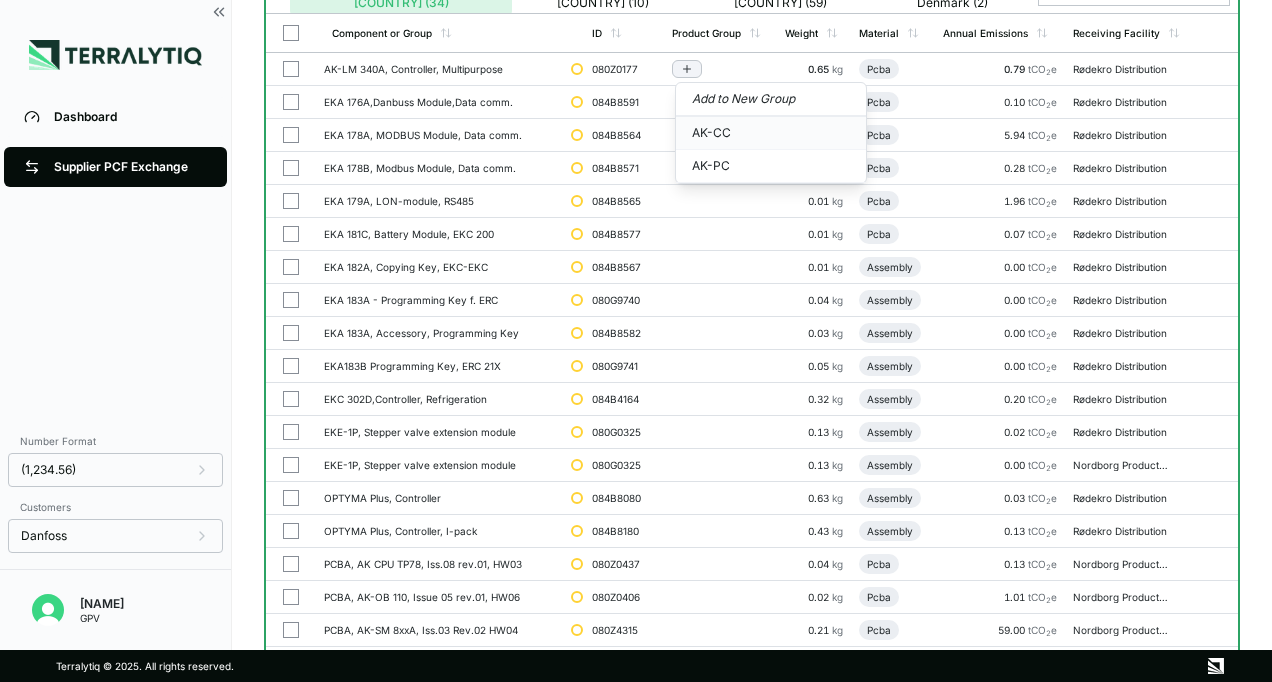 click on "AK-CC" at bounding box center [771, 133] 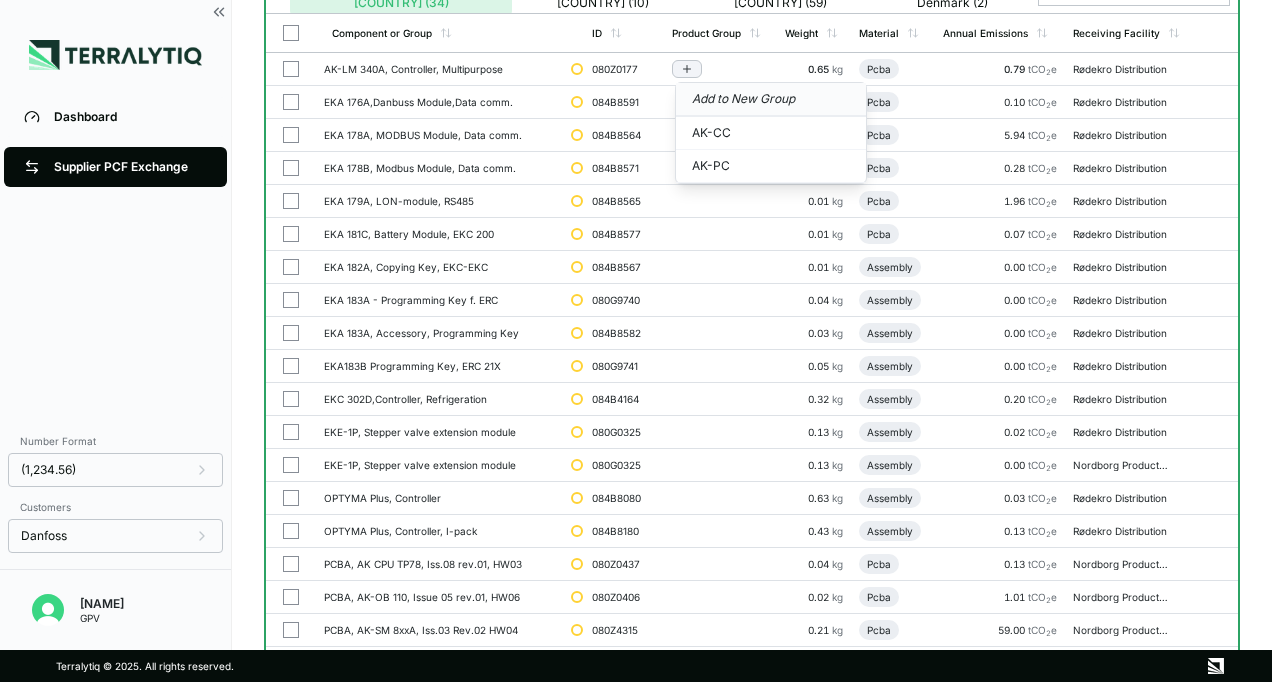 click on "Add to New Group" at bounding box center (771, 100) 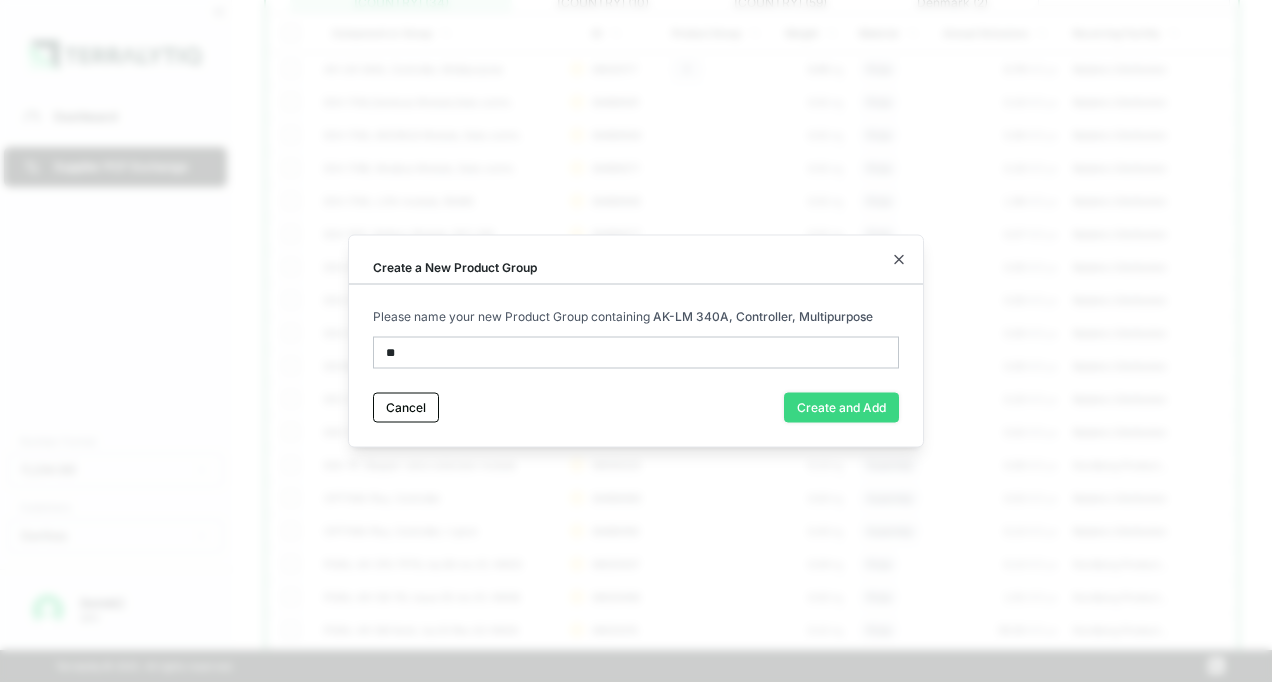 type on "**" 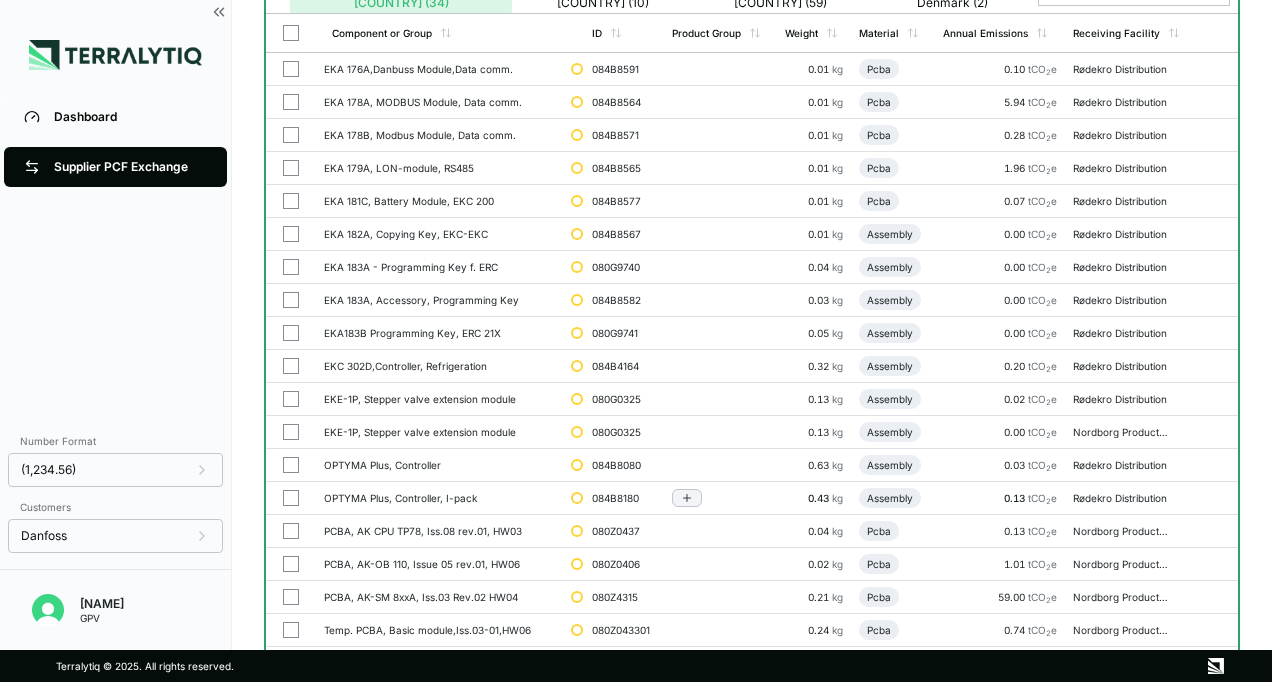 scroll, scrollTop: 700, scrollLeft: 0, axis: vertical 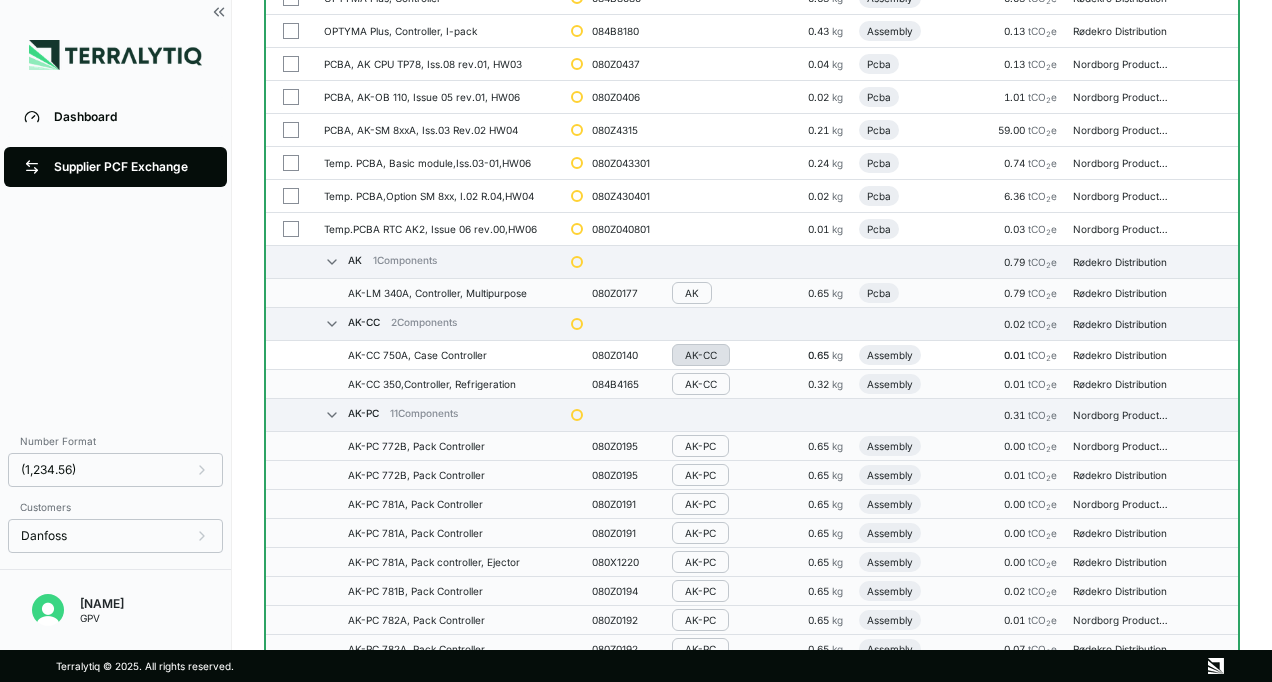 click on "AK-CC" at bounding box center [701, 355] 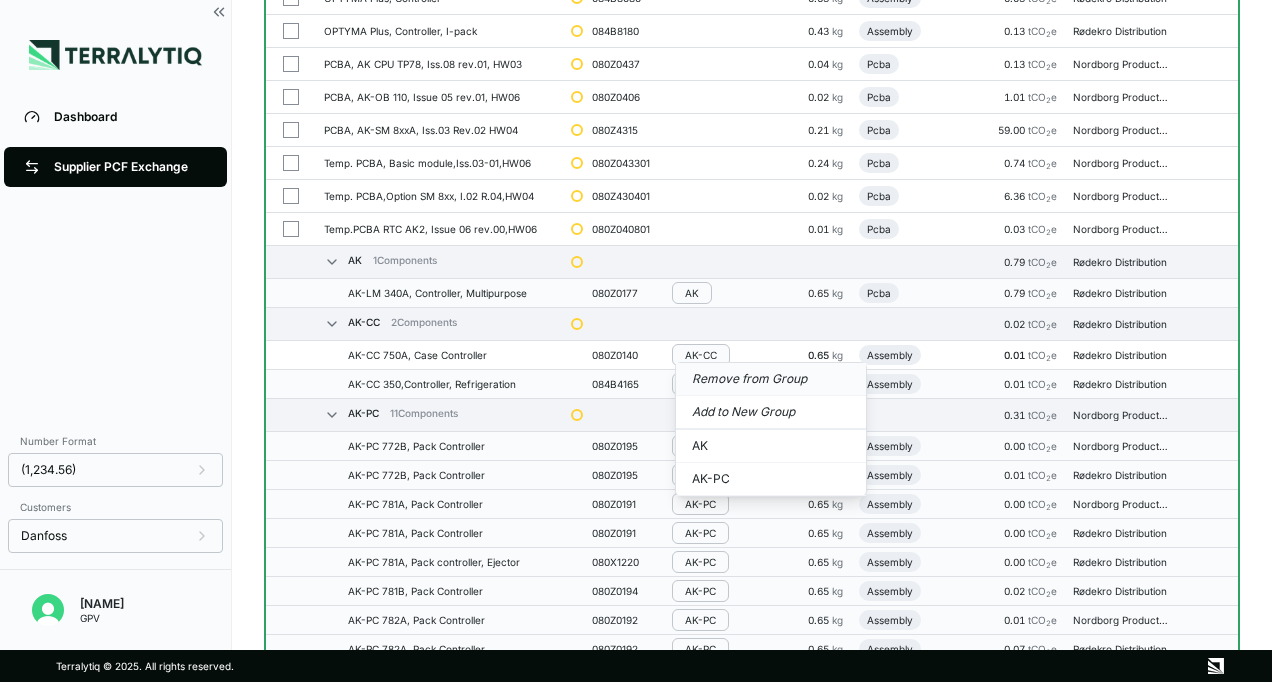 click on "Remove from Group" at bounding box center (771, 379) 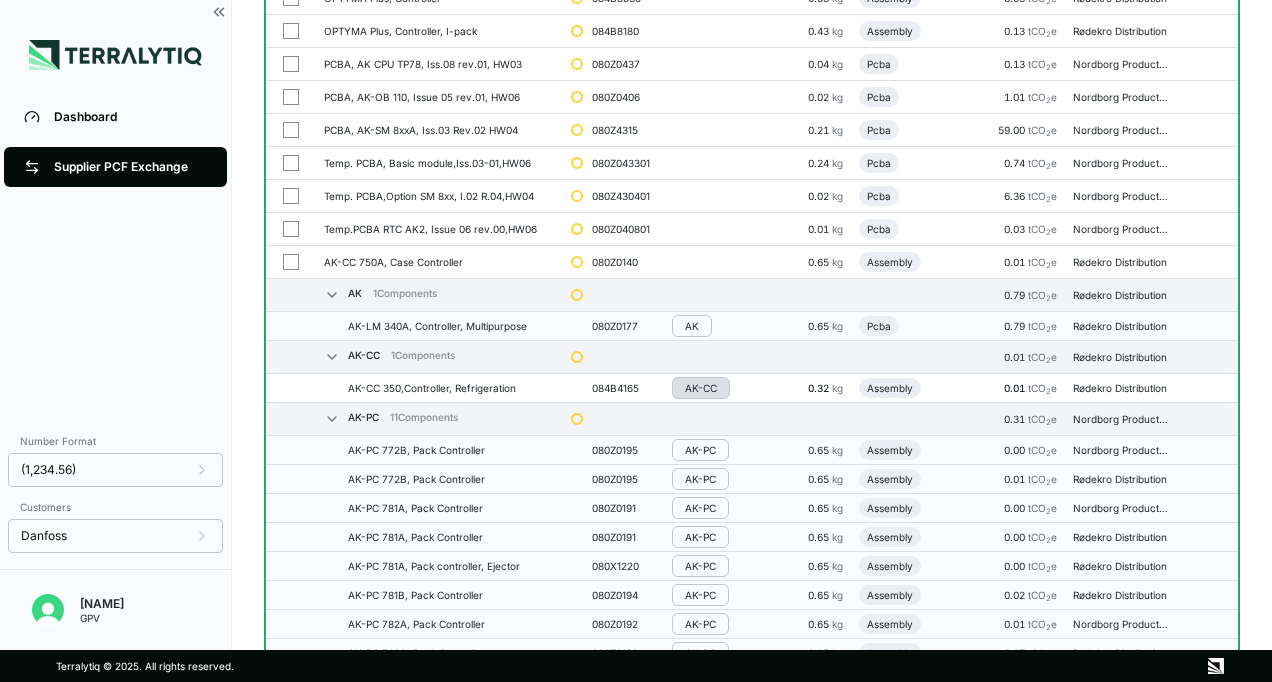 click on "AK-CC" at bounding box center (701, 388) 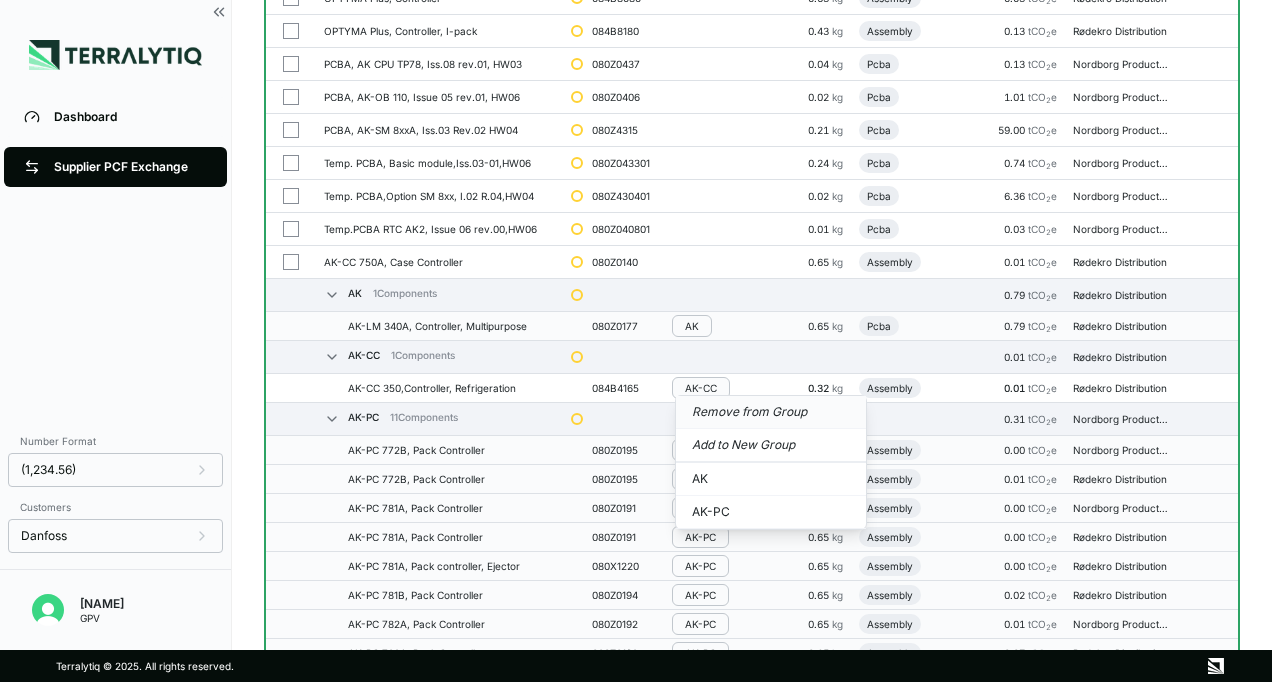 click on "Remove from Group" at bounding box center [771, 412] 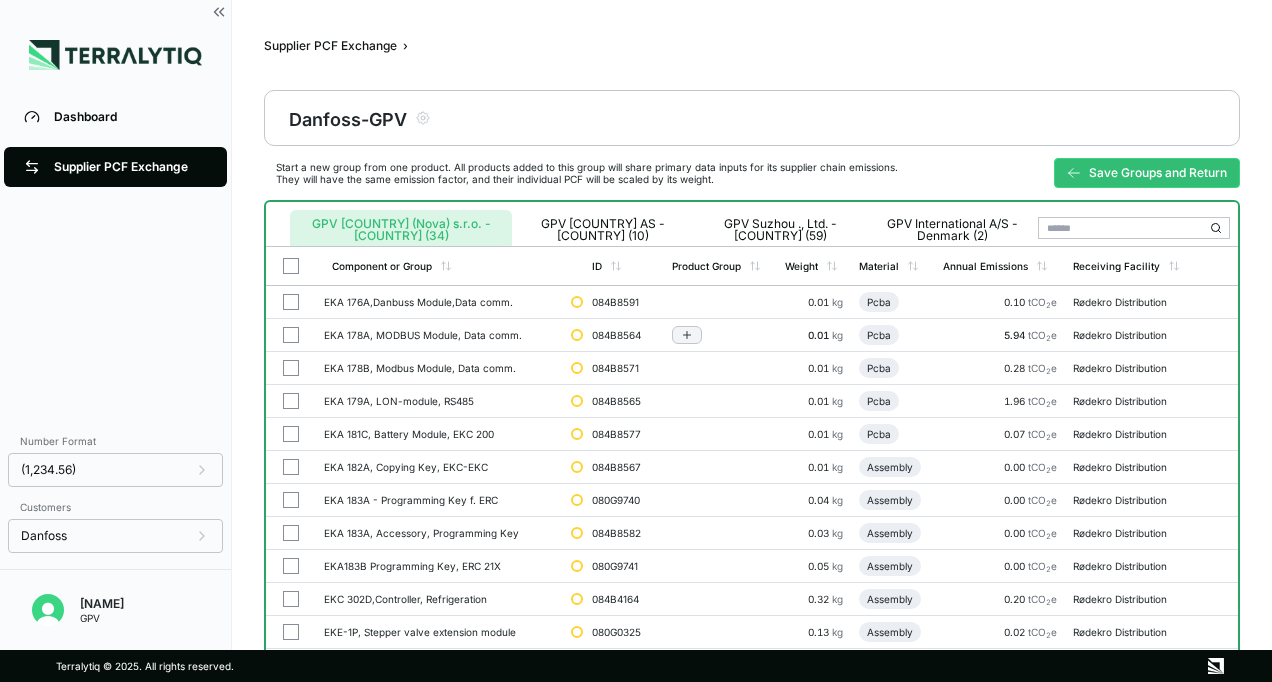 scroll, scrollTop: 466, scrollLeft: 0, axis: vertical 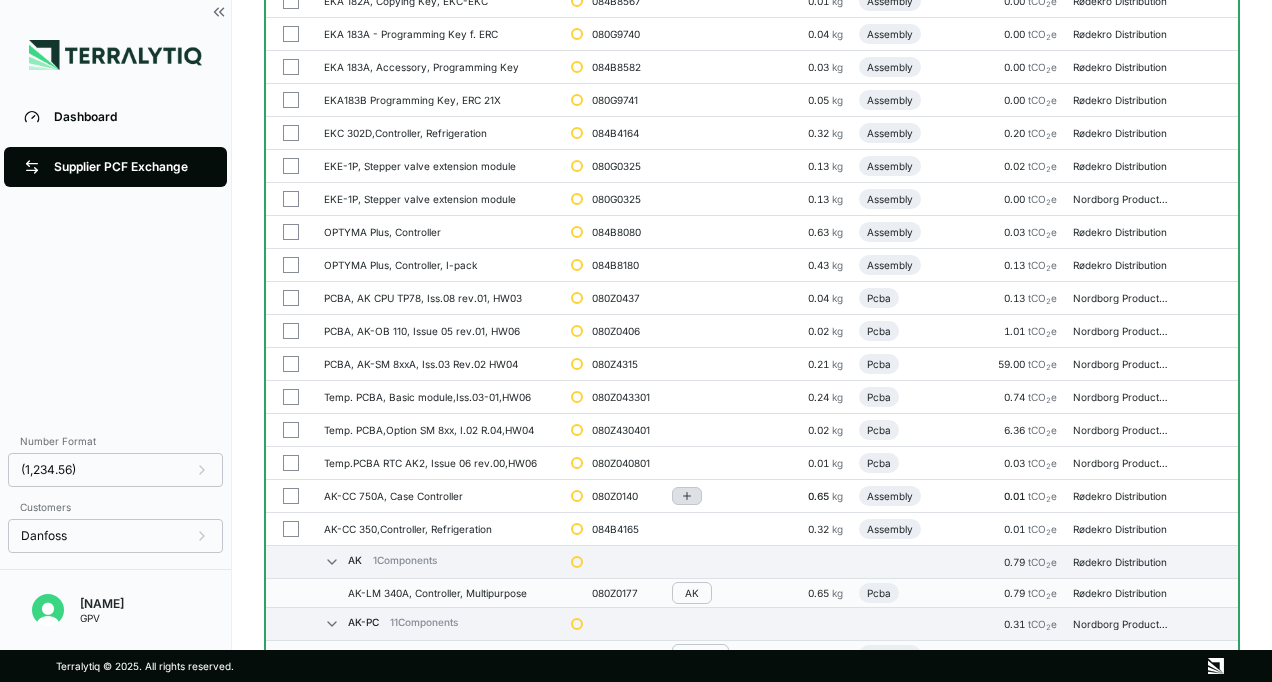 click 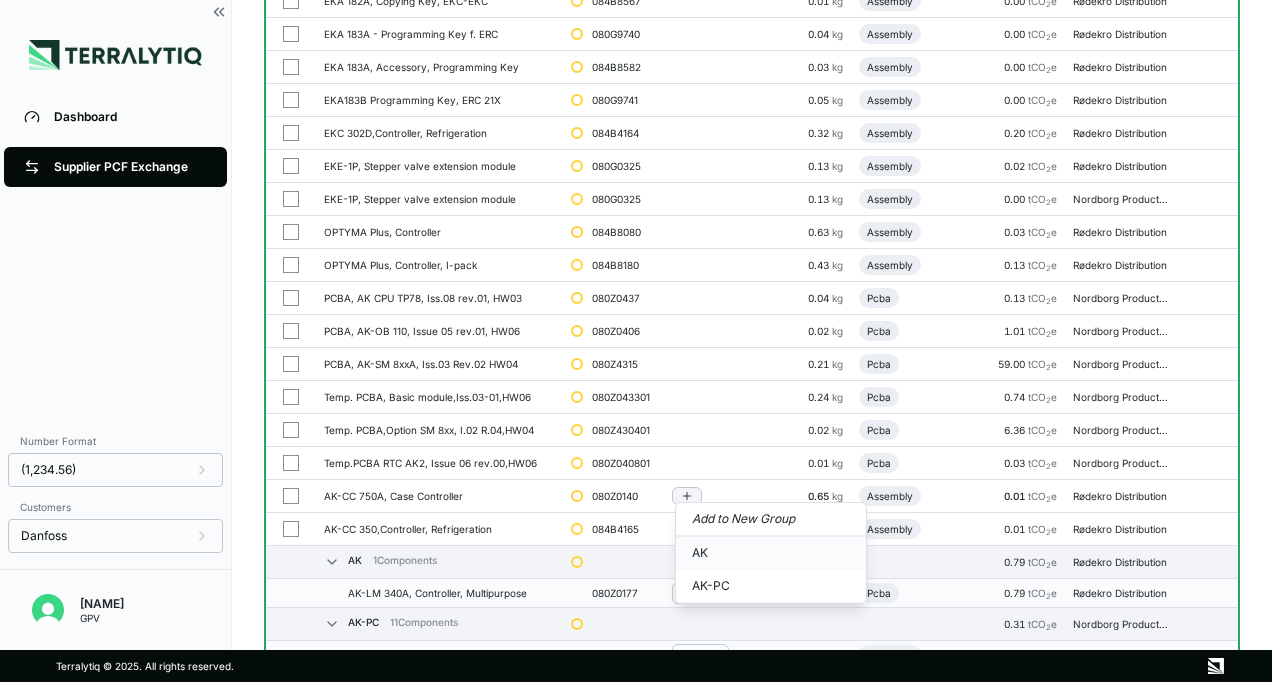 click on "AK" at bounding box center [771, 553] 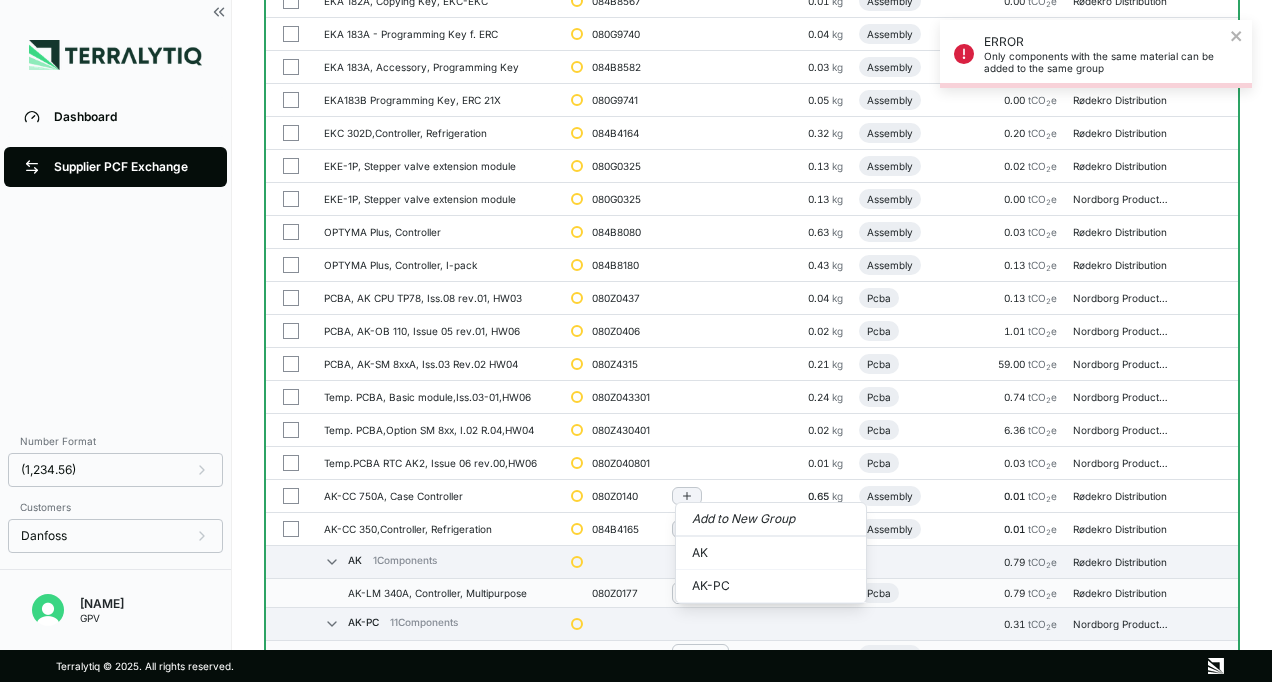 scroll, scrollTop: 700, scrollLeft: 0, axis: vertical 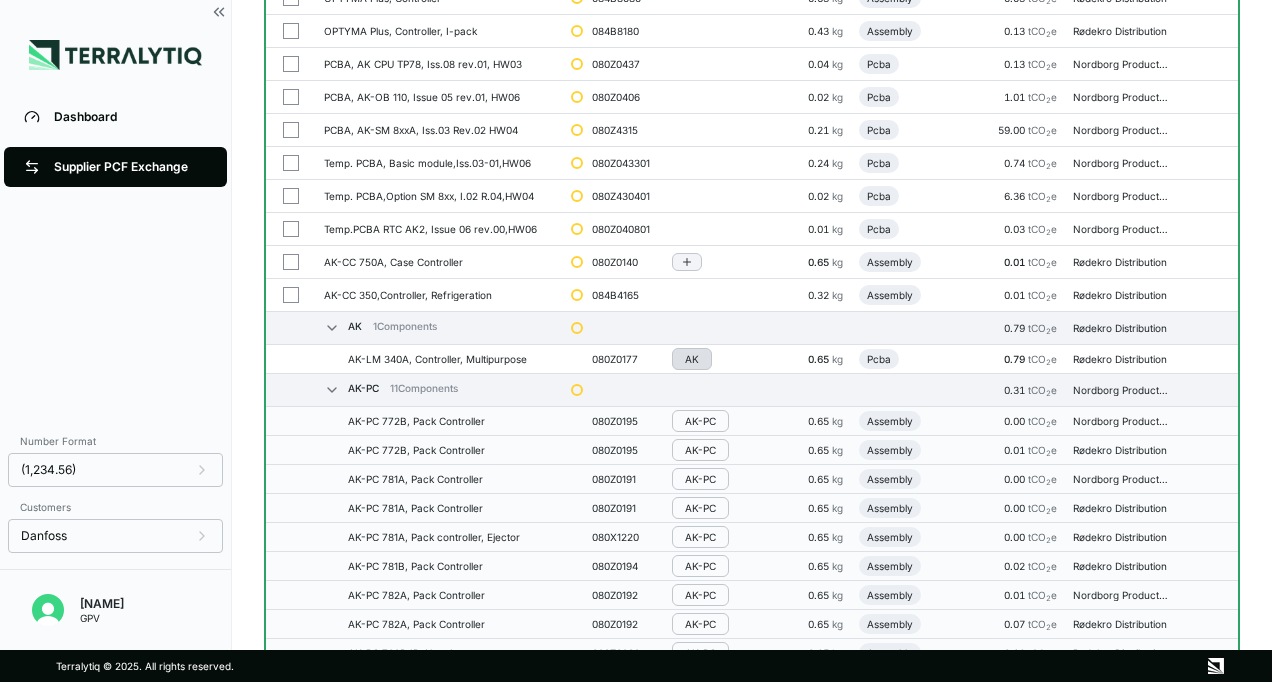 click on "AK" at bounding box center [692, 359] 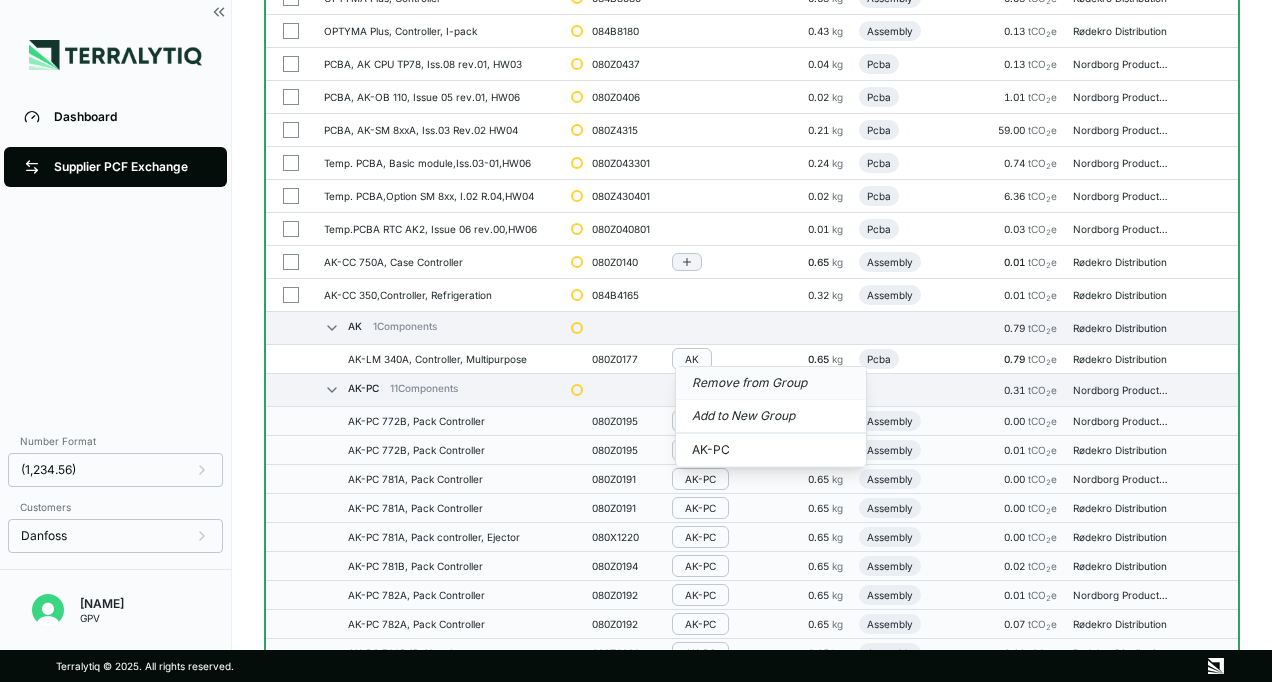 click on "Remove from Group" at bounding box center [771, 383] 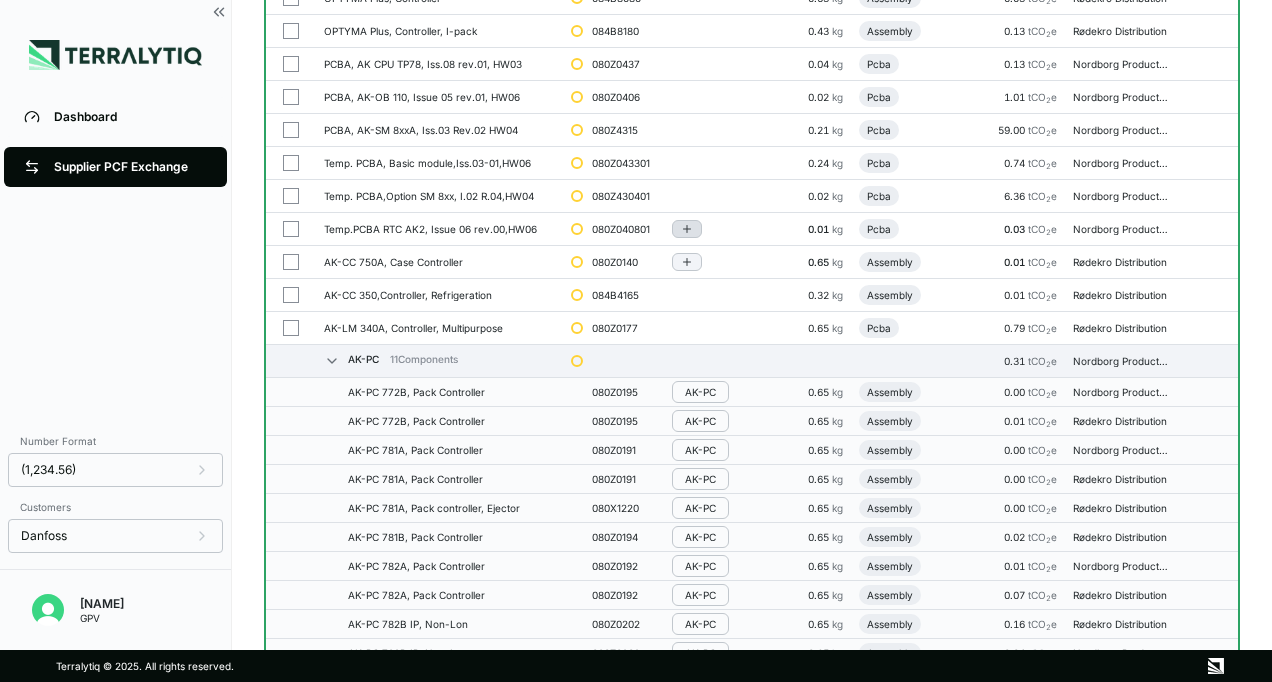 click 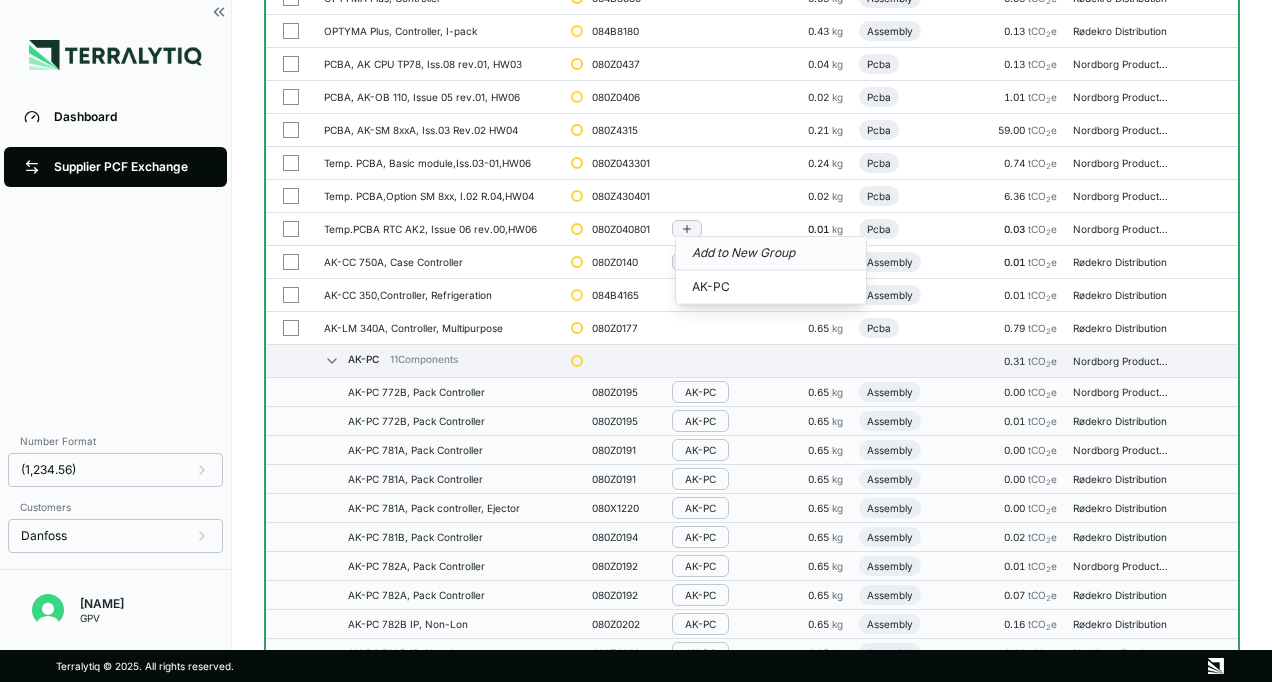 click on "Add to New Group" at bounding box center [771, 254] 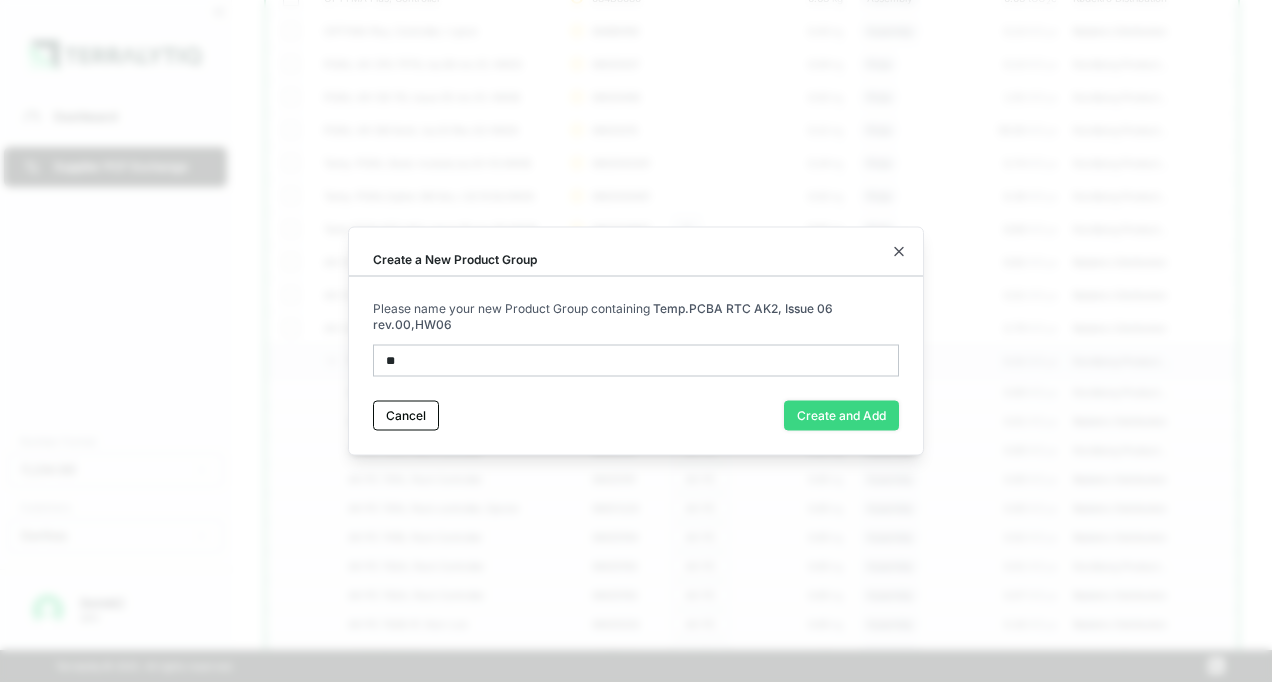 type on "**" 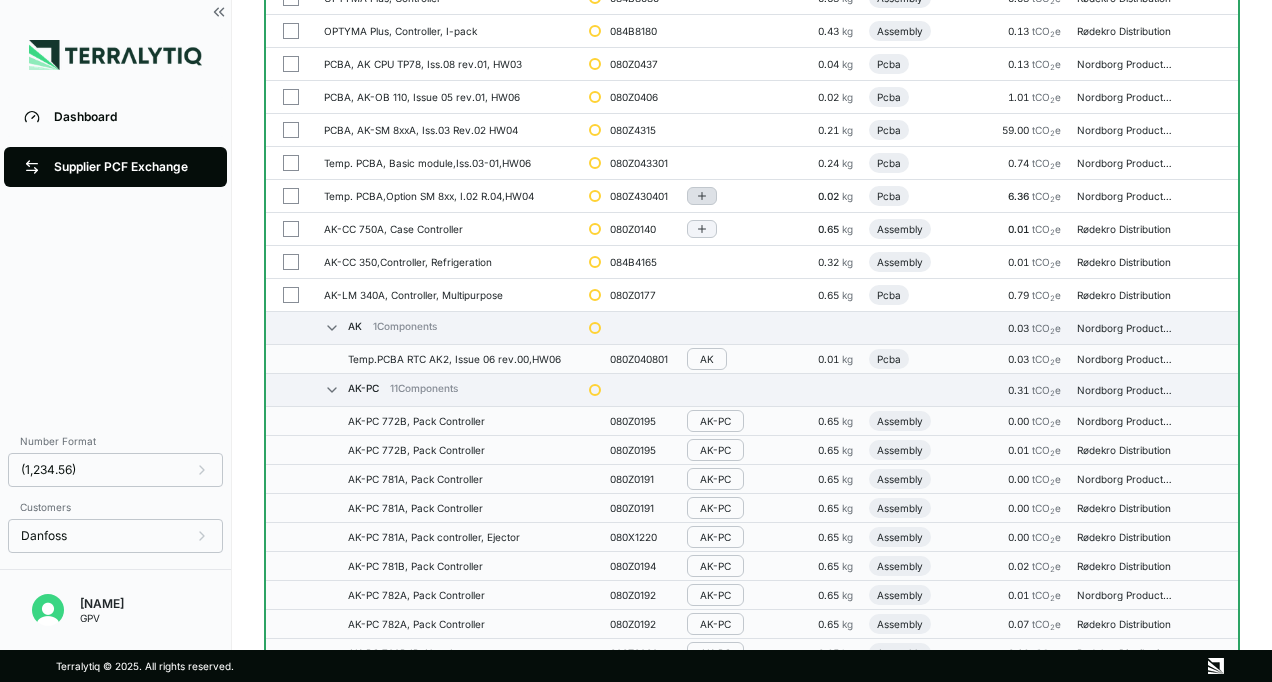 click 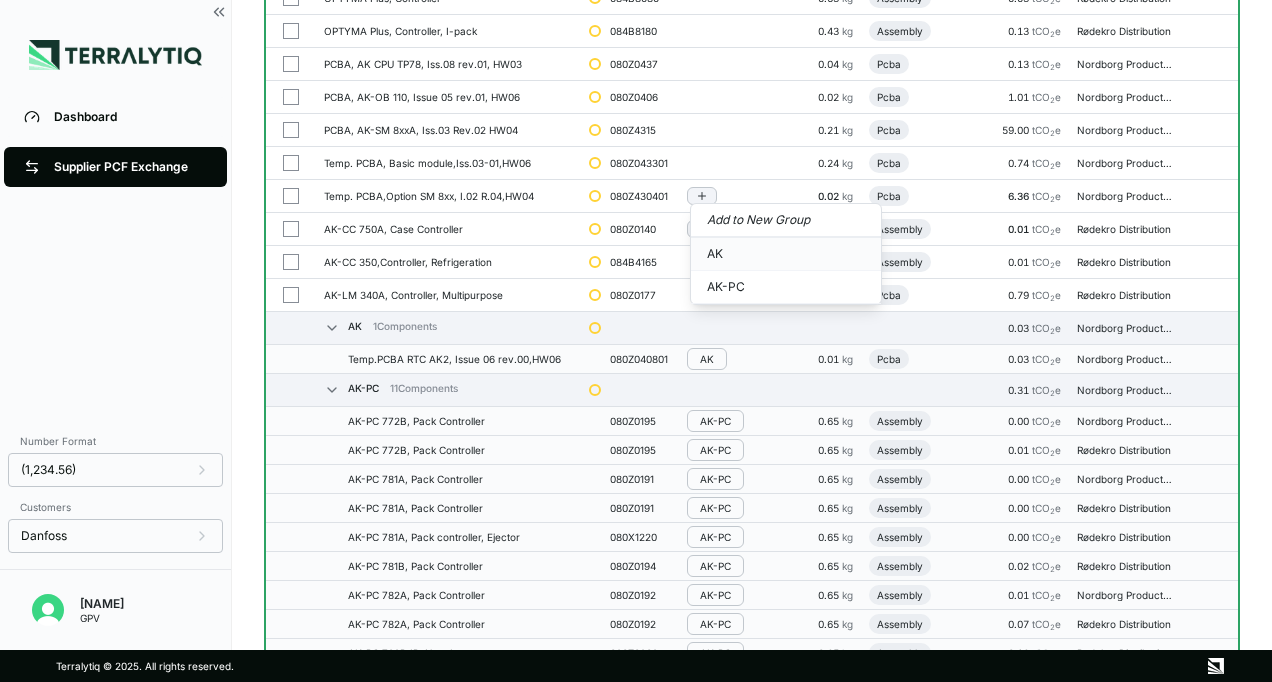 click on "AK" at bounding box center (786, 254) 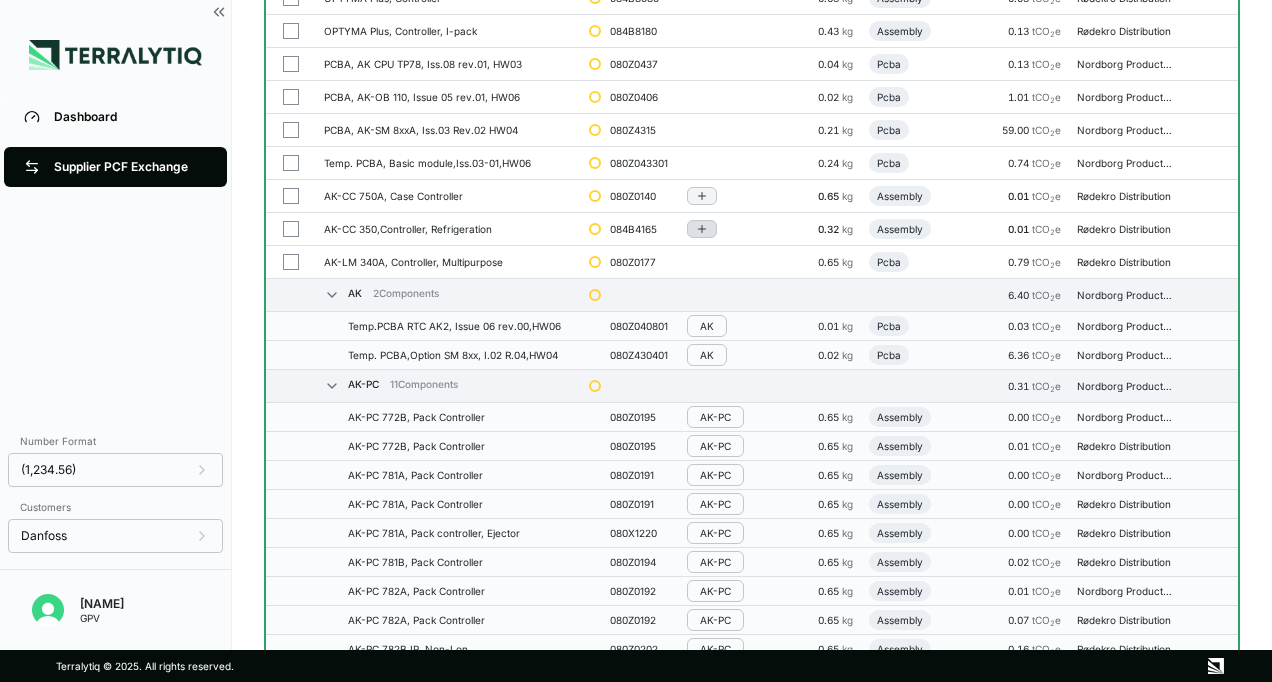 click 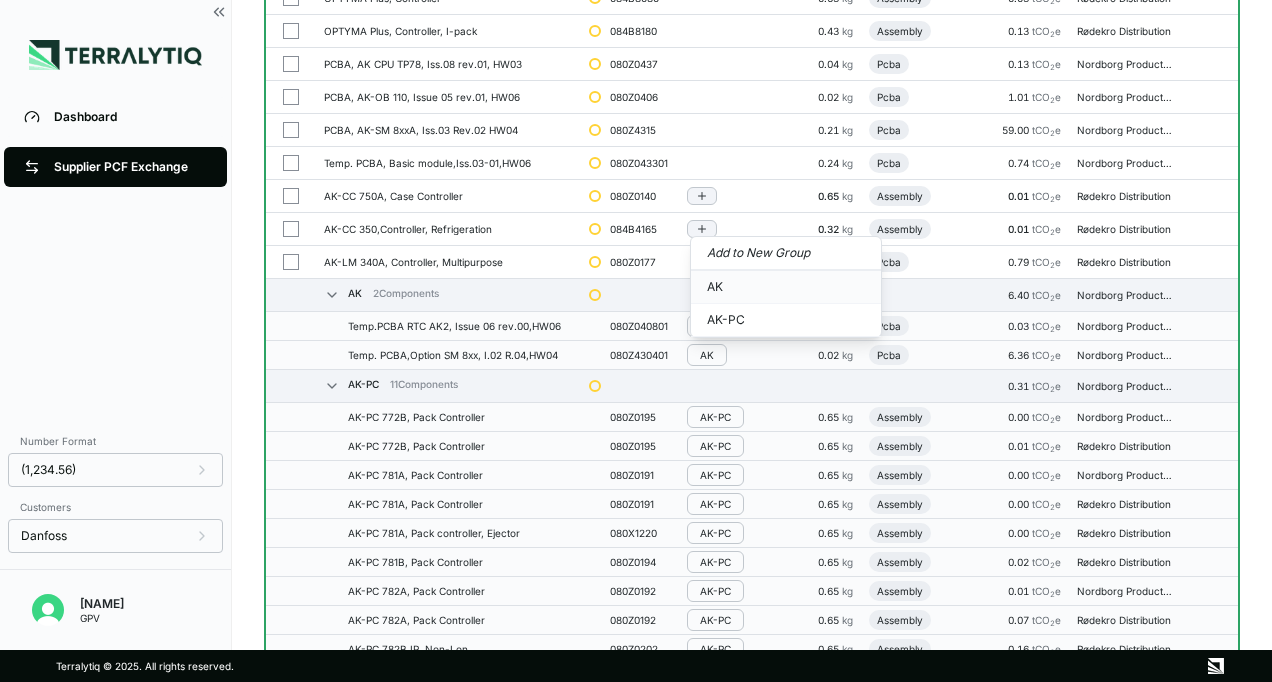 click on "AK" at bounding box center [786, 287] 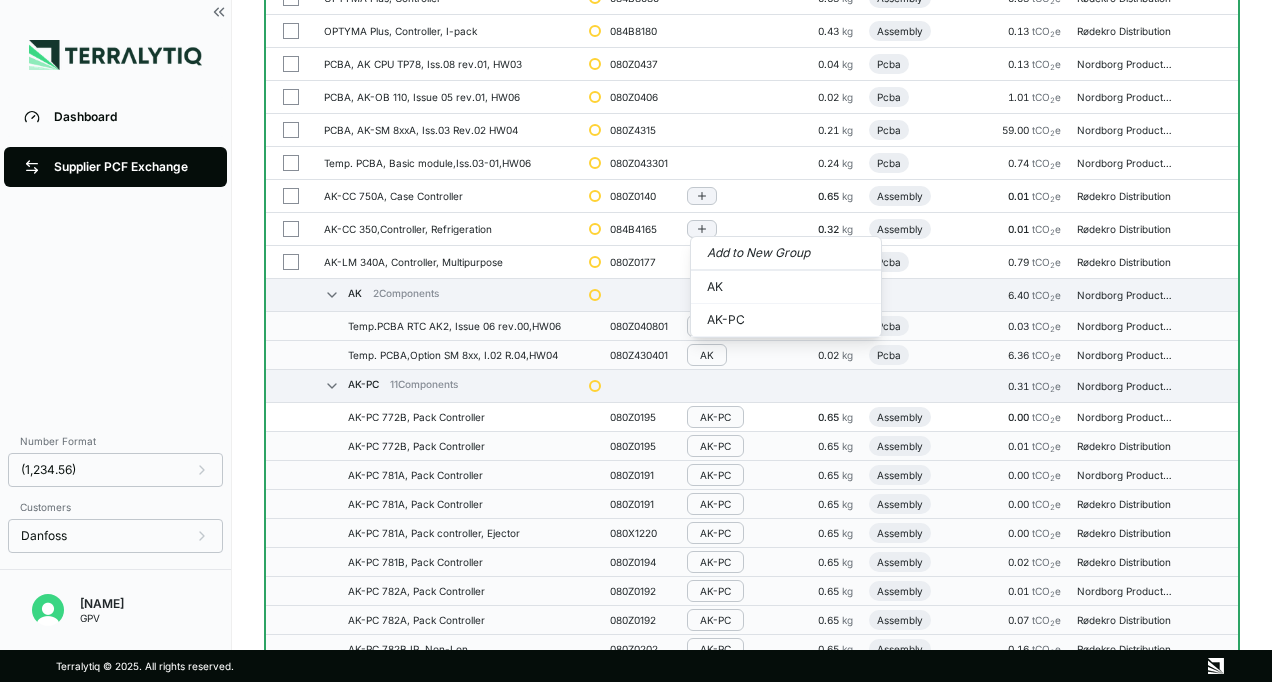 click on "0.65   kg" at bounding box center [825, 417] 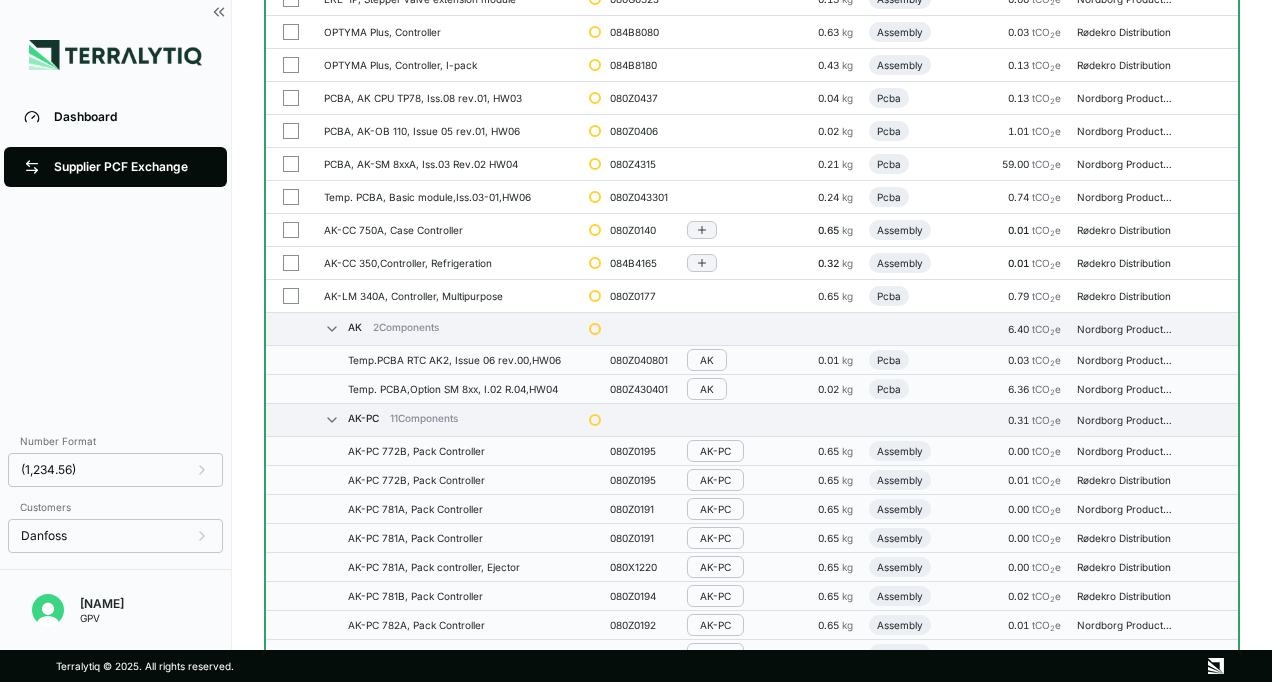 scroll, scrollTop: 700, scrollLeft: 0, axis: vertical 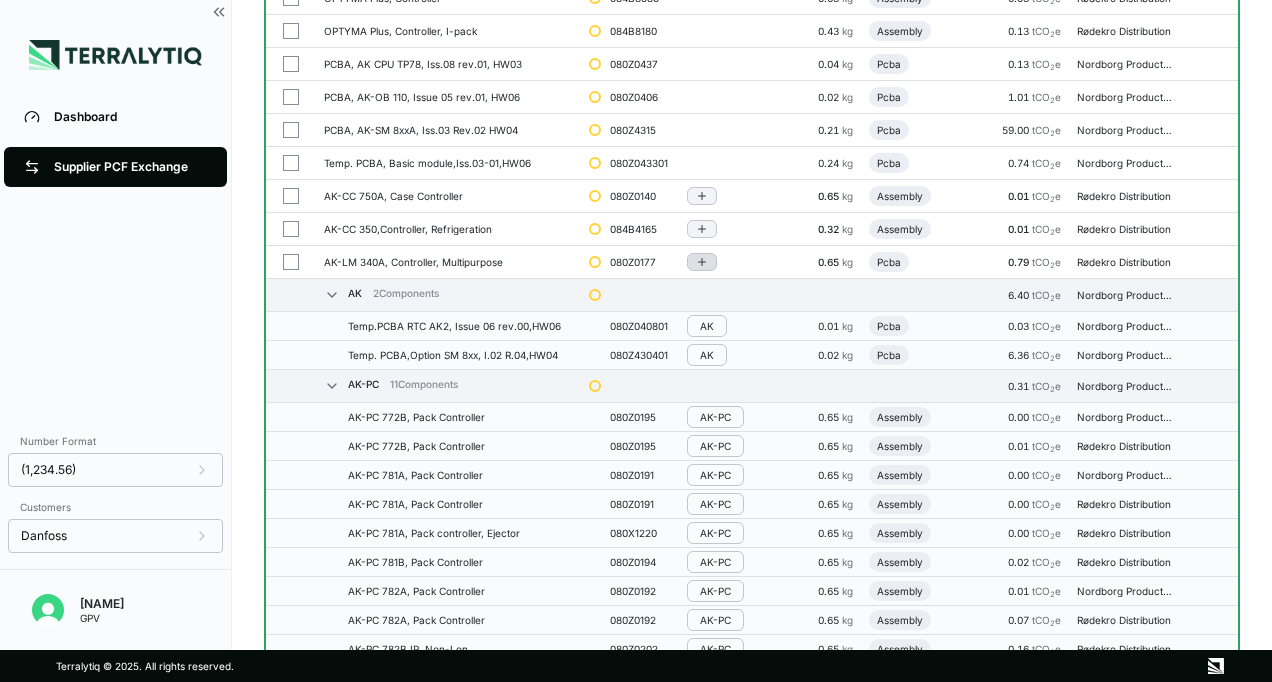 click 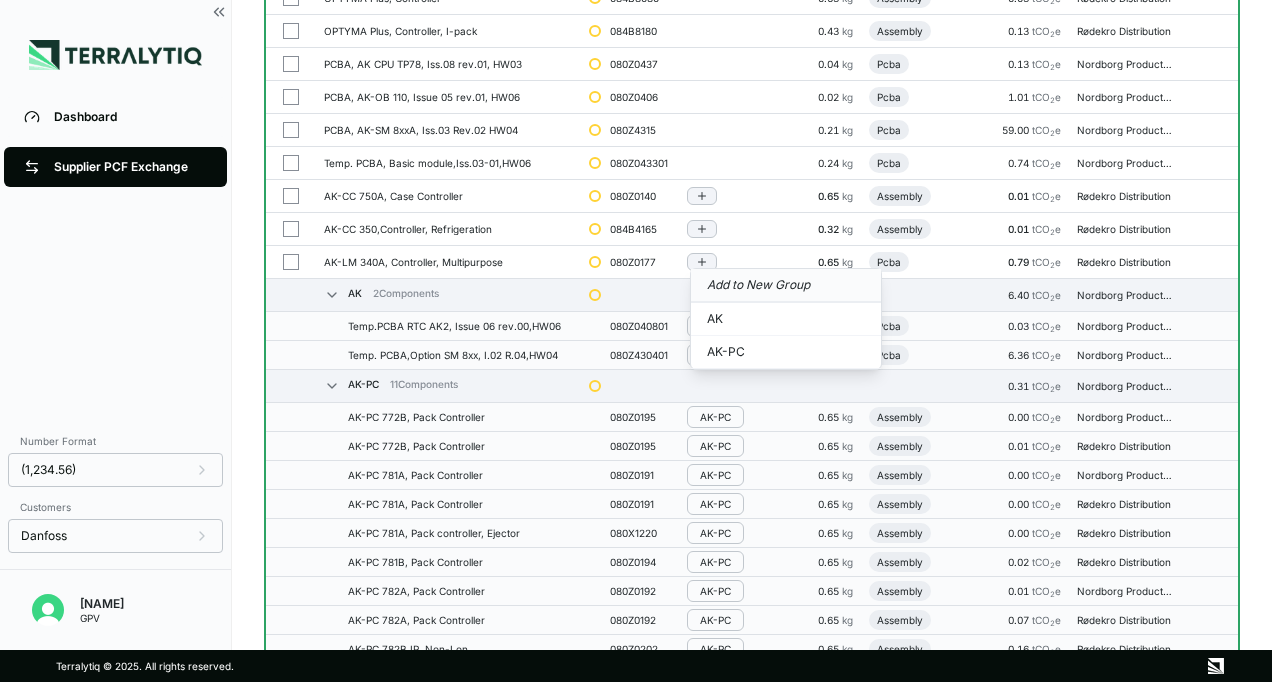 click on "Add to New Group" at bounding box center (786, 286) 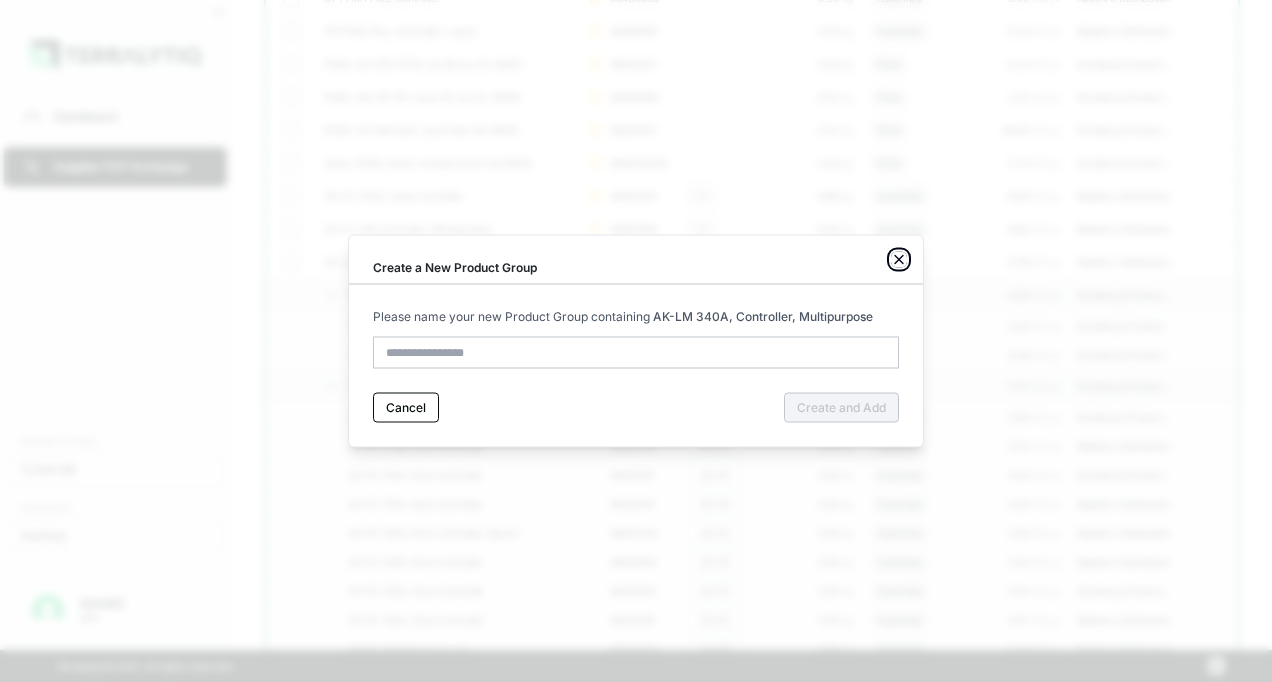 click 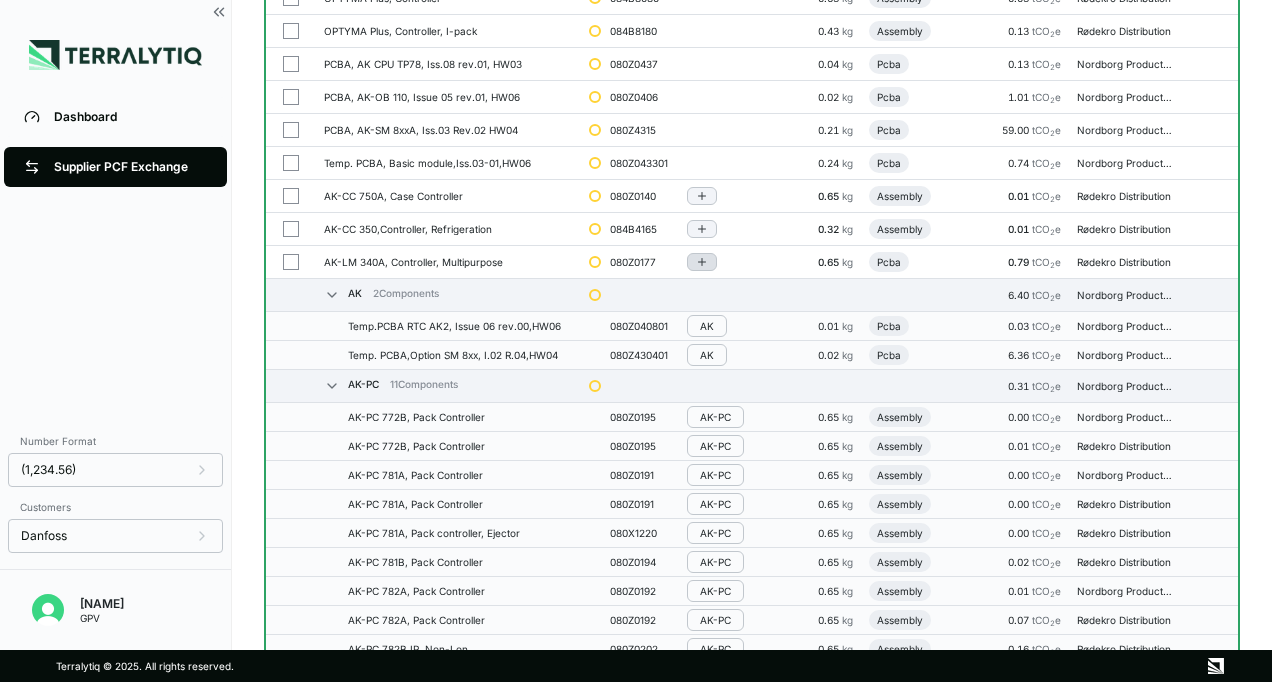 click 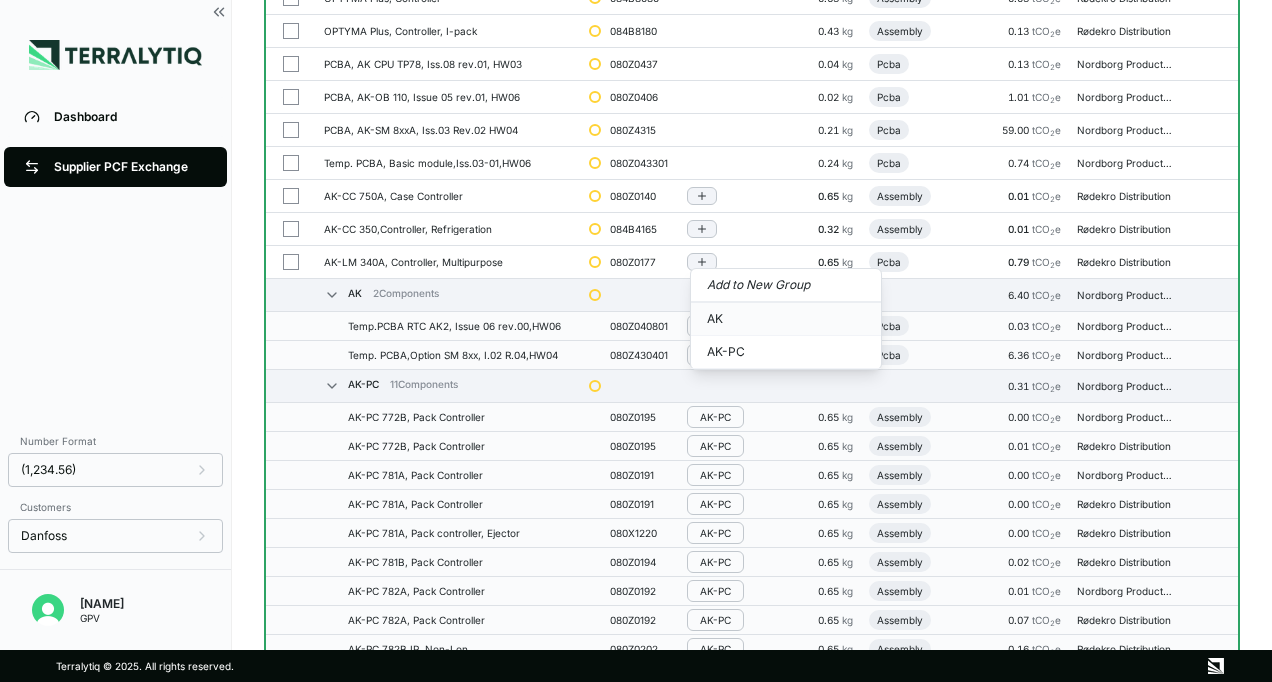 click on "AK" at bounding box center [786, 319] 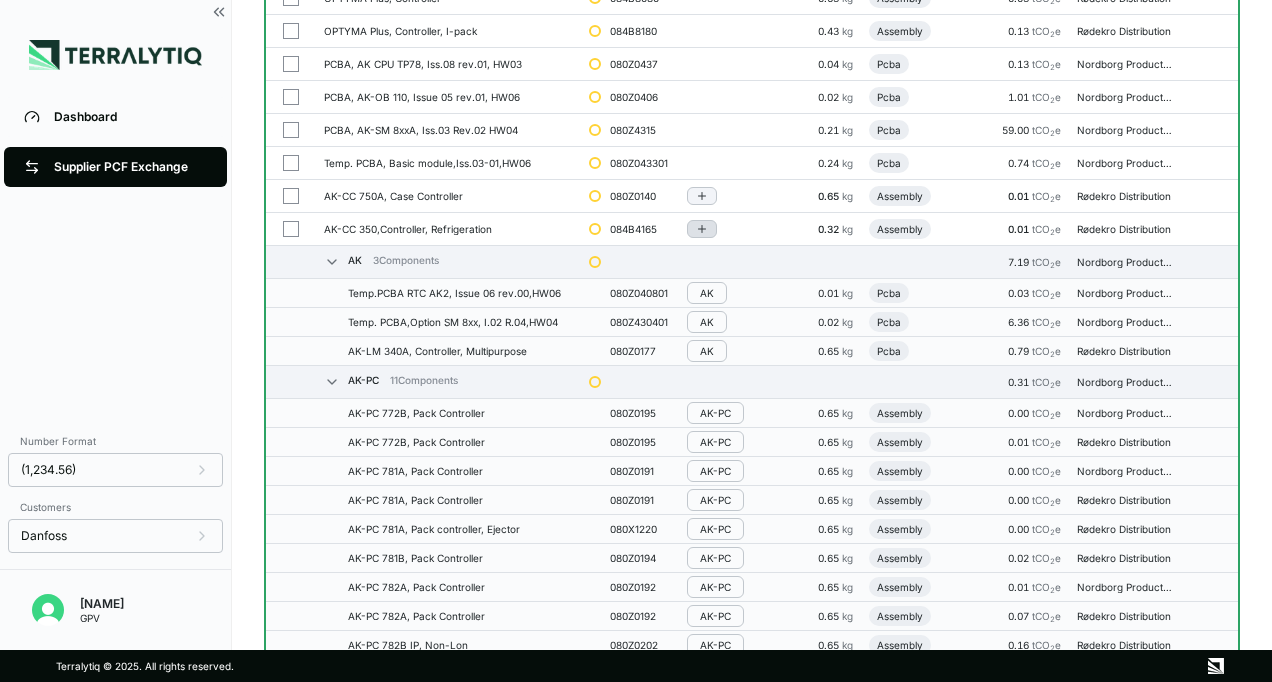click 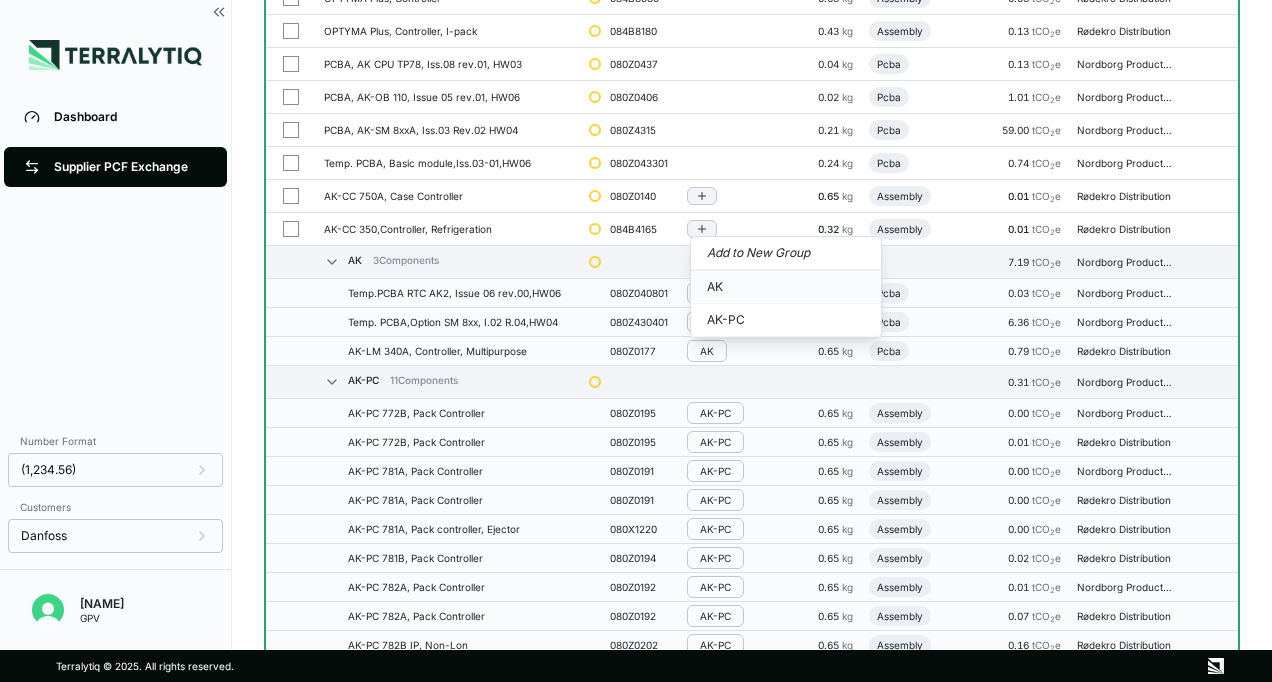 click on "AK" at bounding box center (786, 287) 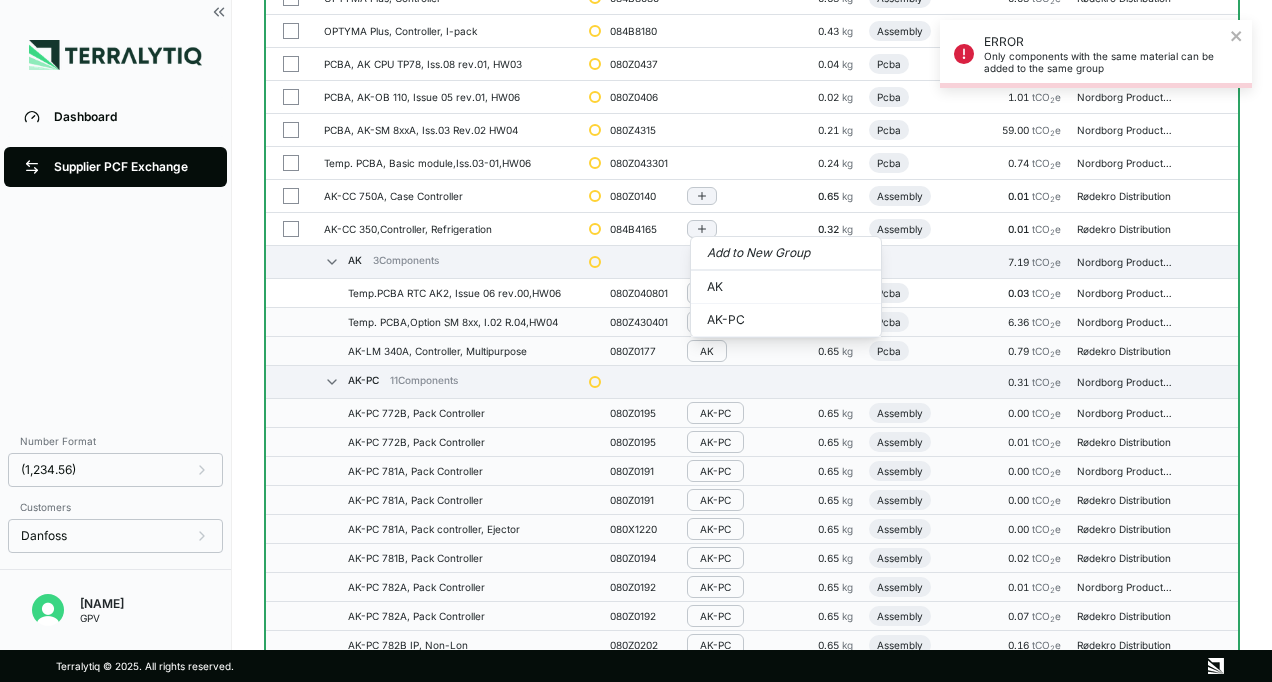 click at bounding box center (591, 293) 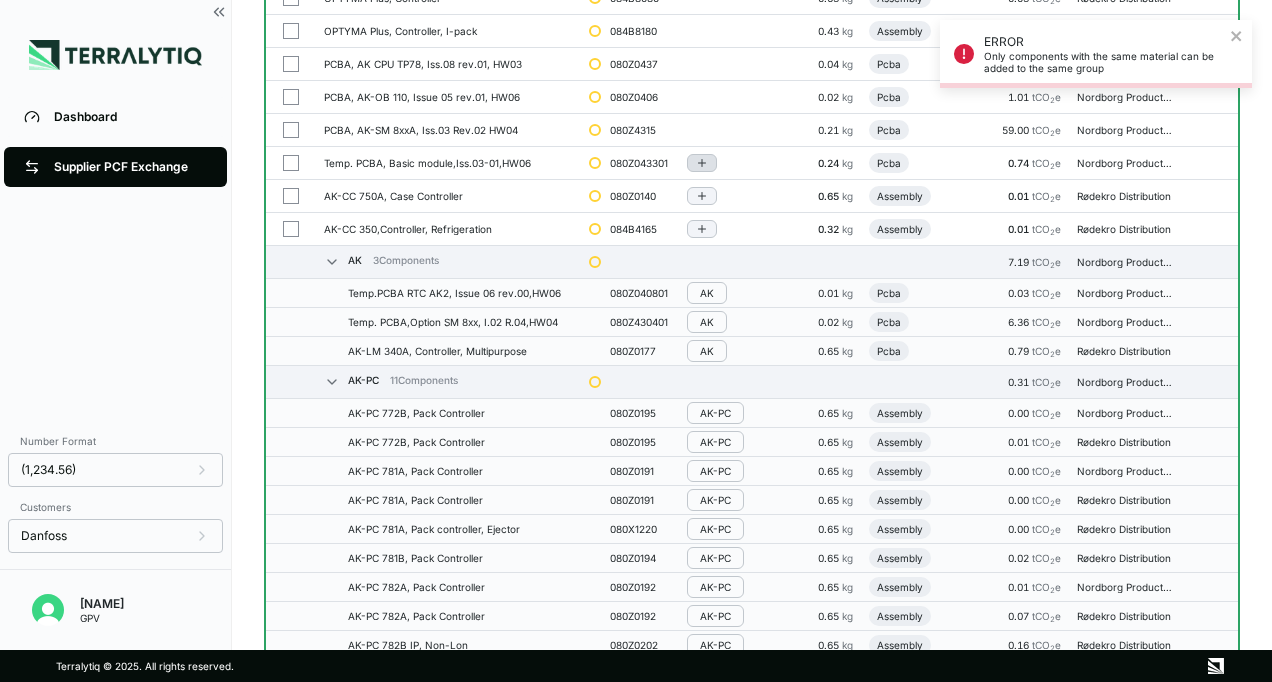 click 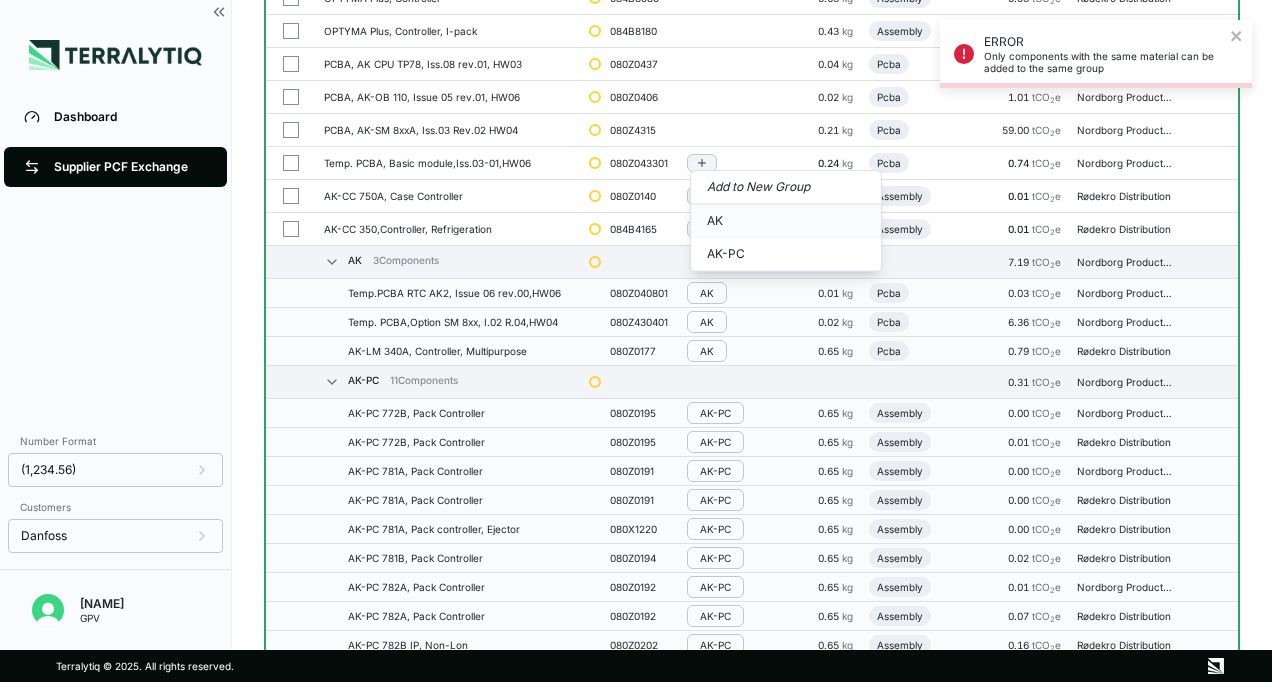 click on "AK" at bounding box center (786, 221) 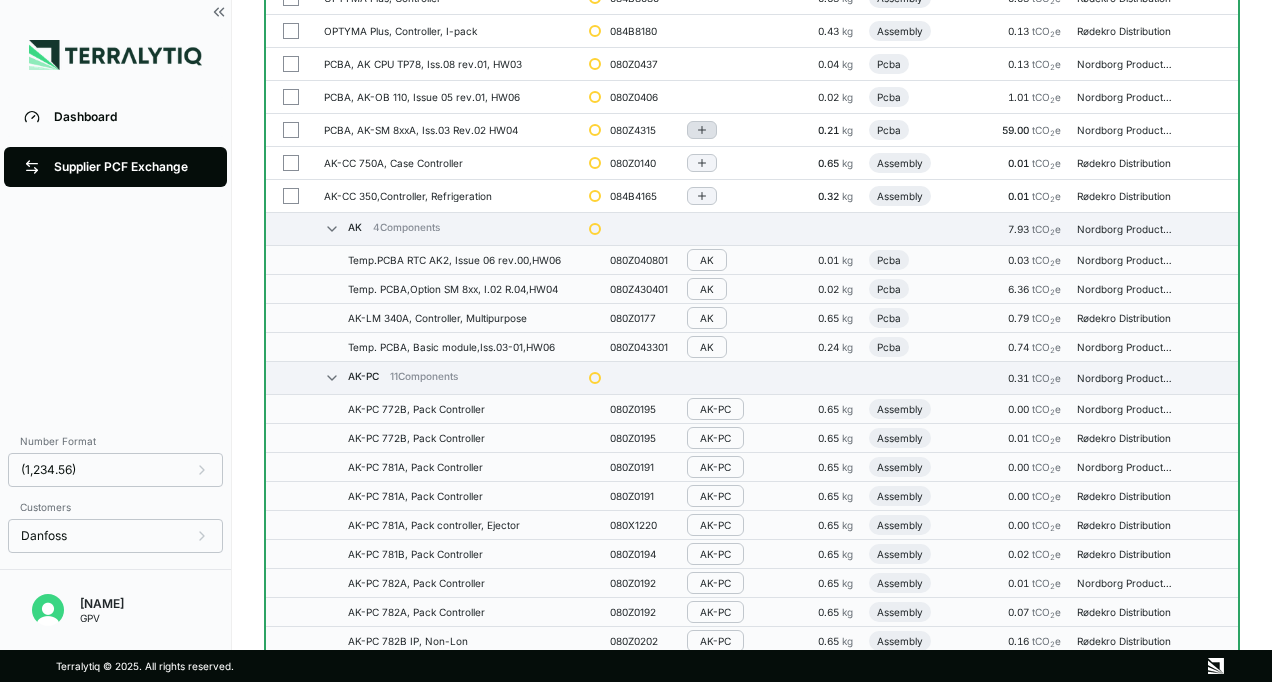 click 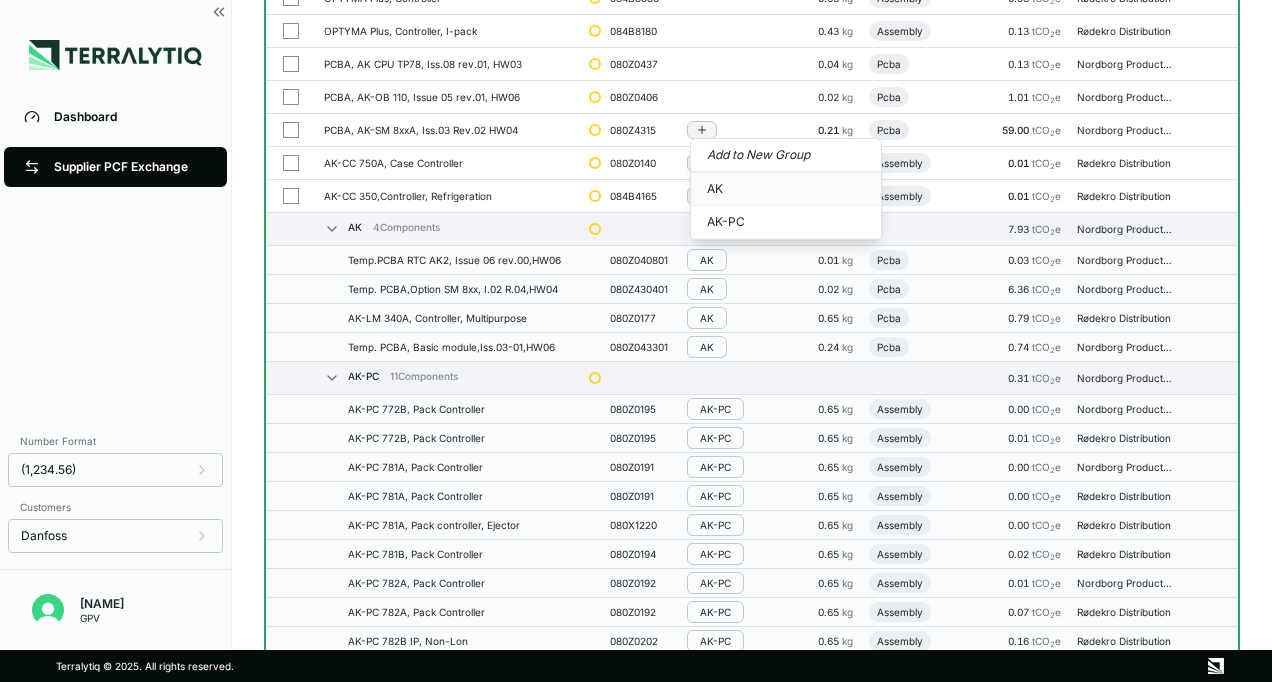 click on "AK" at bounding box center (786, 189) 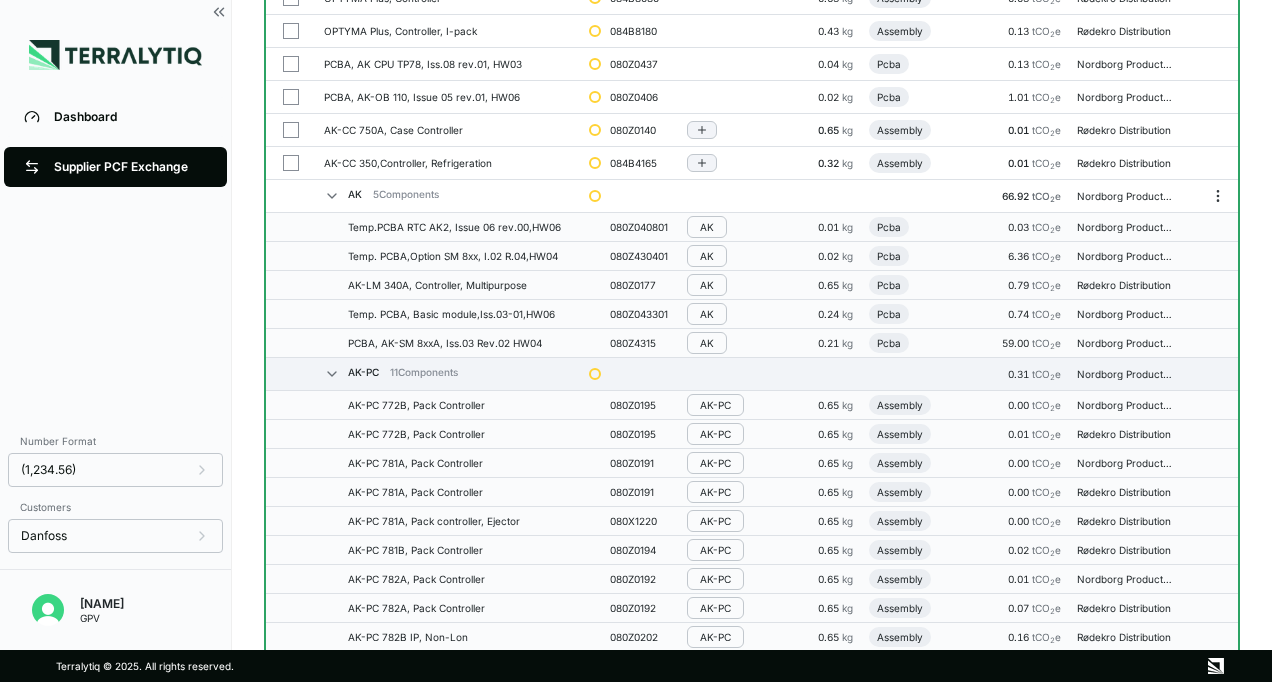 scroll, scrollTop: 0, scrollLeft: 0, axis: both 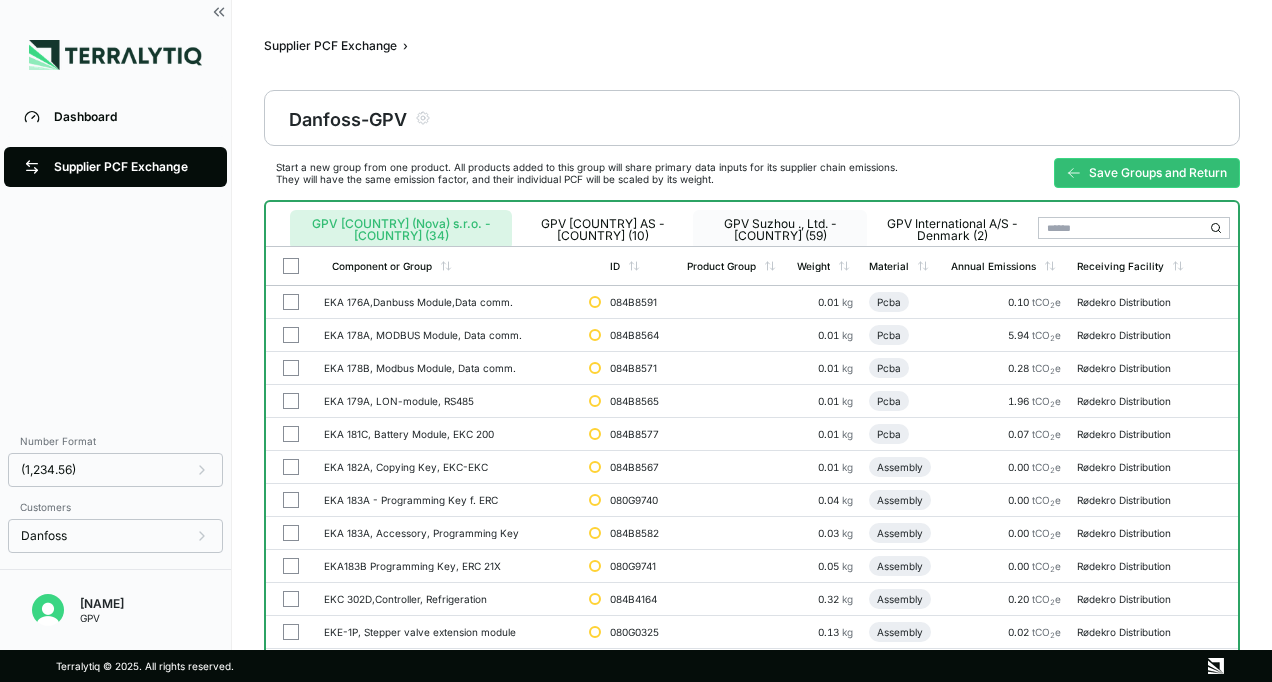 click on "GPV Suzhou ., Ltd. - [COUNTRY] (59)" at bounding box center (780, 230) 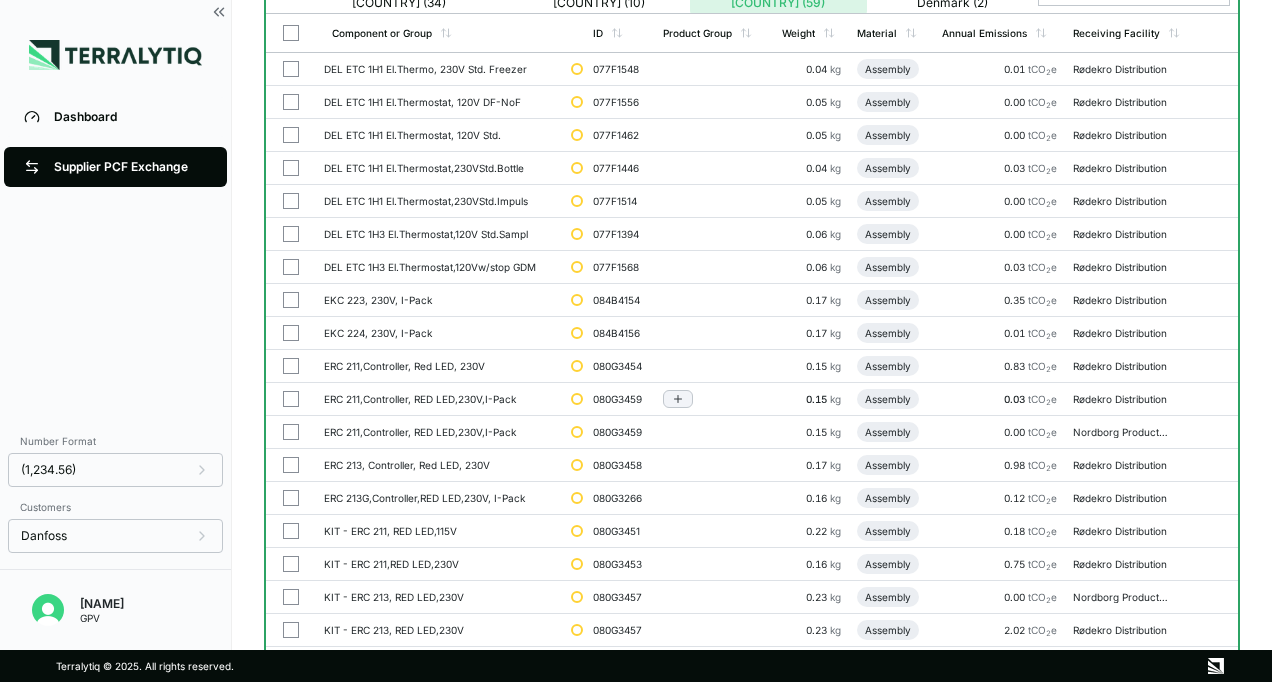 scroll, scrollTop: 0, scrollLeft: 0, axis: both 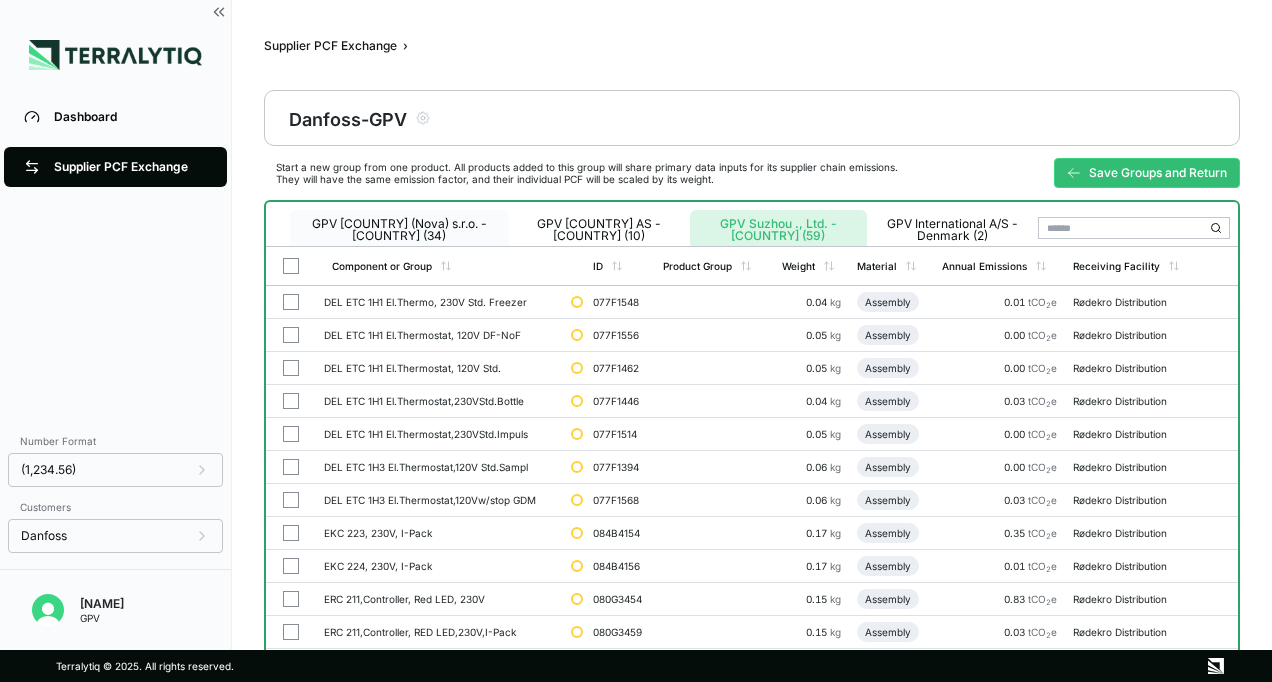 click on "GPV [COUNTRY] (Nova) s.r.o. - [COUNTRY] (34)" at bounding box center (399, 230) 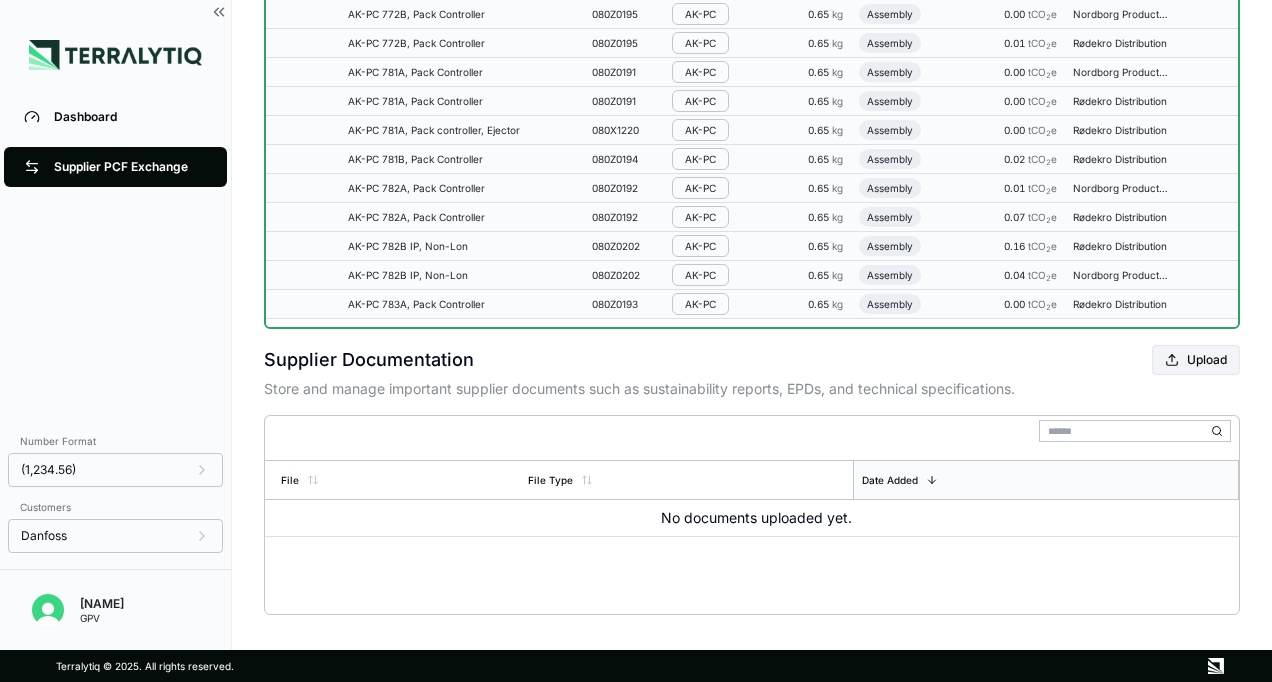 scroll, scrollTop: 844, scrollLeft: 0, axis: vertical 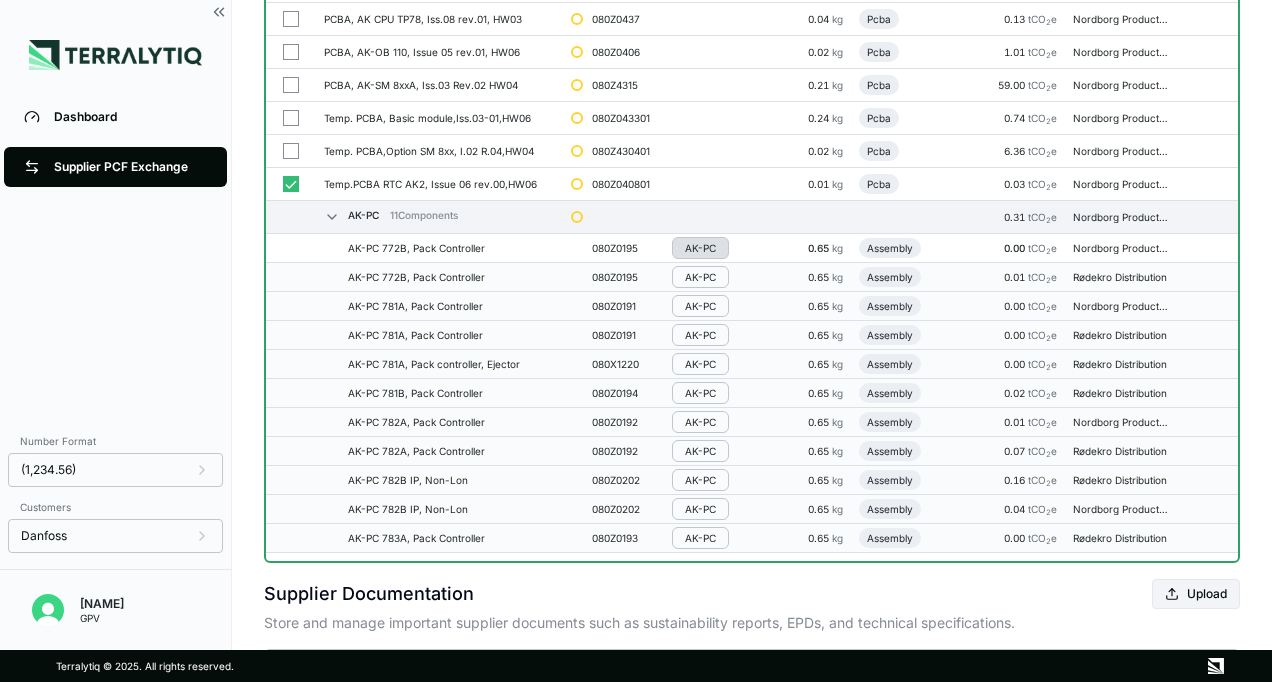 click on "AK-PC" at bounding box center [700, 248] 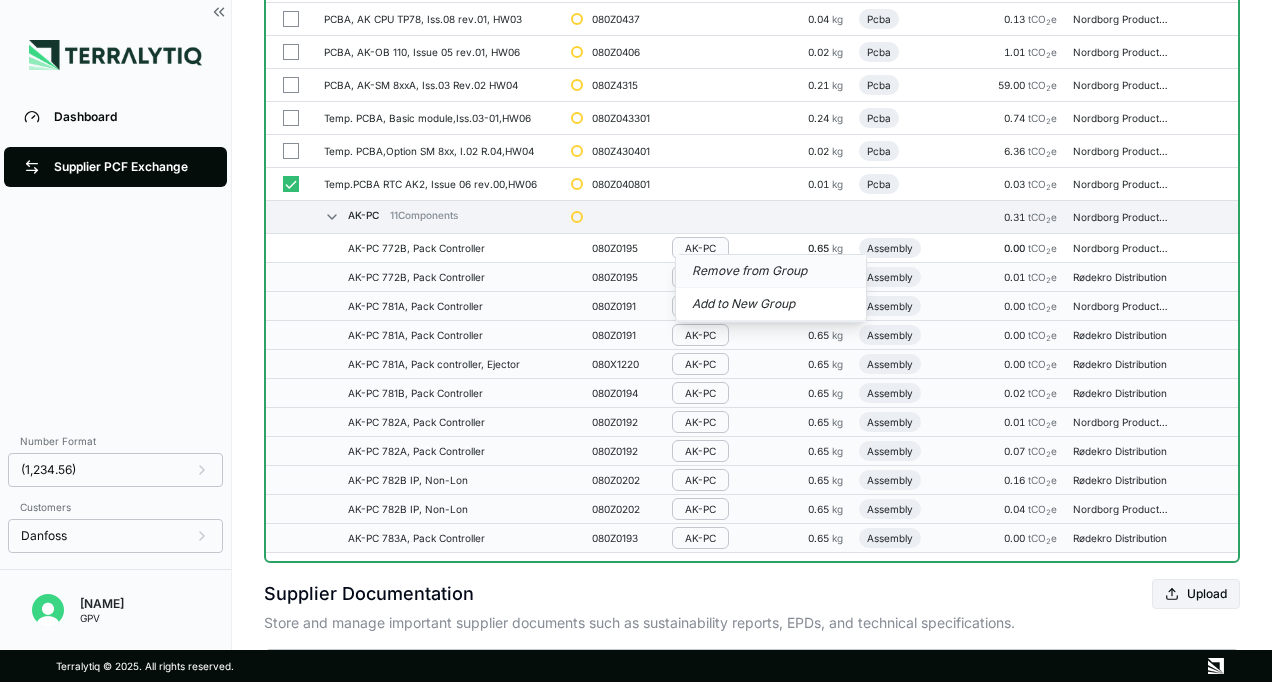 click on "Remove from Group" at bounding box center (771, 271) 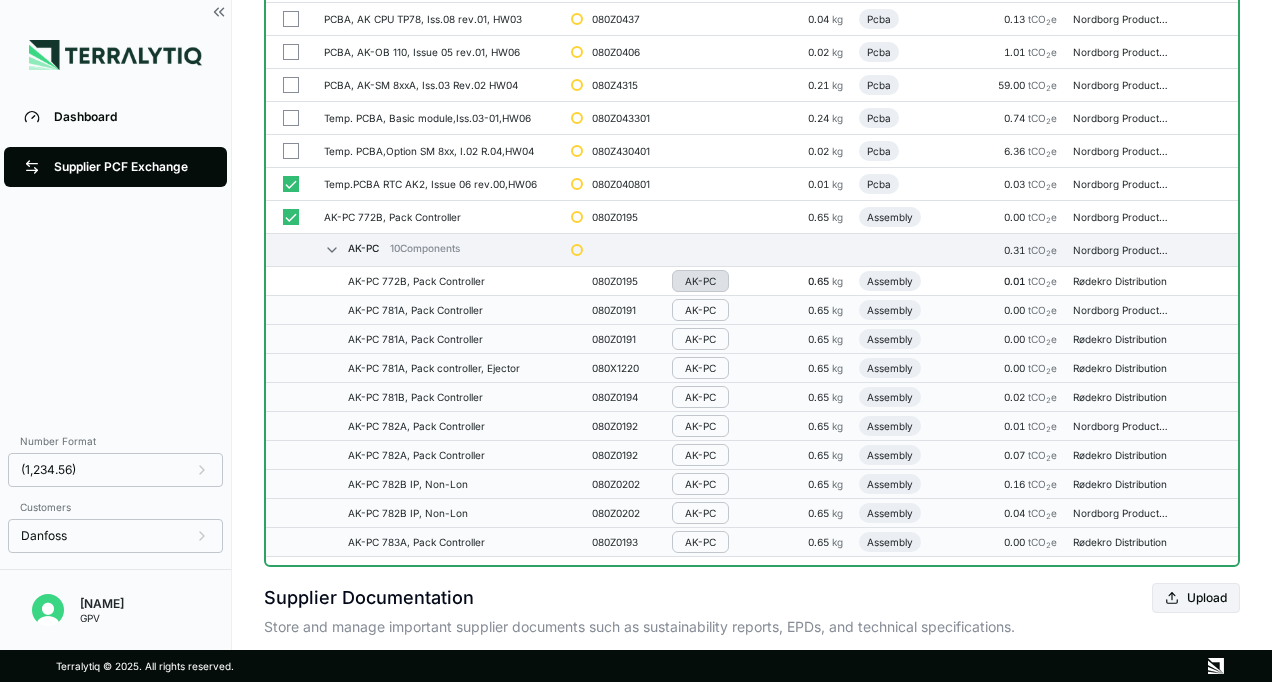 click on "AK-PC" at bounding box center (700, 281) 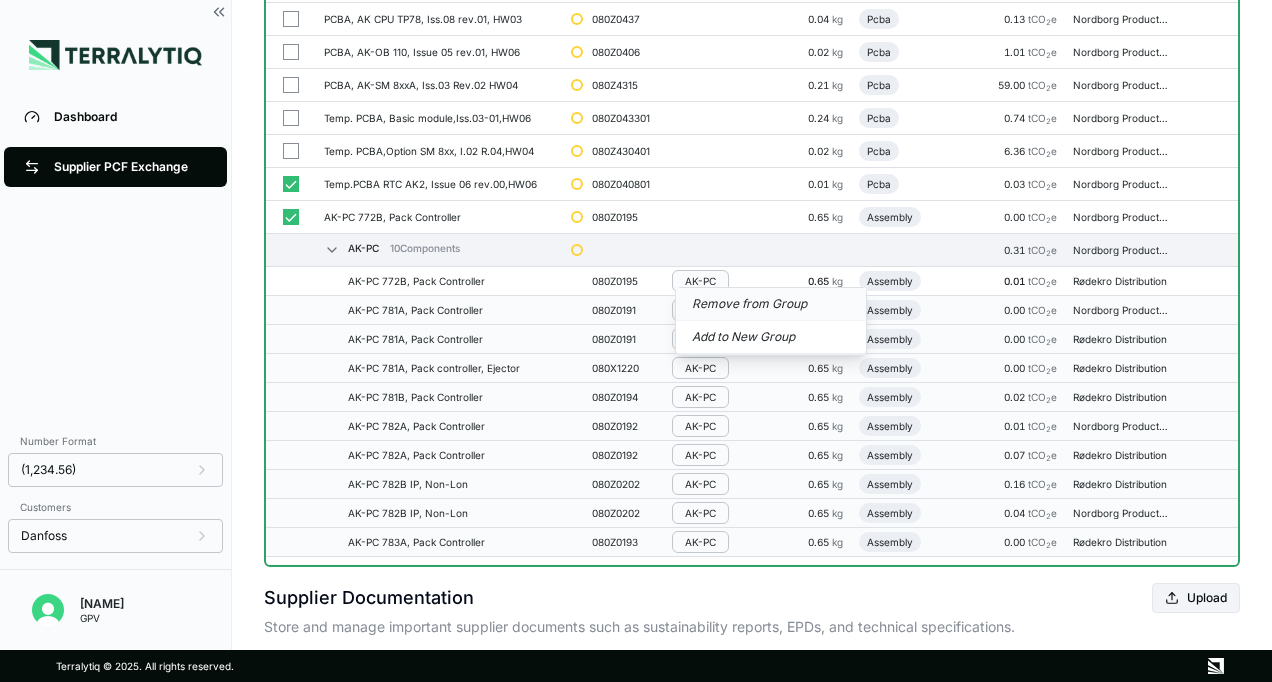 click on "Remove from Group" at bounding box center [771, 304] 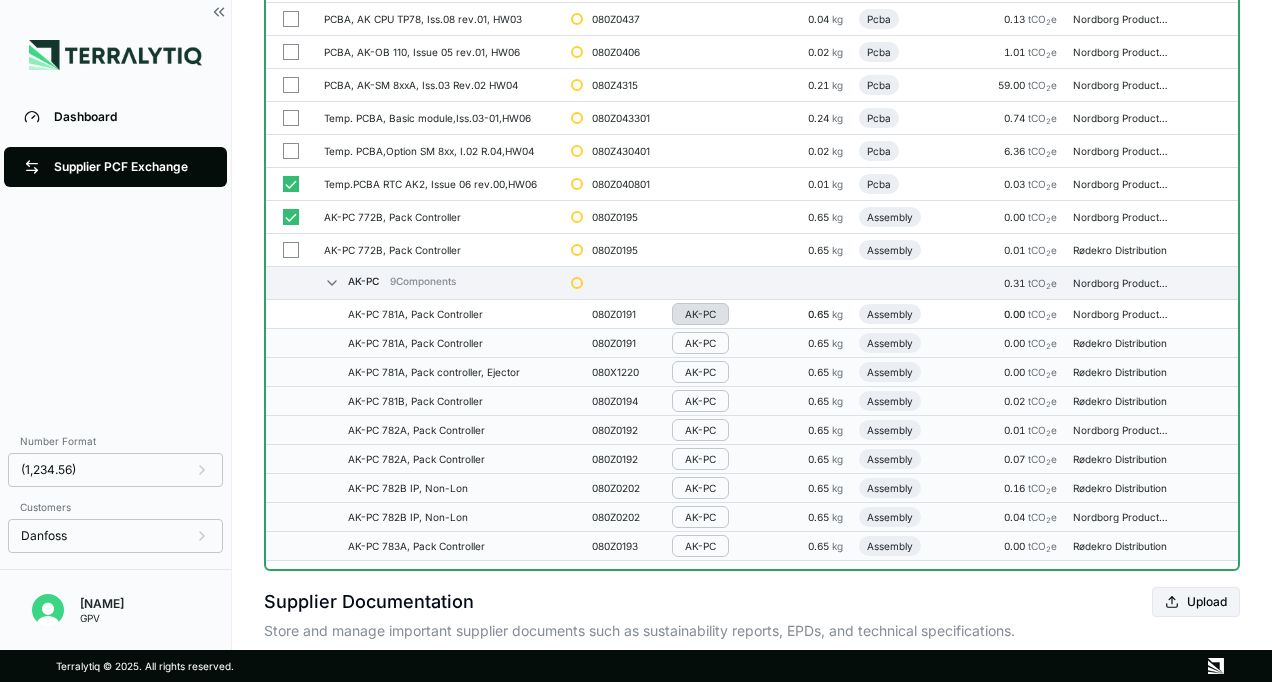 click on "AK-PC" at bounding box center (700, 314) 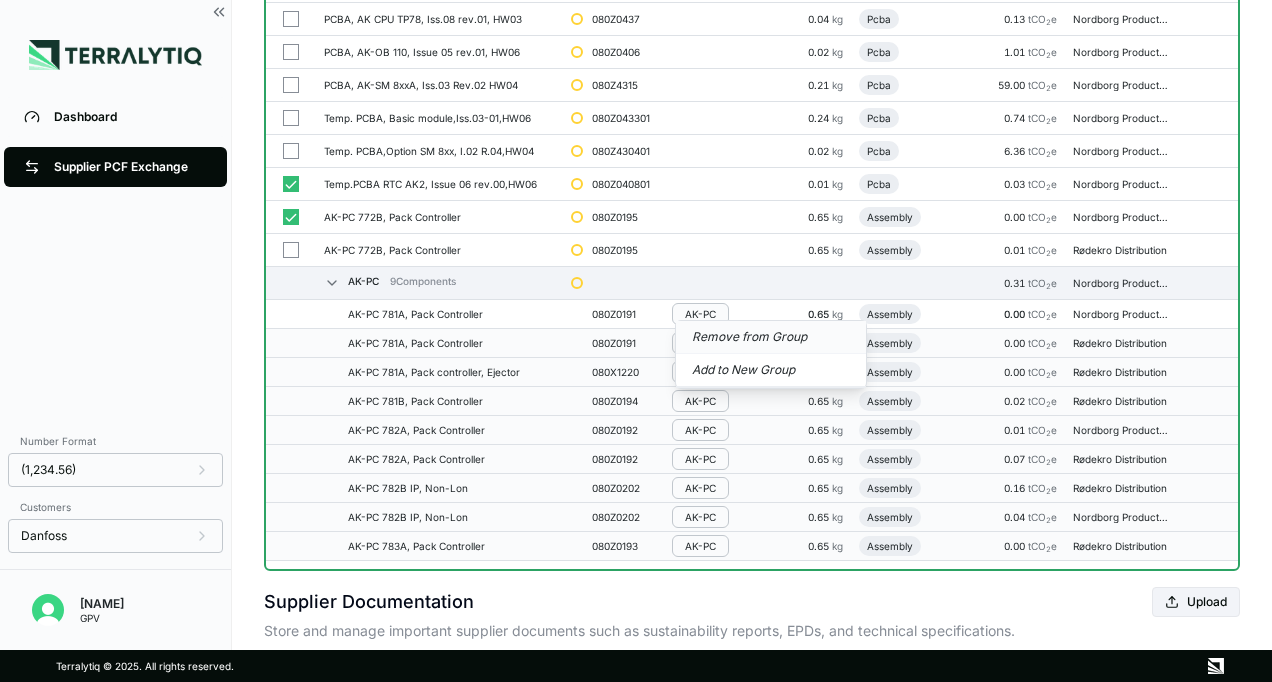 click on "Remove from Group" at bounding box center (771, 337) 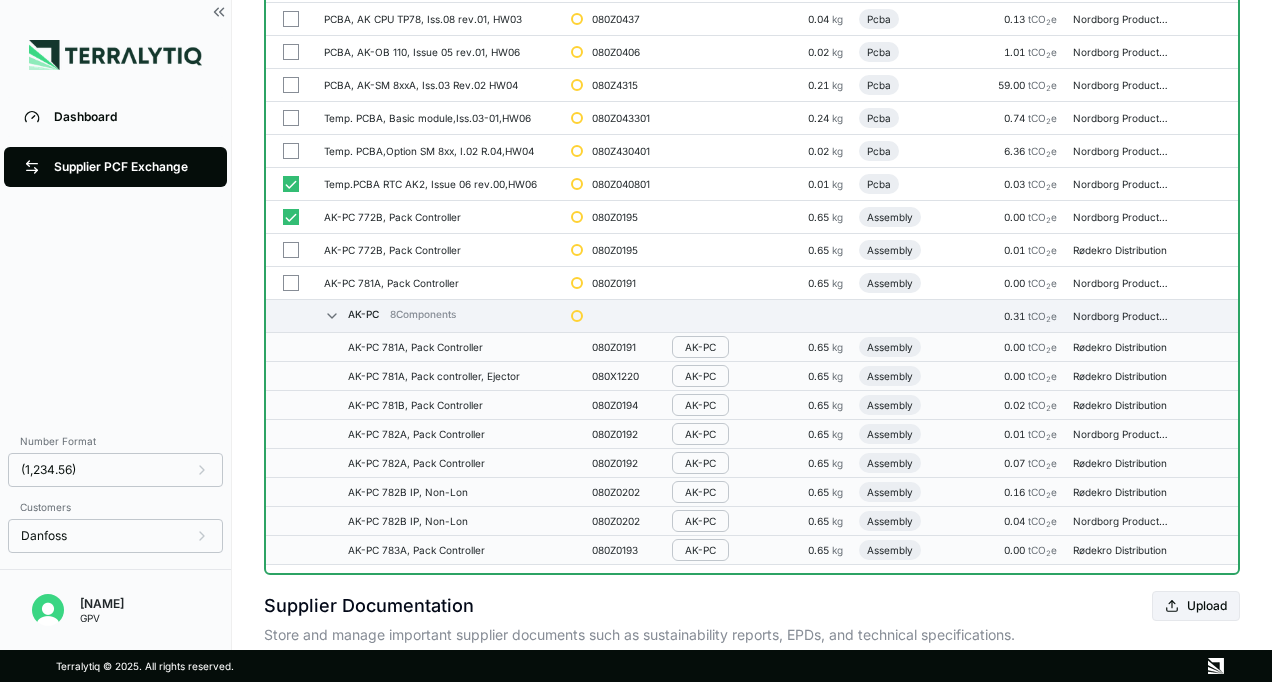 click on "AK-PC" at bounding box center [700, 347] 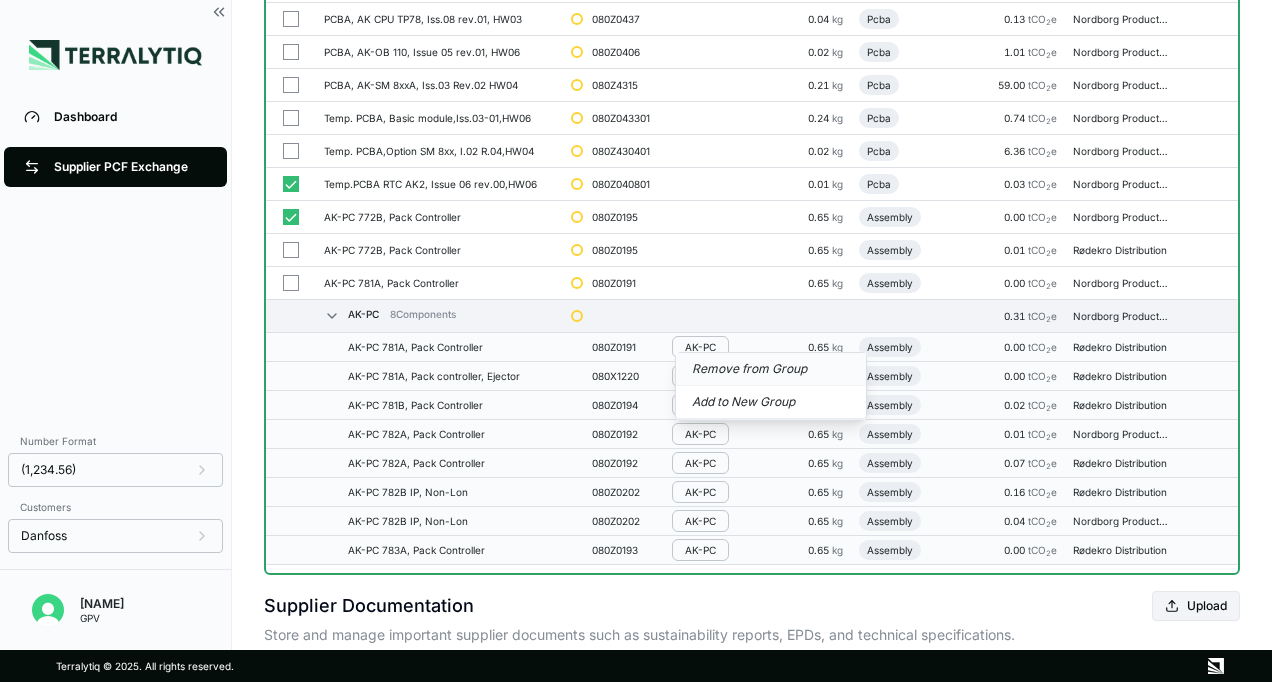 click on "Remove from Group" at bounding box center [771, 369] 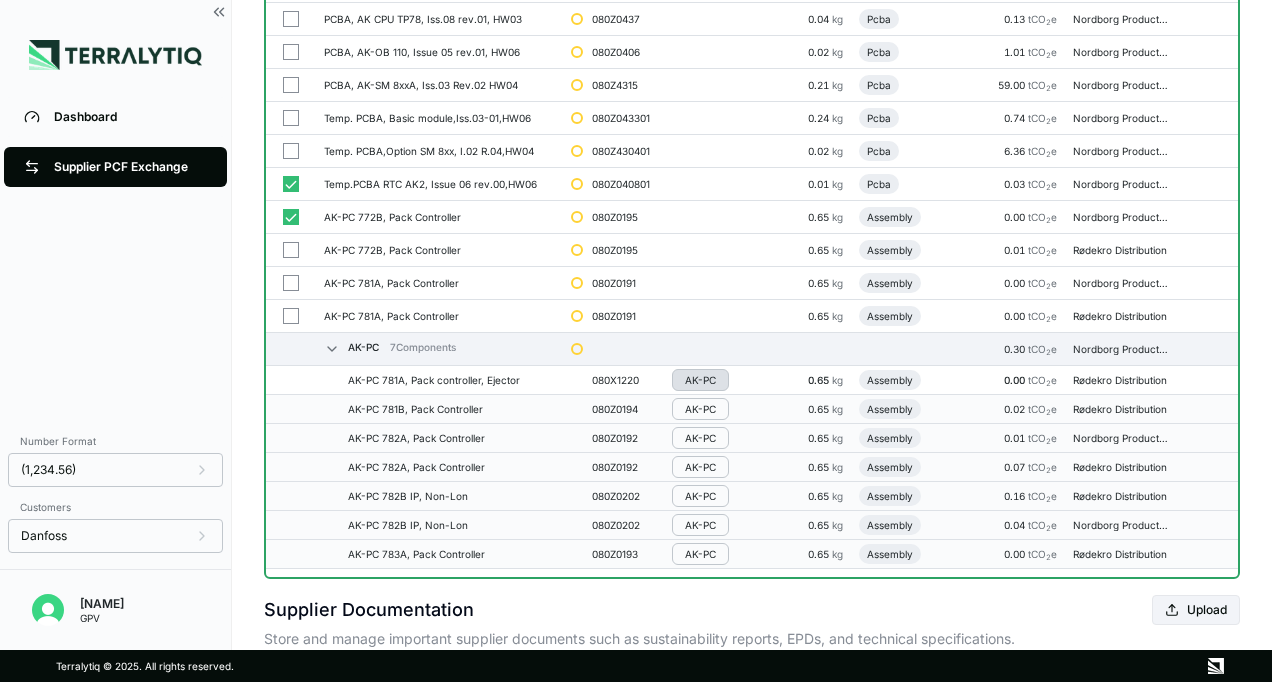 click on "AK-PC" at bounding box center (700, 380) 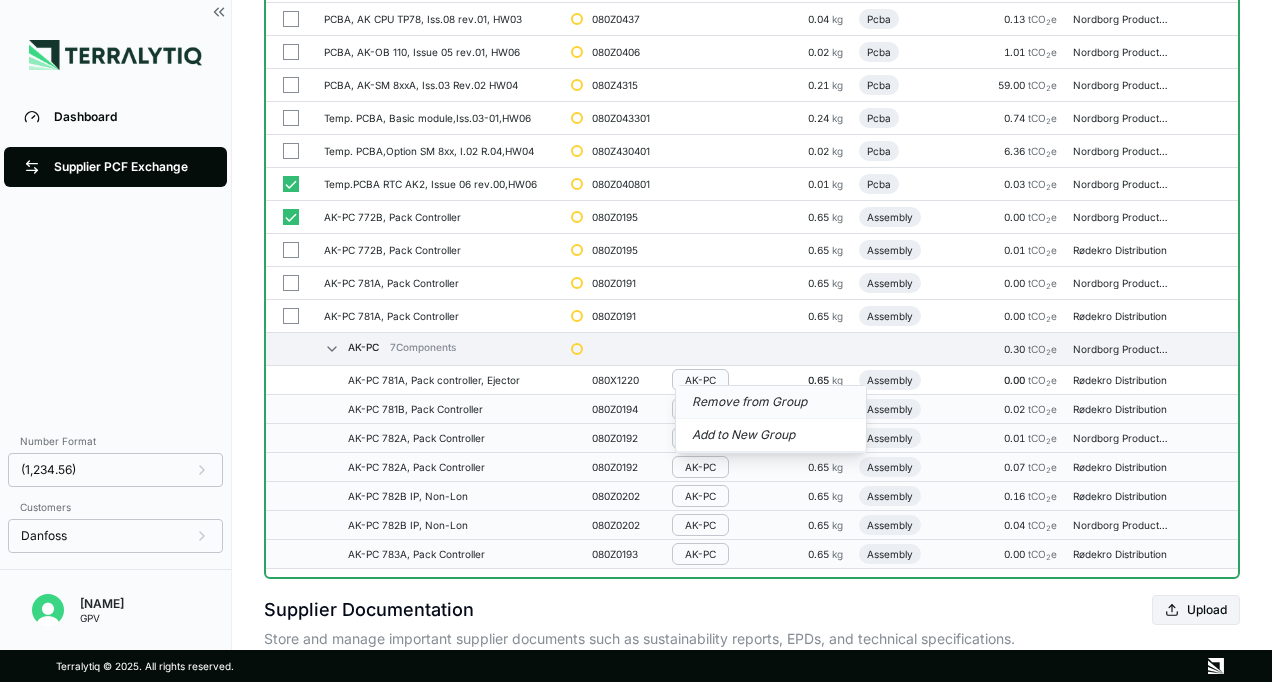 click on "Remove from Group" at bounding box center (771, 402) 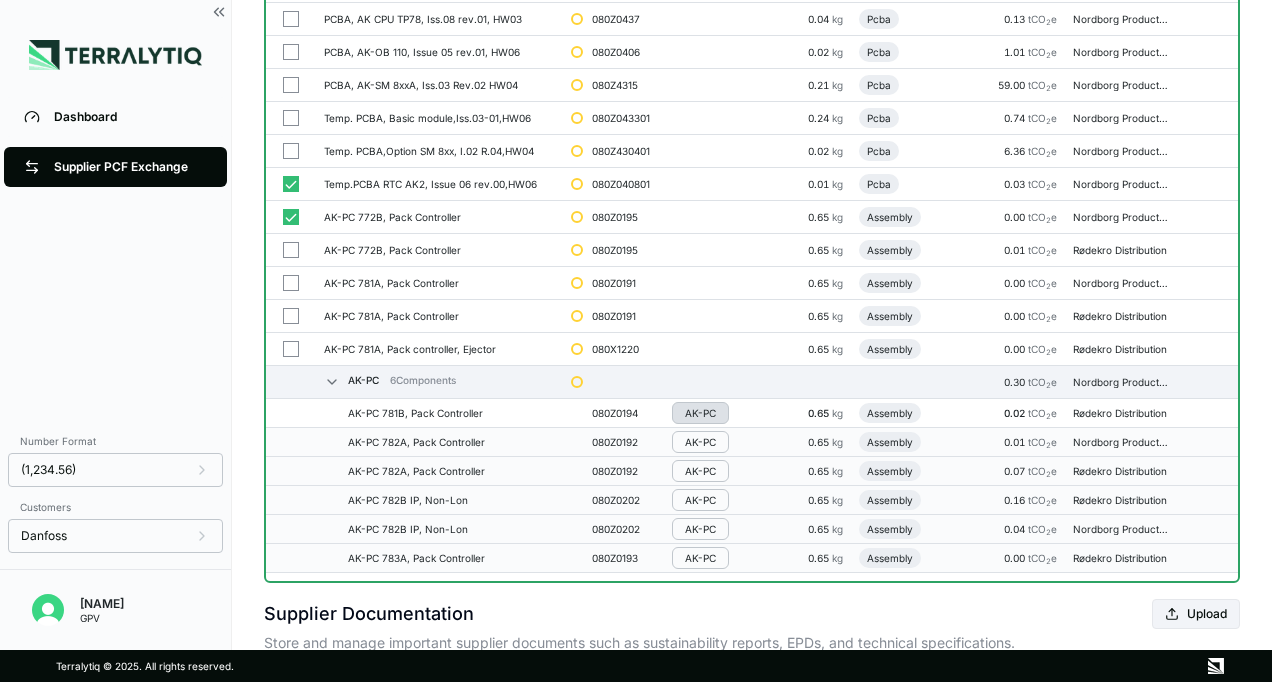 click on "AK-PC" at bounding box center [700, 413] 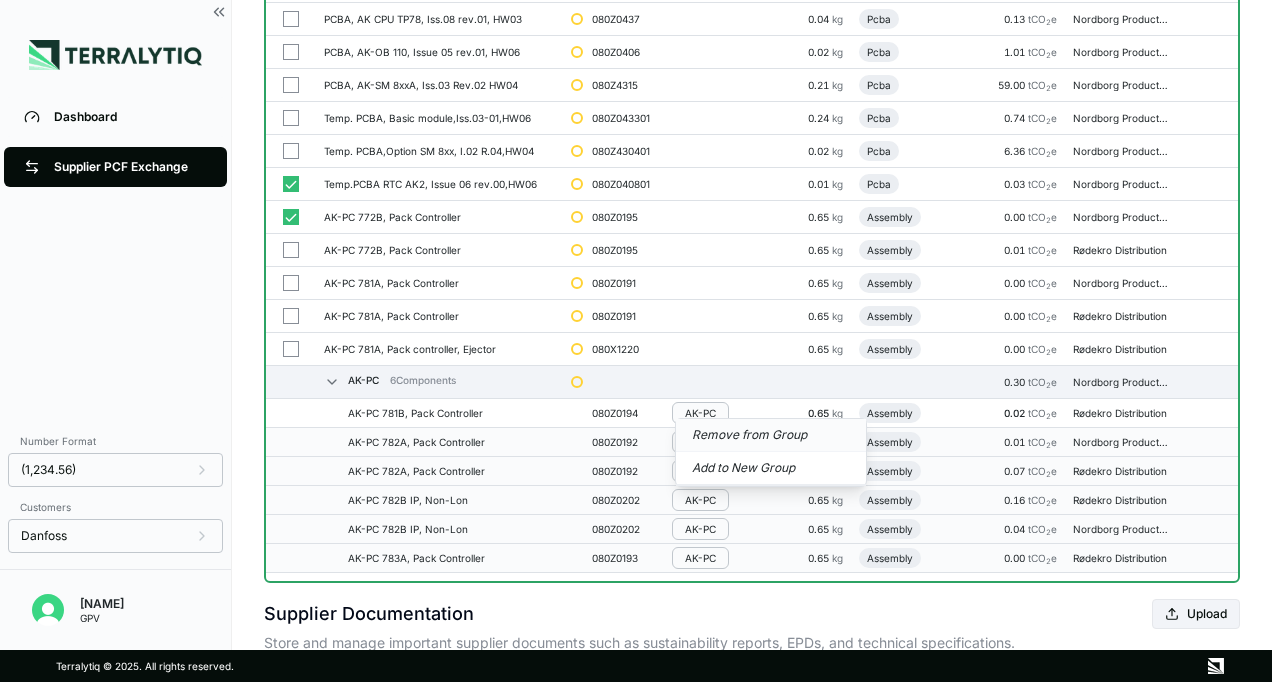click on "Remove from Group" at bounding box center [771, 435] 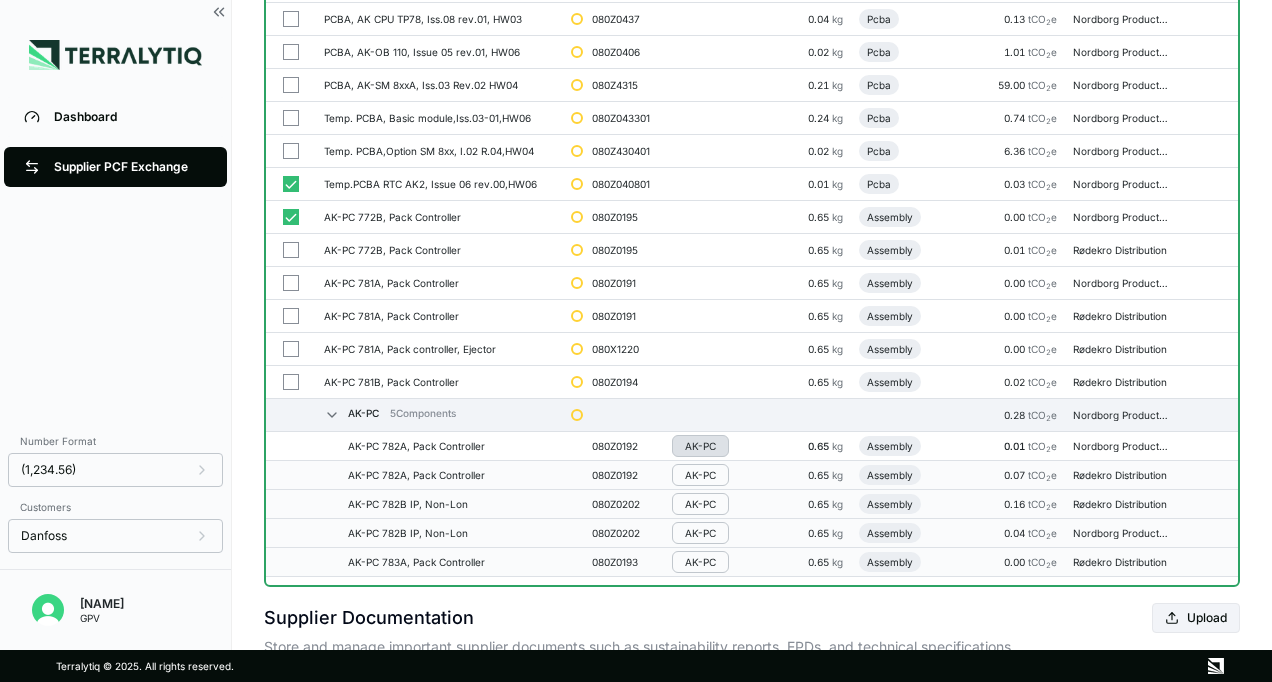 click on "AK-PC" at bounding box center [700, 446] 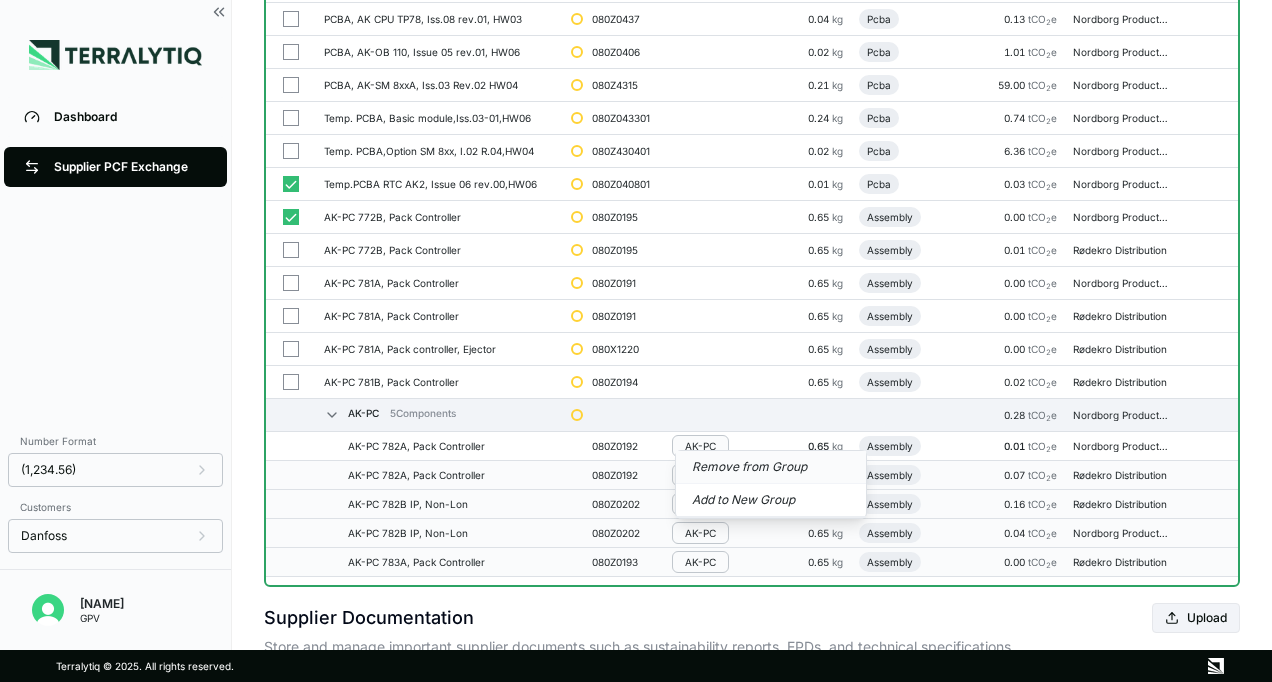 click on "Remove from Group" at bounding box center [771, 467] 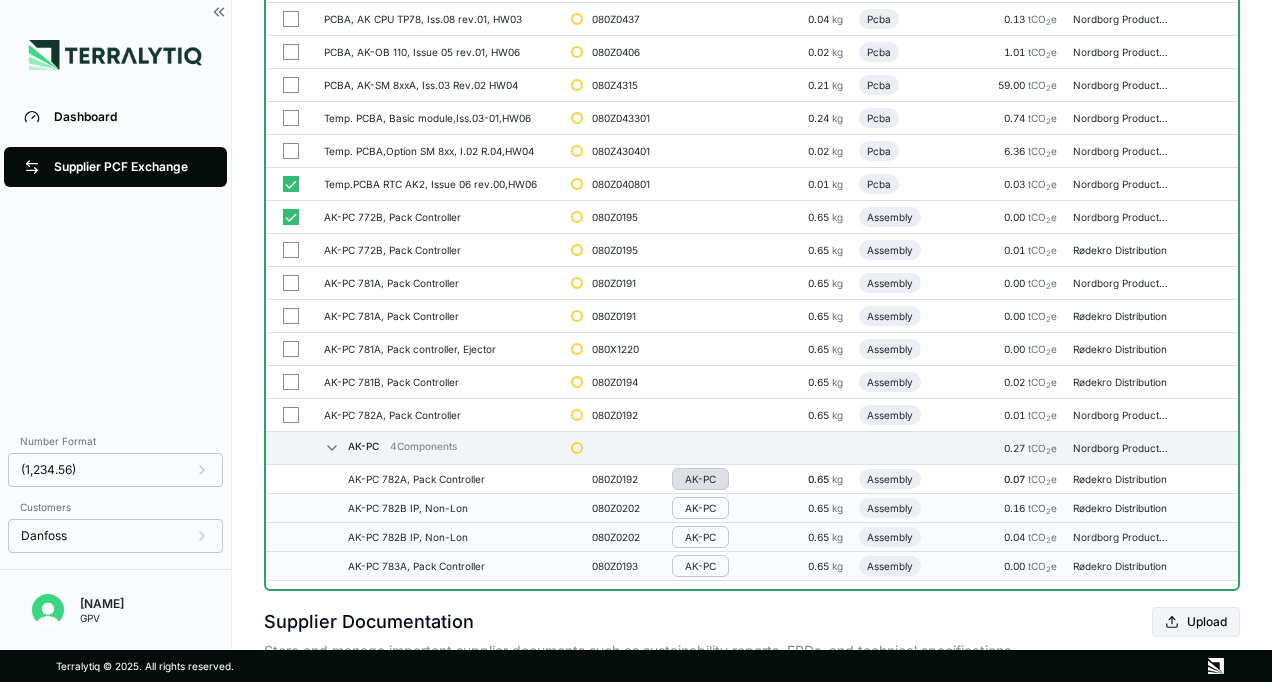 click on "AK-PC" at bounding box center [700, 479] 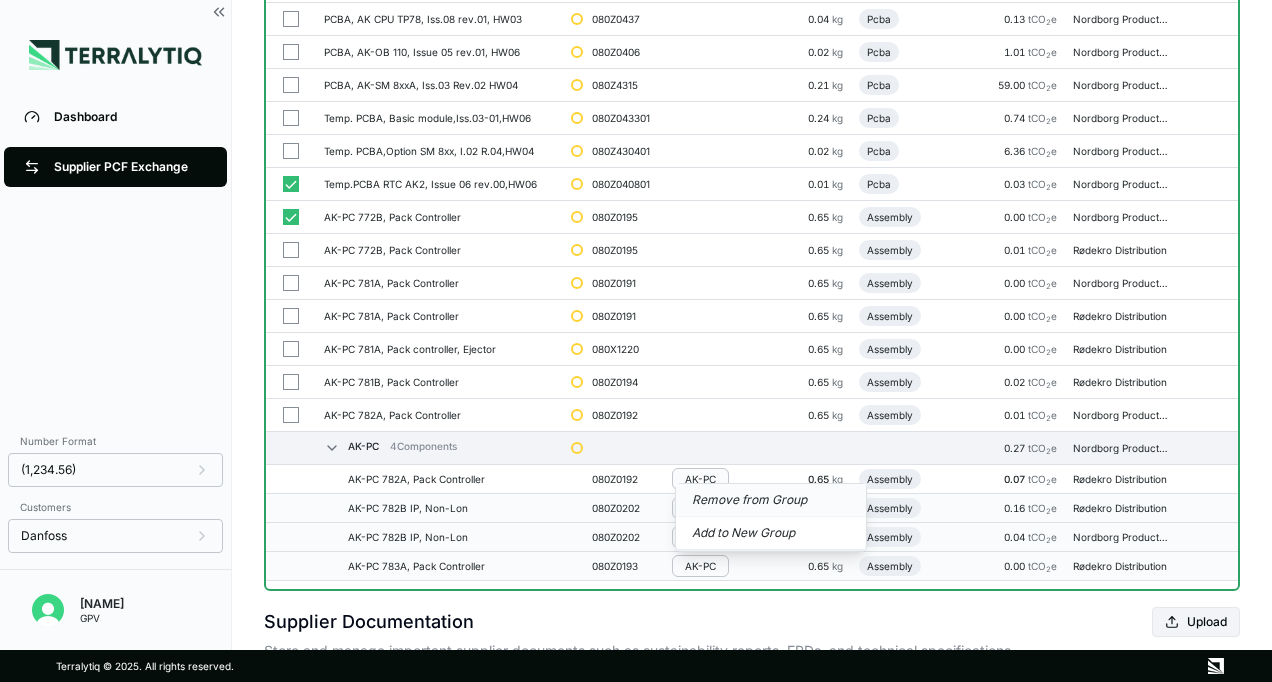 click on "Remove from Group" at bounding box center [771, 500] 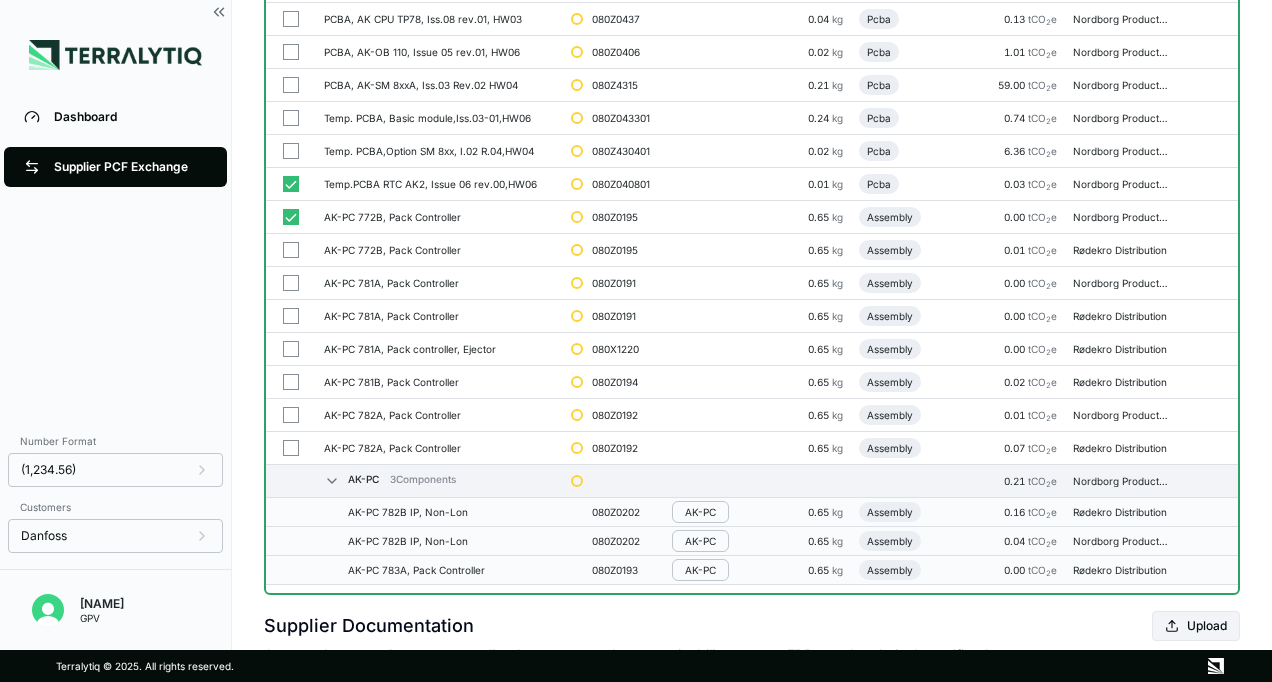 click on "AK-PC" at bounding box center (700, 512) 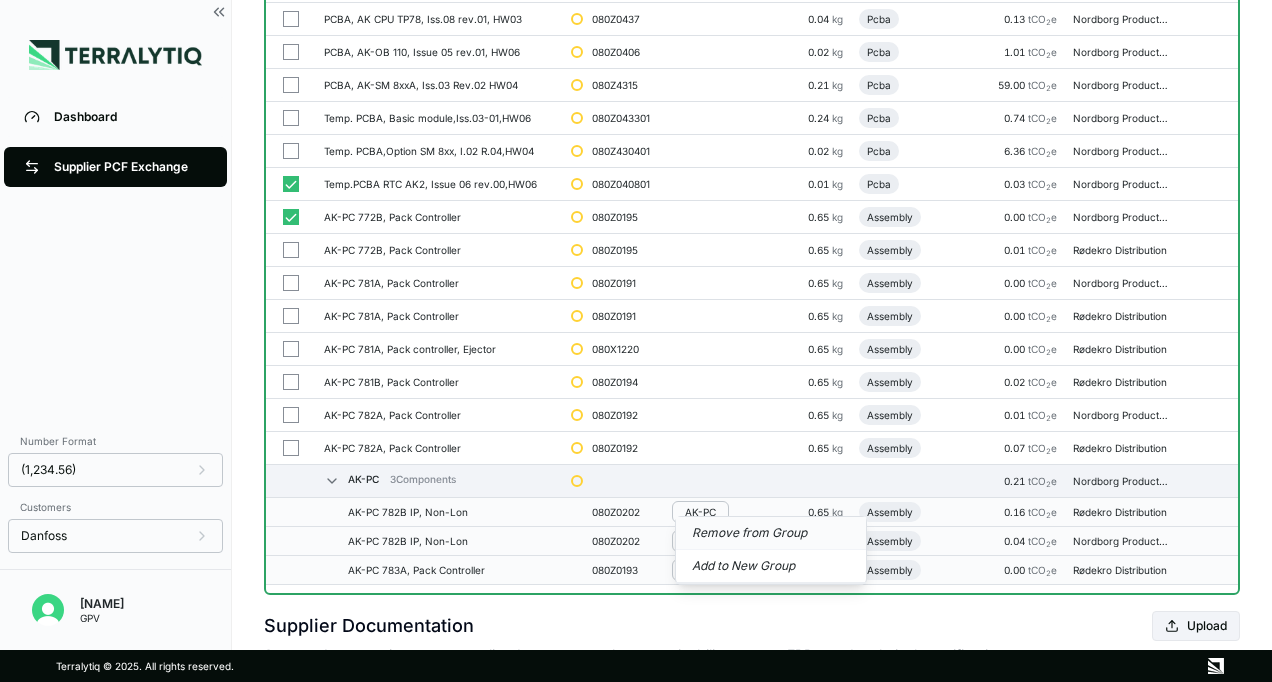 click on "Remove from Group" at bounding box center (771, 533) 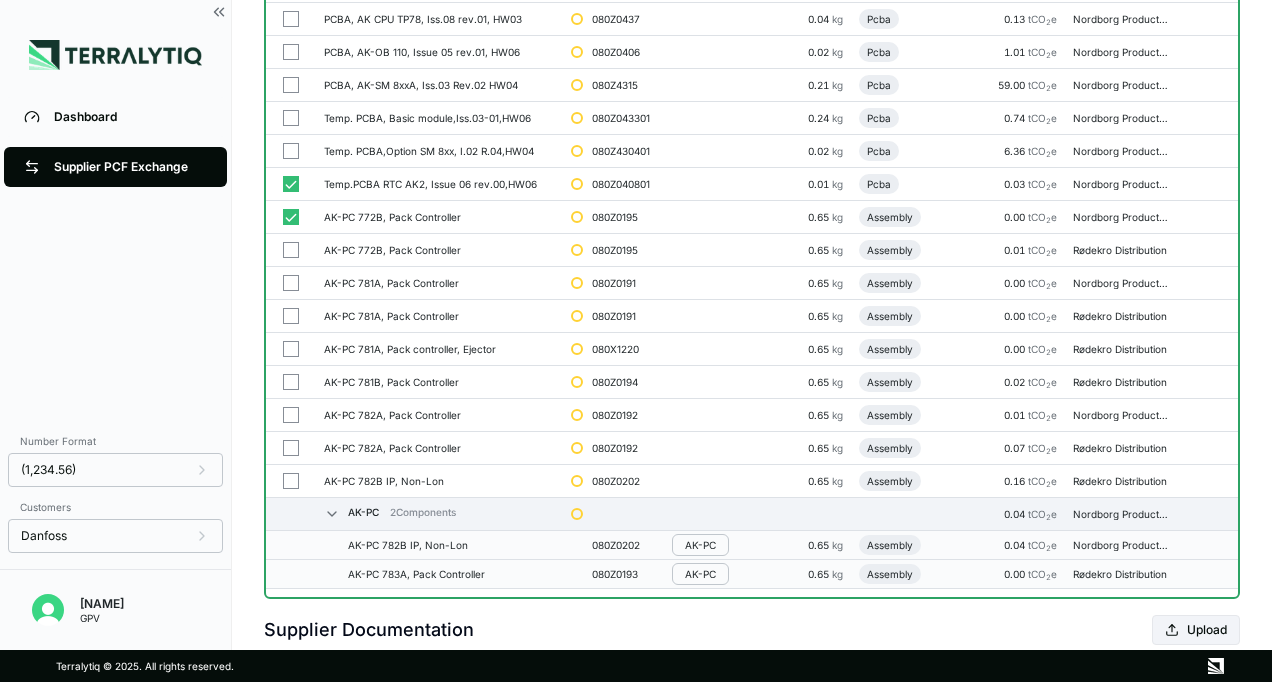 click on "AK-PC" at bounding box center (700, 545) 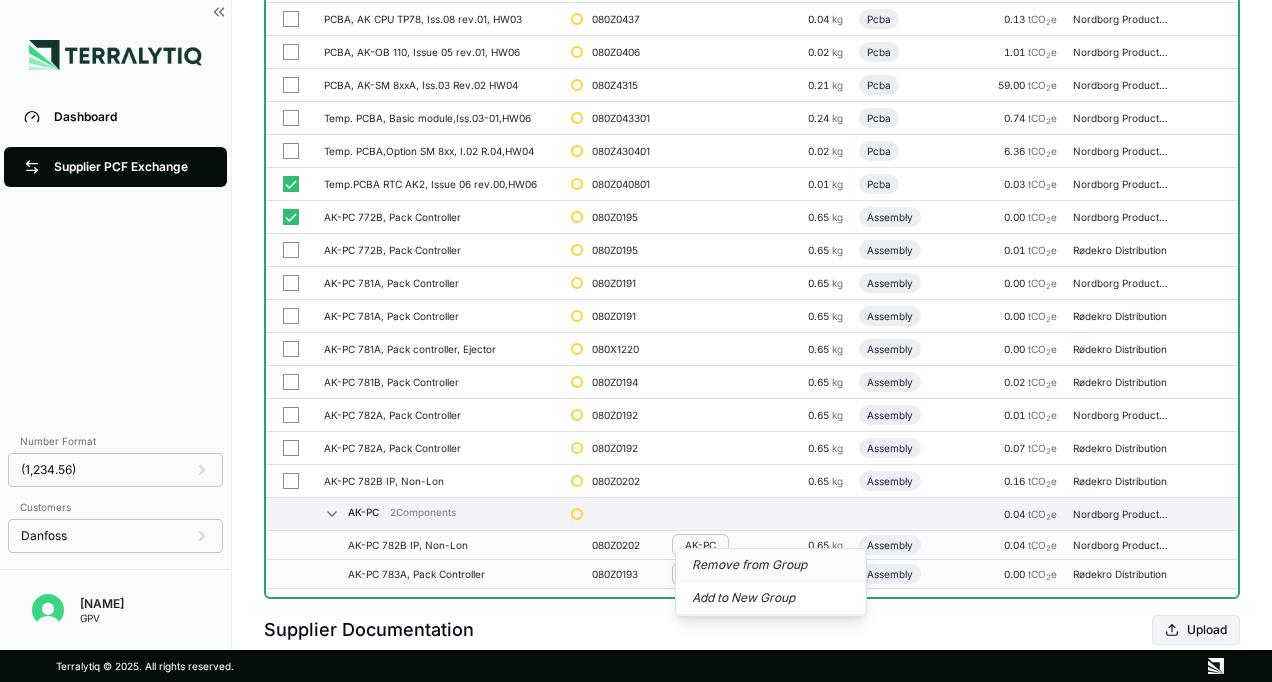 click on "Remove from Group" at bounding box center [771, 565] 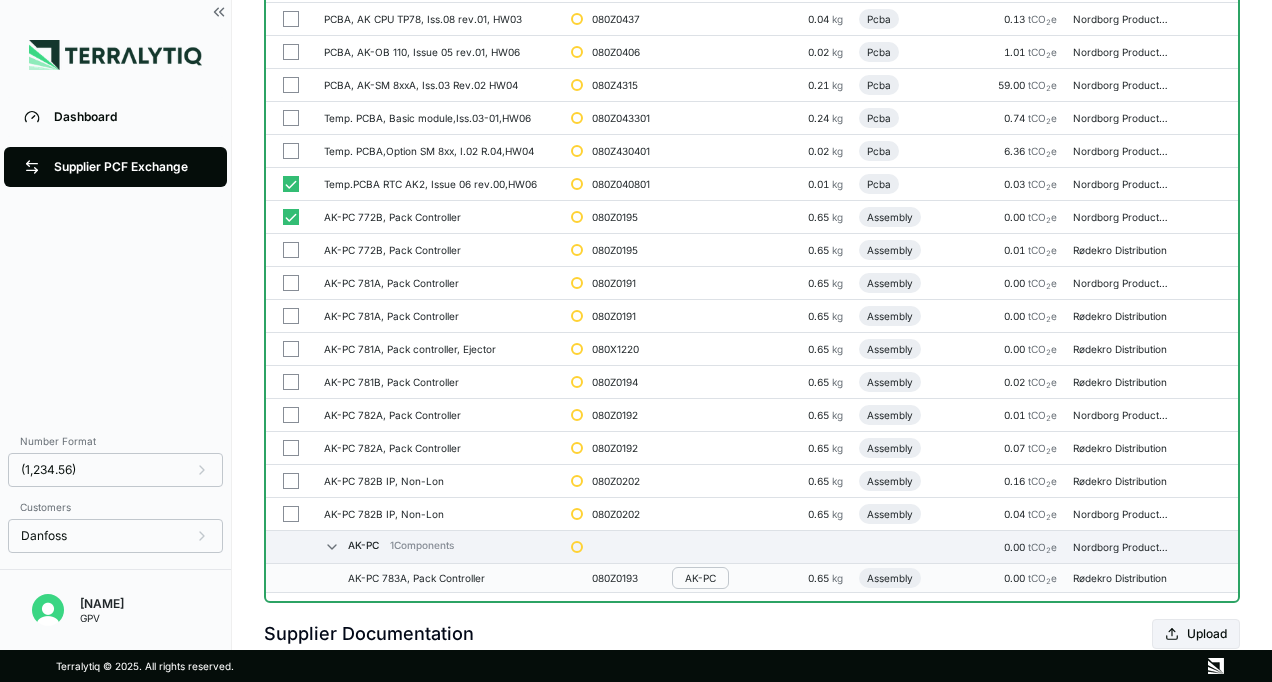 click on "AK-PC" at bounding box center [700, 578] 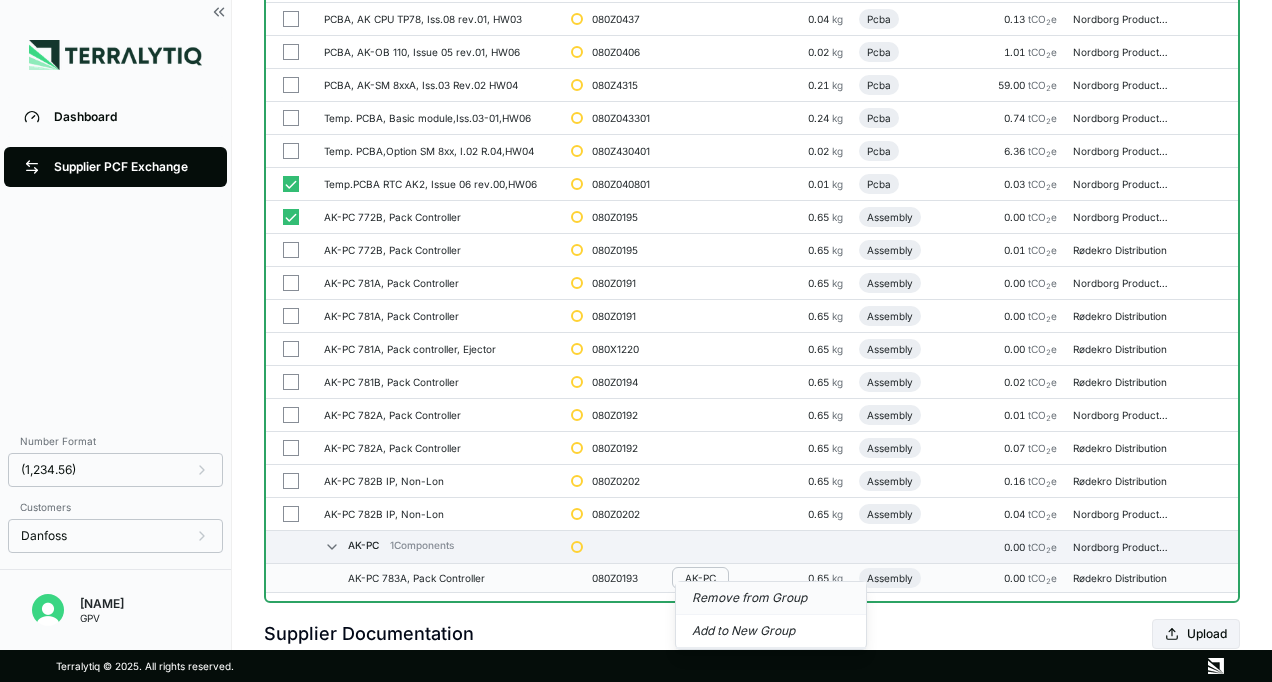 click on "Remove from Group" at bounding box center (771, 598) 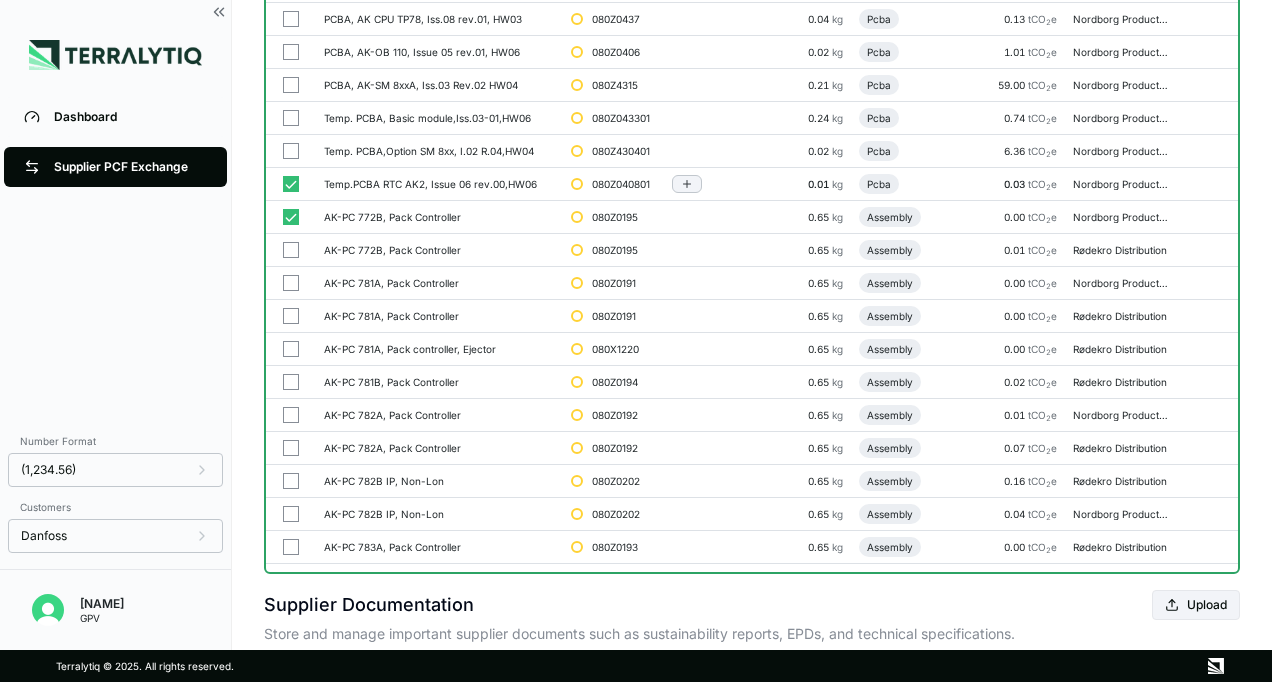 click at bounding box center (291, 184) 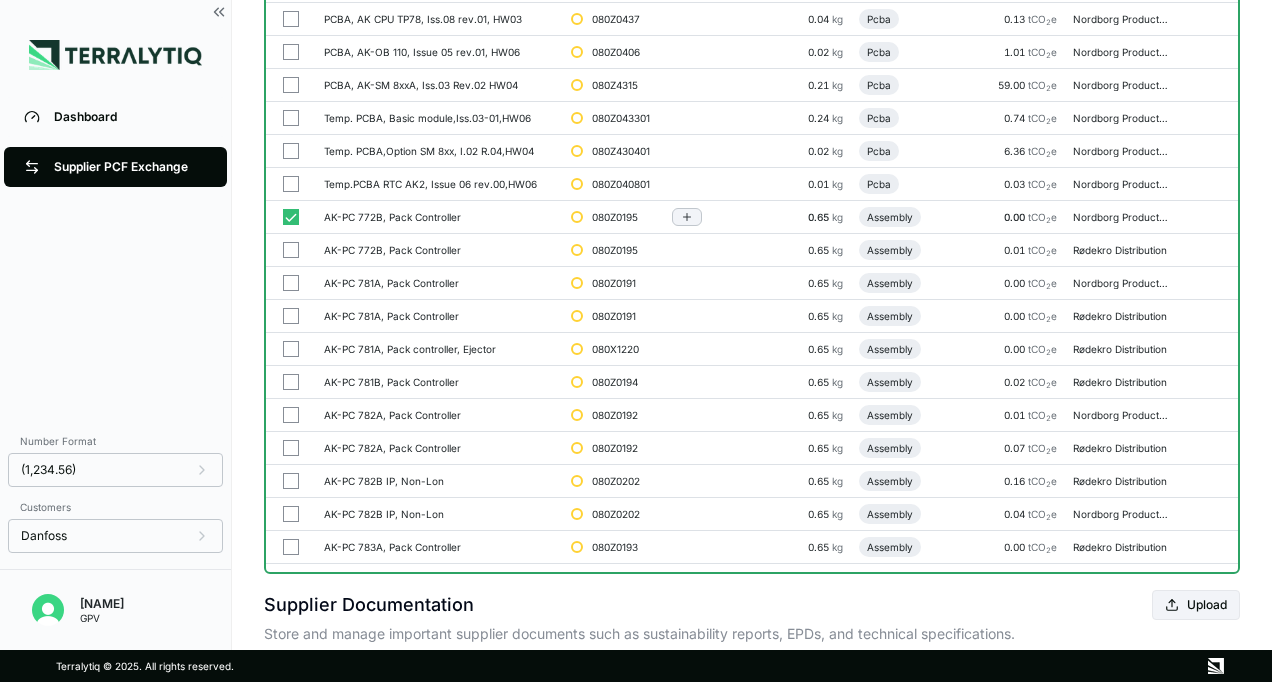 click at bounding box center (291, 217) 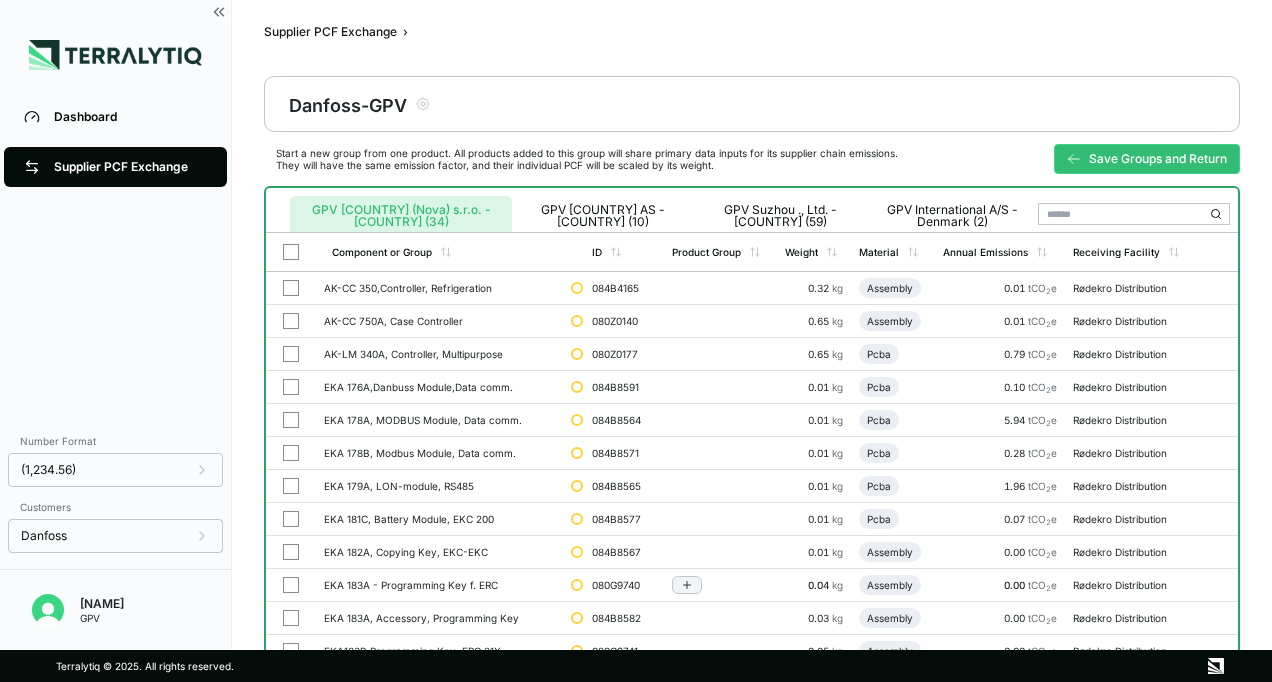 scroll, scrollTop: 0, scrollLeft: 0, axis: both 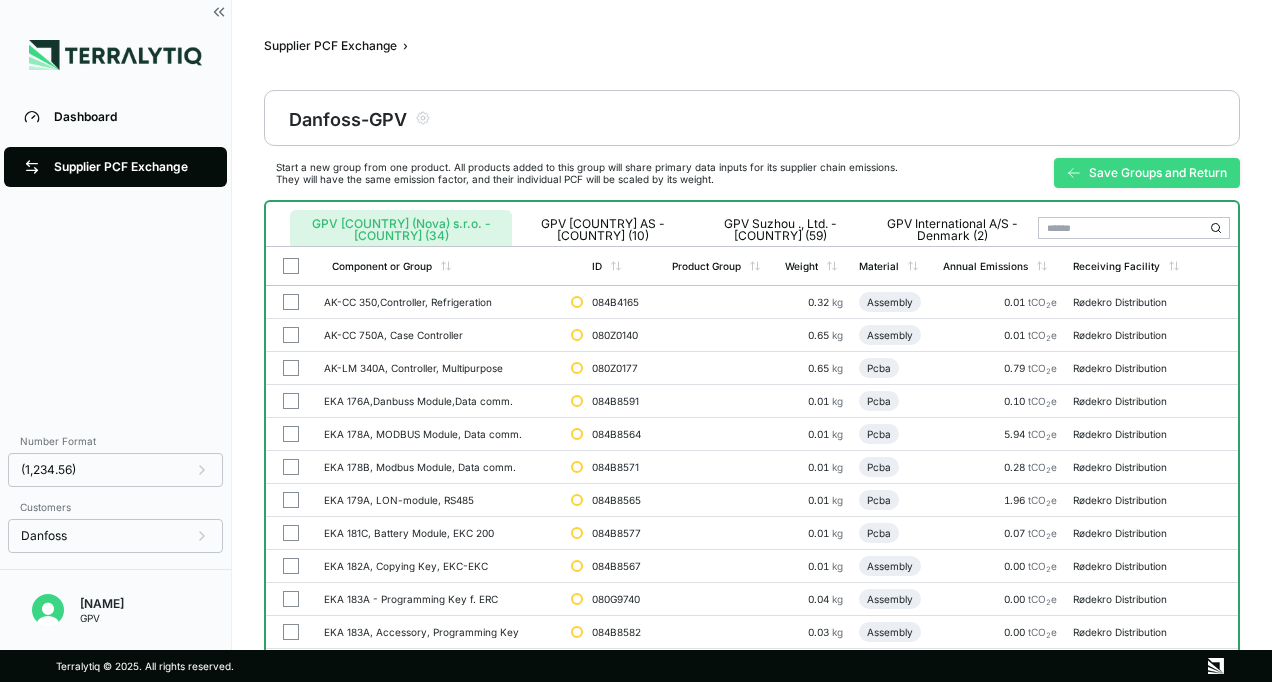 click 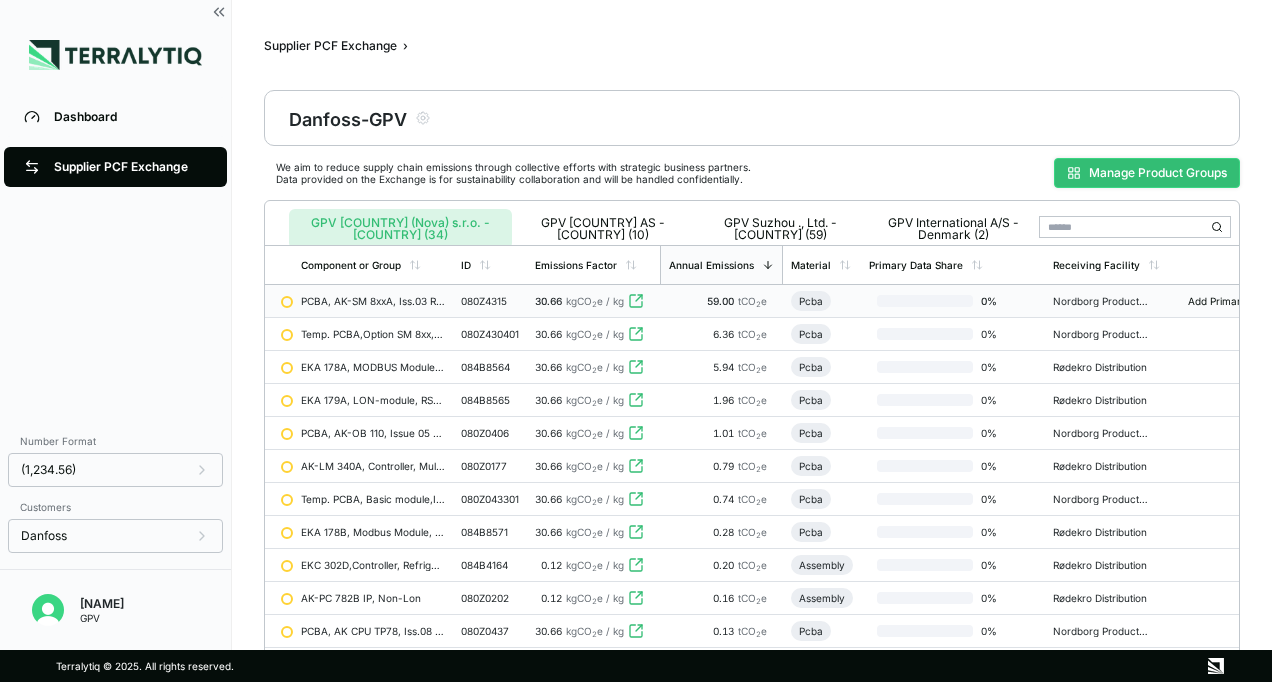 scroll, scrollTop: 0, scrollLeft: 0, axis: both 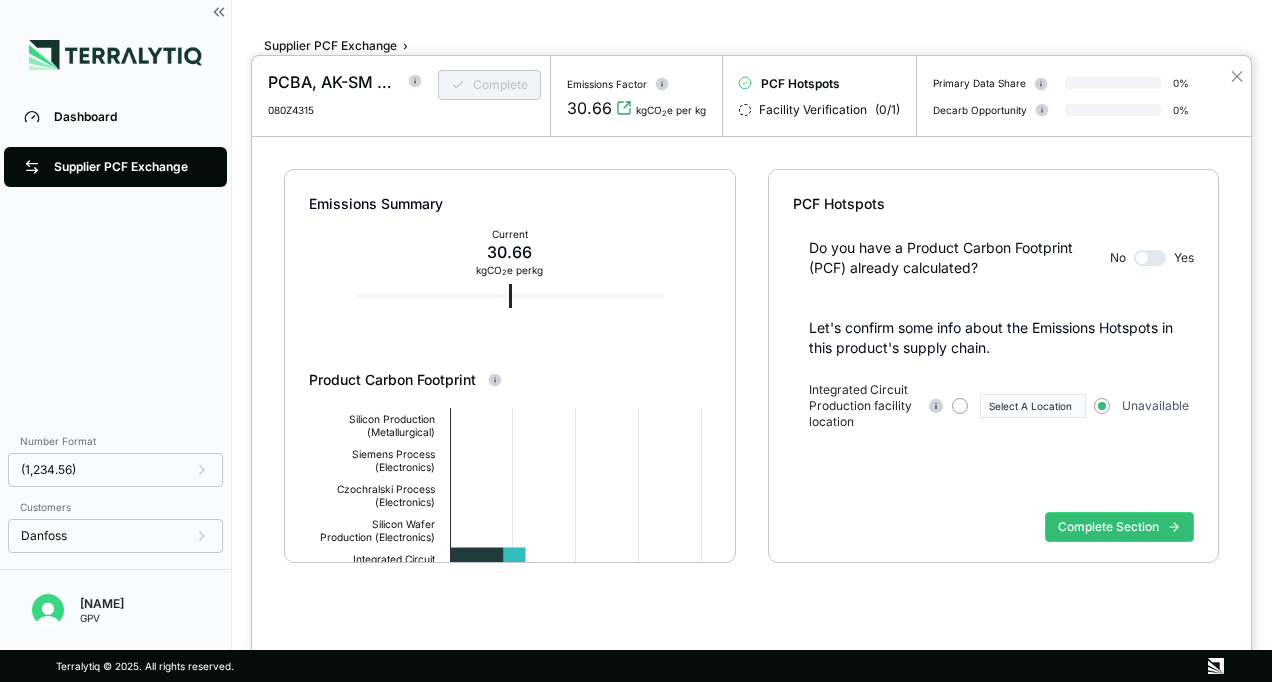 click at bounding box center (636, 341) 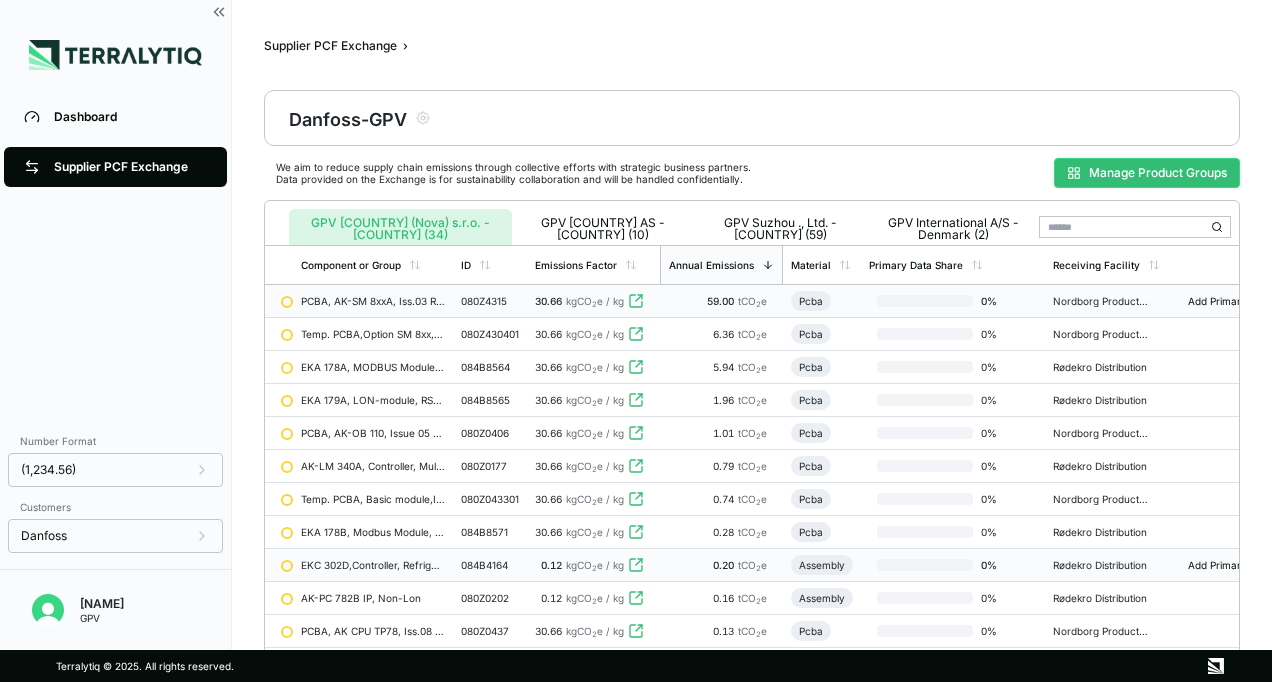 click on "084B4164" at bounding box center (490, 565) 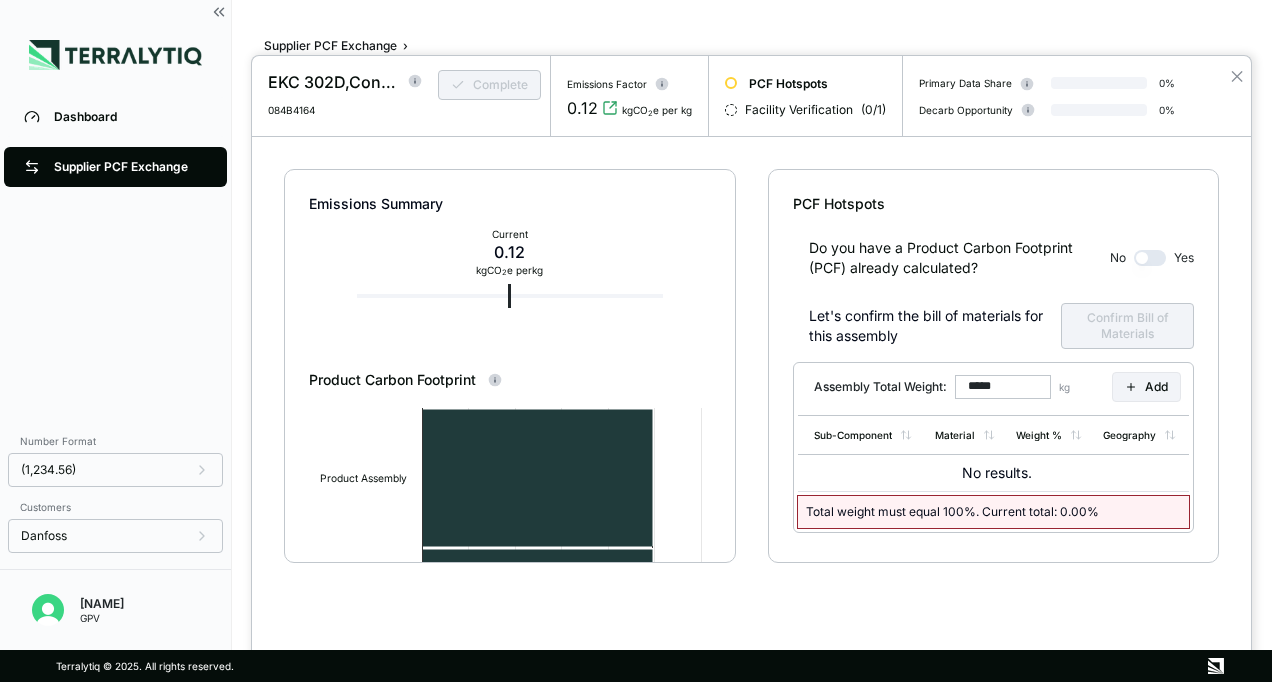 drag, startPoint x: 1009, startPoint y: 391, endPoint x: 860, endPoint y: 402, distance: 149.40549 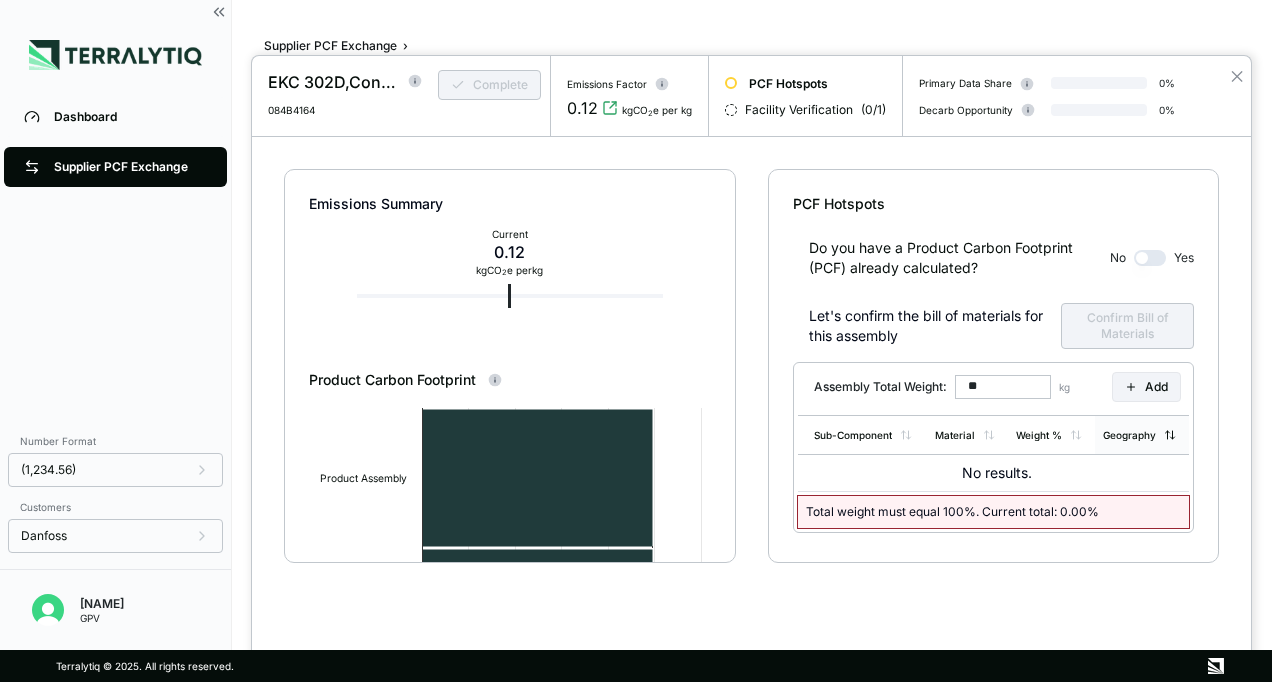 type on "*" 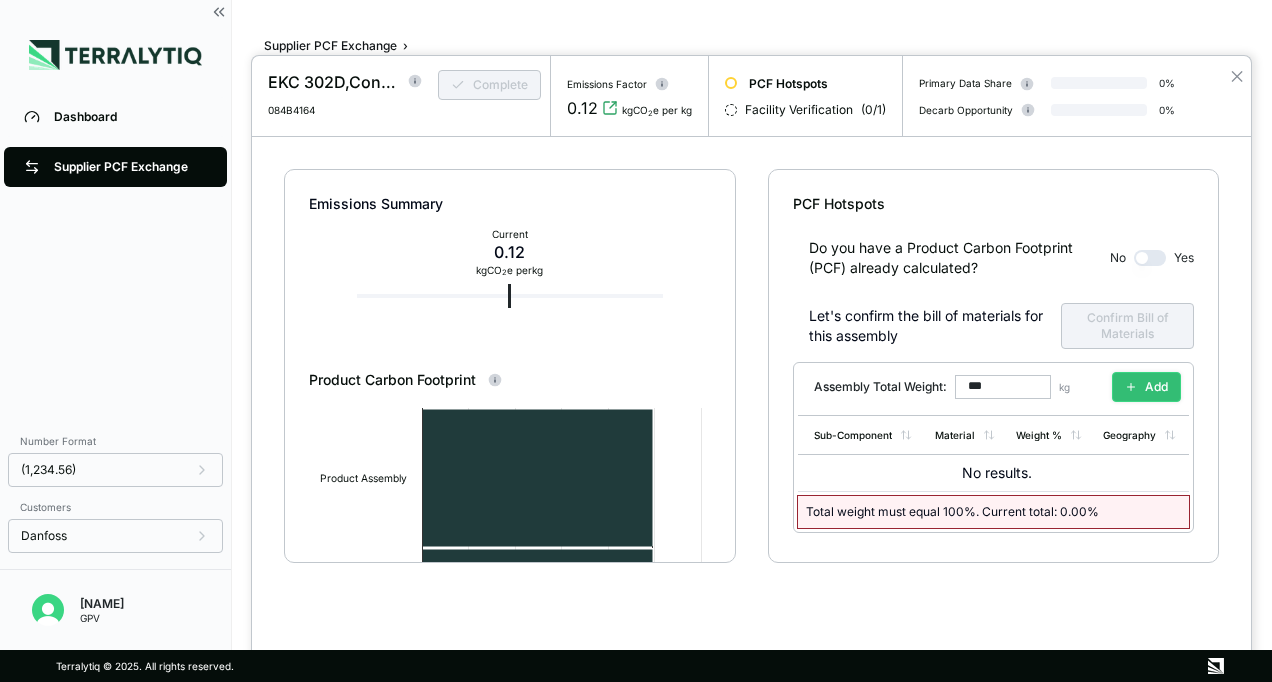 type on "***" 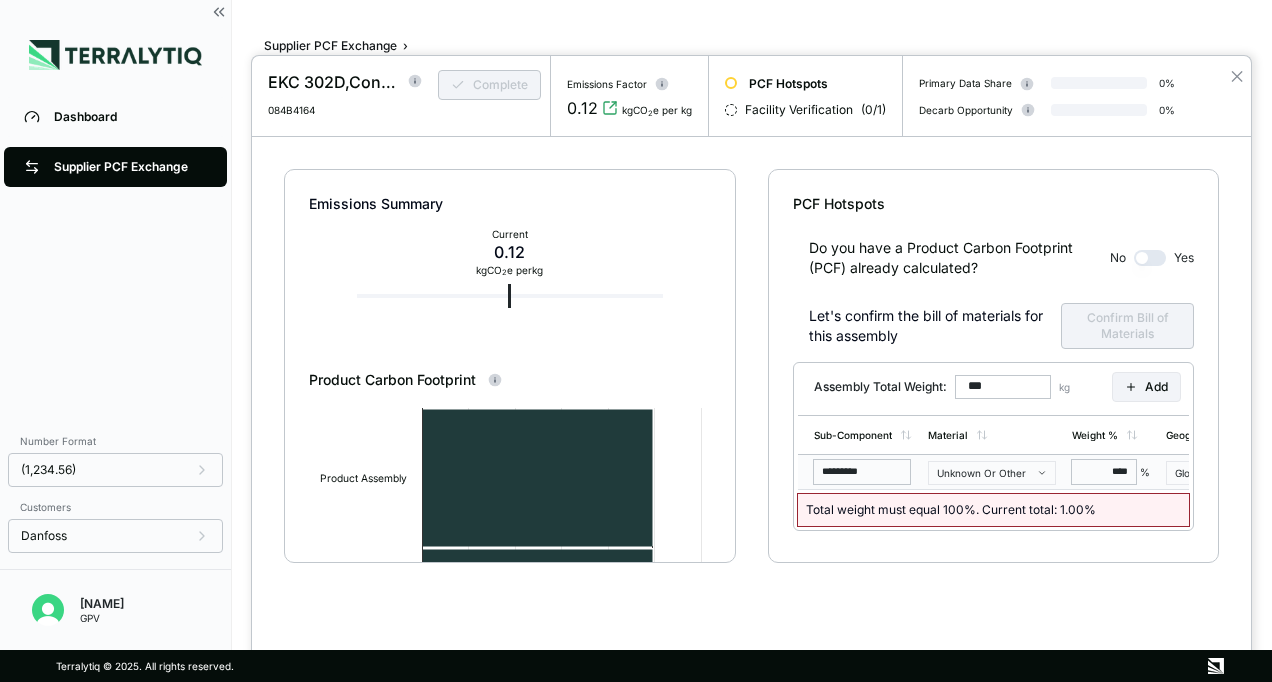 click on "****" at bounding box center (1104, 472) 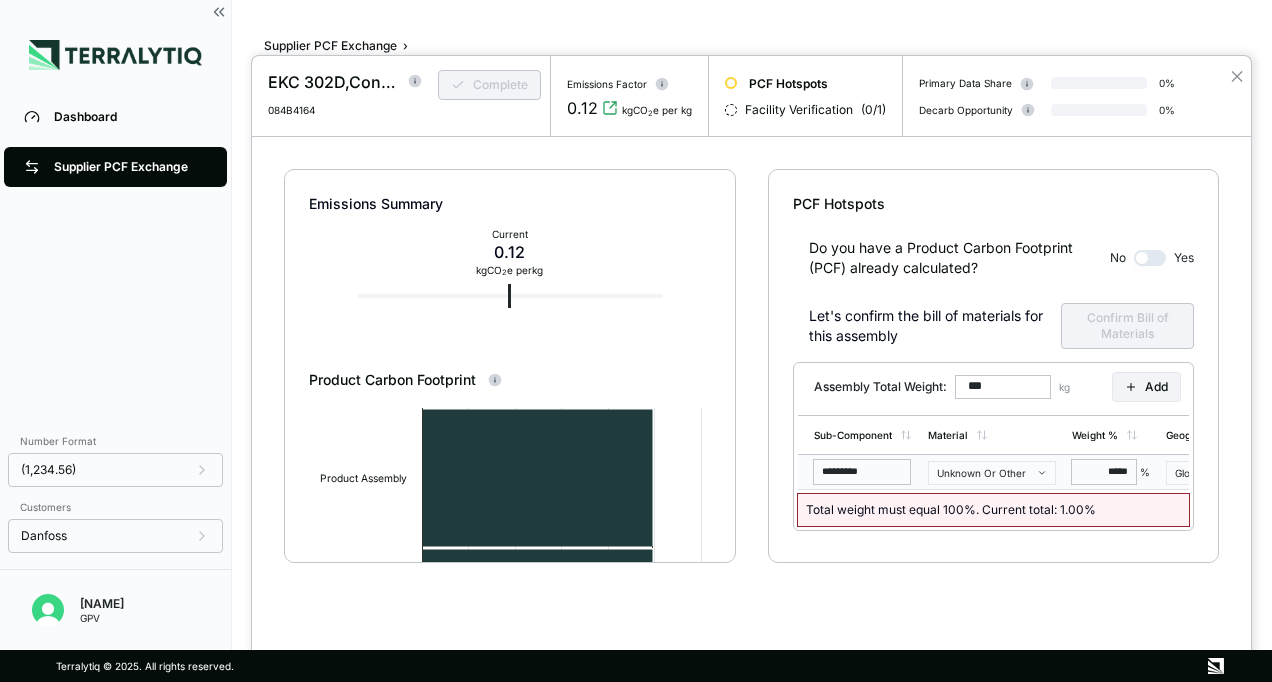 type on "******" 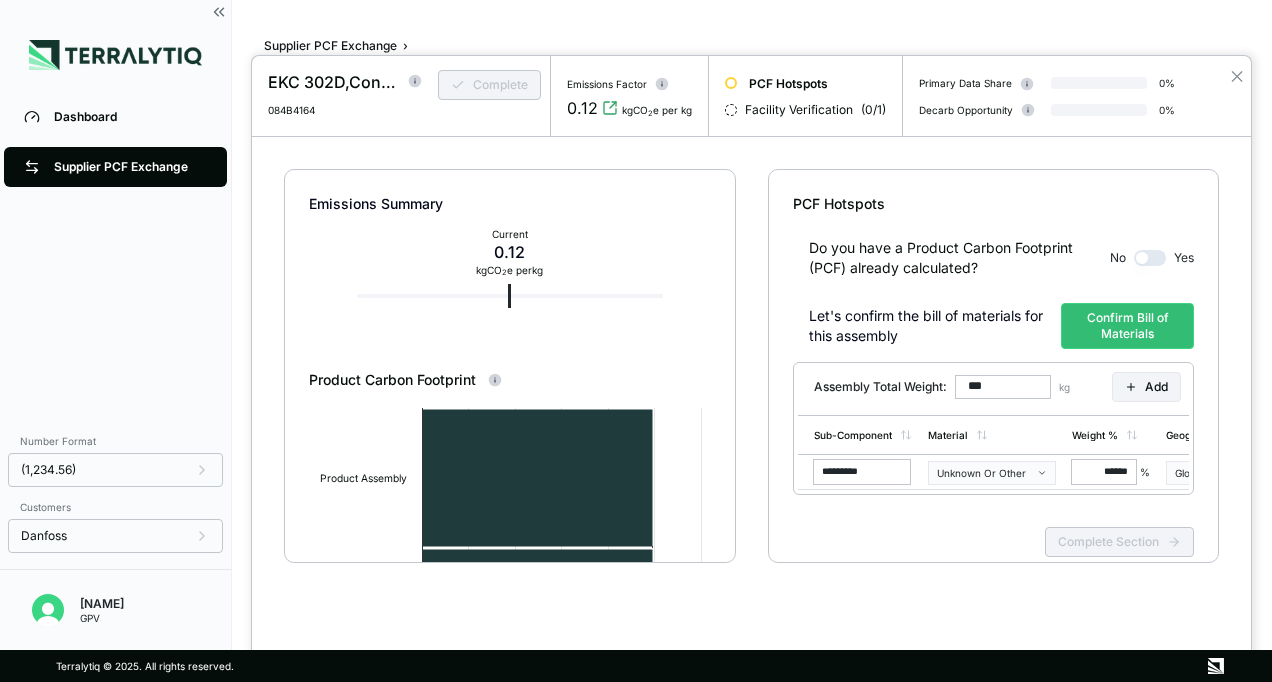 click on "Emissions Summary Current 0.12 kg CO 2 e per  kg Product Carbon Footprint Created with Highcharts 11.4.8 kg CO2e for 1.0 kg of Assembly Energy Process Feedstock Transportation Product Assembly Total 0 0.025 0.05 0.075 0.1 0.125 0.15 Highcharts.com Product Assembly ●  Energy:  0.12 ●  Process:  0.00 ●  Feedstock:  0.00 ●  Transportation:  0.00 Total:  0.12 PCF Hotspots Do you have a Product Carbon Footprint (PCF) already calculated? No Yes Let's confirm the bill of materials for this assembly Confirm Bill of Materials Assembly Total Weight: *** kg Add Sub-Component Material Weight % Geography ********* Unknown Or Other ****** % Global Complete Section" at bounding box center (751, 393) 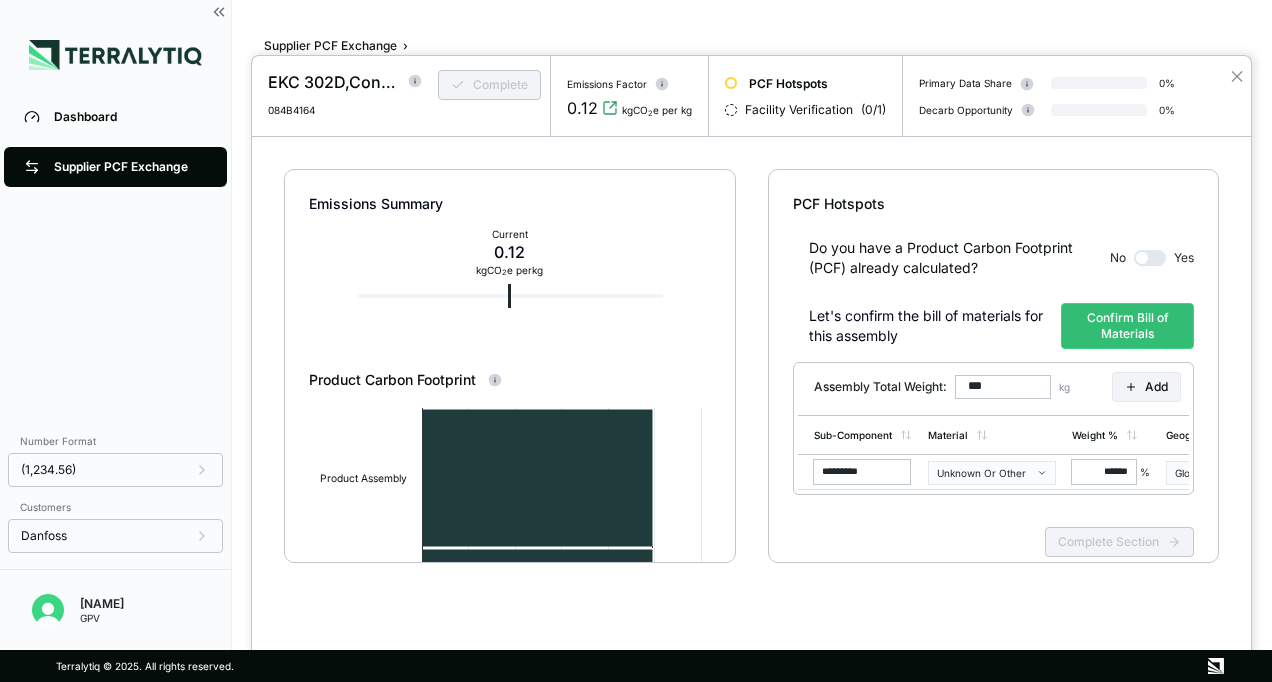 click at bounding box center [636, 341] 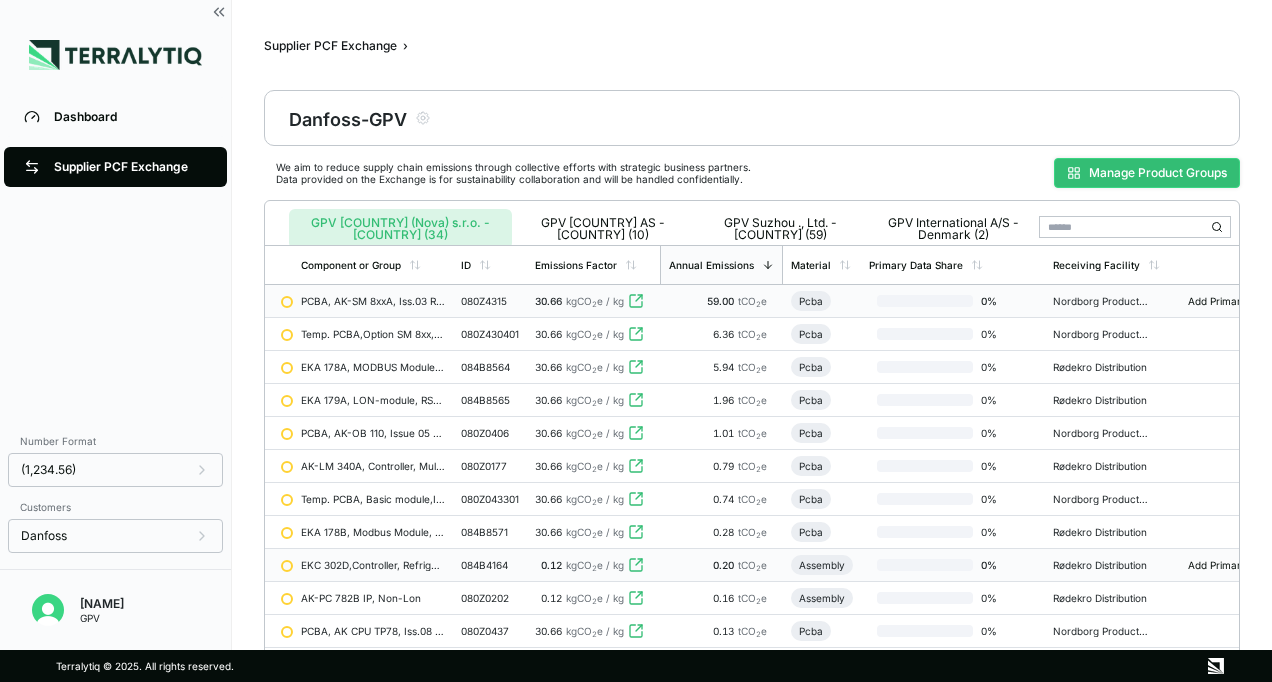 click on "084B4164" at bounding box center (490, 565) 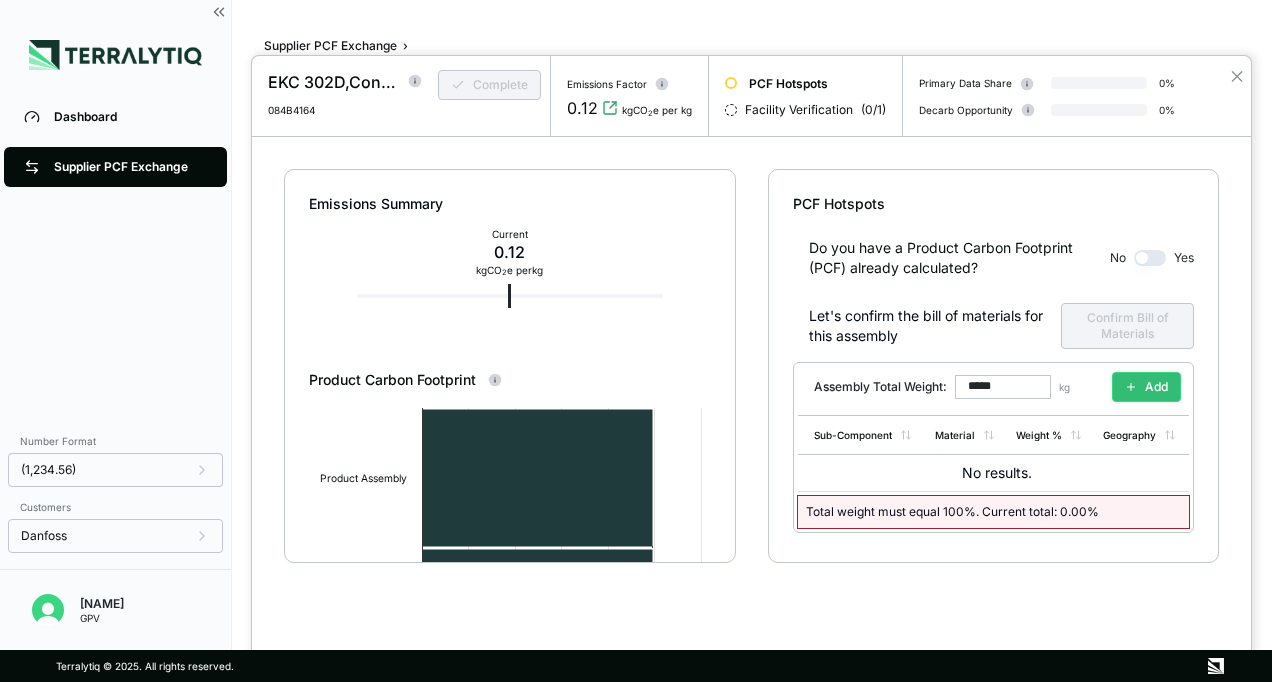click on "Add" at bounding box center [1146, 387] 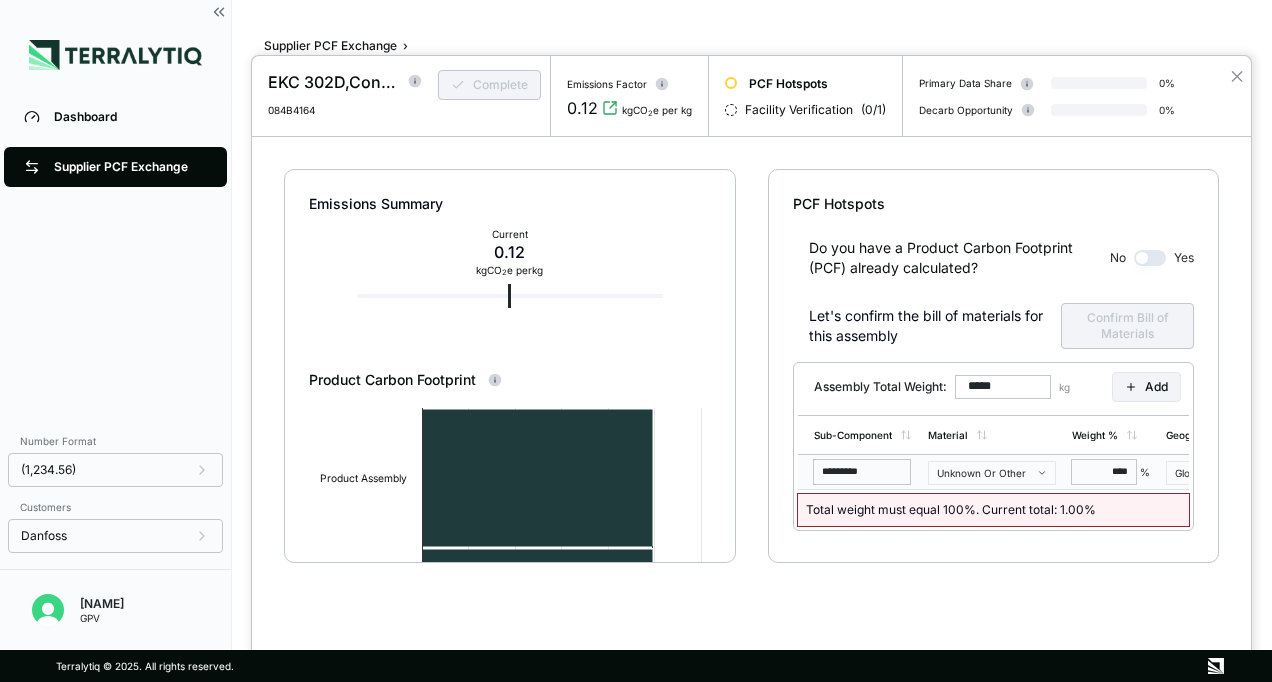 click on "*********" at bounding box center [862, 472] 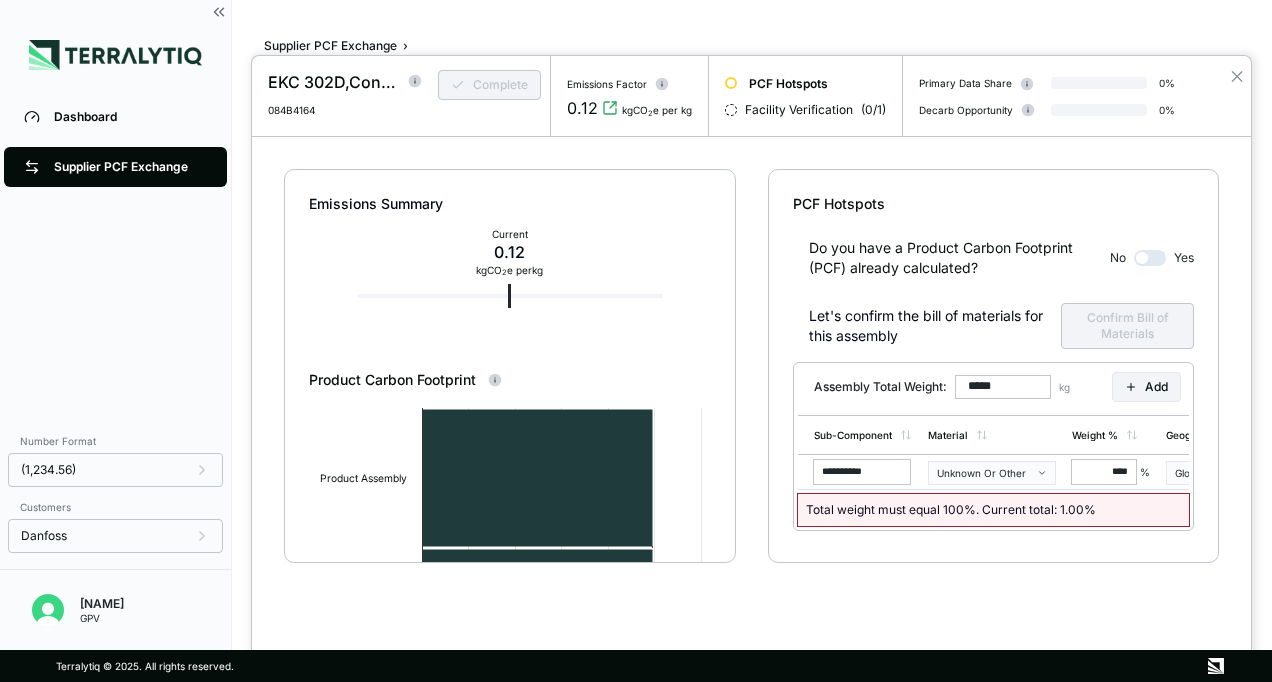 drag, startPoint x: 893, startPoint y: 472, endPoint x: 752, endPoint y: 440, distance: 144.58562 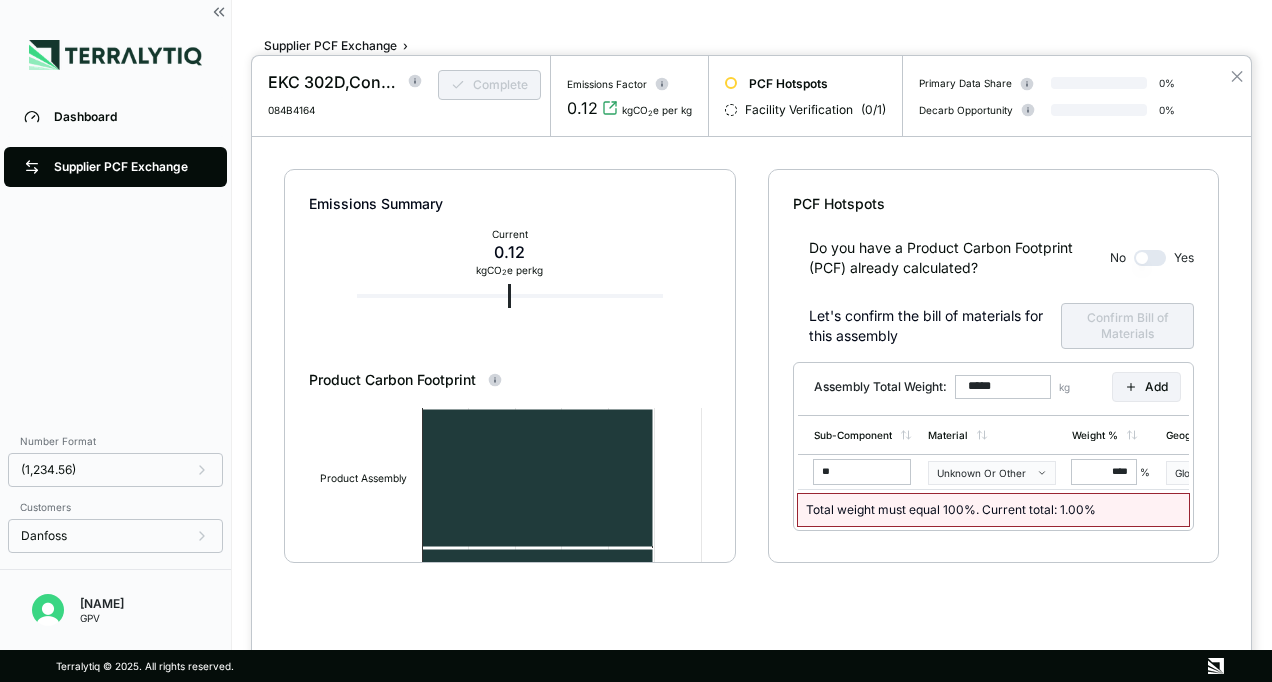 type on "***" 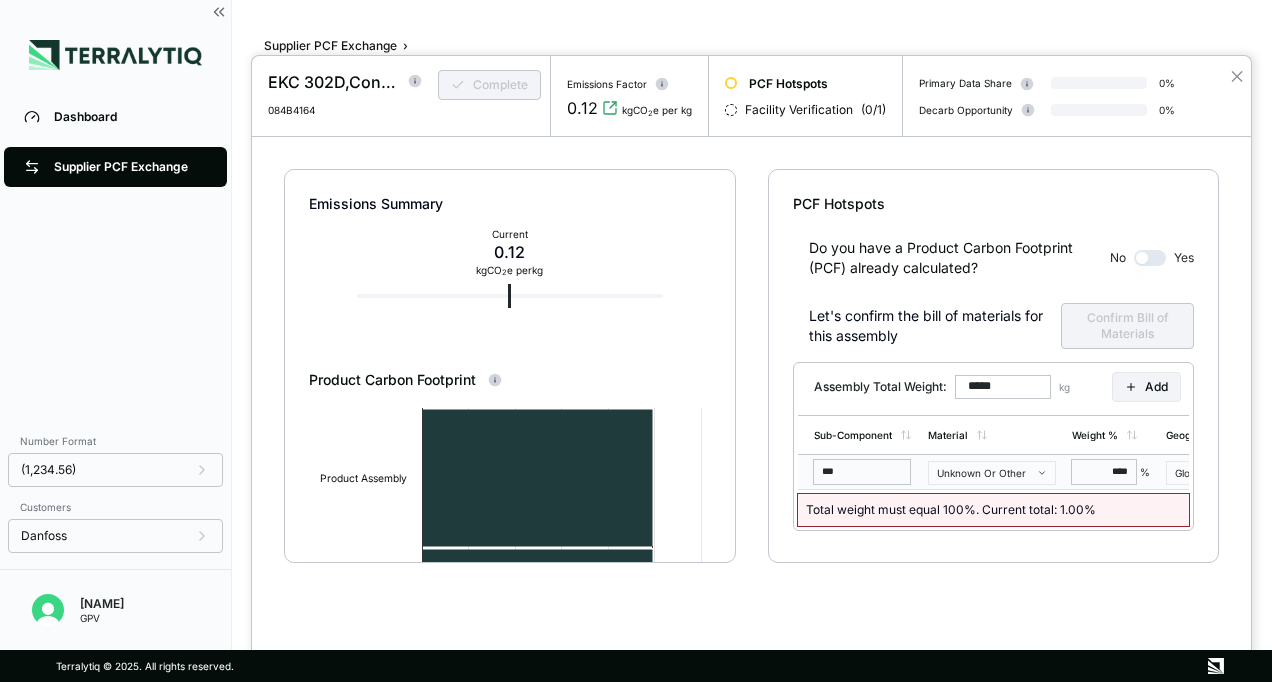 click on "Unknown Or Other" at bounding box center [992, 473] 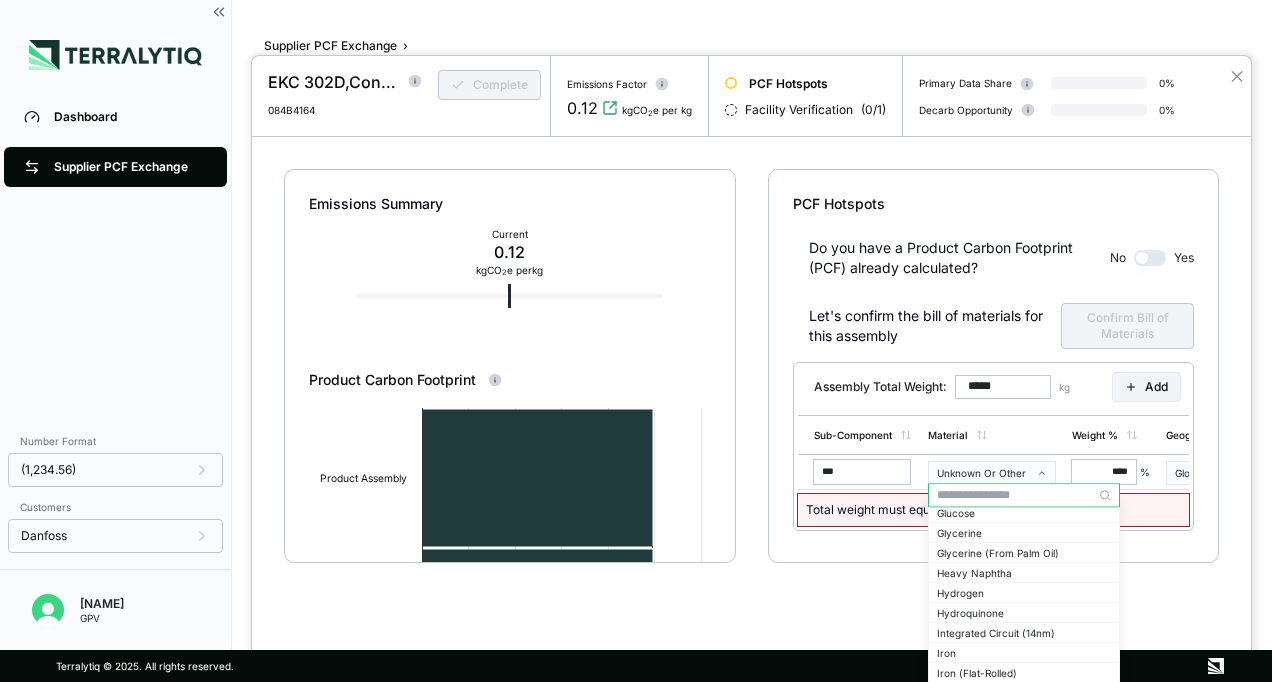 scroll, scrollTop: 466, scrollLeft: 0, axis: vertical 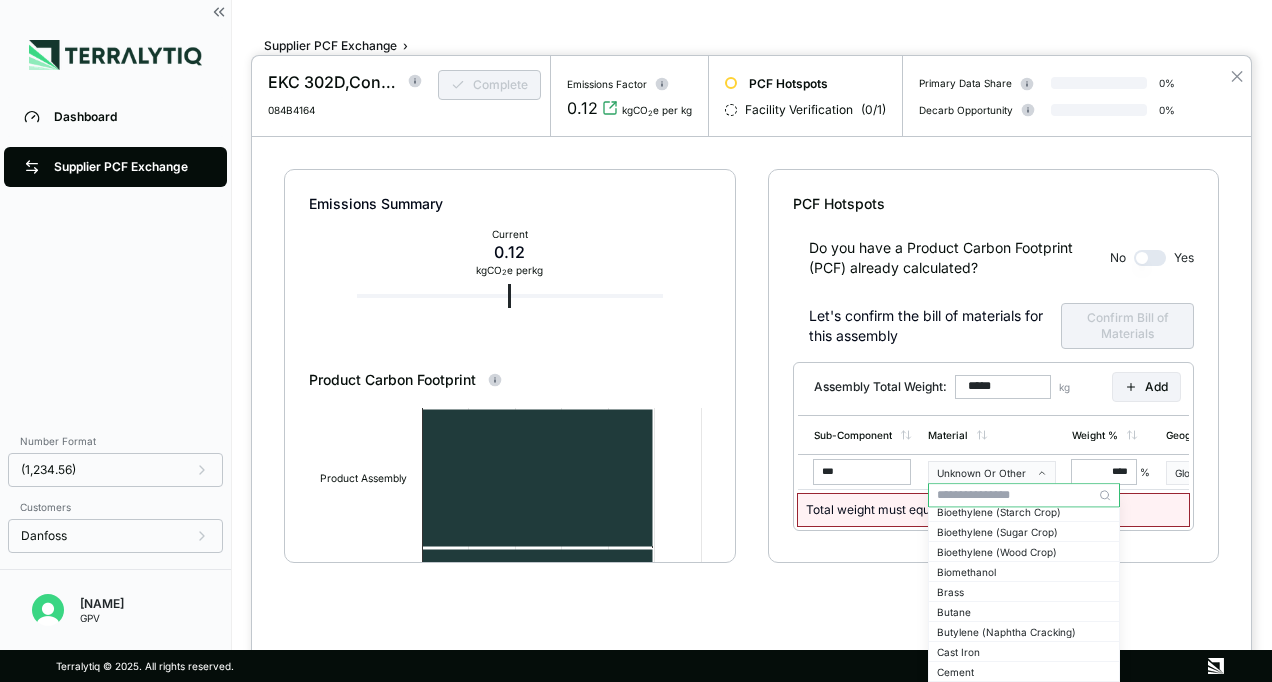 click on "Emissions Summary Current 0.12 kg CO 2 e per  kg Product Carbon Footprint Created with Highcharts 11.4.8 kg CO2e for 1.0 kg of Assembly Energy Process Feedstock Transportation Product Assembly Total 0 0.025 0.05 0.075 0.1 0.125 0.15 Highcharts.com Product Assembly ●  Energy:  0.12 ●  Process:  0.00 ●  Feedstock:  0.00 ●  Transportation:  0.00 Total:  0.12 PCF Hotspots Do you have a Product Carbon Footprint (PCF) already calculated? No Yes Let's confirm the bill of materials for this assembly Confirm Bill of Materials Assembly Total Weight: ***** kg Add Sub-Component Material Weight % Geography *** Unknown Or Other **** % Global Total weight must equal 100%. Current total:   1.00 % Complete Section" at bounding box center [751, 393] 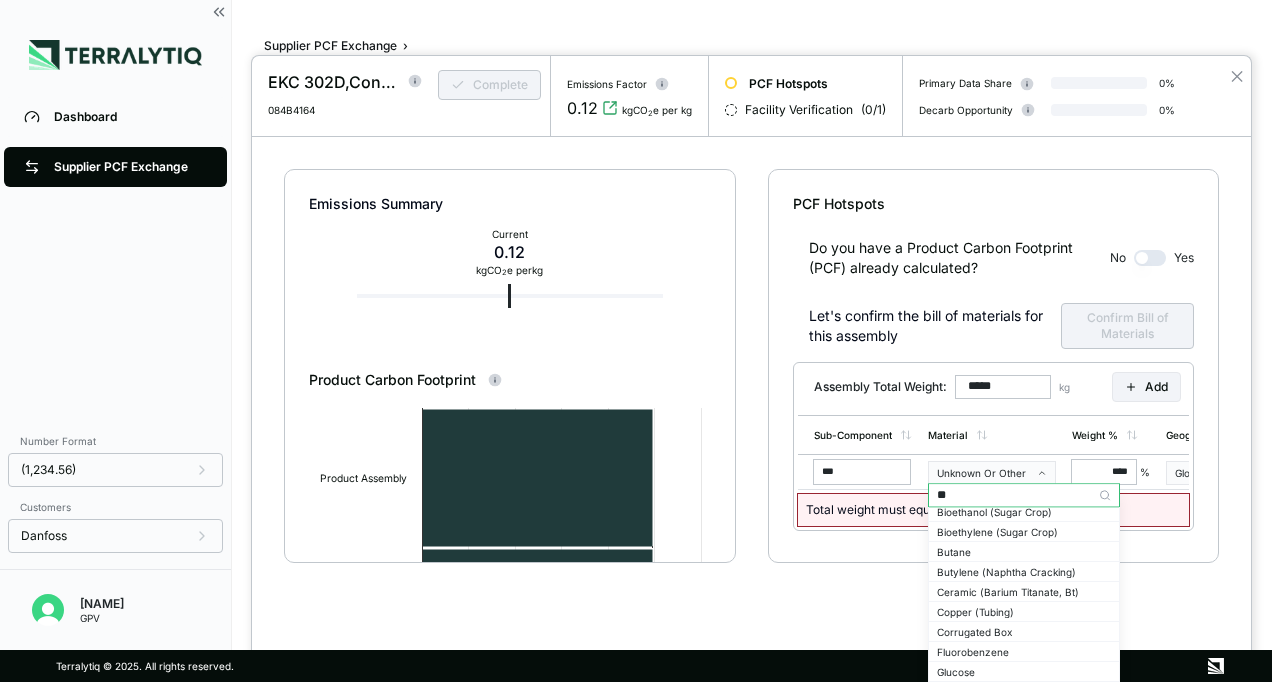 scroll, scrollTop: 0, scrollLeft: 0, axis: both 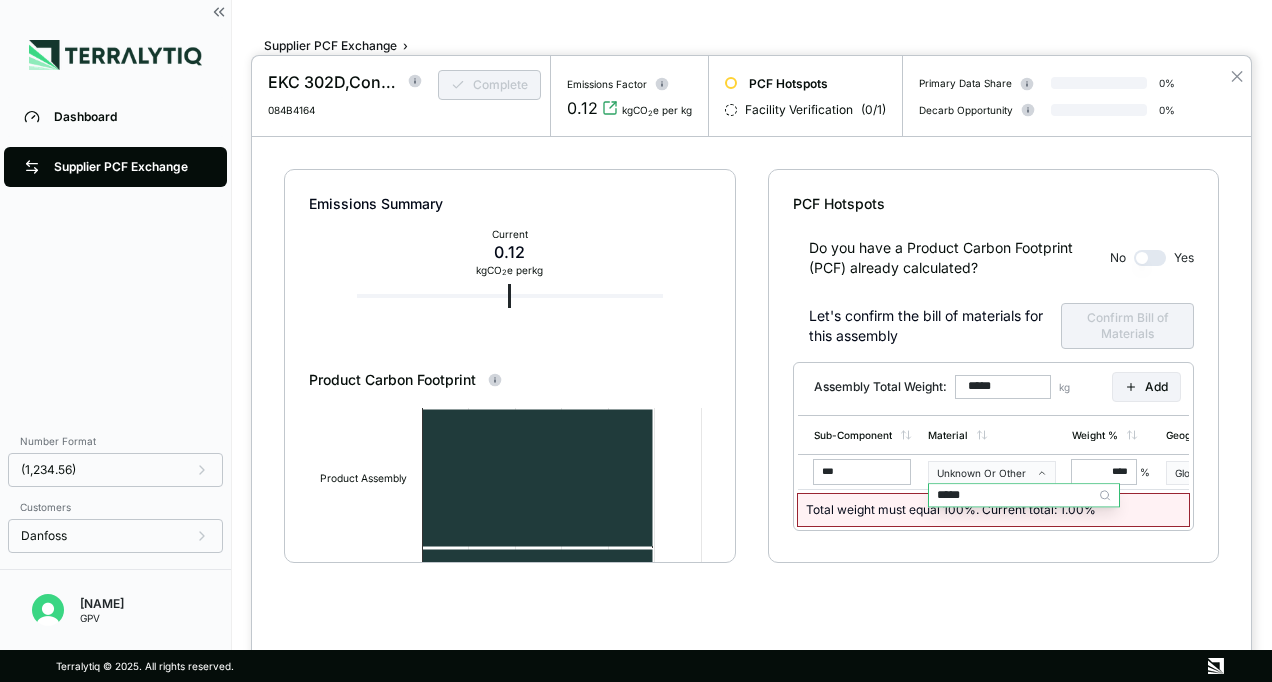 type on "******" 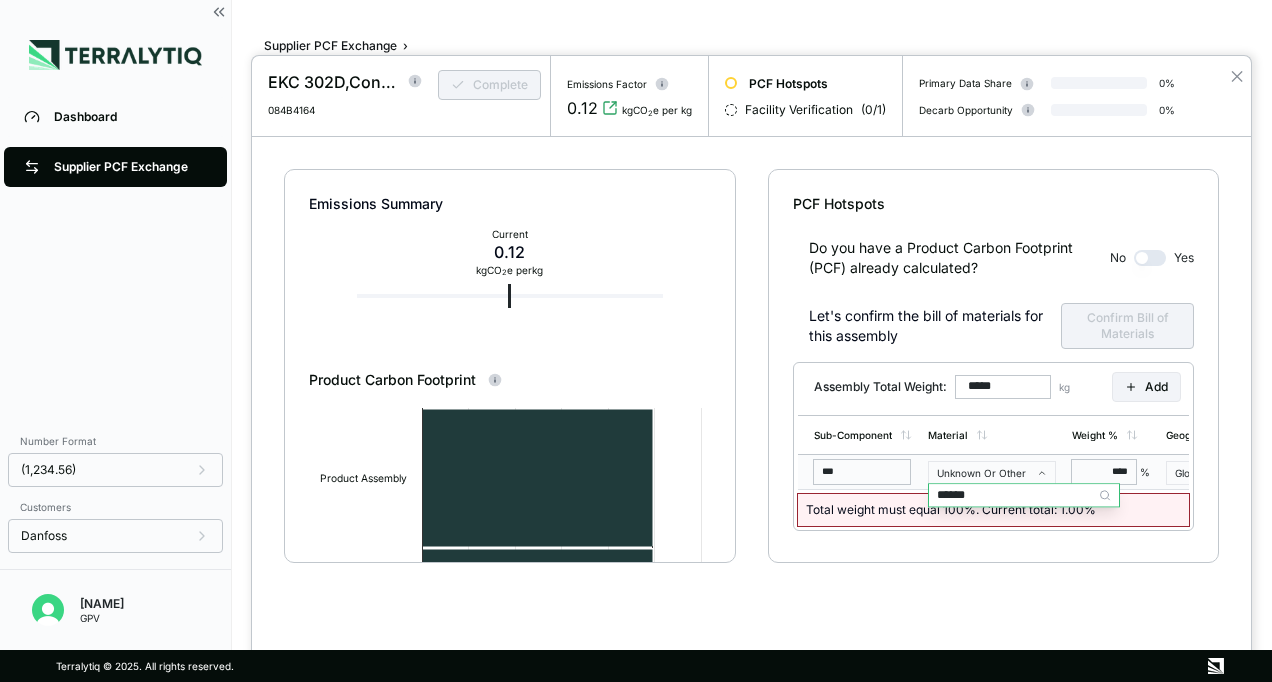 click on "Unknown Or Other" at bounding box center (985, 473) 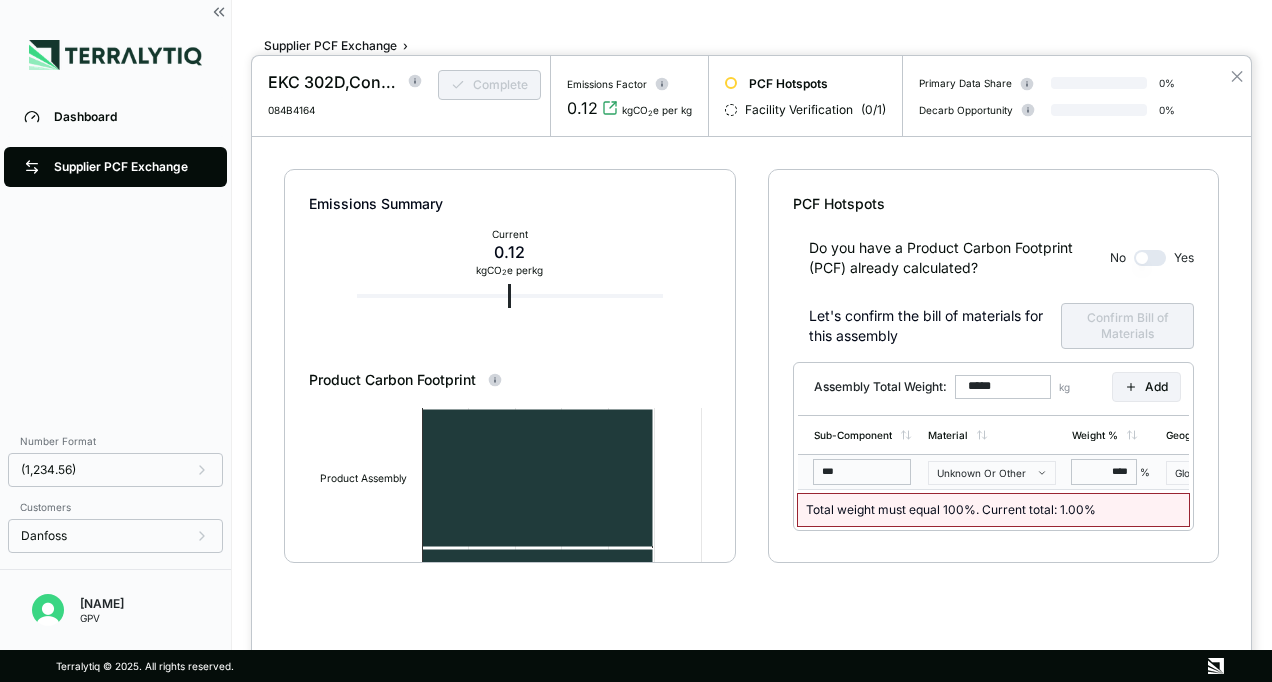 click on "****" at bounding box center (1104, 472) 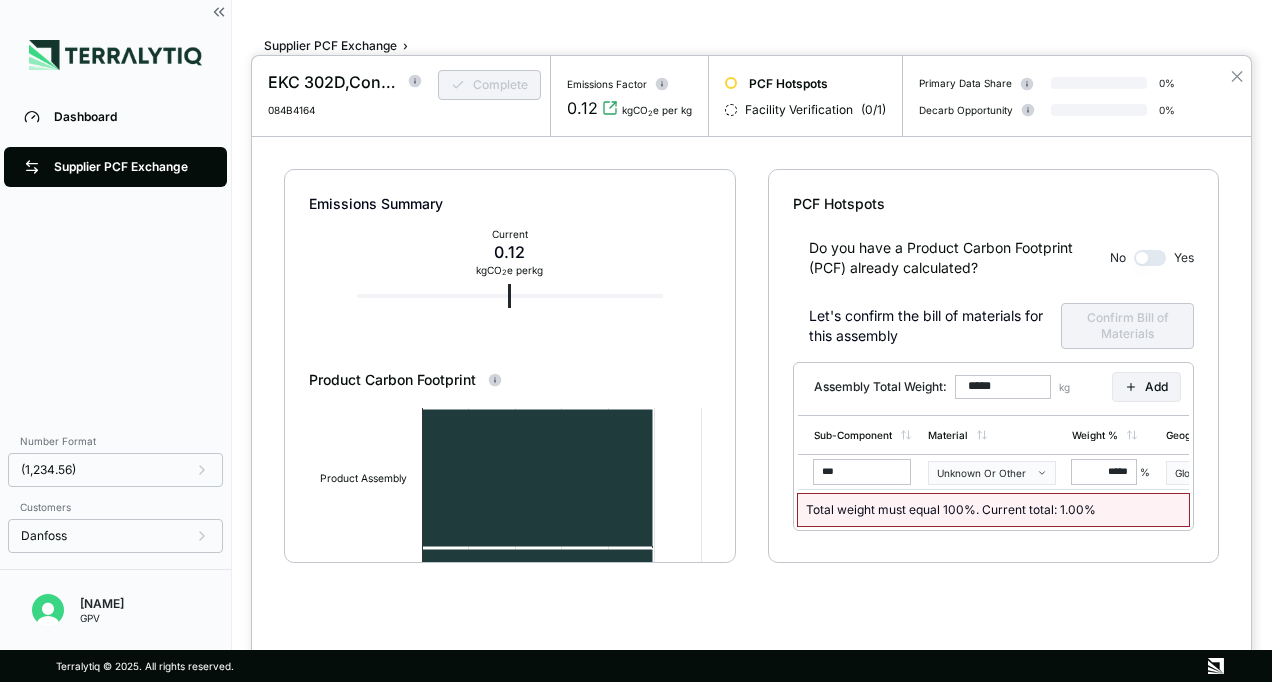 type on "******" 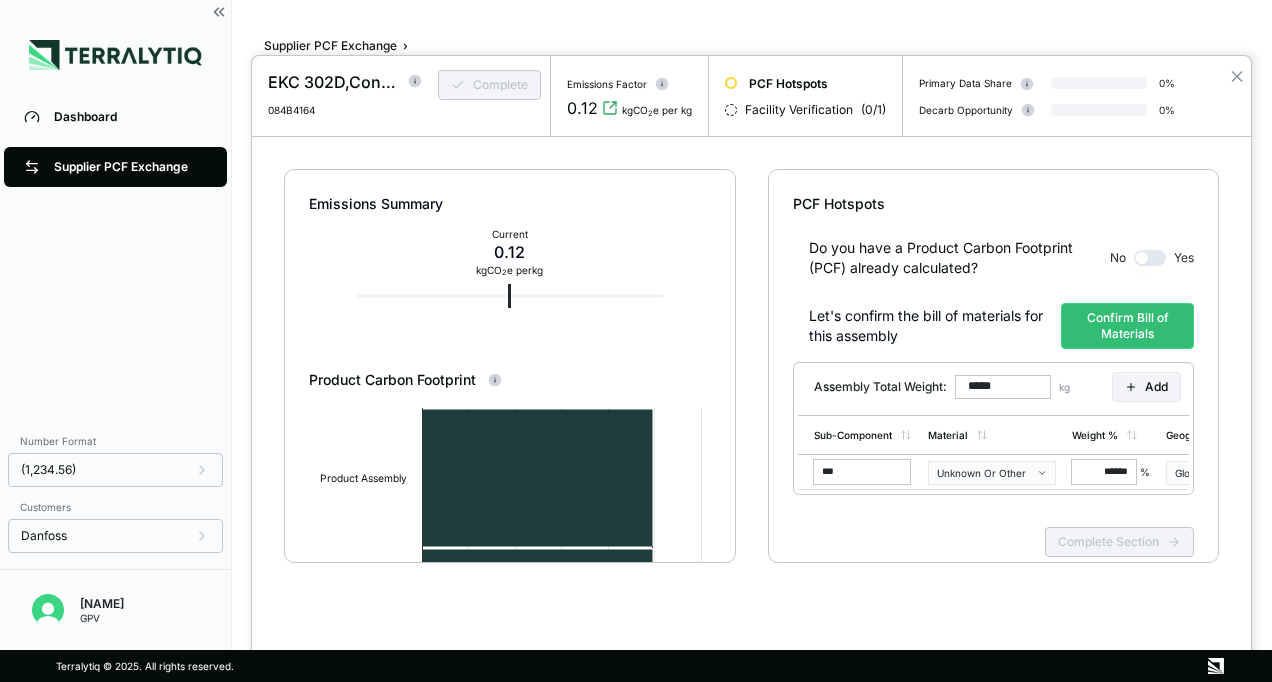 click on "Do you have a Product Carbon Footprint (PCF) already calculated? No Yes Let's confirm the bill of materials for this assembly Confirm Bill of Materials Assembly Total Weight: ***** kg Add Sub-Component Material Weight % Geography *** Unknown Or Other ****** % Global Complete Section" at bounding box center [993, 398] 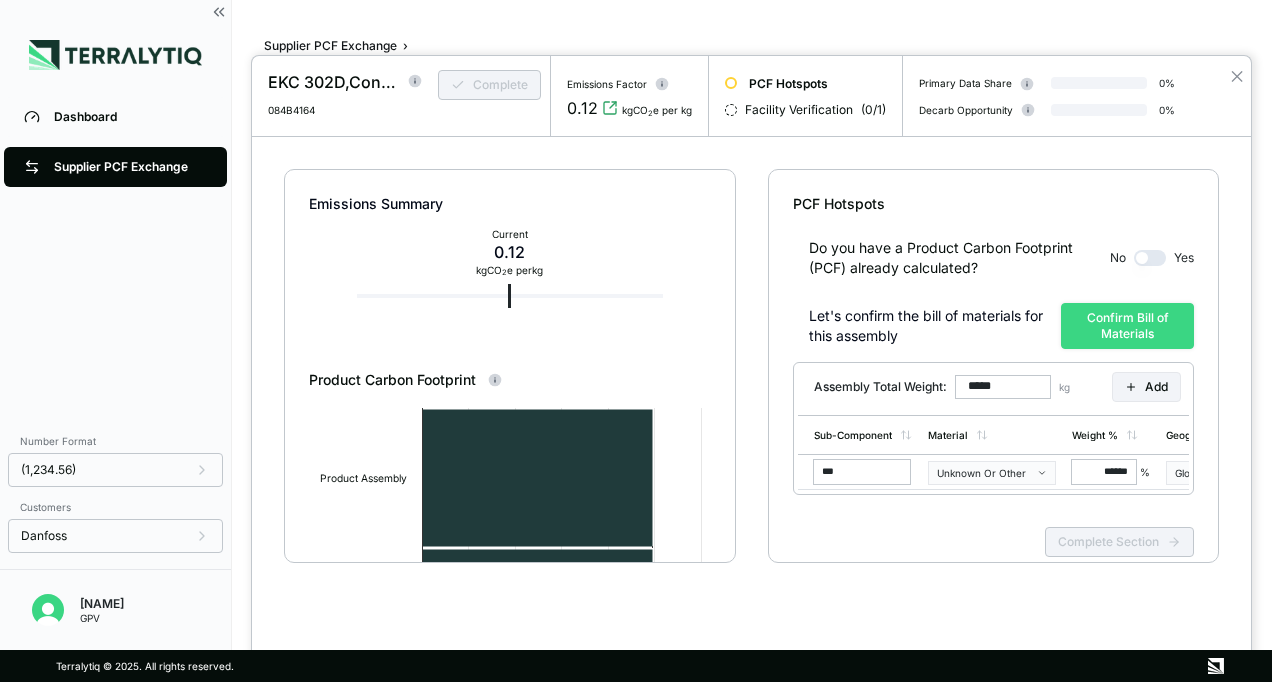 click on "Confirm Bill of Materials" at bounding box center [1127, 326] 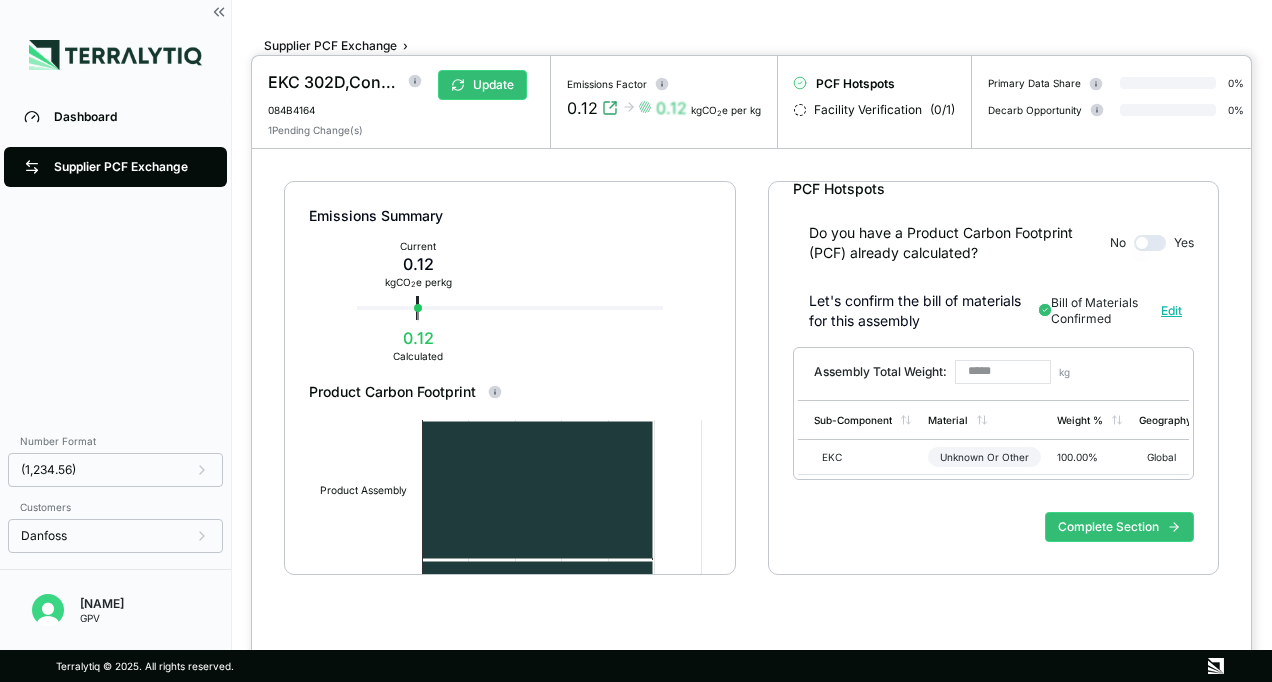 scroll, scrollTop: 42, scrollLeft: 0, axis: vertical 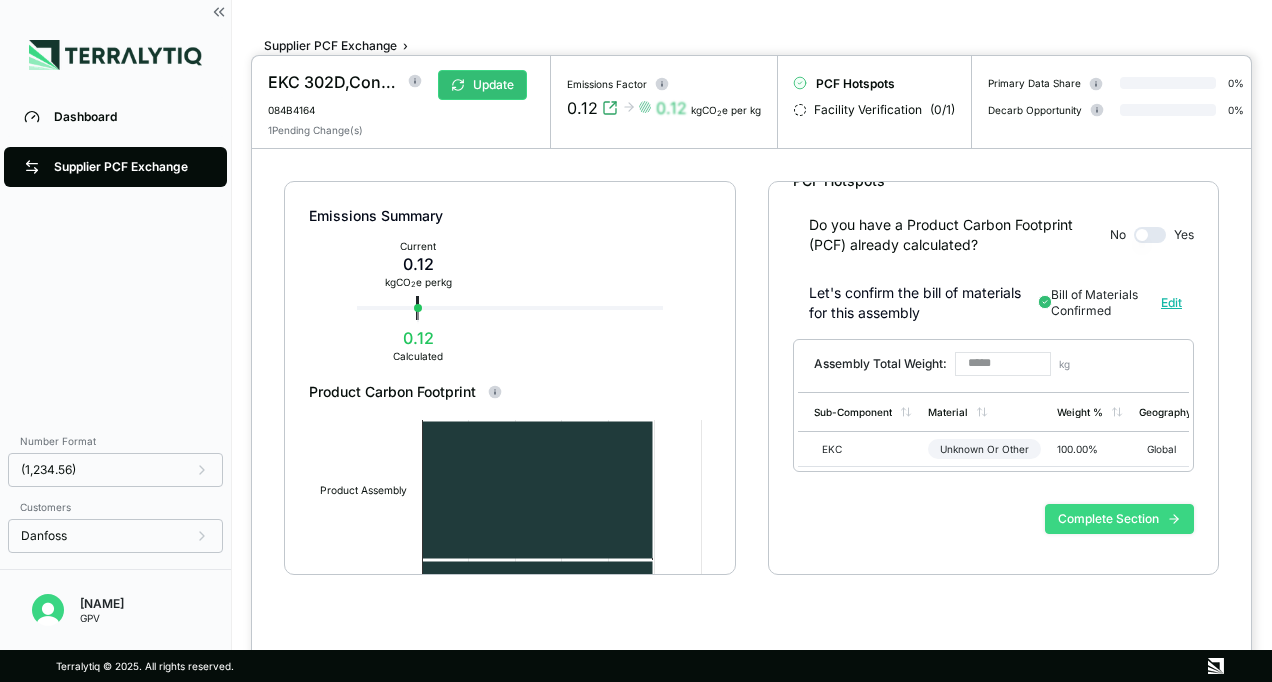 click on "Complete Section" at bounding box center (1119, 519) 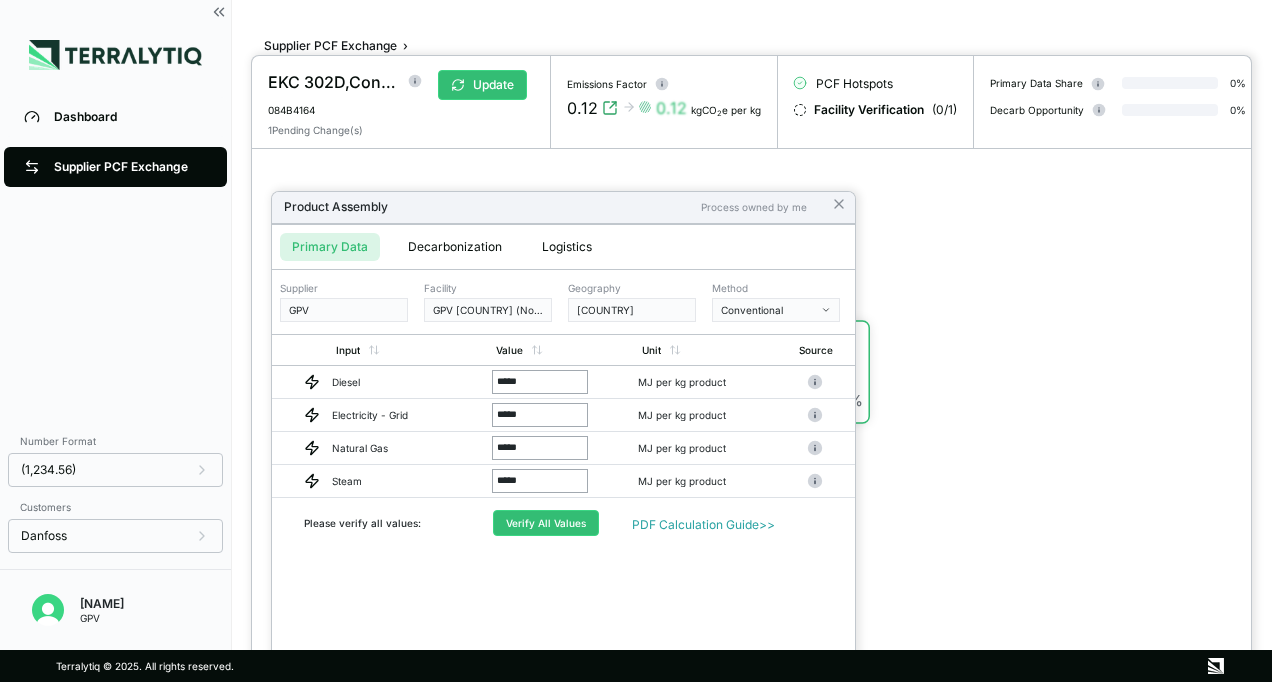 click at bounding box center (636, 341) 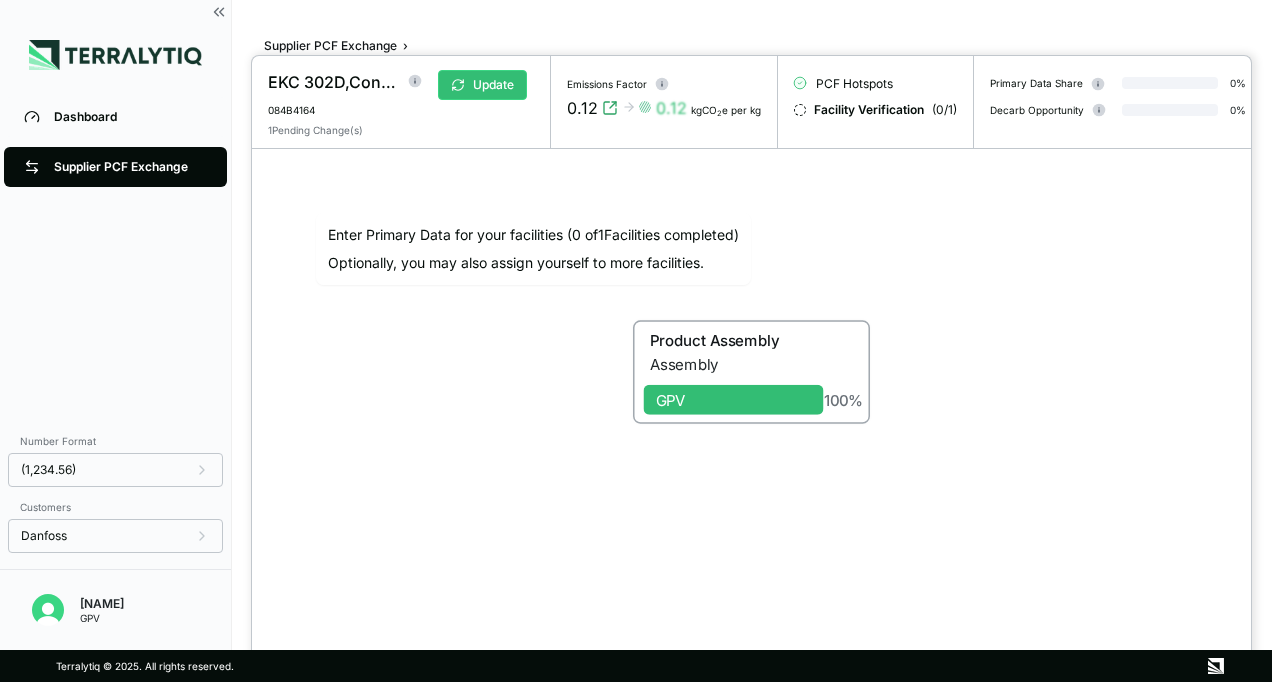 click at bounding box center [636, 341] 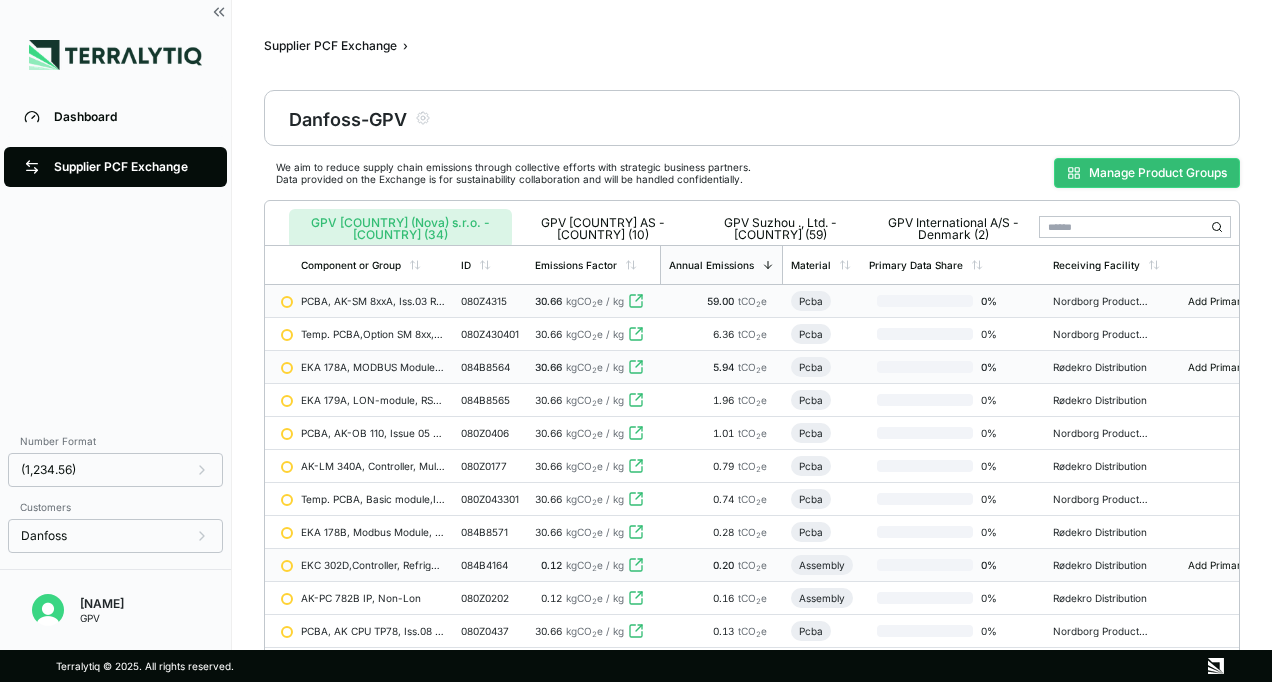 scroll, scrollTop: 0, scrollLeft: 0, axis: both 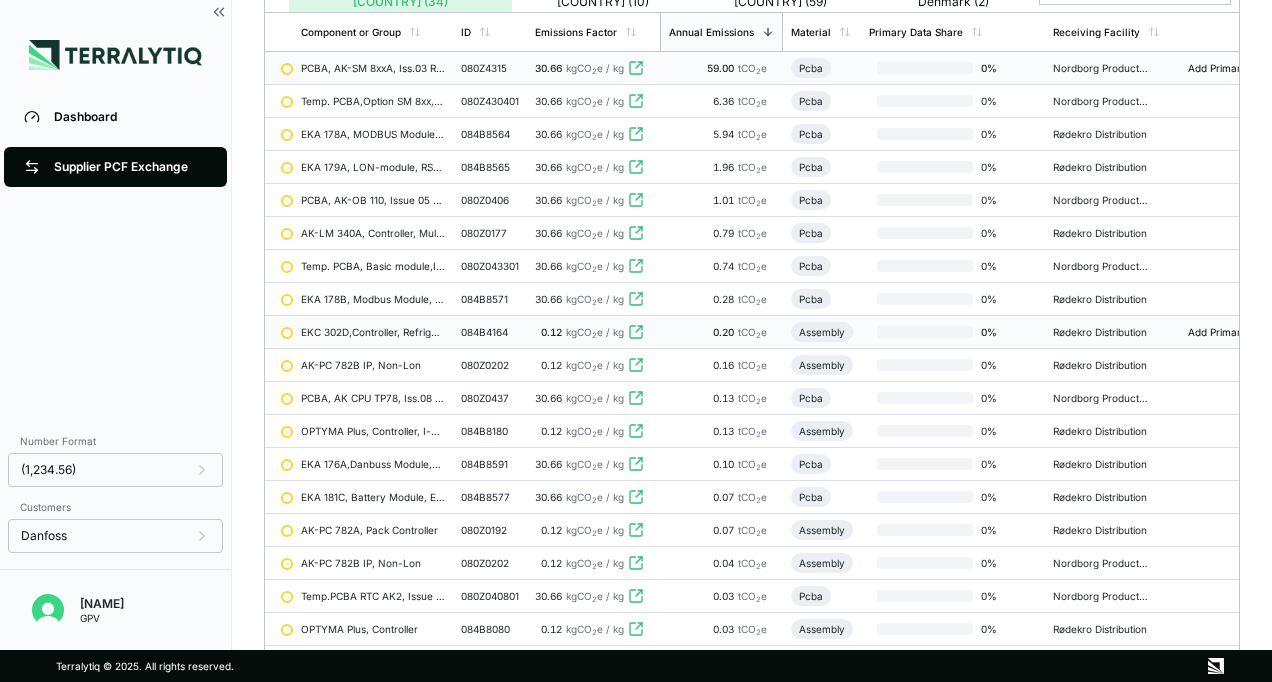click on "084B4164" at bounding box center (490, 332) 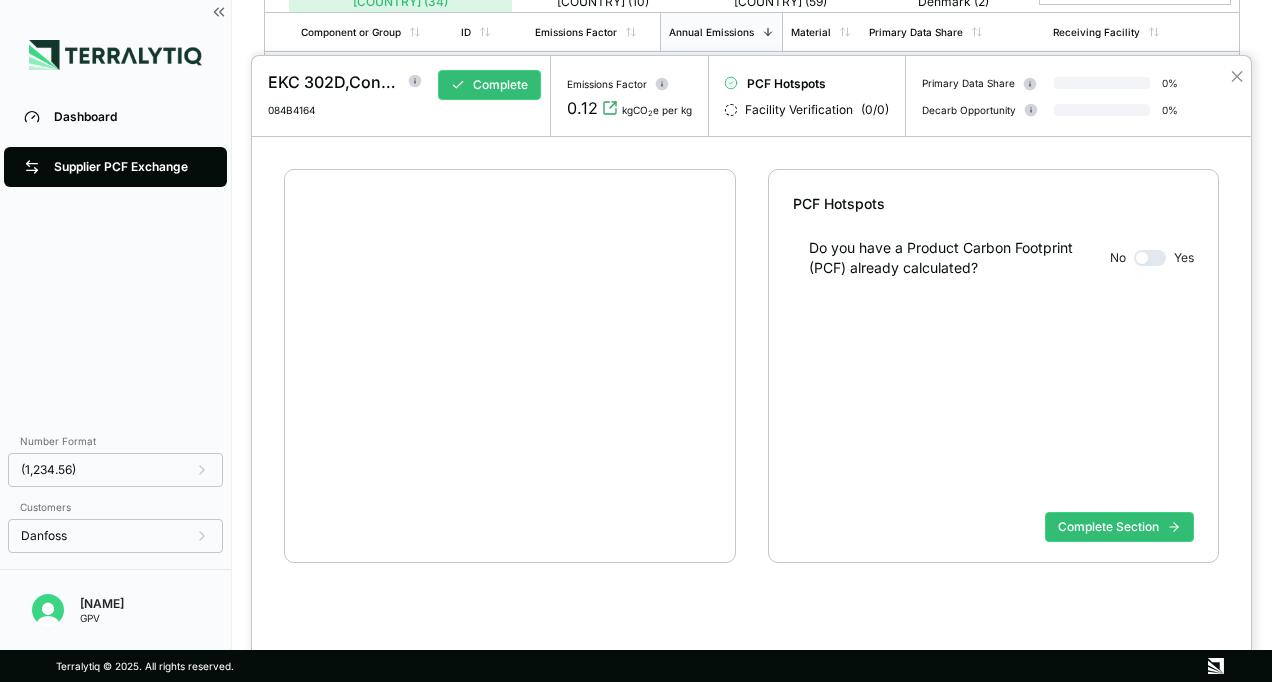 scroll, scrollTop: 38, scrollLeft: 0, axis: vertical 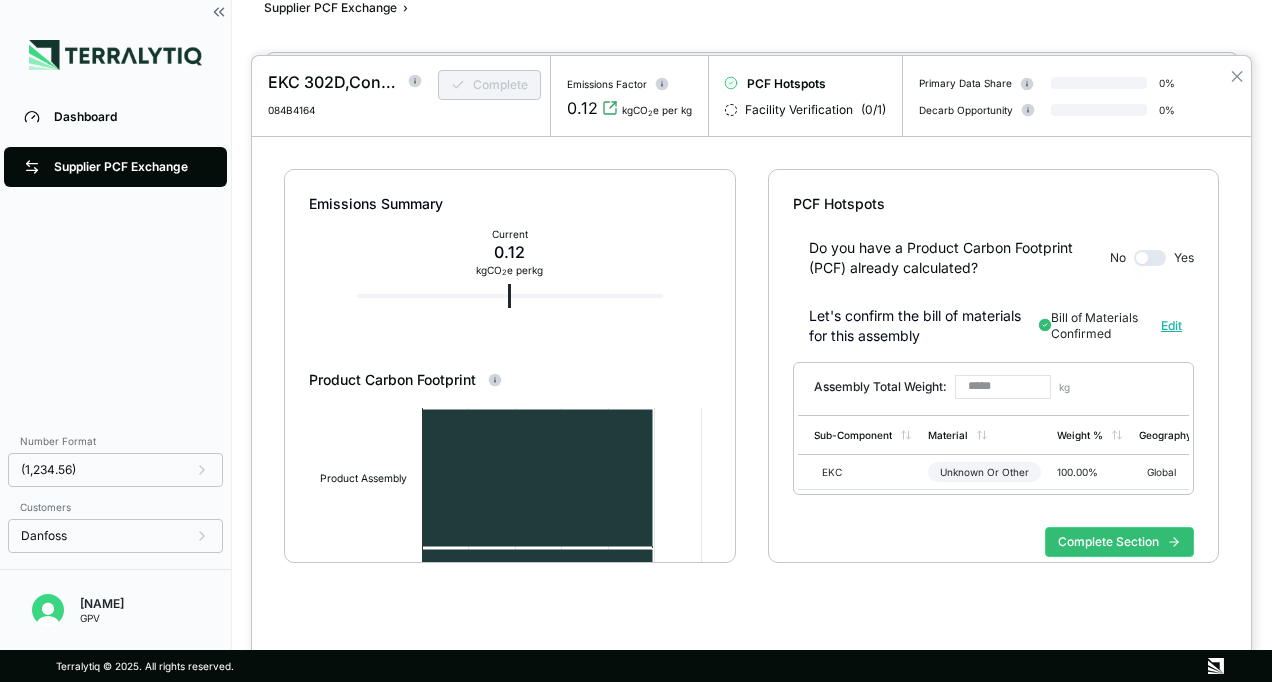 click at bounding box center [636, 341] 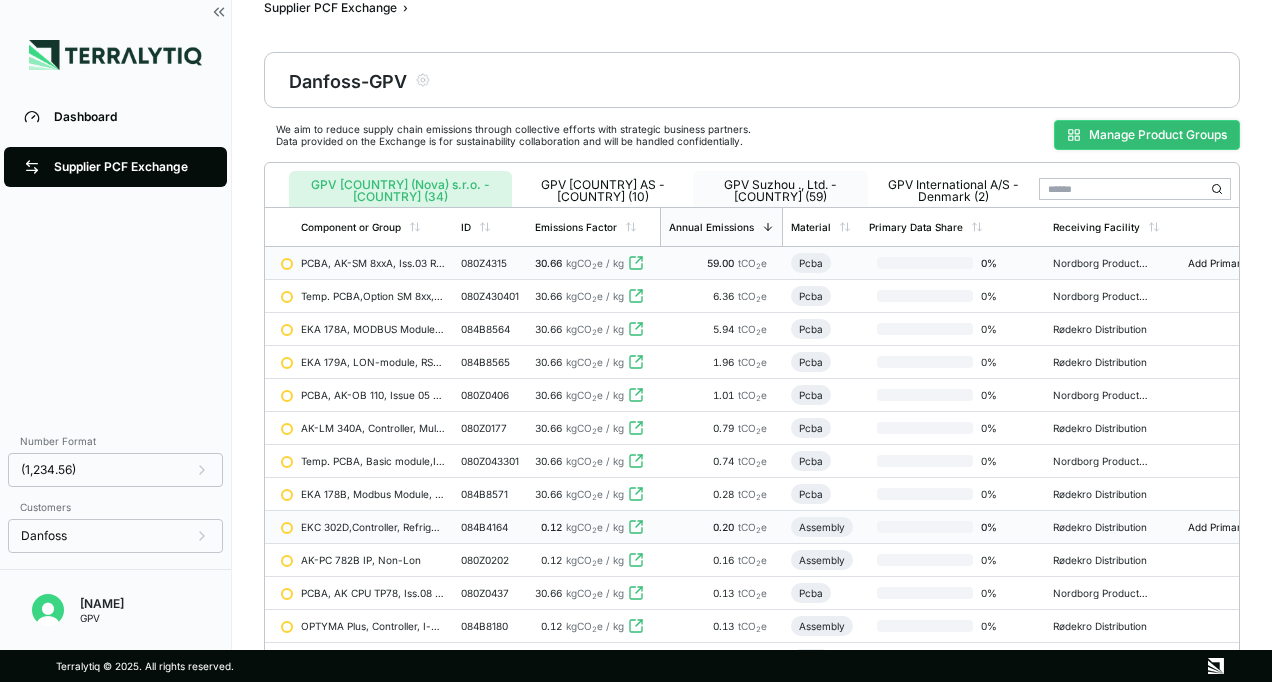 click on "GPV Suzhou ., Ltd. - [COUNTRY] (59)" at bounding box center (780, 191) 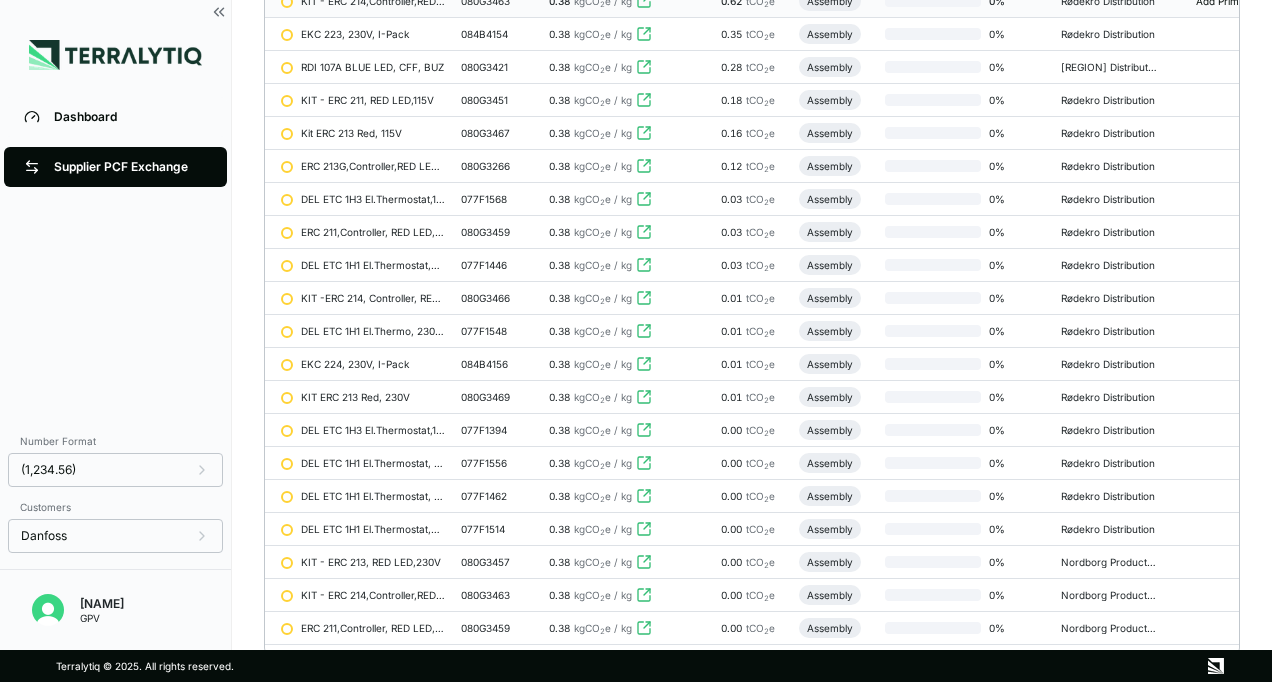 scroll, scrollTop: 336, scrollLeft: 0, axis: vertical 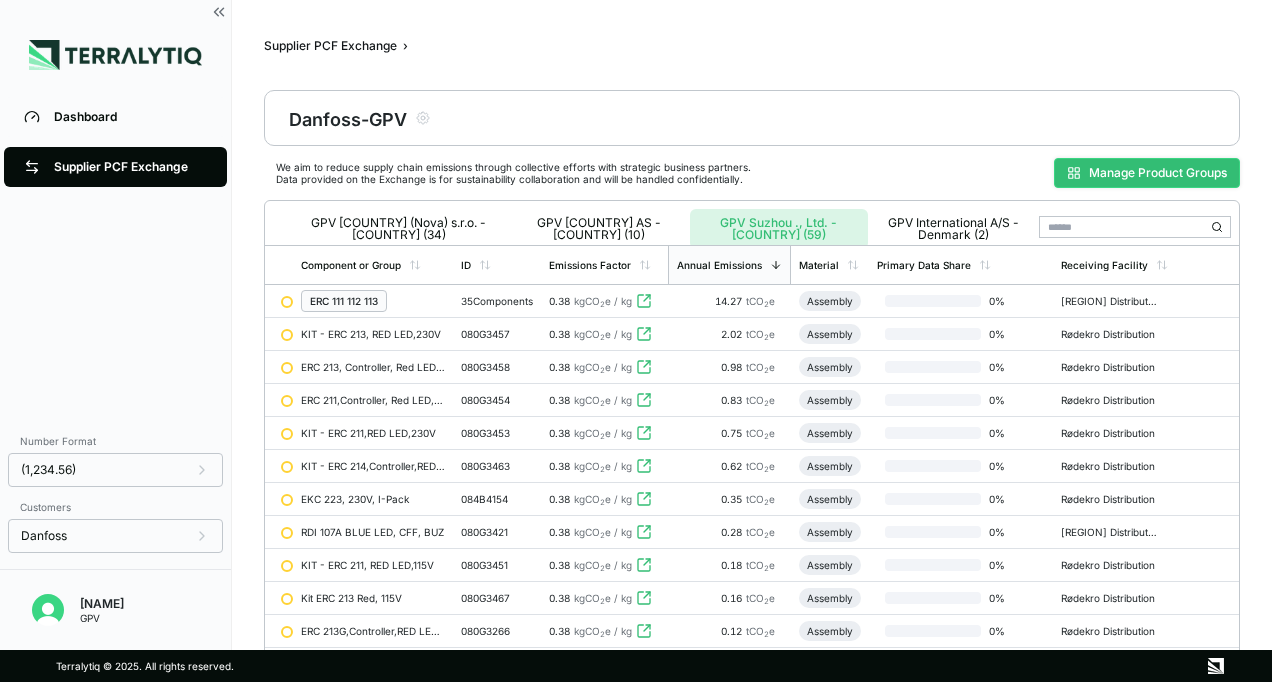 click on "Manage Product Groups" at bounding box center [1147, 173] 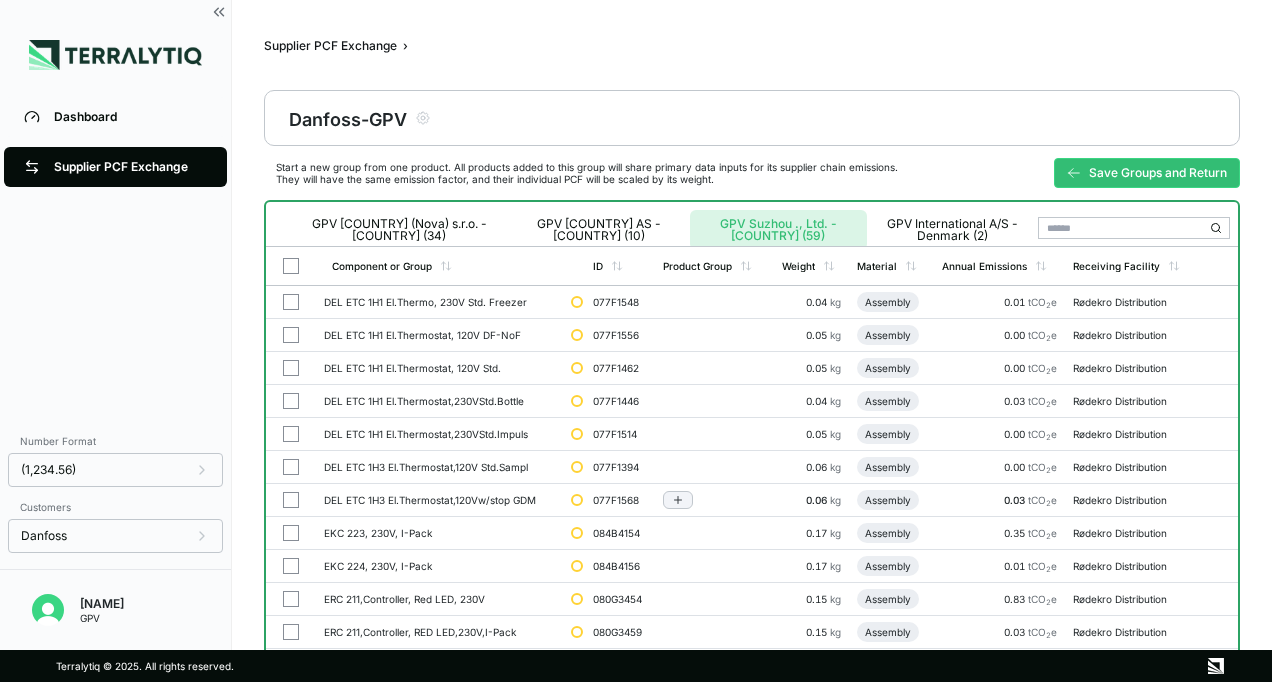 scroll, scrollTop: 233, scrollLeft: 0, axis: vertical 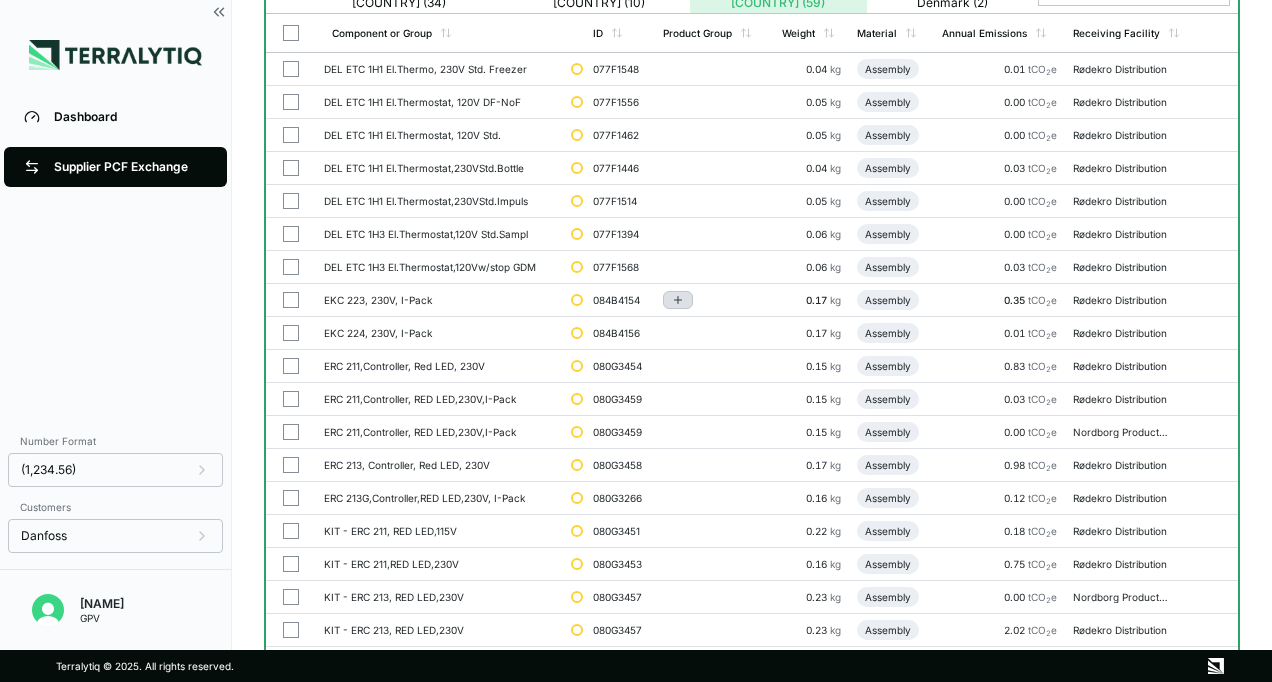click 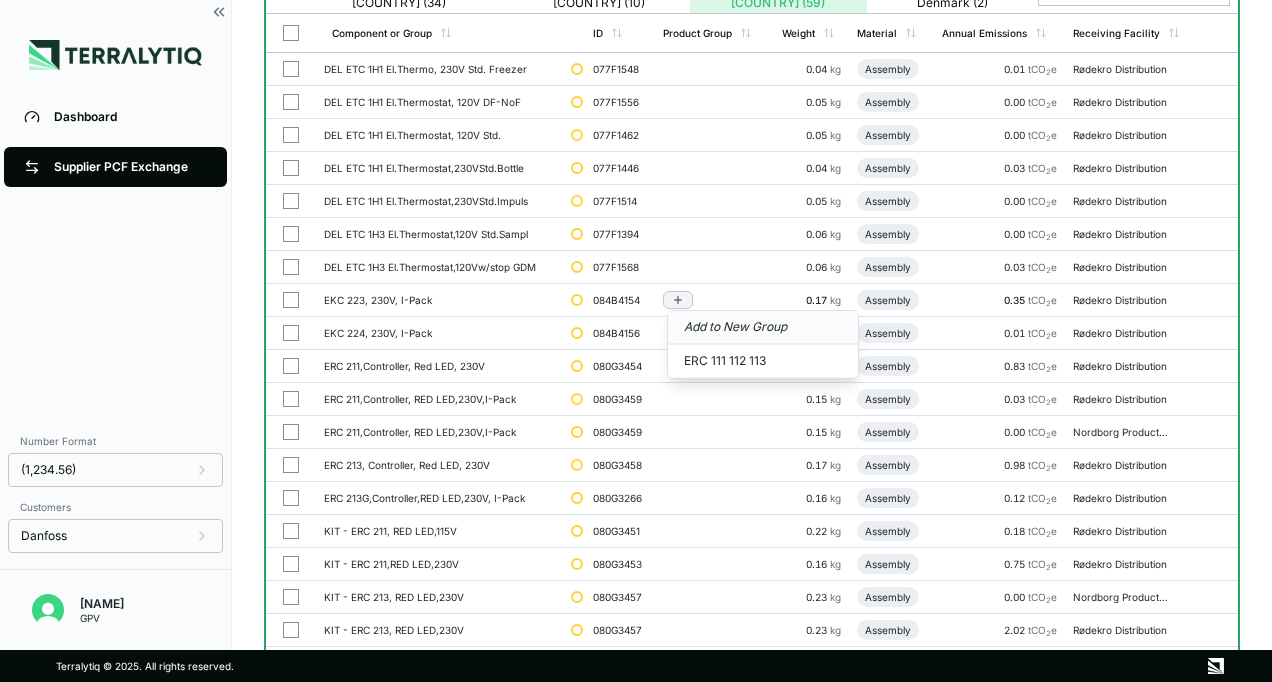 click on "Add to New Group" at bounding box center [763, 328] 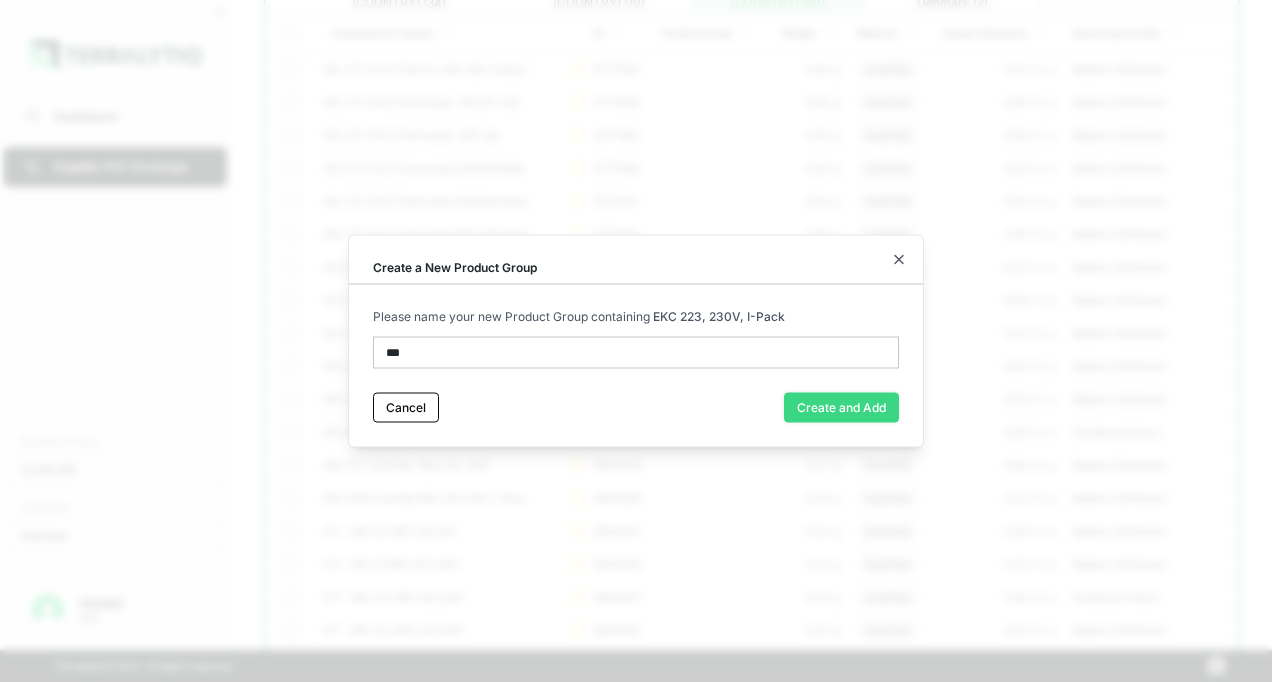 type on "***" 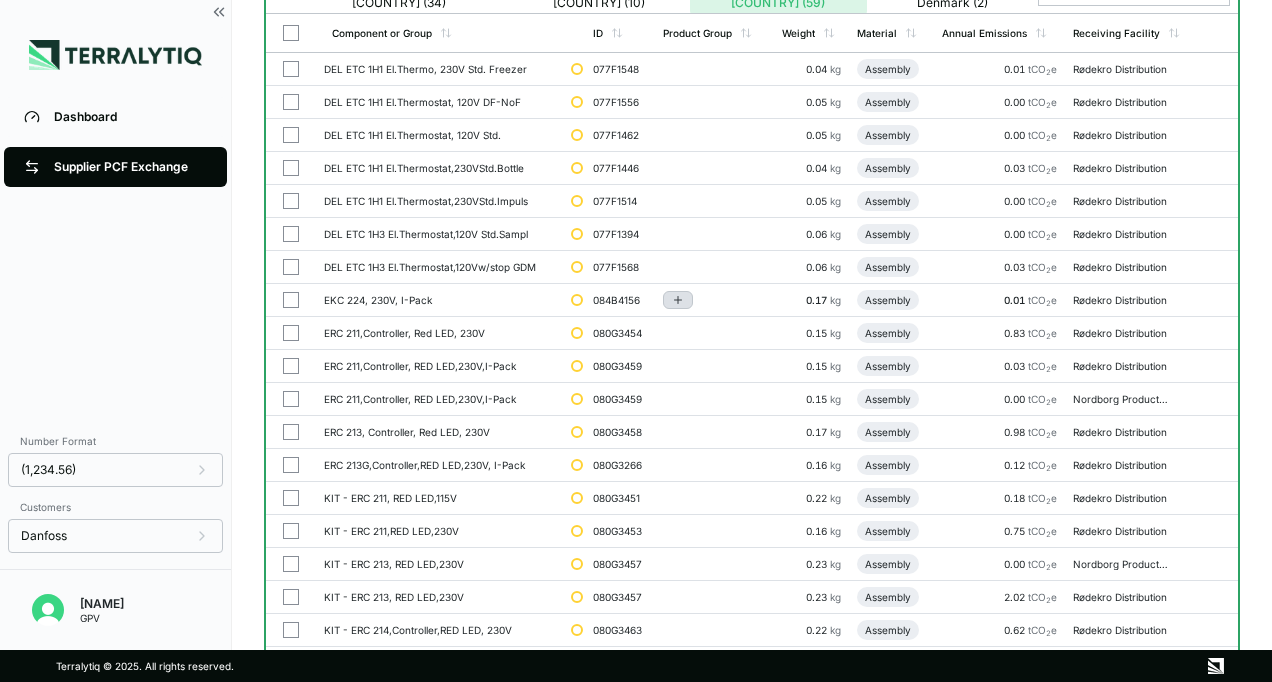 click 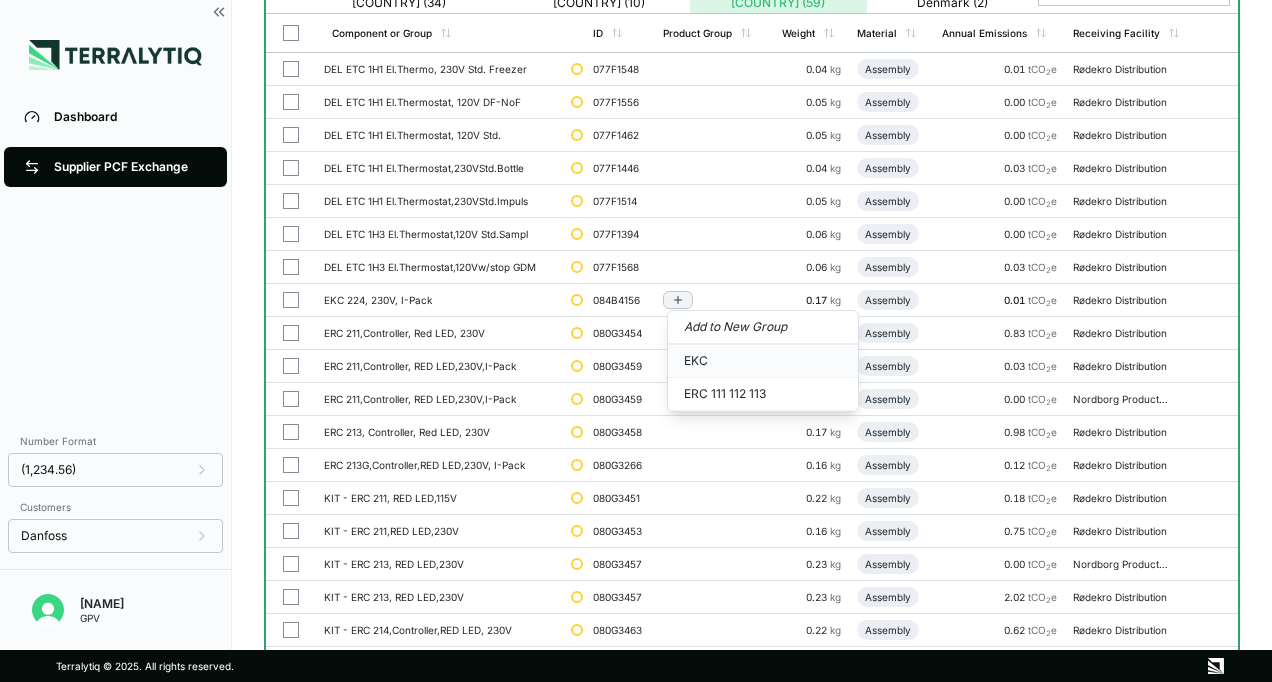 click on "EKC" at bounding box center [763, 361] 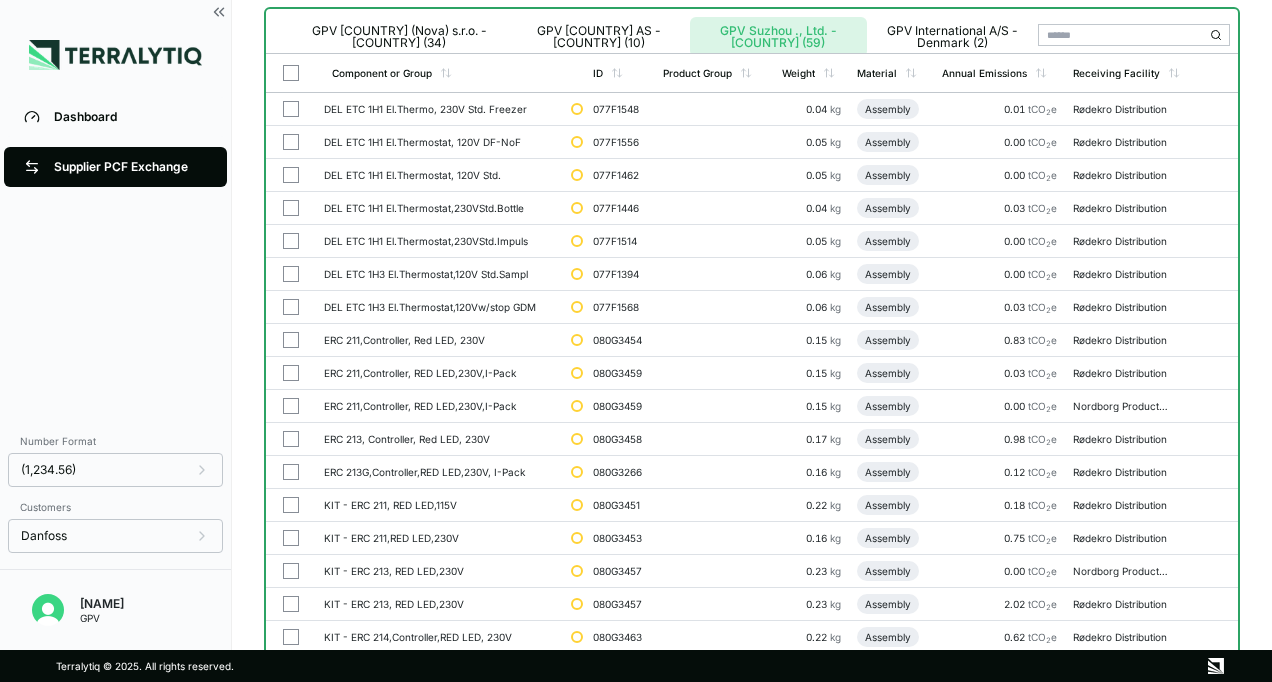 scroll, scrollTop: 0, scrollLeft: 0, axis: both 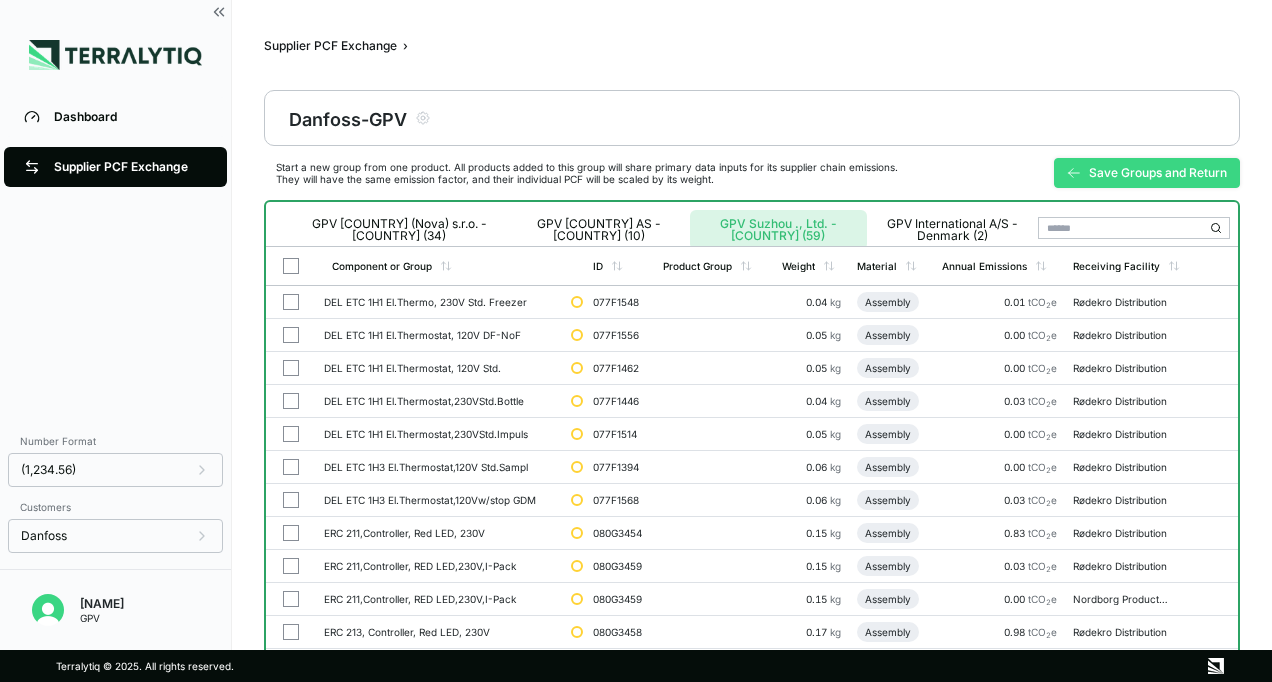 click on "Save Groups and Return" at bounding box center [1147, 173] 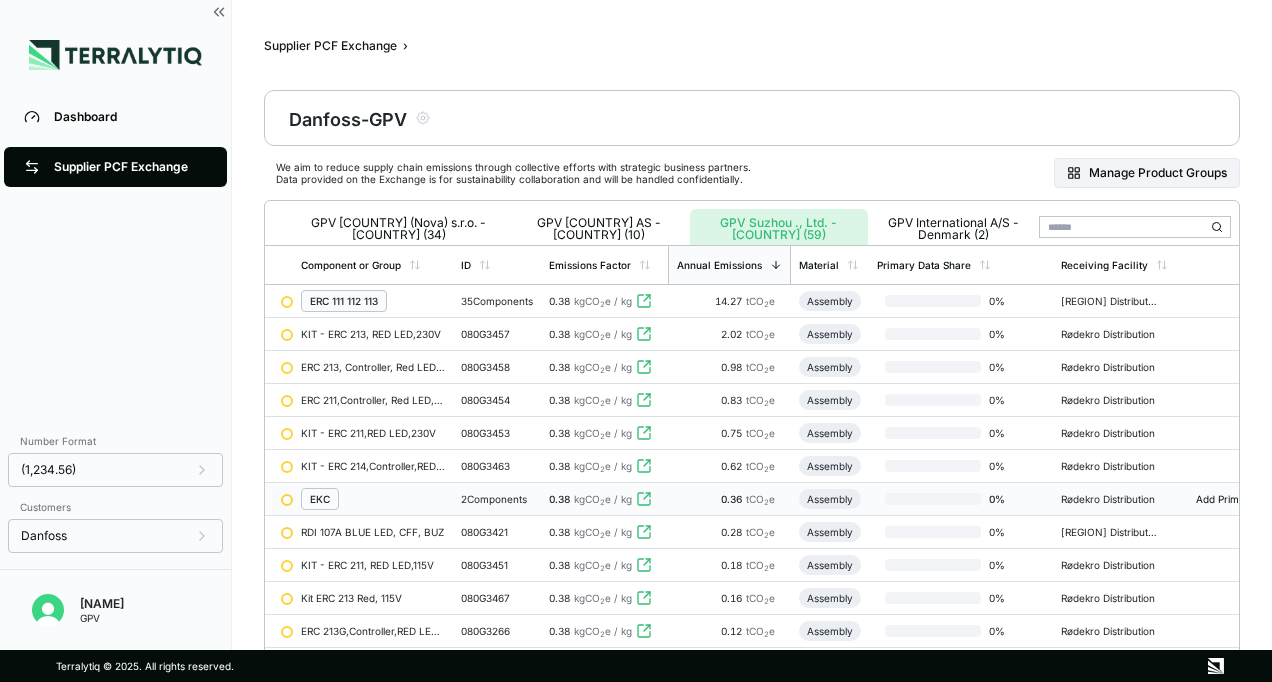 click on "EKC" at bounding box center (320, 499) 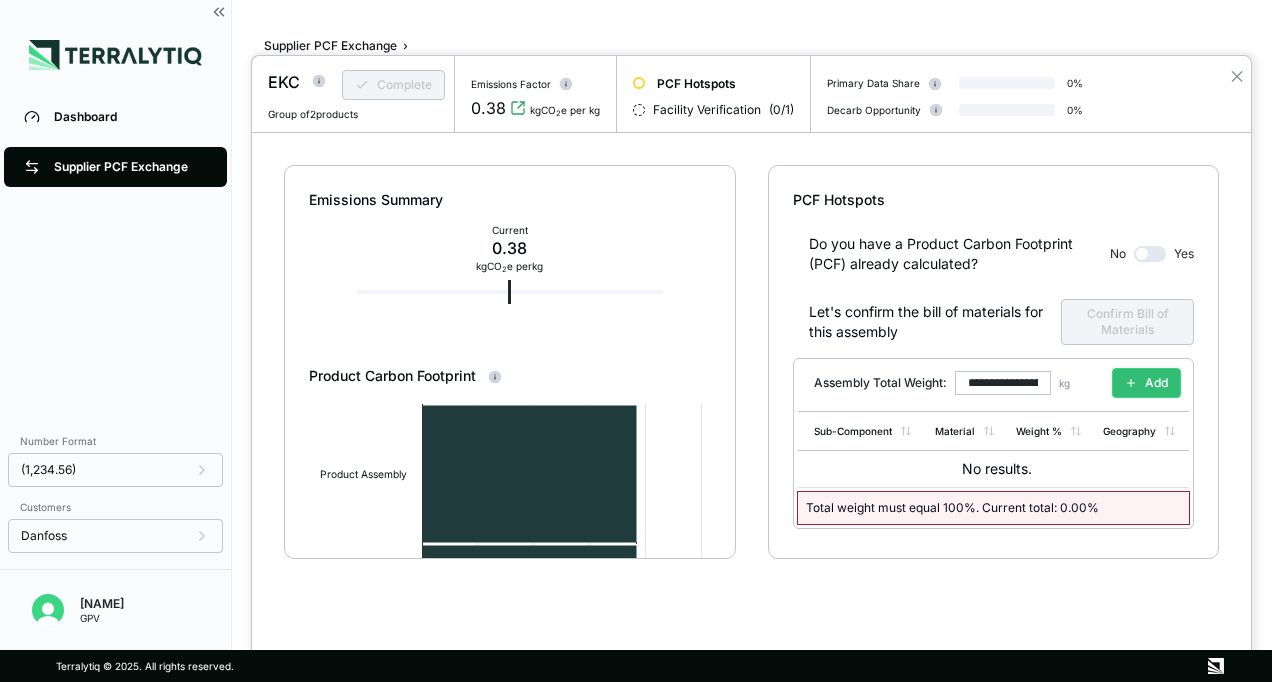 click on "Add" at bounding box center [1146, 383] 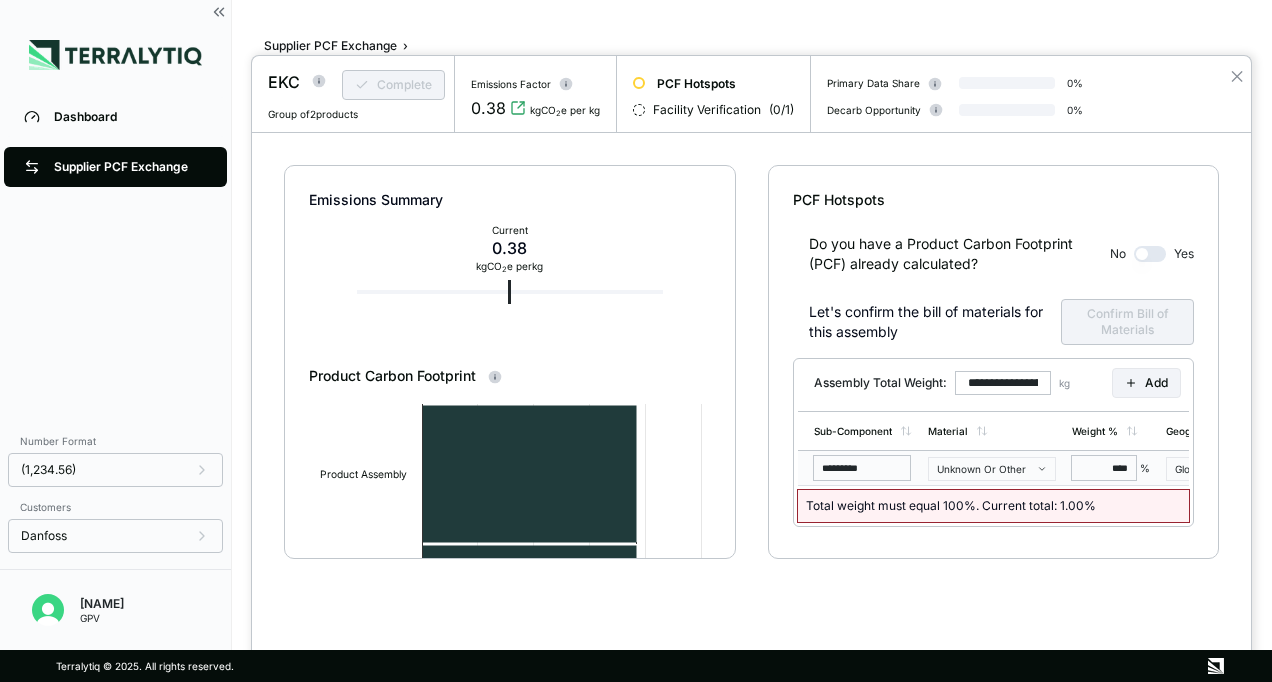 click on "*********" at bounding box center (862, 468) 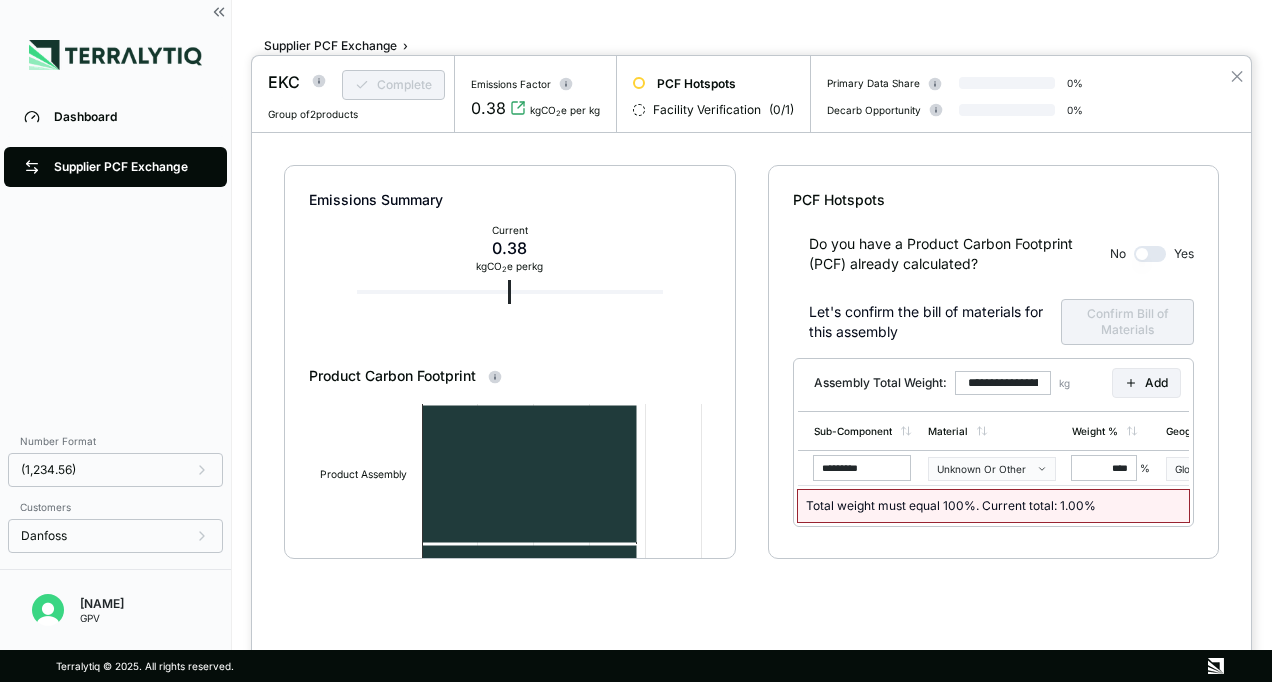 drag, startPoint x: 886, startPoint y: 462, endPoint x: 630, endPoint y: 478, distance: 256.4995 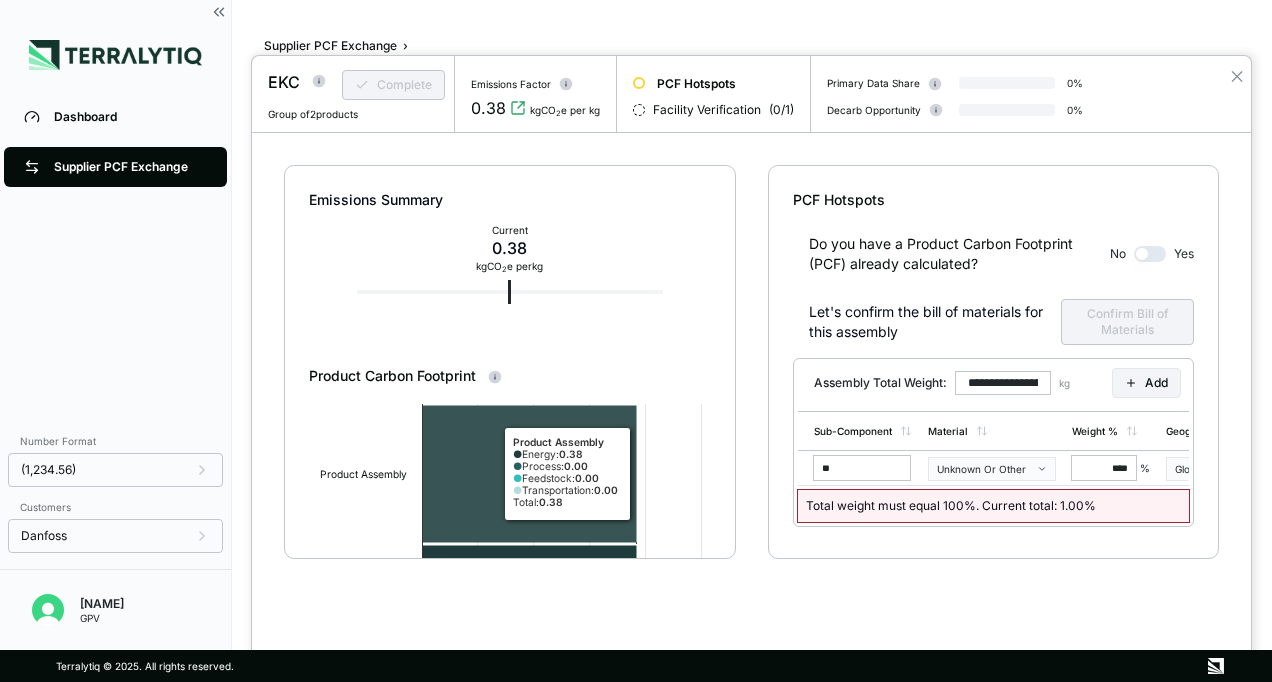 type on "***" 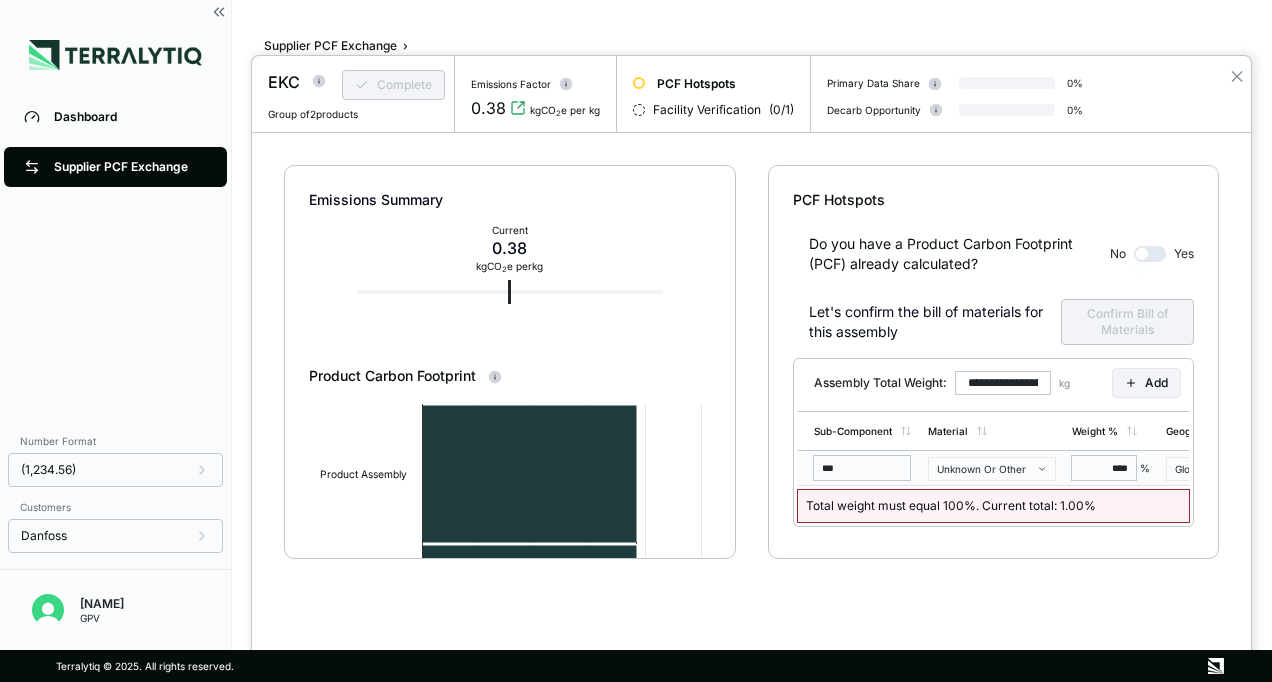 click on "****" at bounding box center (1104, 468) 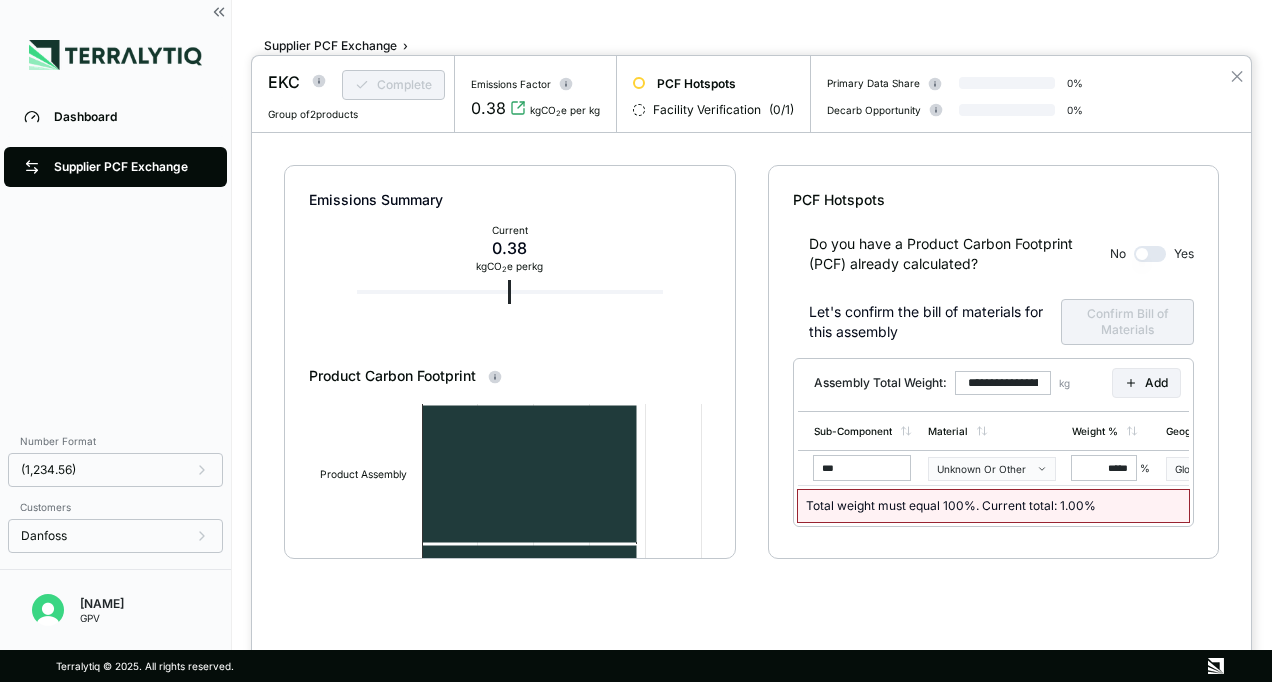 type on "******" 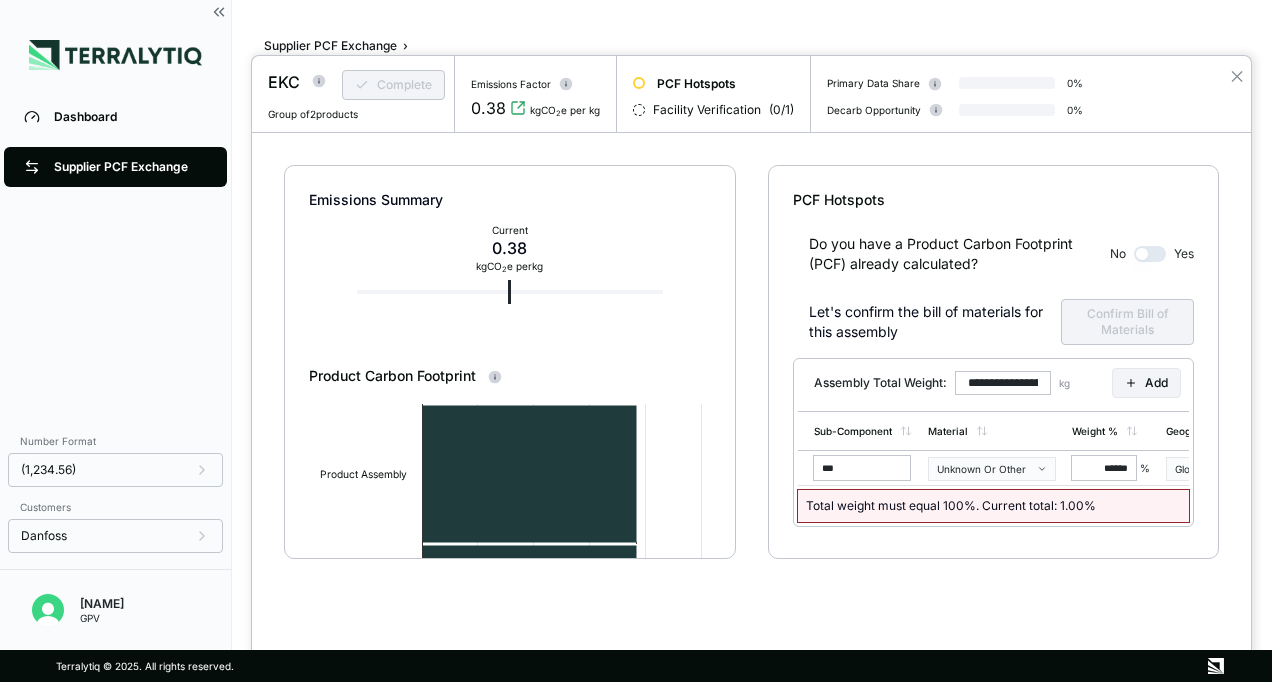 click on "**********" at bounding box center (751, 391) 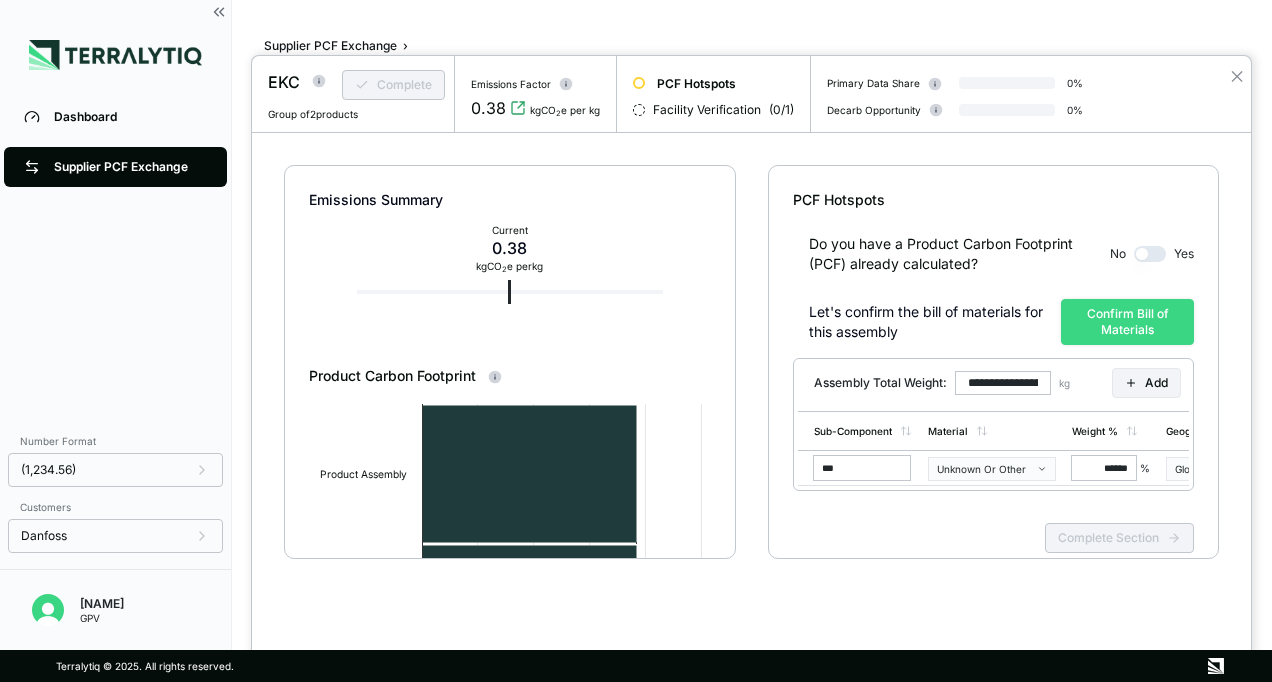 click on "Confirm Bill of Materials" at bounding box center (1127, 322) 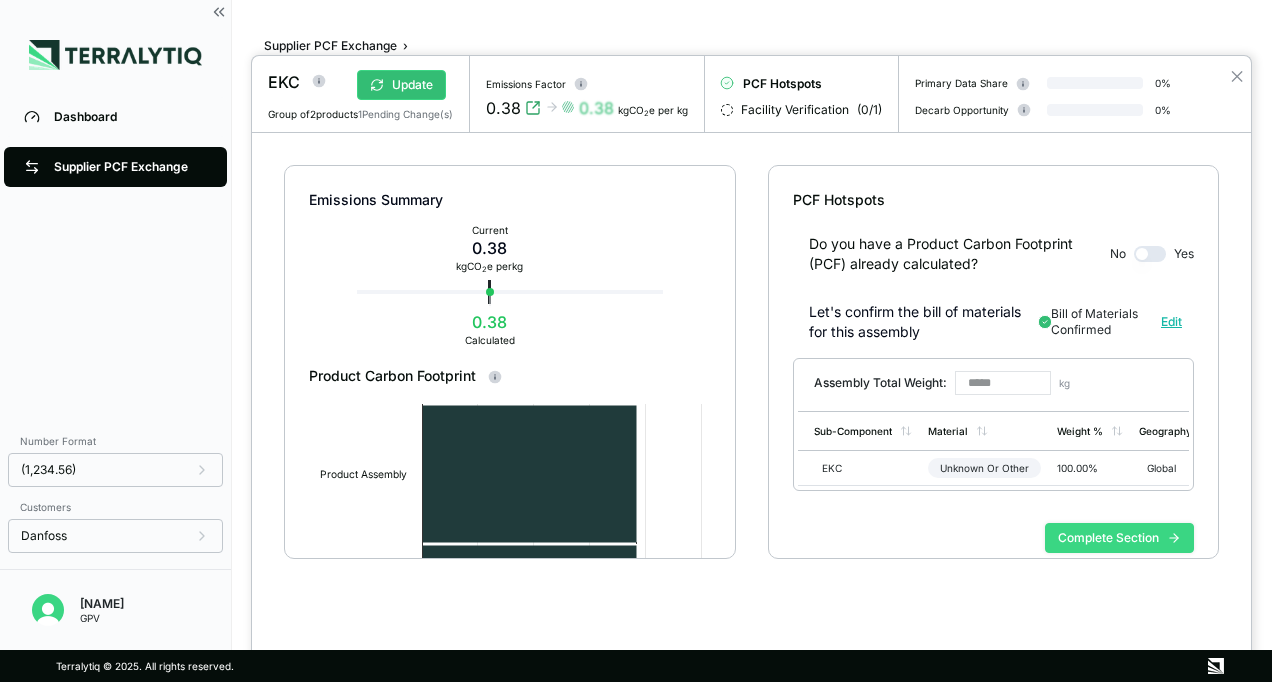 click on "Complete Section" at bounding box center [1119, 538] 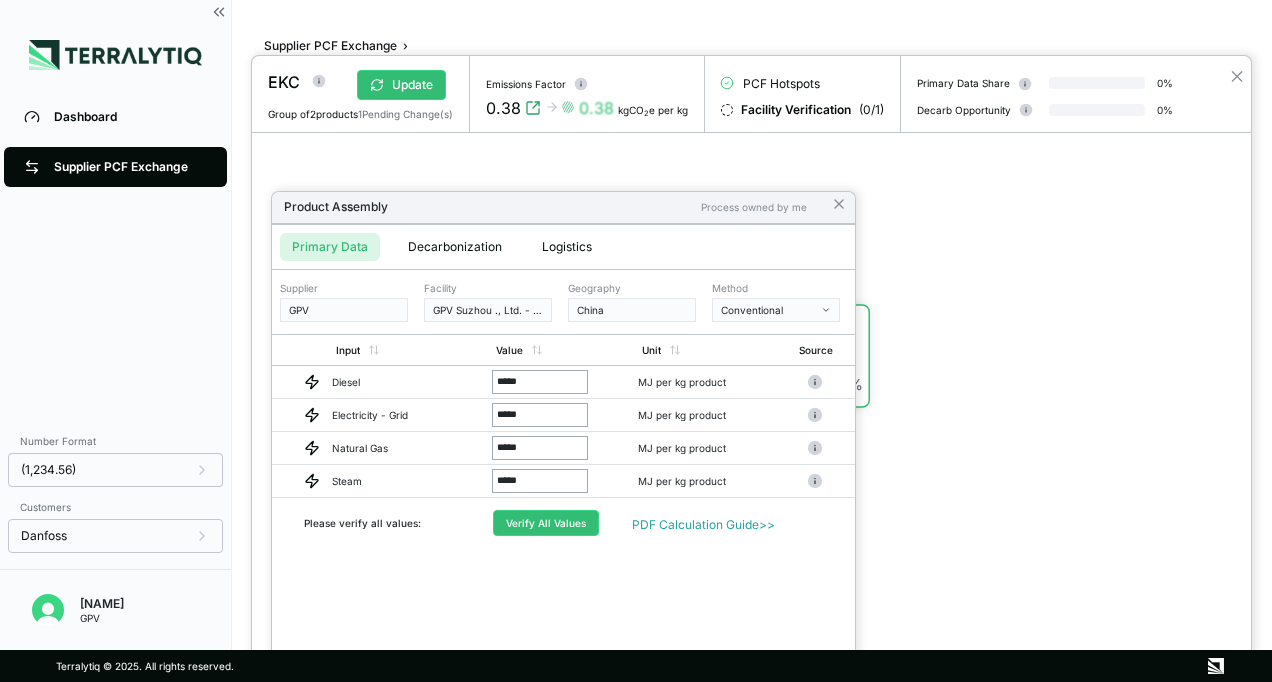 click at bounding box center (636, 341) 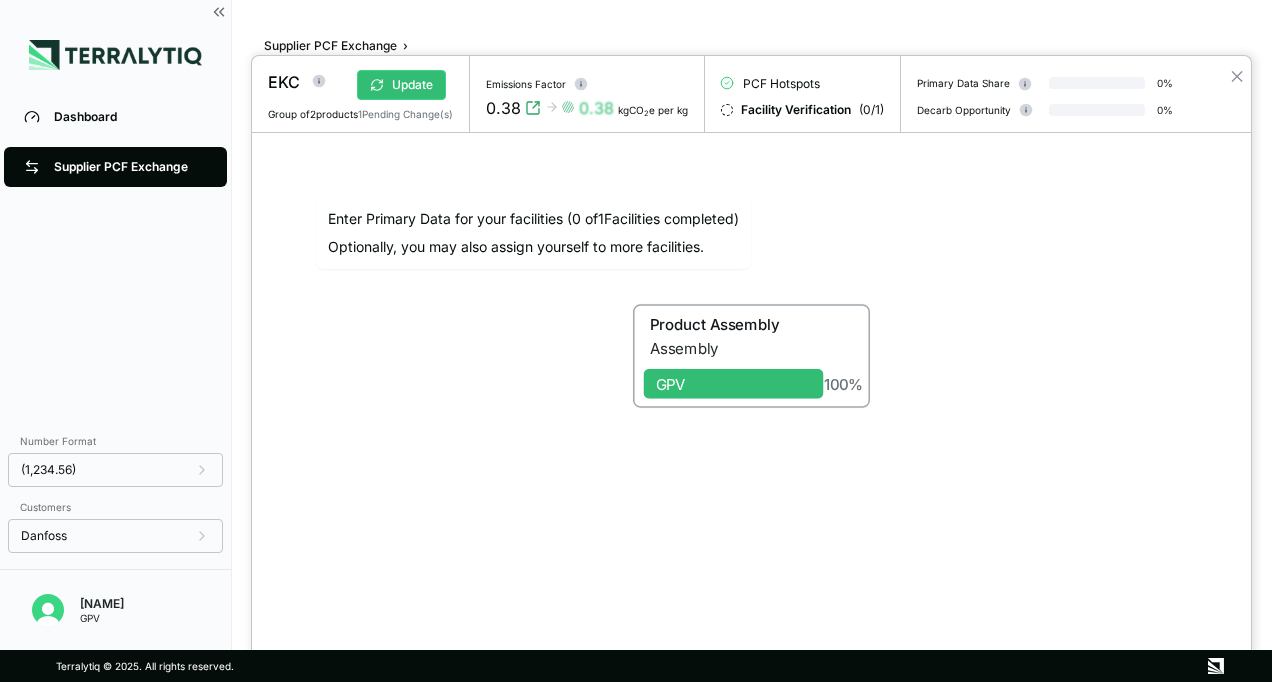 click at bounding box center (636, 341) 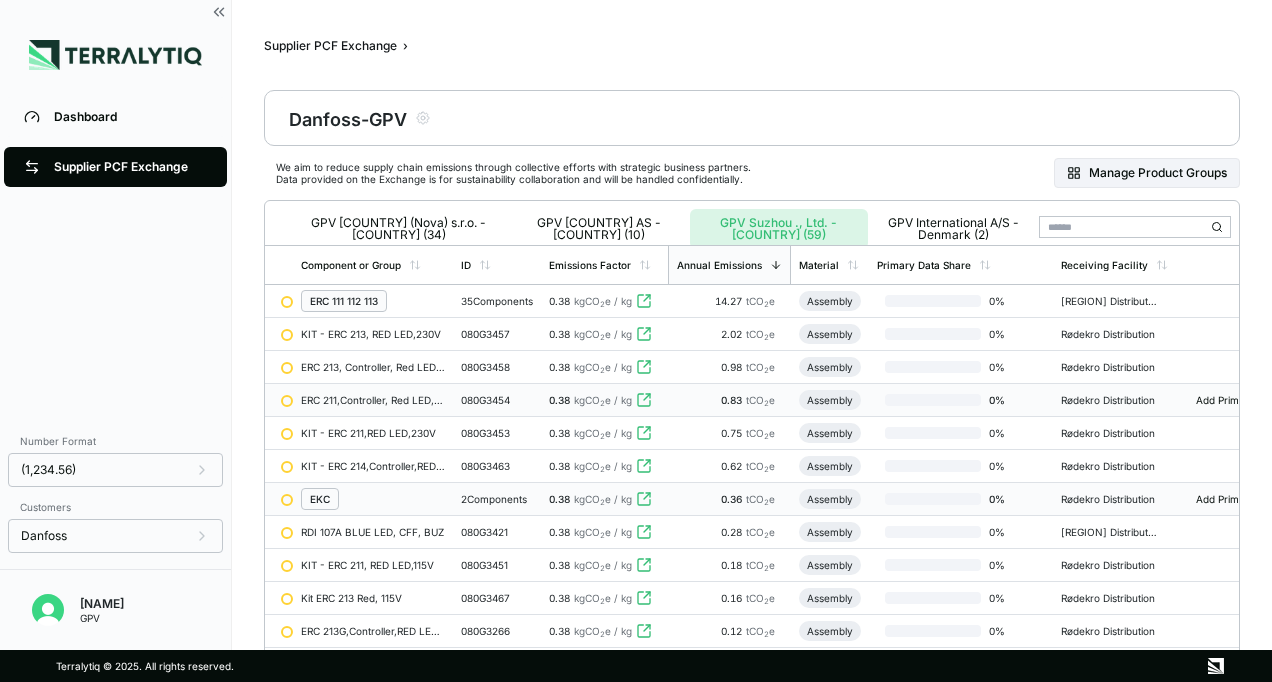scroll, scrollTop: 0, scrollLeft: 0, axis: both 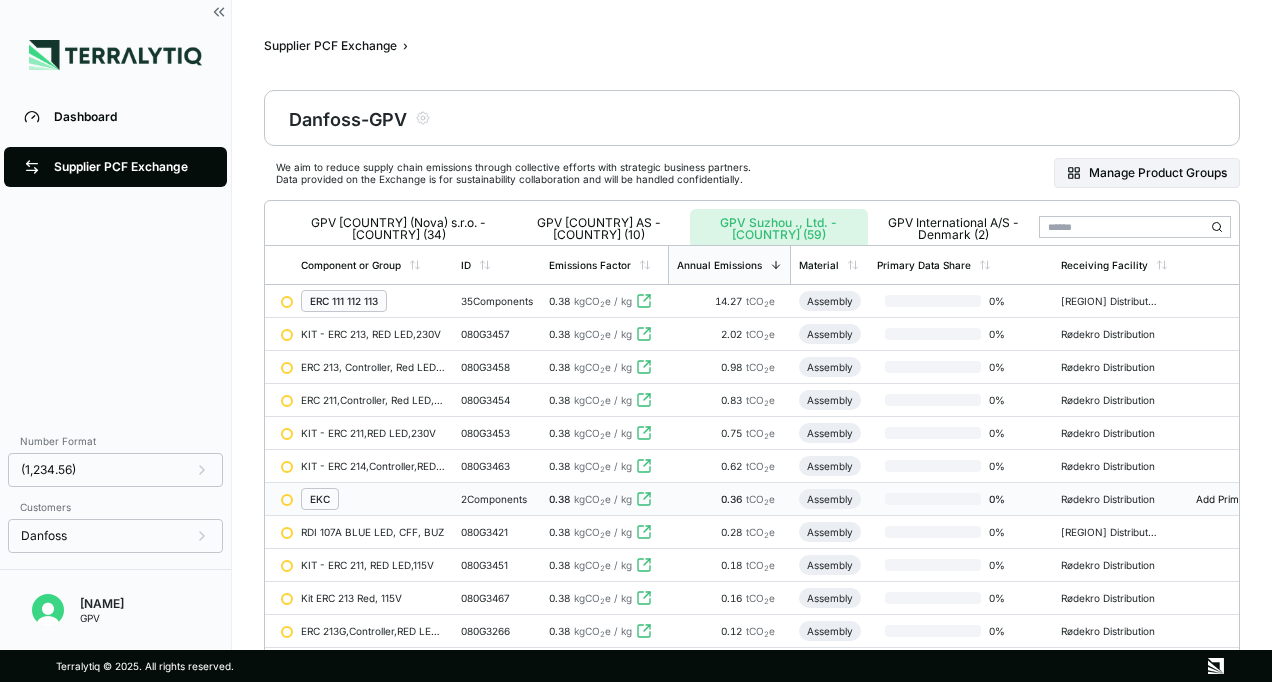 click on "EKC" at bounding box center [320, 499] 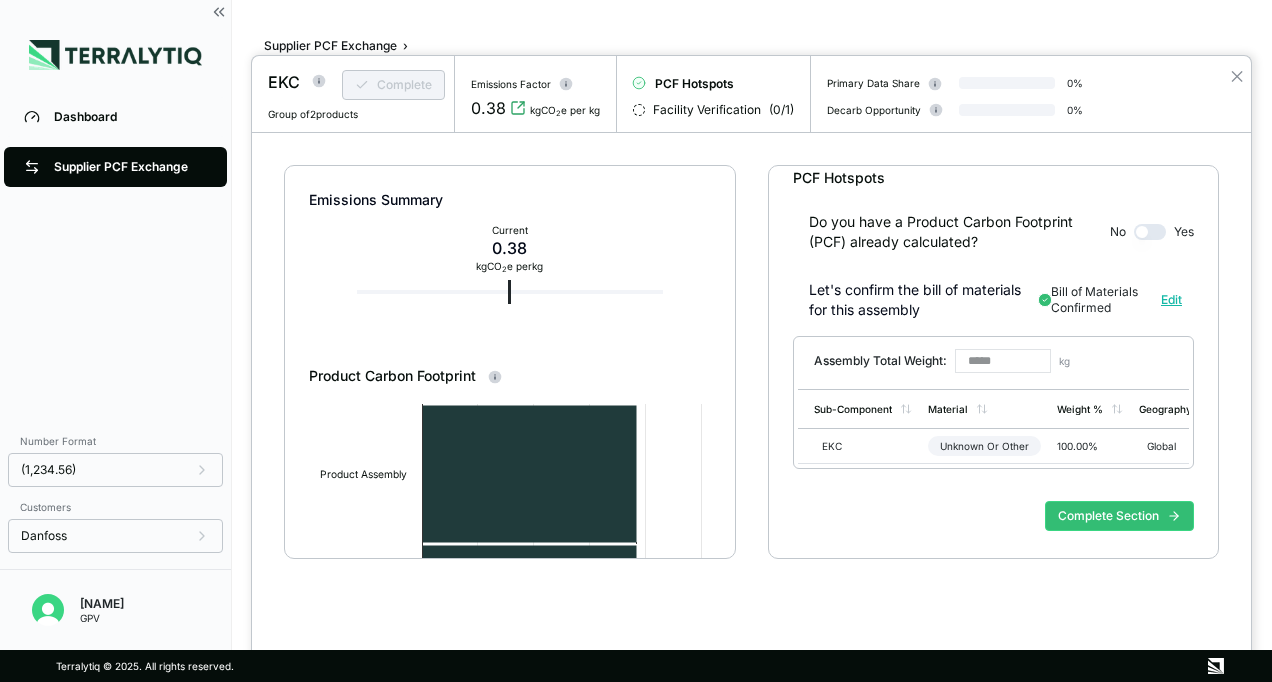 scroll, scrollTop: 42, scrollLeft: 0, axis: vertical 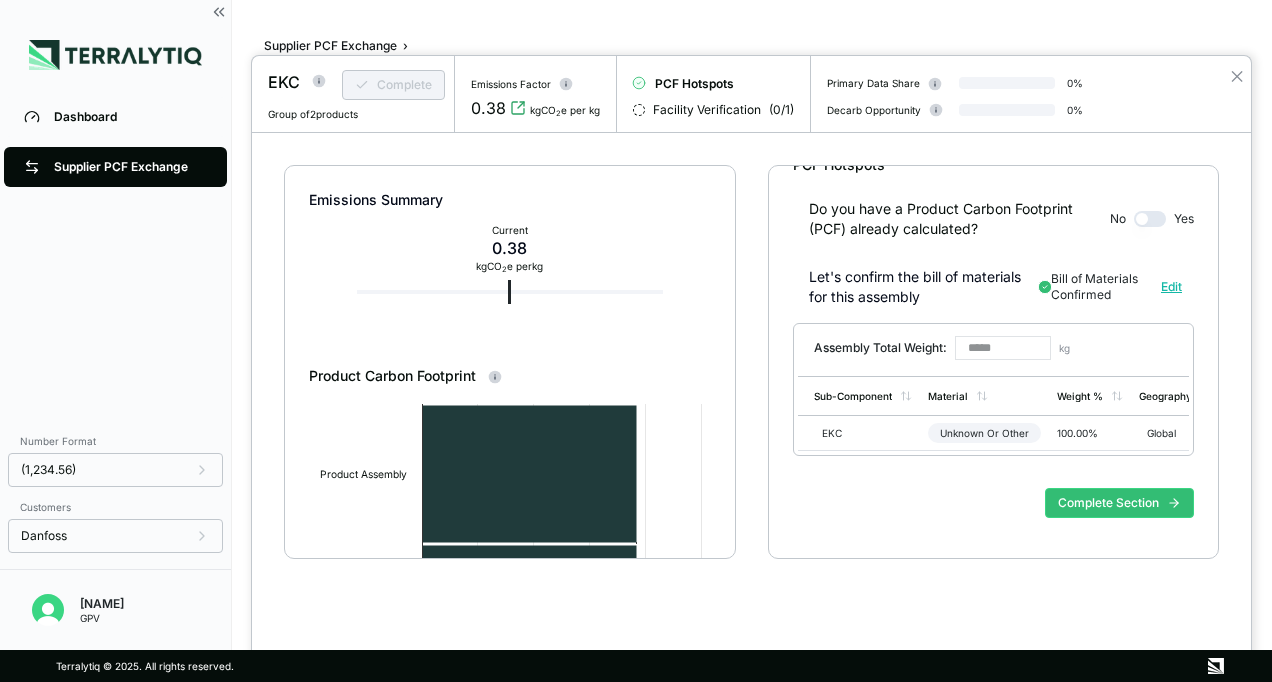 click at bounding box center (636, 341) 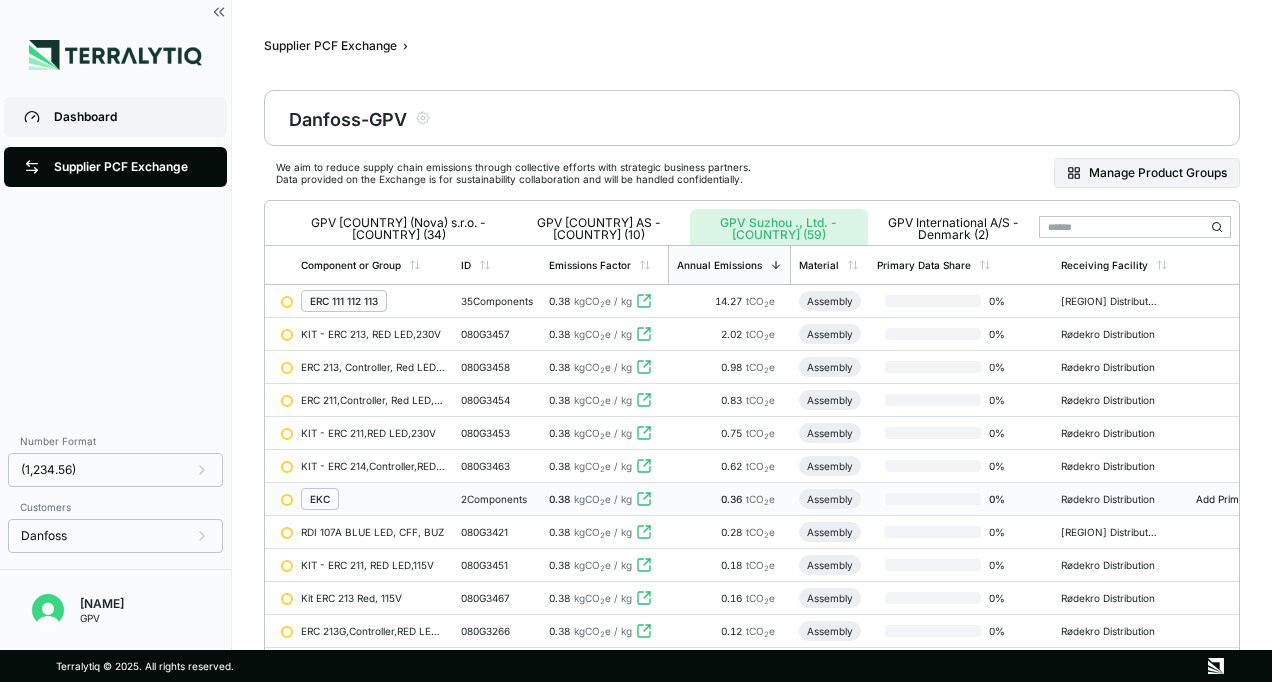 click on "Dashboard" at bounding box center [115, 117] 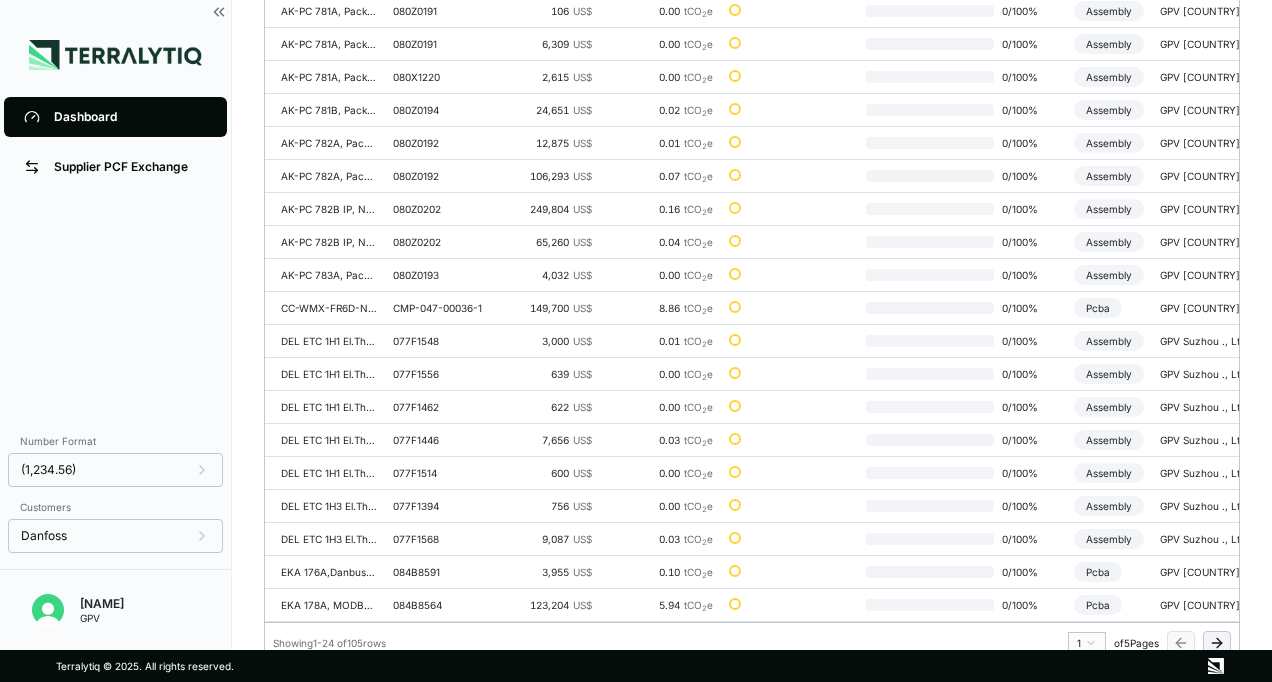 scroll, scrollTop: 738, scrollLeft: 0, axis: vertical 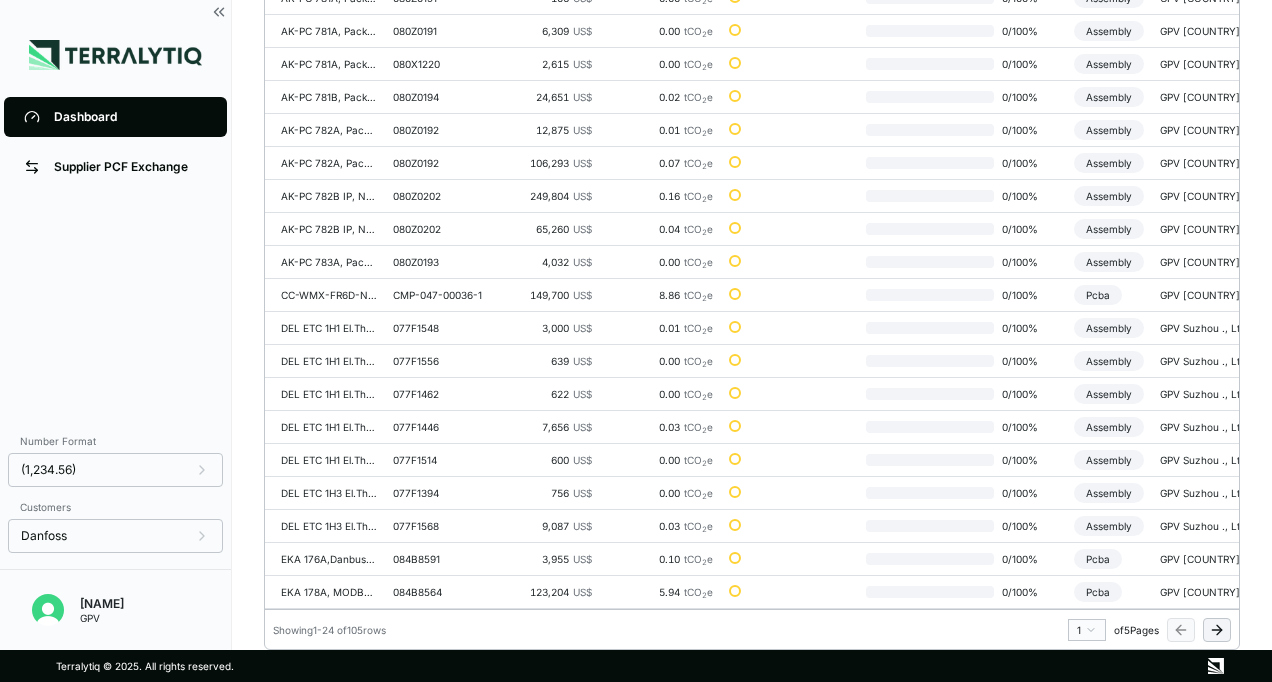 click 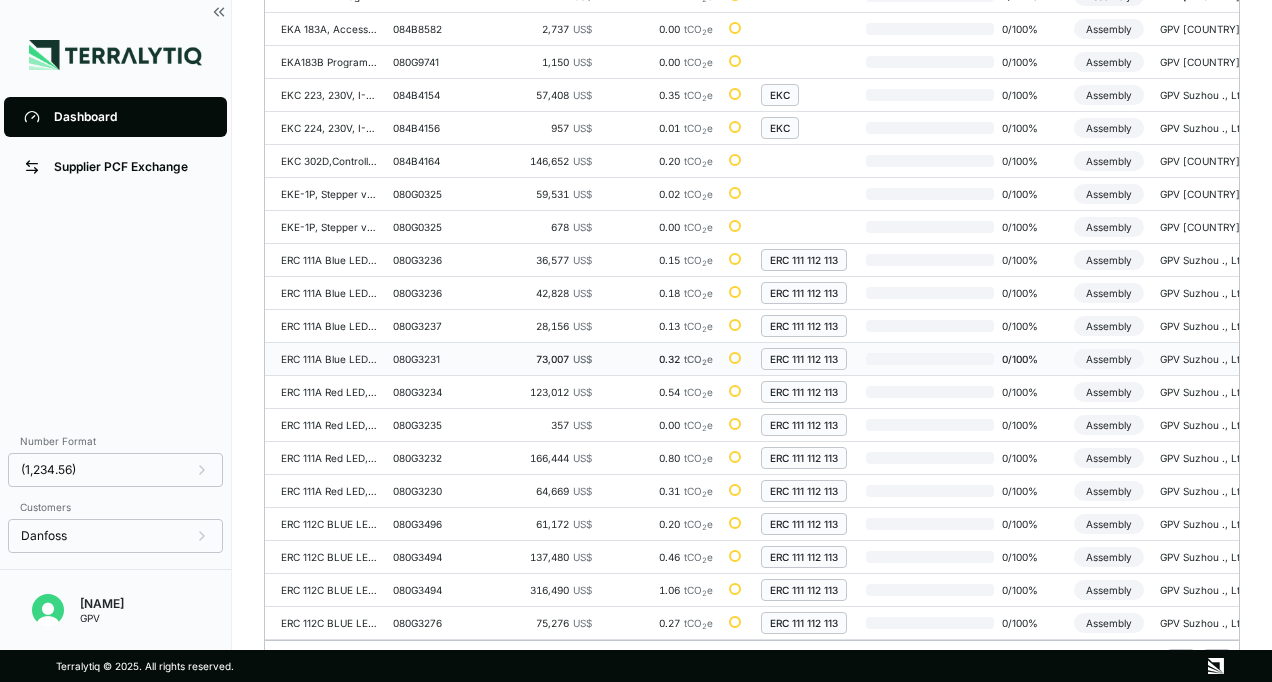 scroll, scrollTop: 738, scrollLeft: 0, axis: vertical 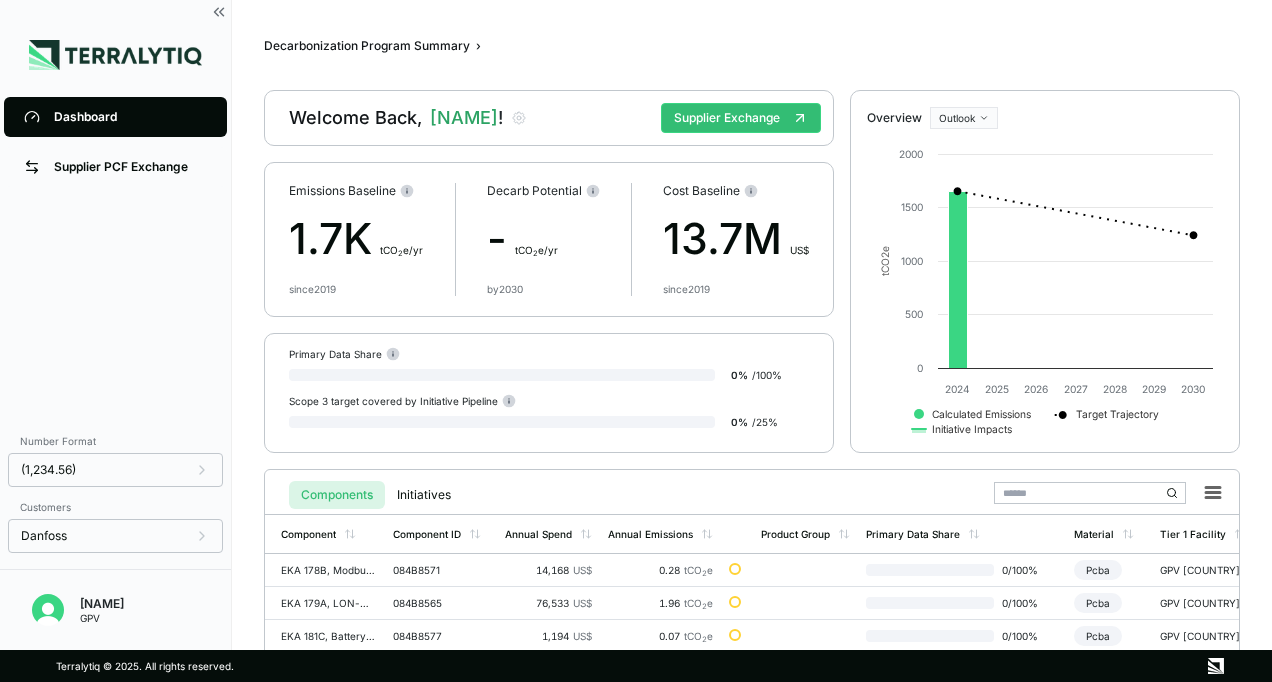 click on "Dashboard Supplier PCF Exchange" at bounding box center [115, 256] 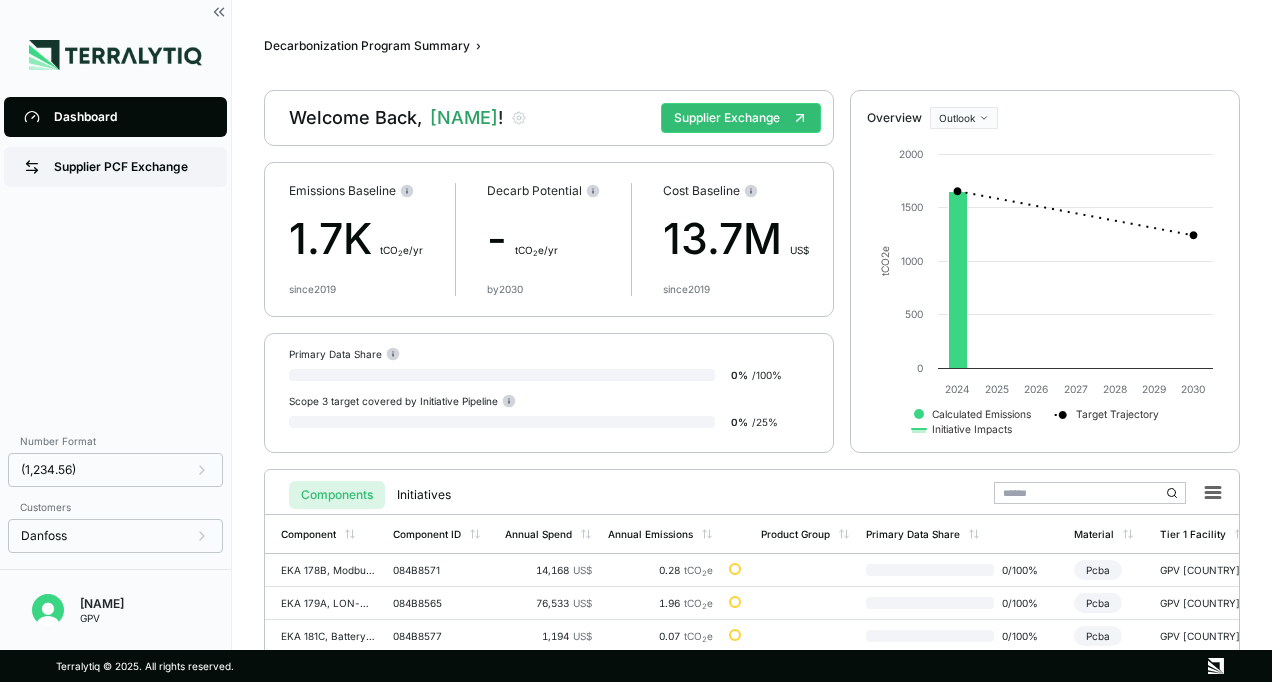 click on "Supplier PCF Exchange" at bounding box center [115, 167] 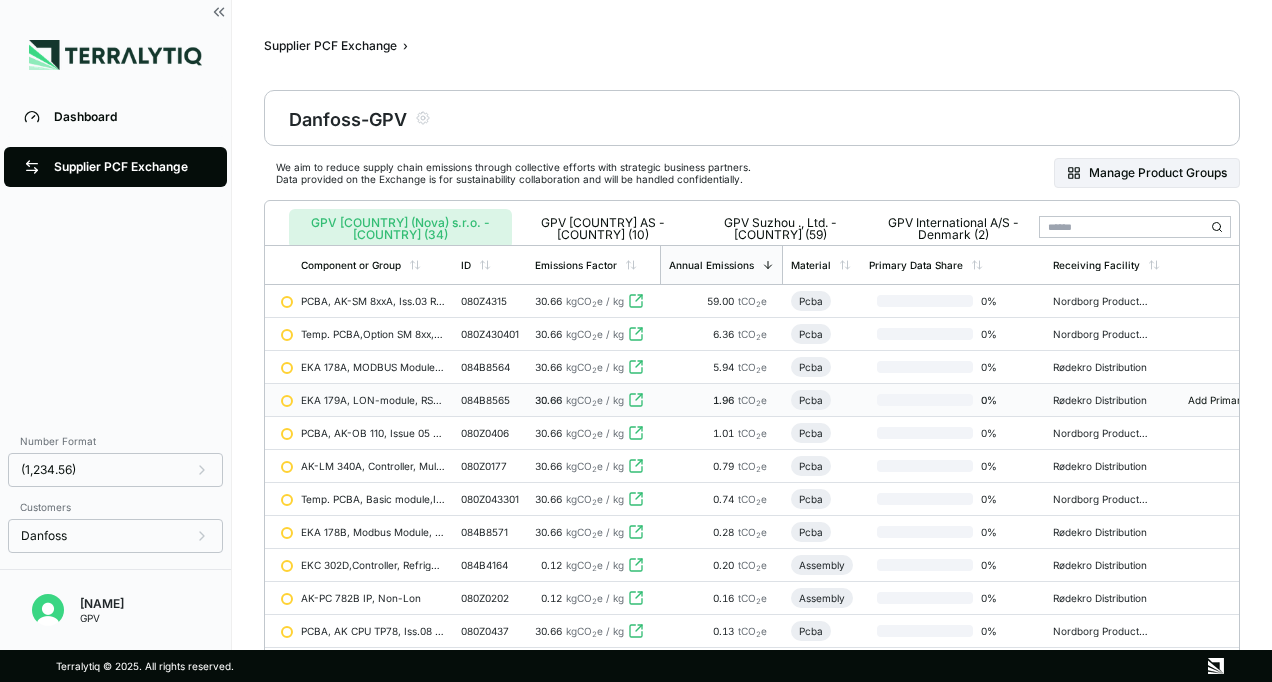 scroll, scrollTop: 0, scrollLeft: 0, axis: both 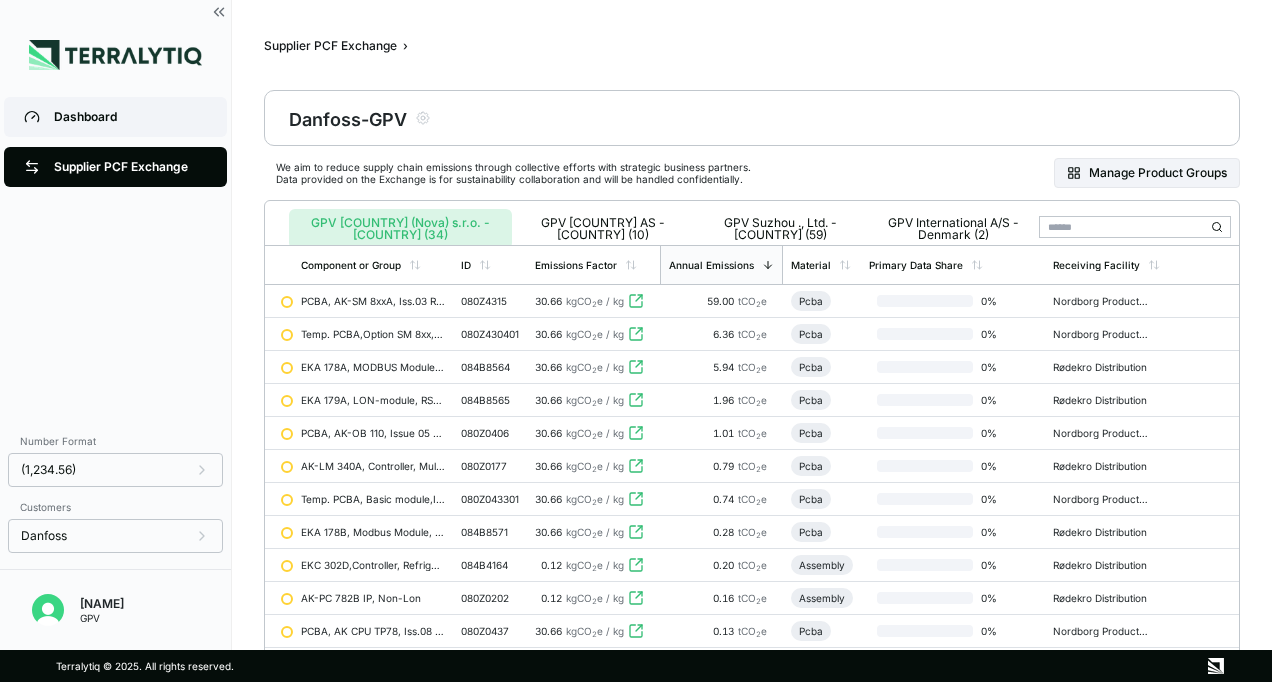 click on "Dashboard" at bounding box center (130, 117) 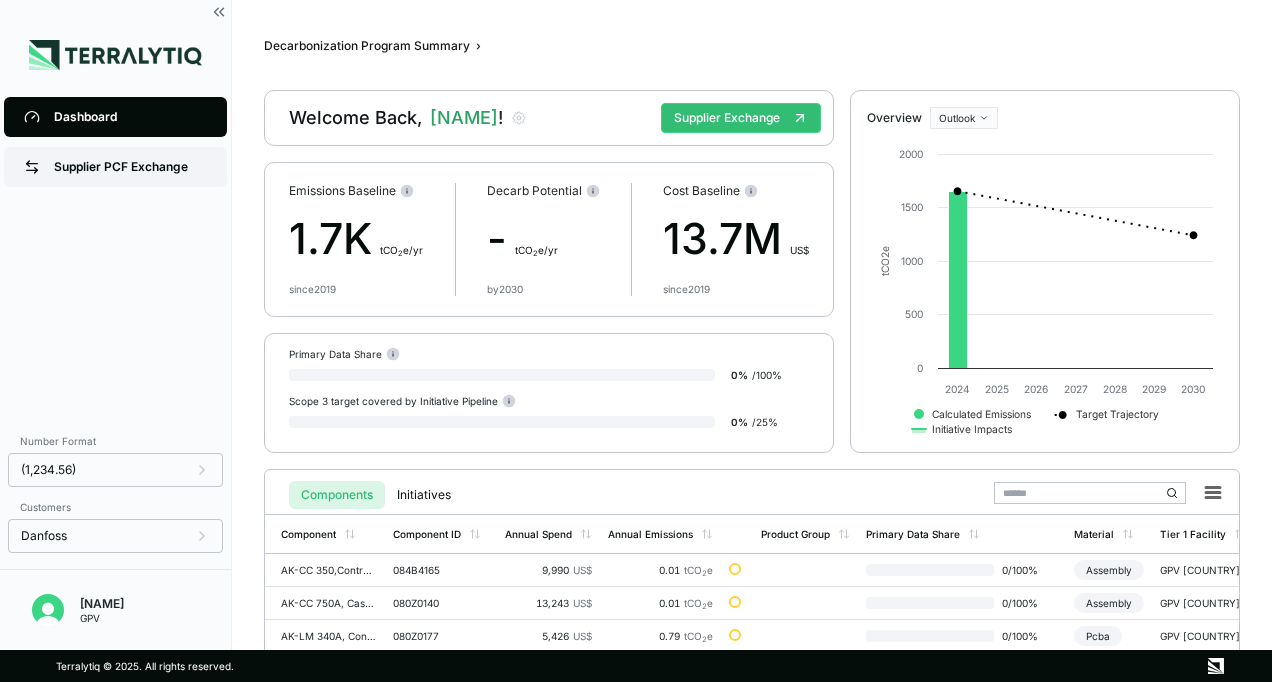 click on "Supplier PCF Exchange" at bounding box center (130, 167) 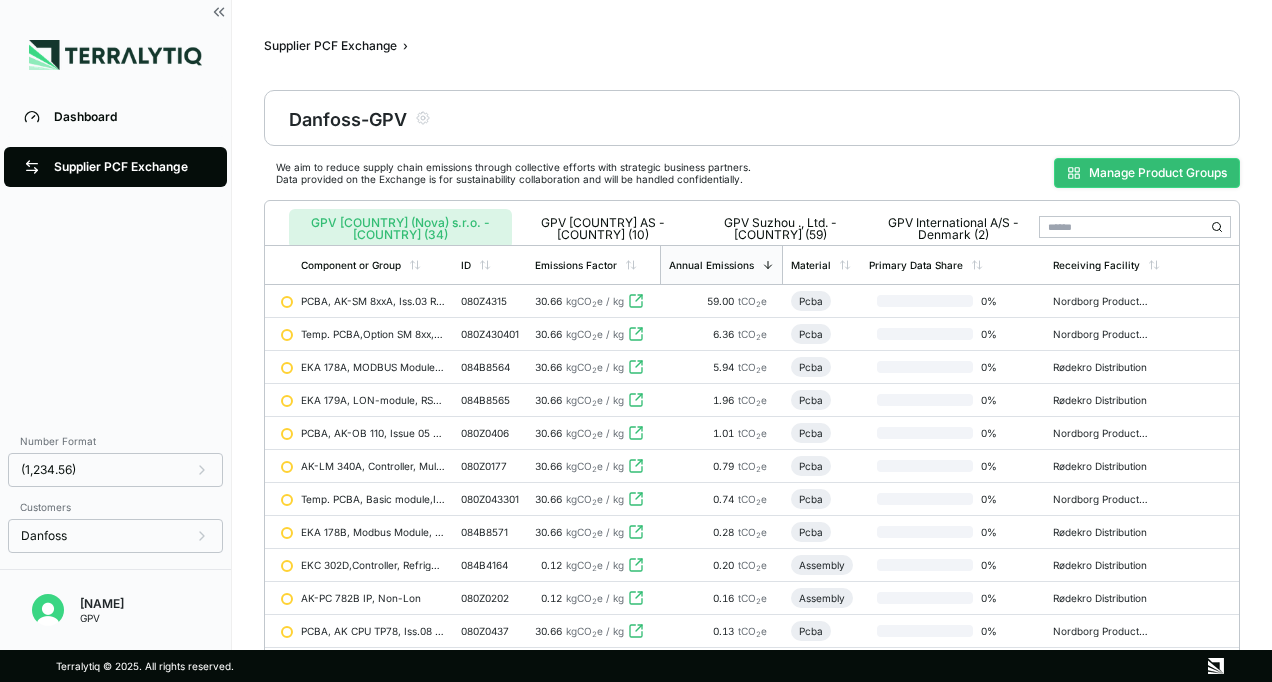 click on "Manage Product Groups" at bounding box center (1147, 173) 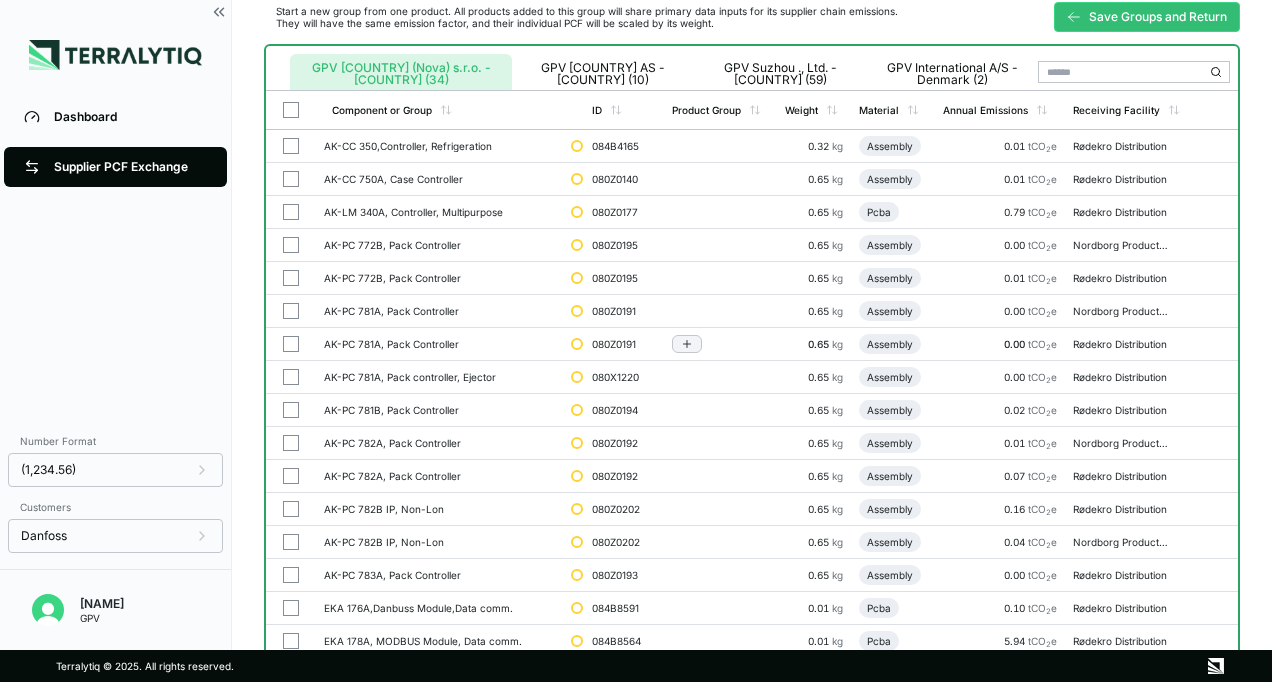 scroll, scrollTop: 0, scrollLeft: 0, axis: both 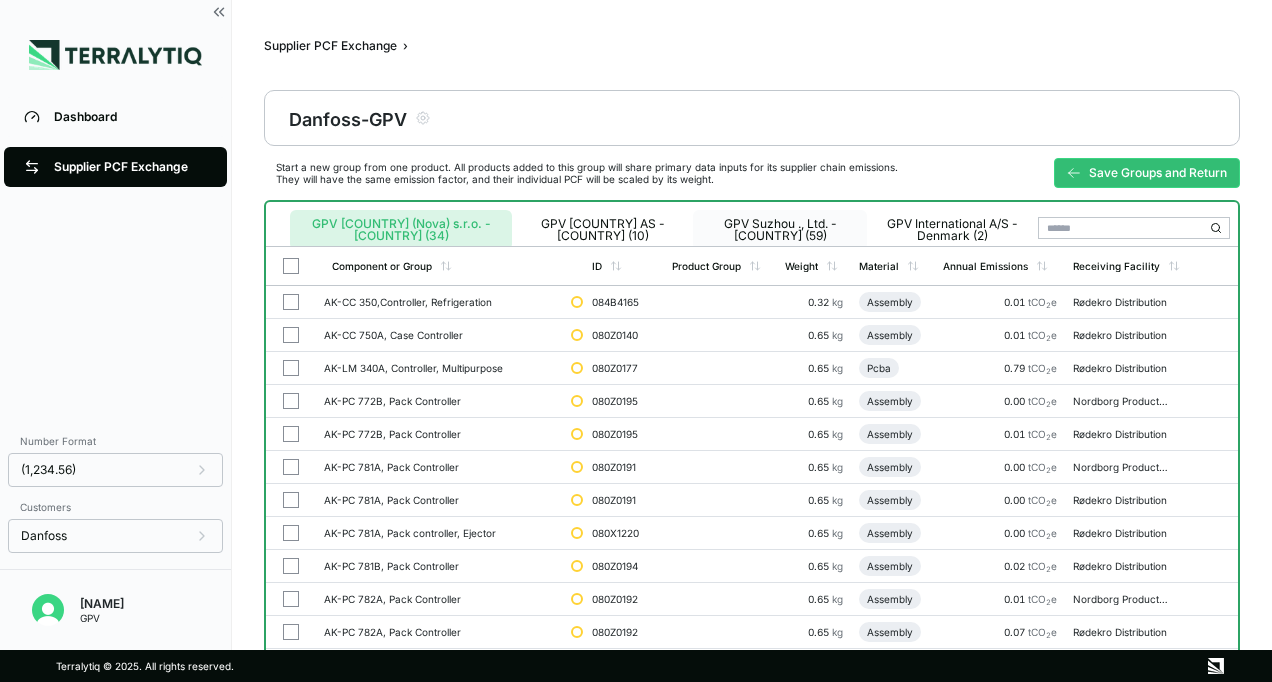 click on "GPV Suzhou ., Ltd. - [COUNTRY] (59)" at bounding box center (780, 230) 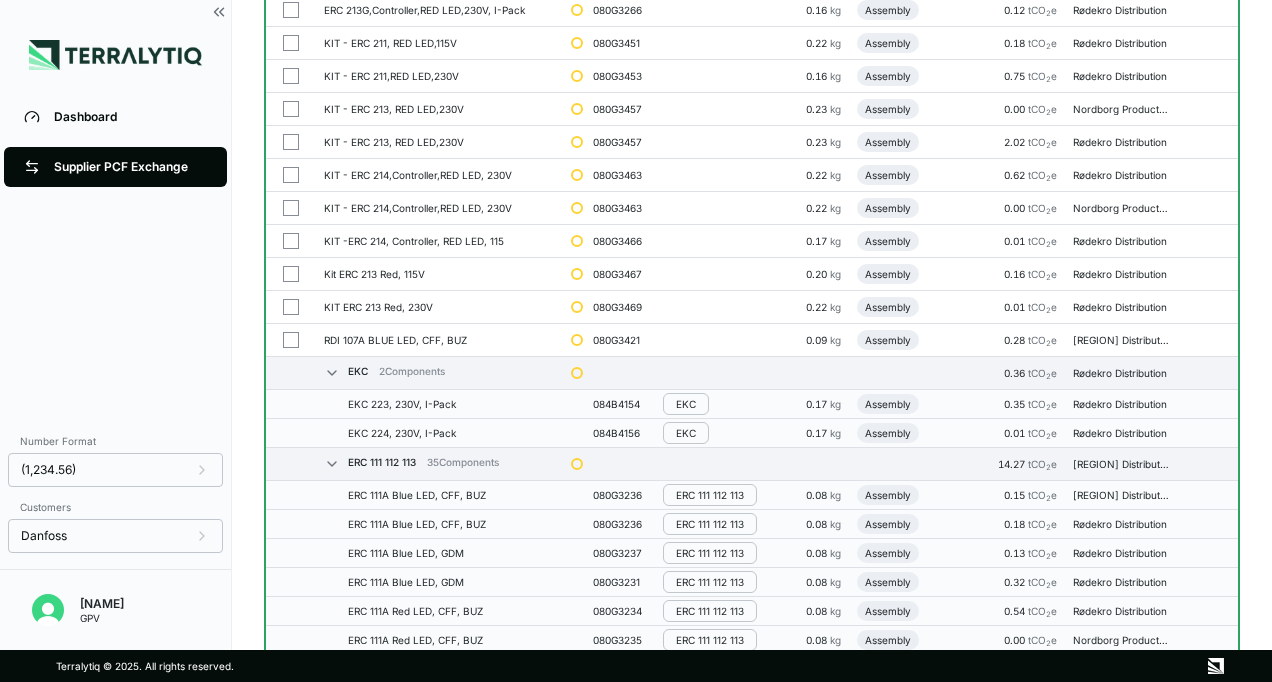 scroll, scrollTop: 466, scrollLeft: 0, axis: vertical 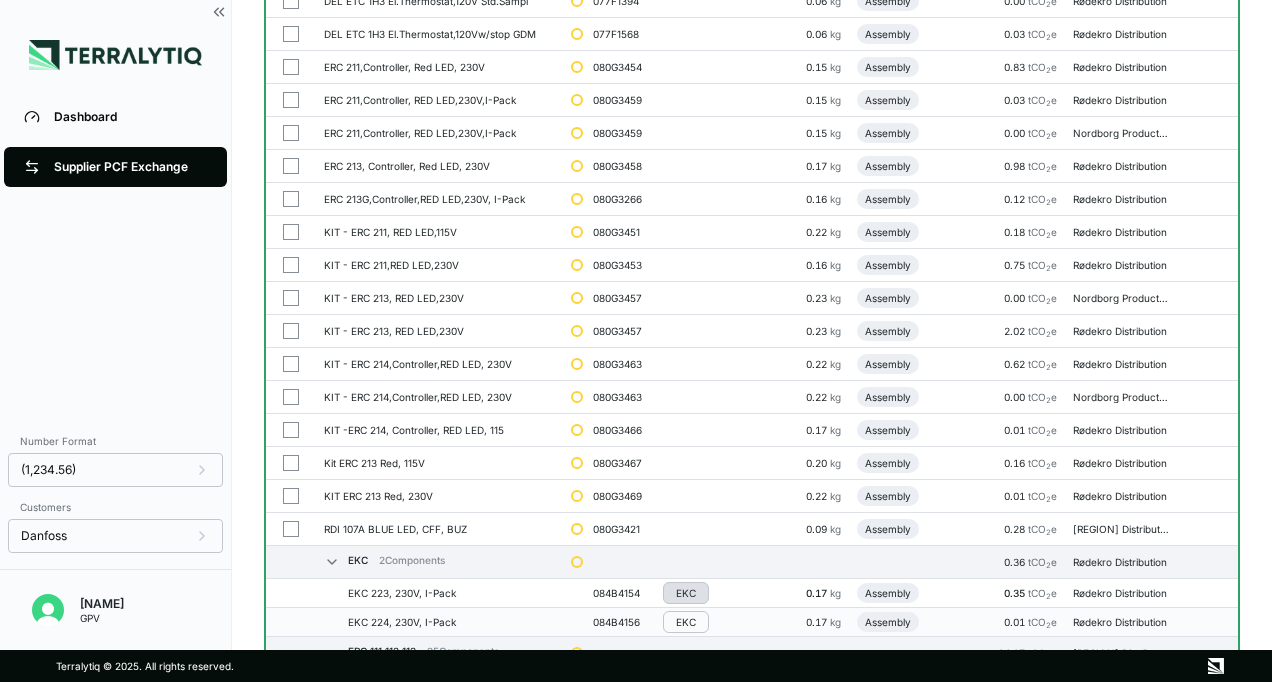 click on "EKC" at bounding box center [686, 593] 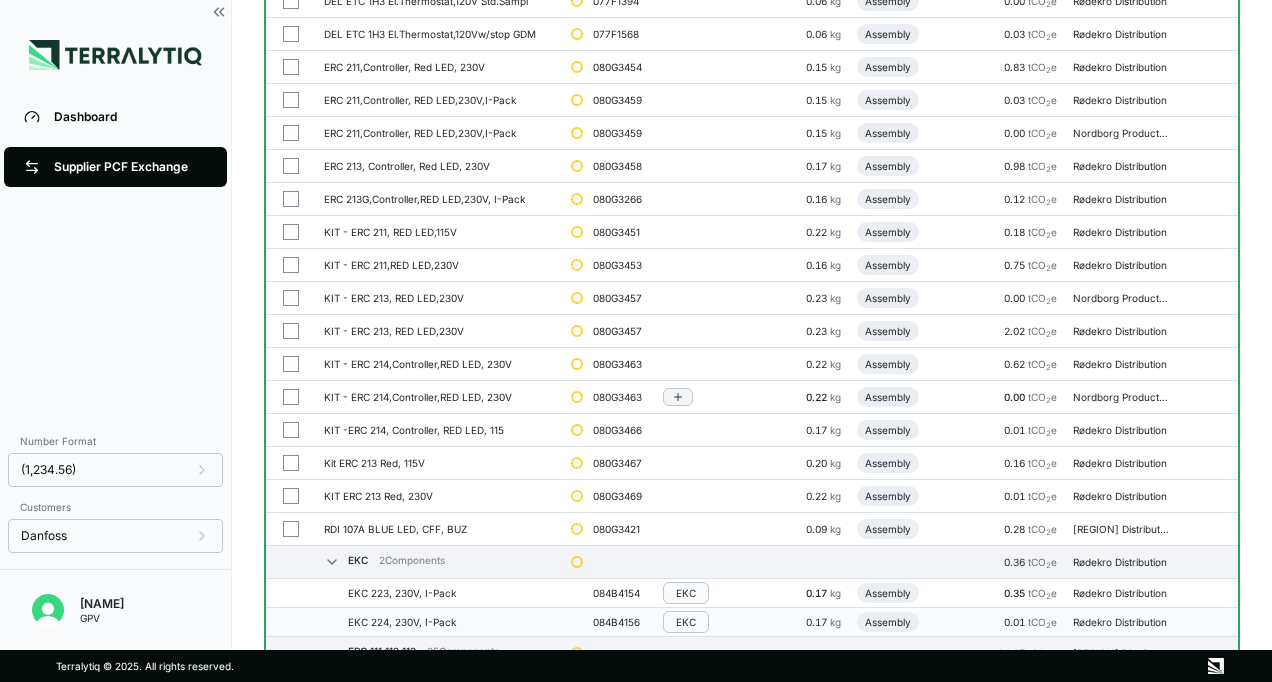 click at bounding box center (714, 397) 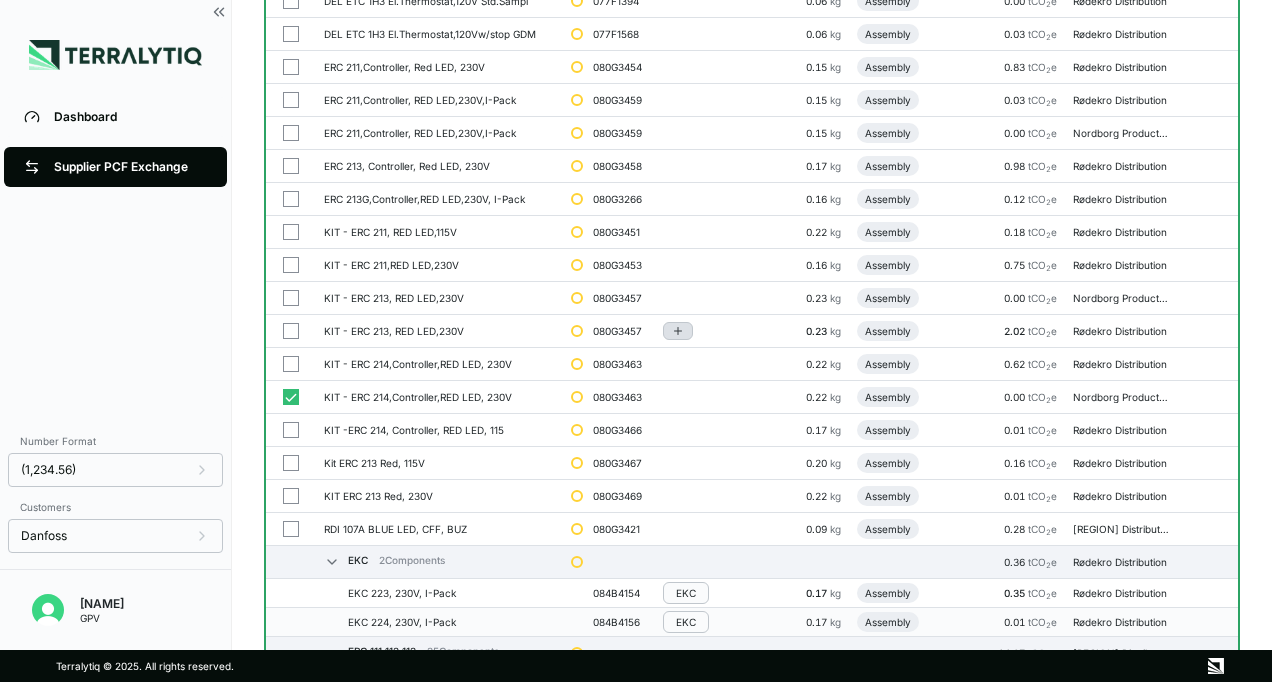 click 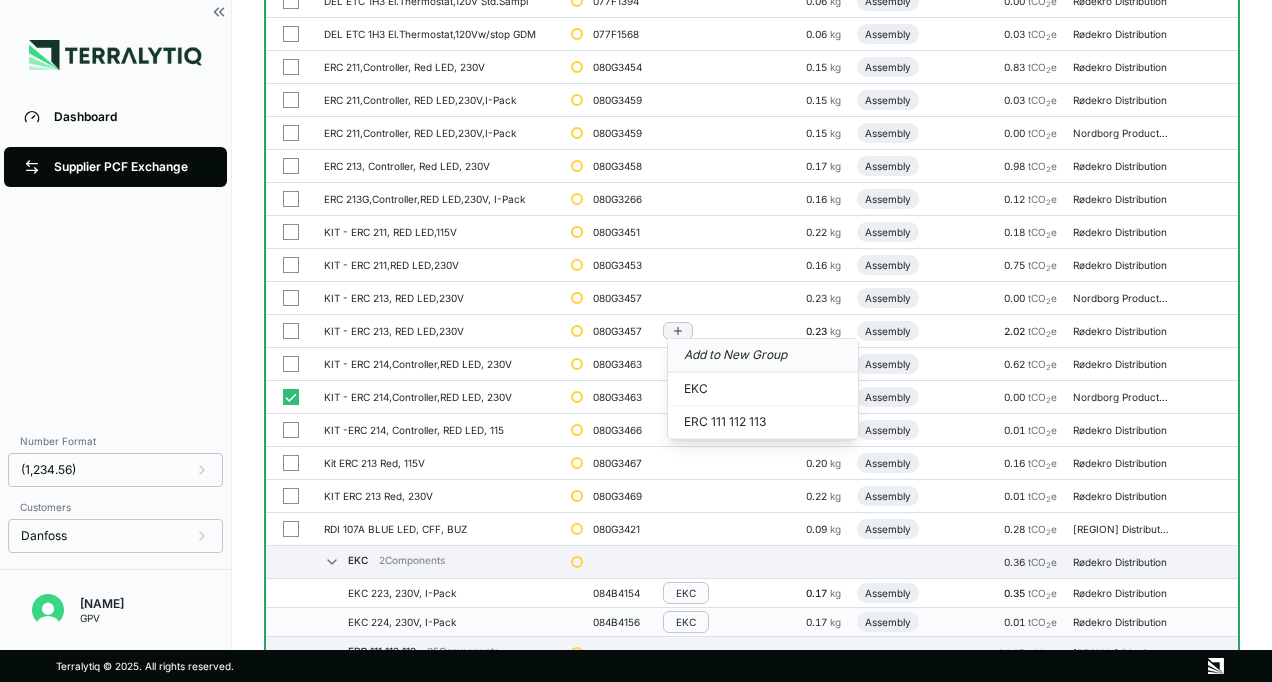 click on "Add to New Group" at bounding box center (763, 356) 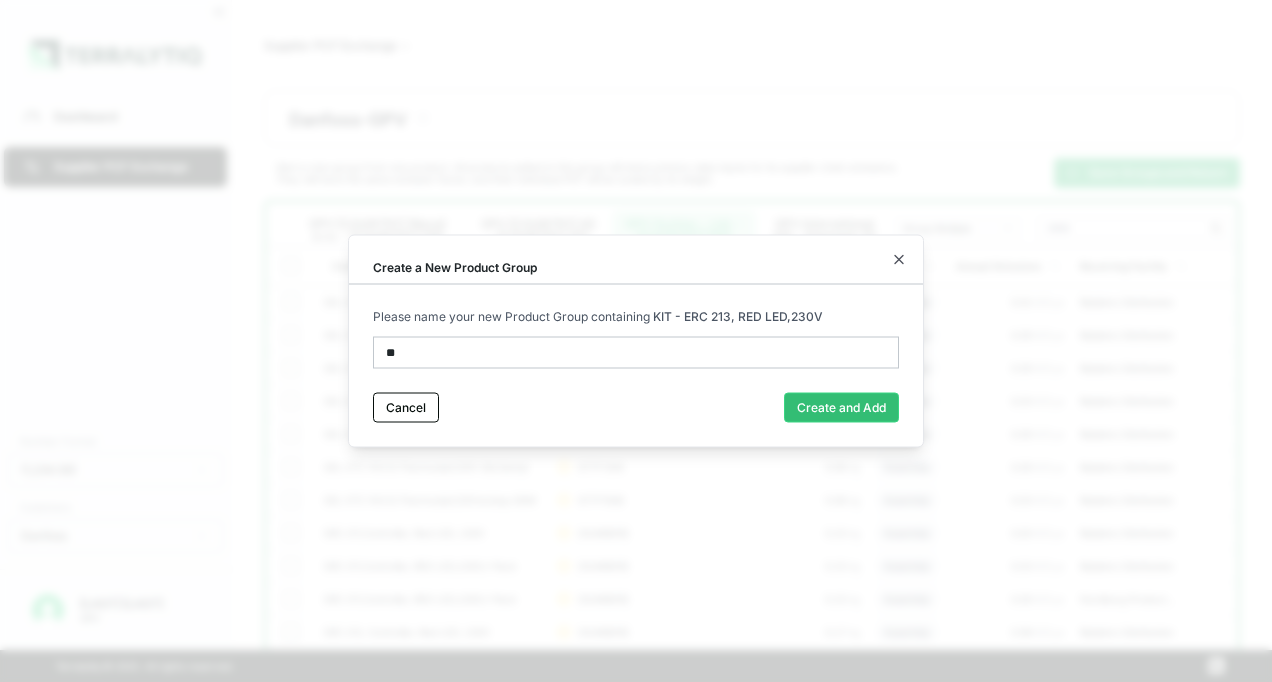 scroll, scrollTop: 0, scrollLeft: 0, axis: both 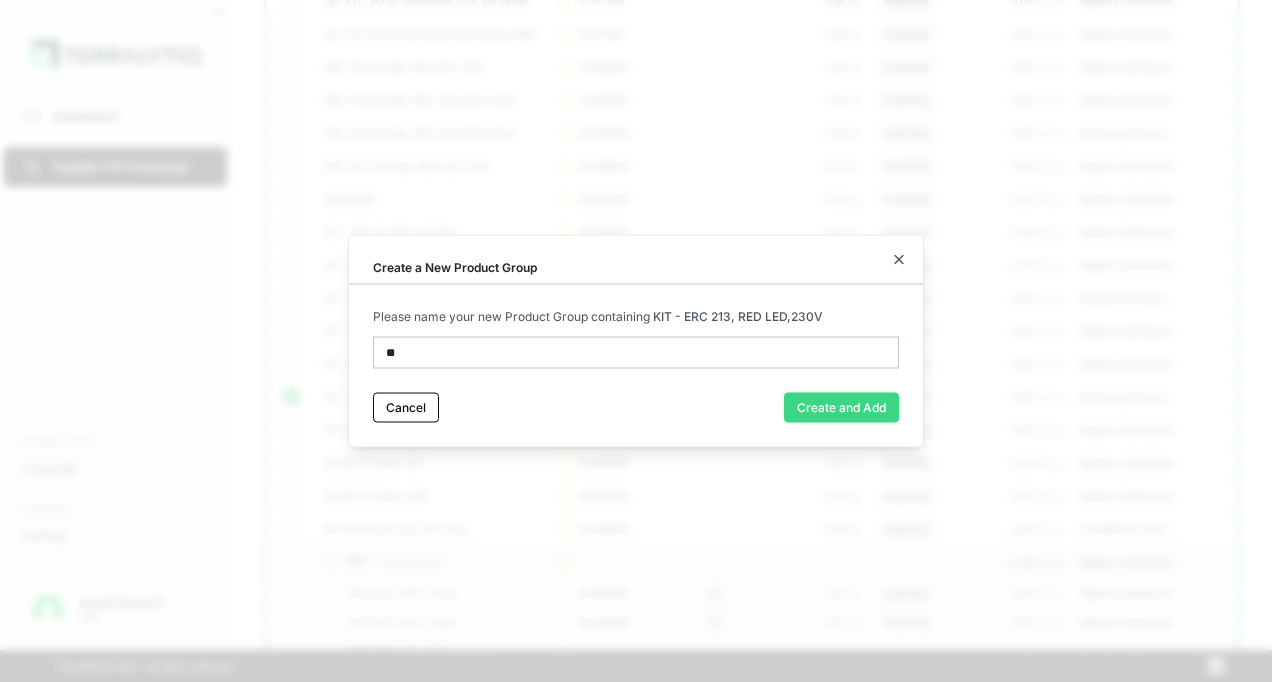 type on "**" 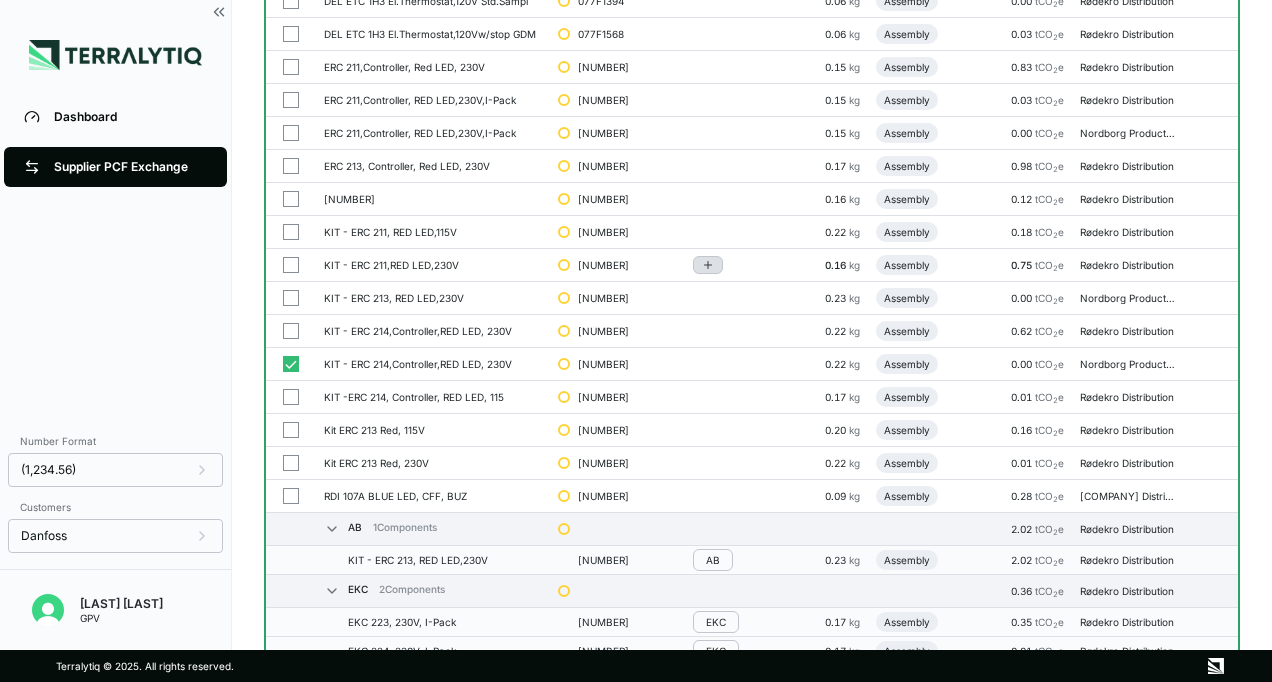 click at bounding box center (708, 265) 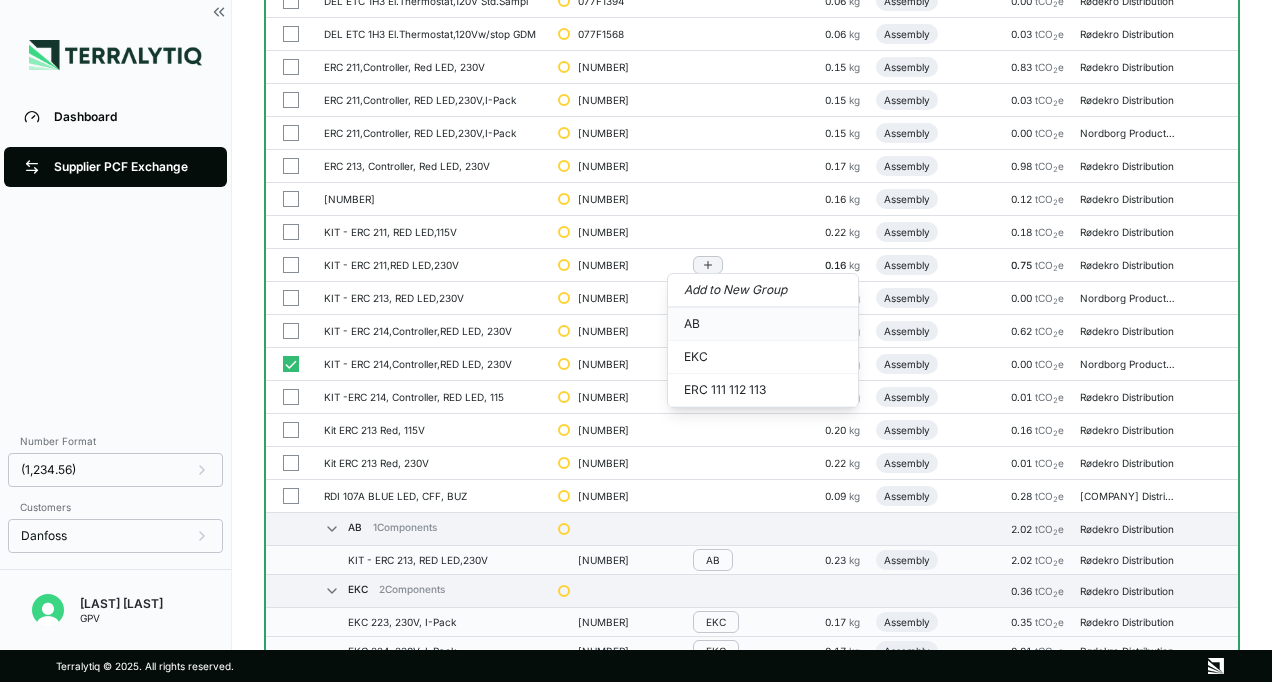 click on "AB" at bounding box center [763, 324] 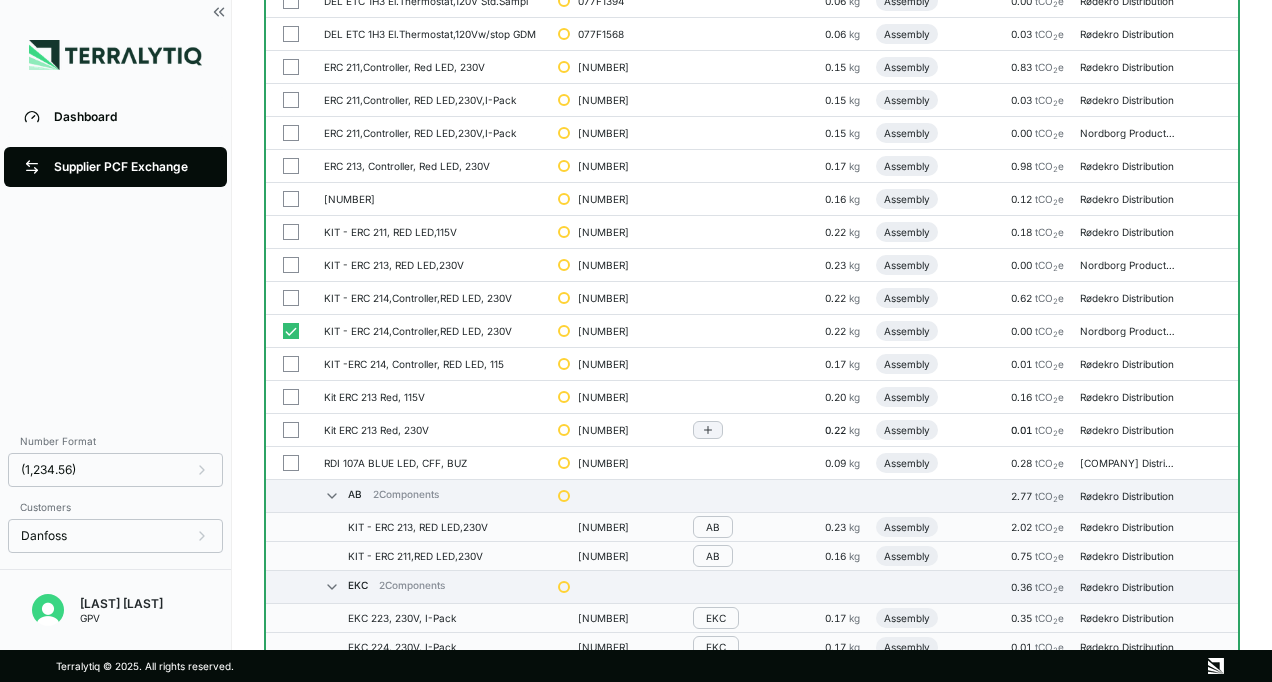 scroll, scrollTop: 0, scrollLeft: 0, axis: both 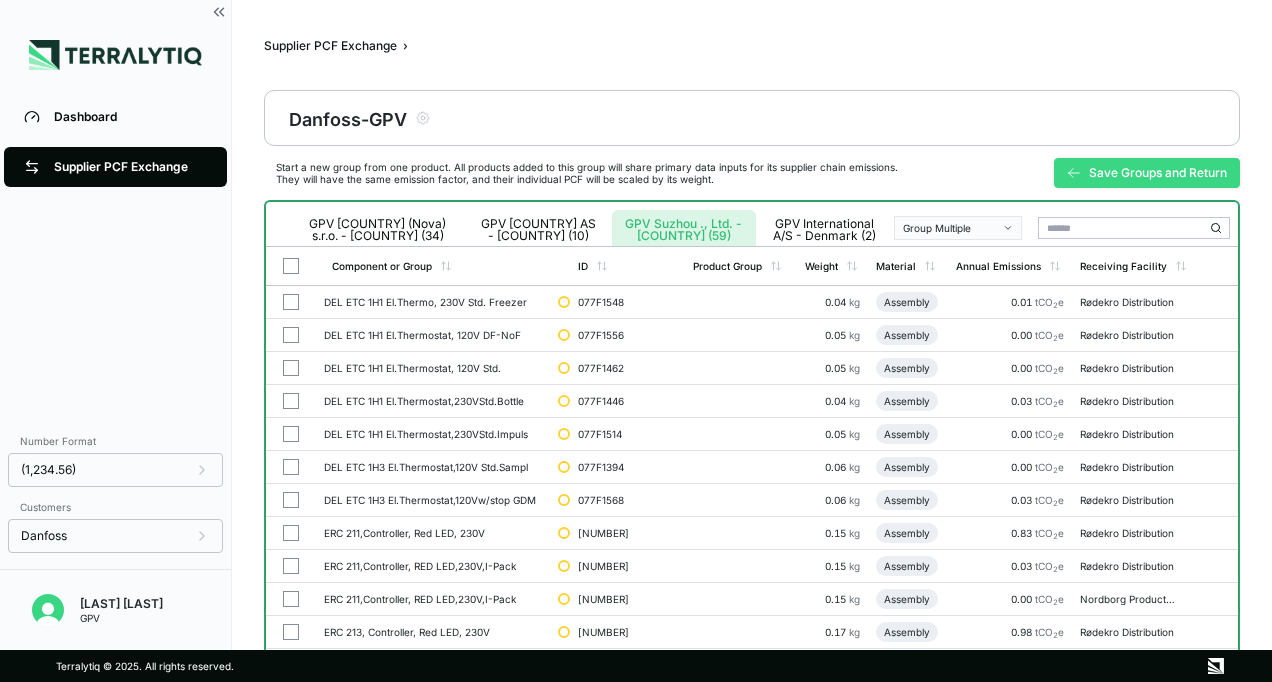 click on "Save Groups and Return" at bounding box center [1147, 173] 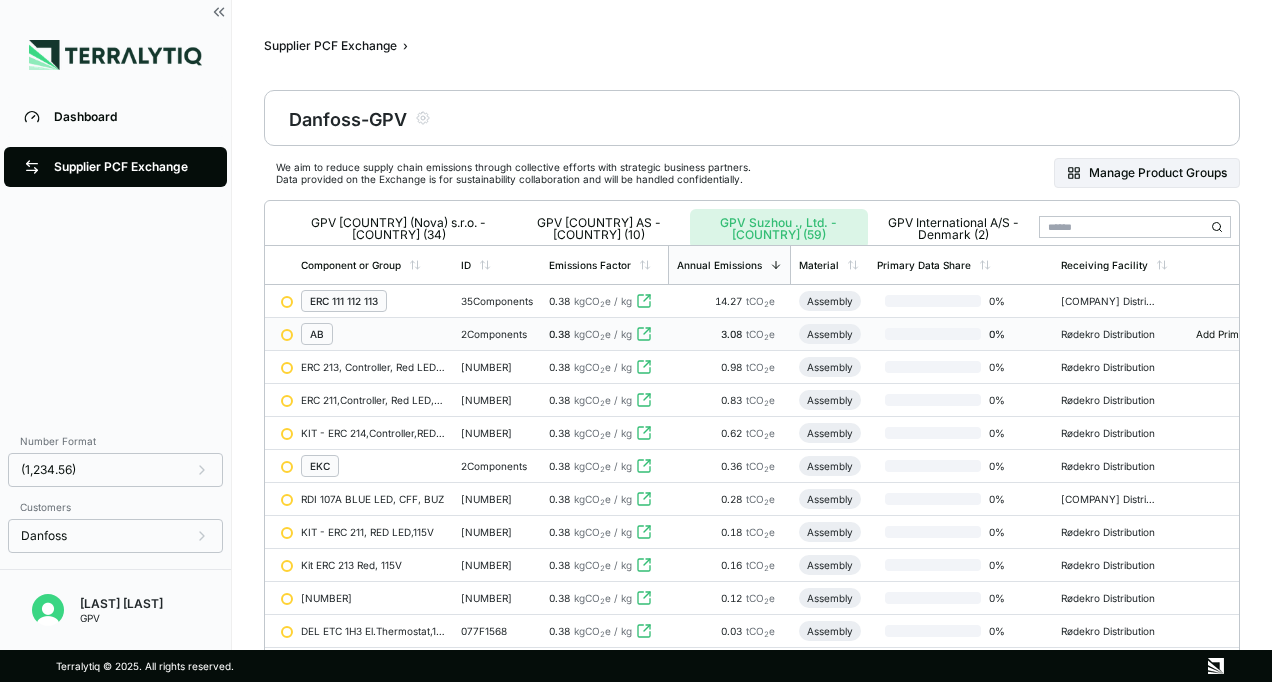 click on "AB" at bounding box center (317, 334) 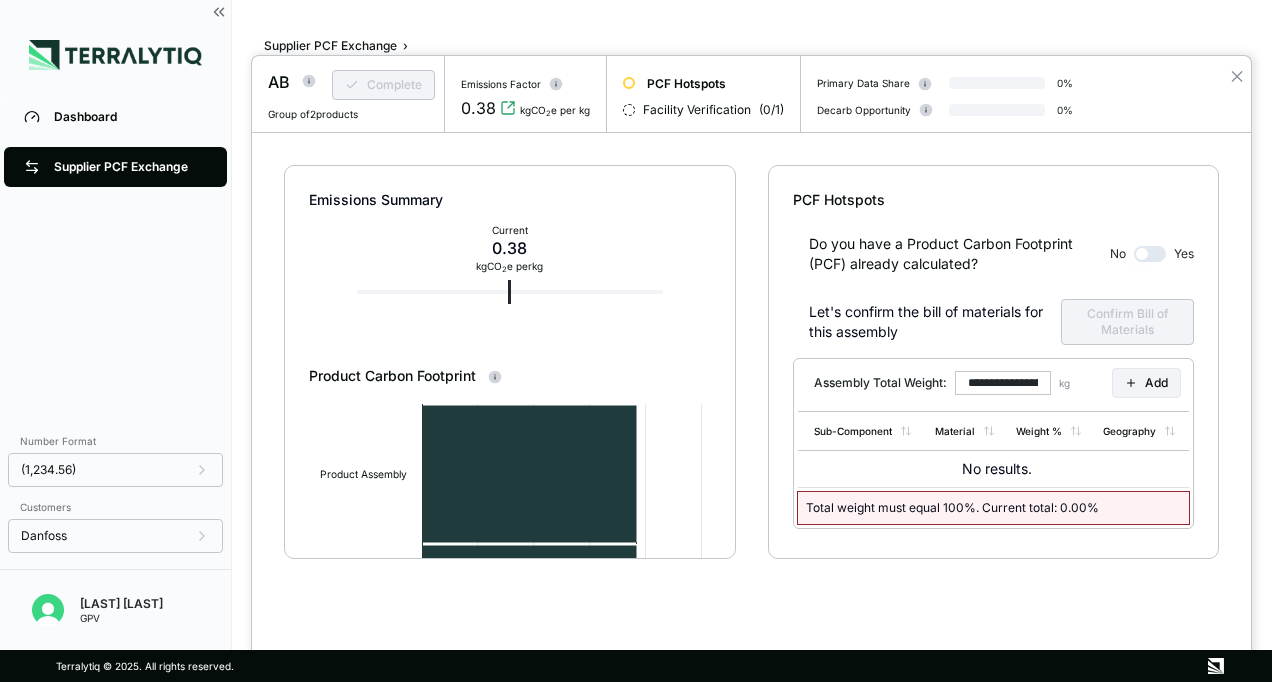 click at bounding box center [636, 341] 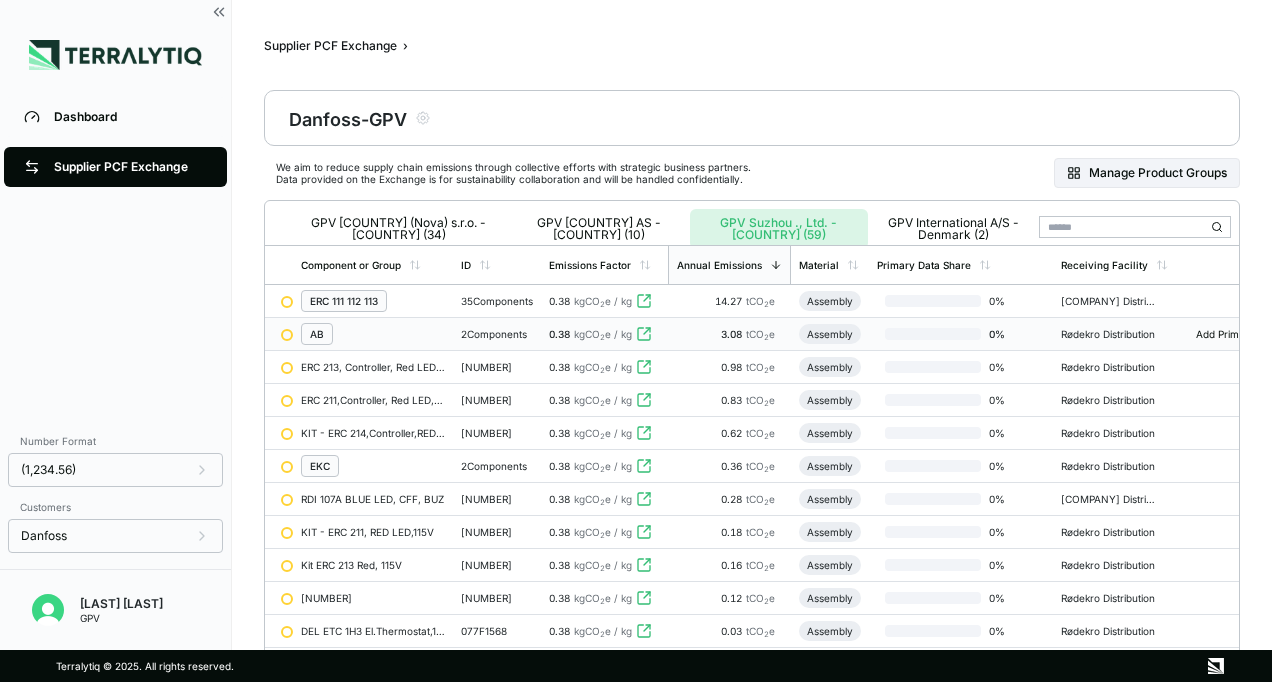 click on "2  Components" at bounding box center [497, 334] 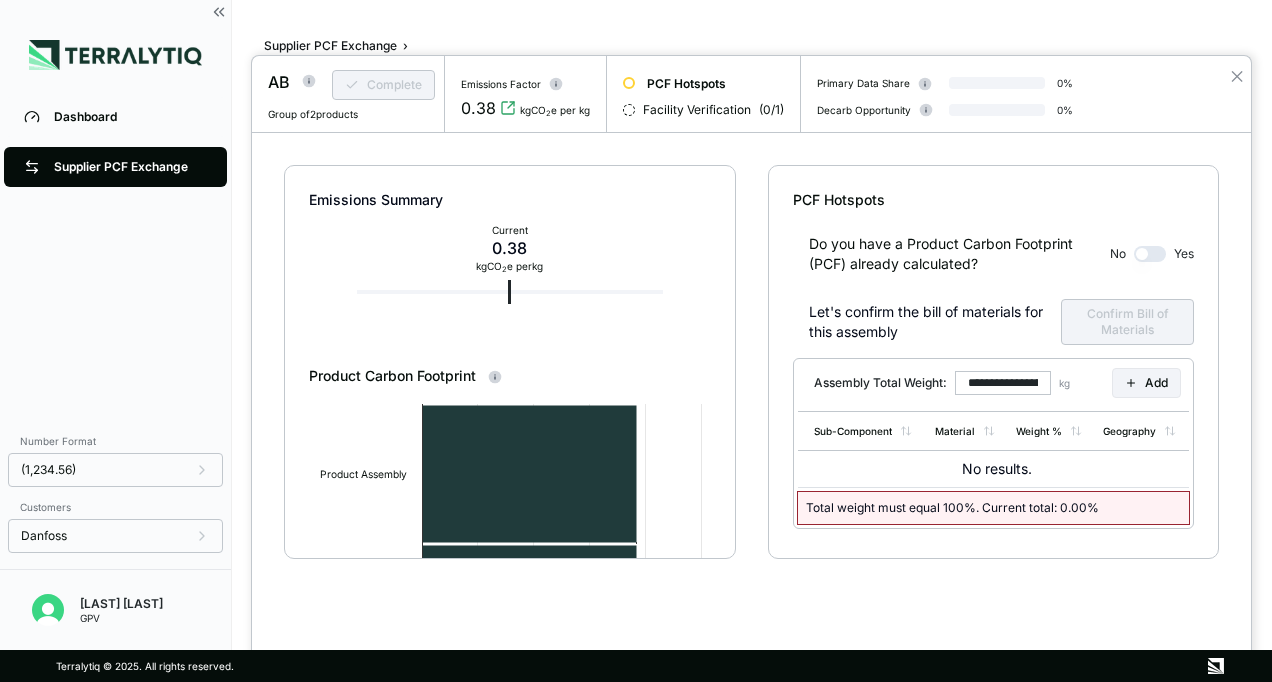 click at bounding box center [636, 341] 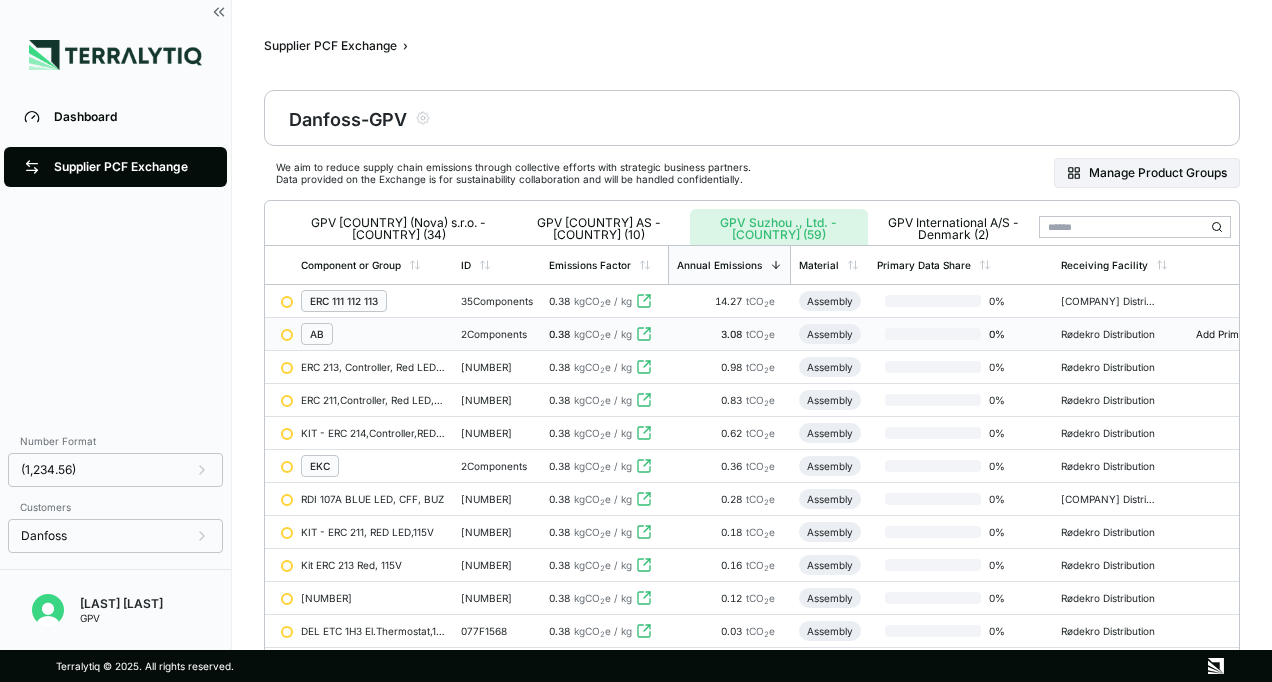 click on "Supplier PCF Exchange" at bounding box center [130, 167] 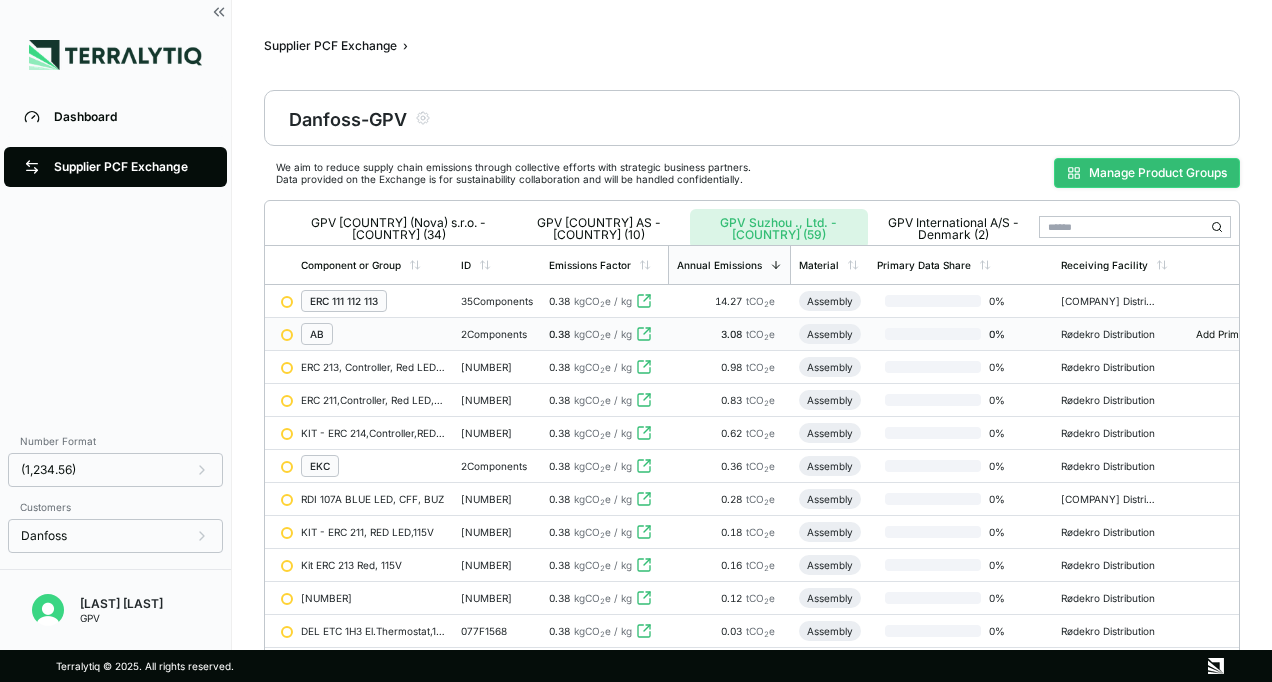 click on "Manage Product Groups" at bounding box center (1147, 173) 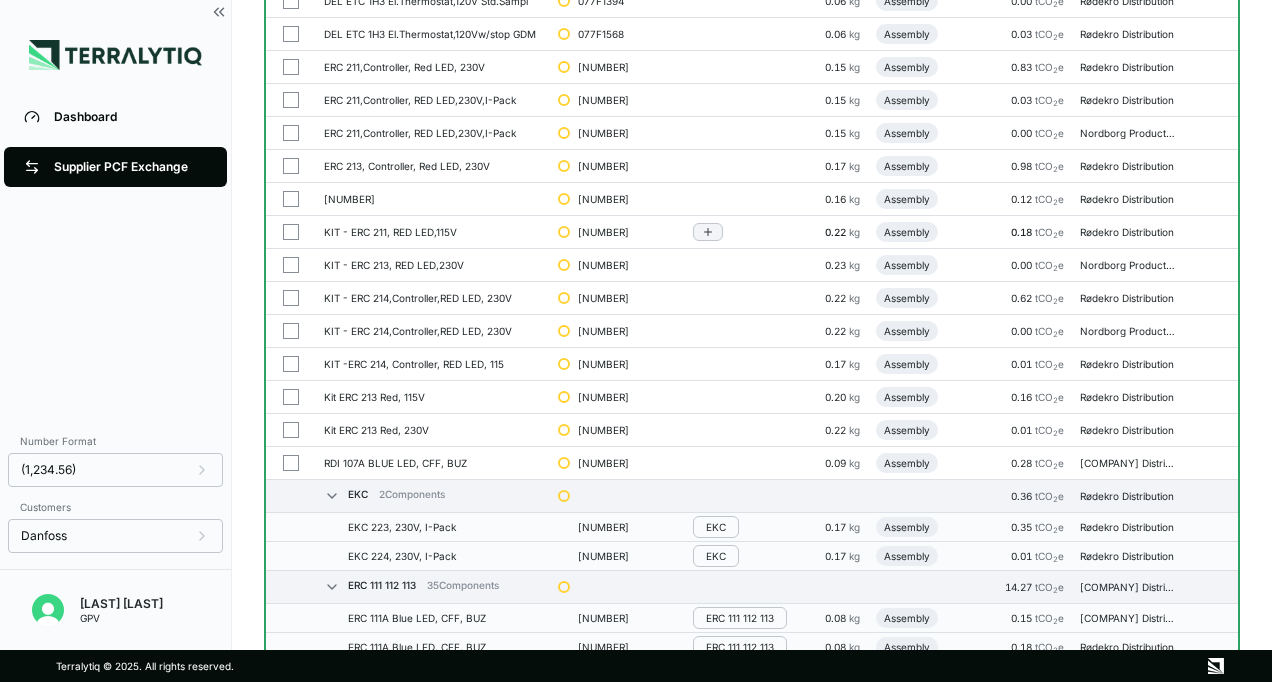 scroll, scrollTop: 0, scrollLeft: 0, axis: both 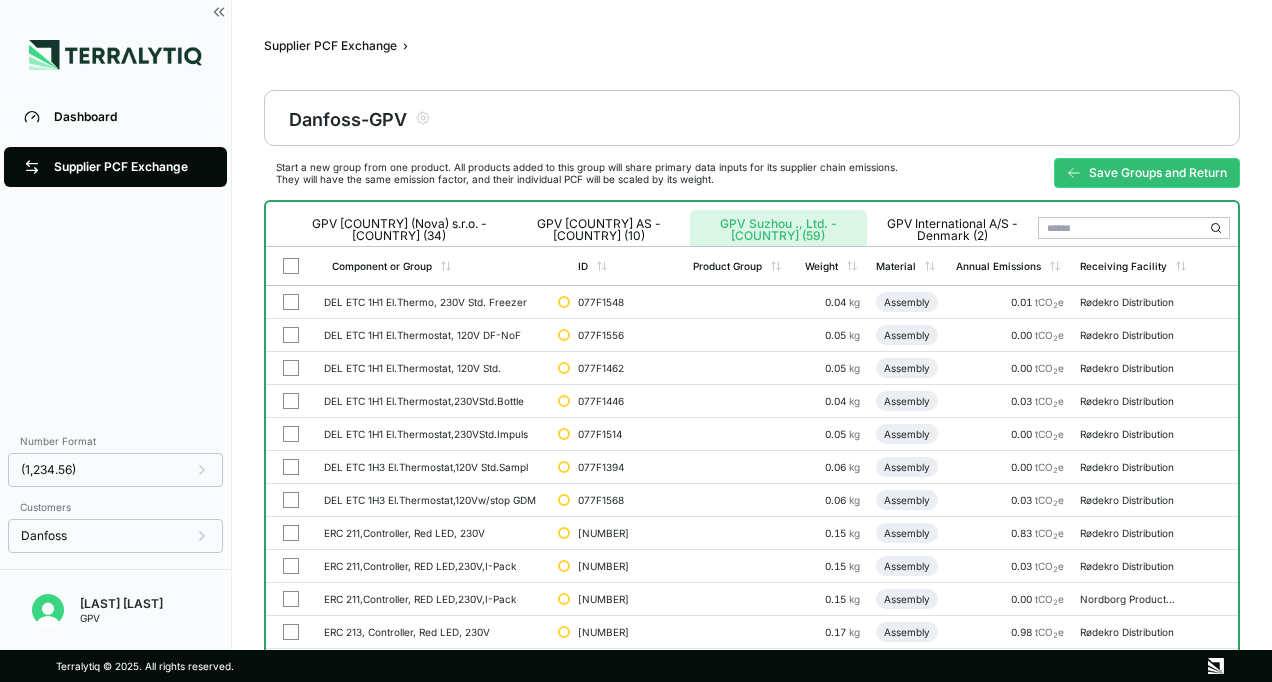 click on "GPV Suzhou ., Ltd. - [COUNTRY] (59)" at bounding box center [778, 230] 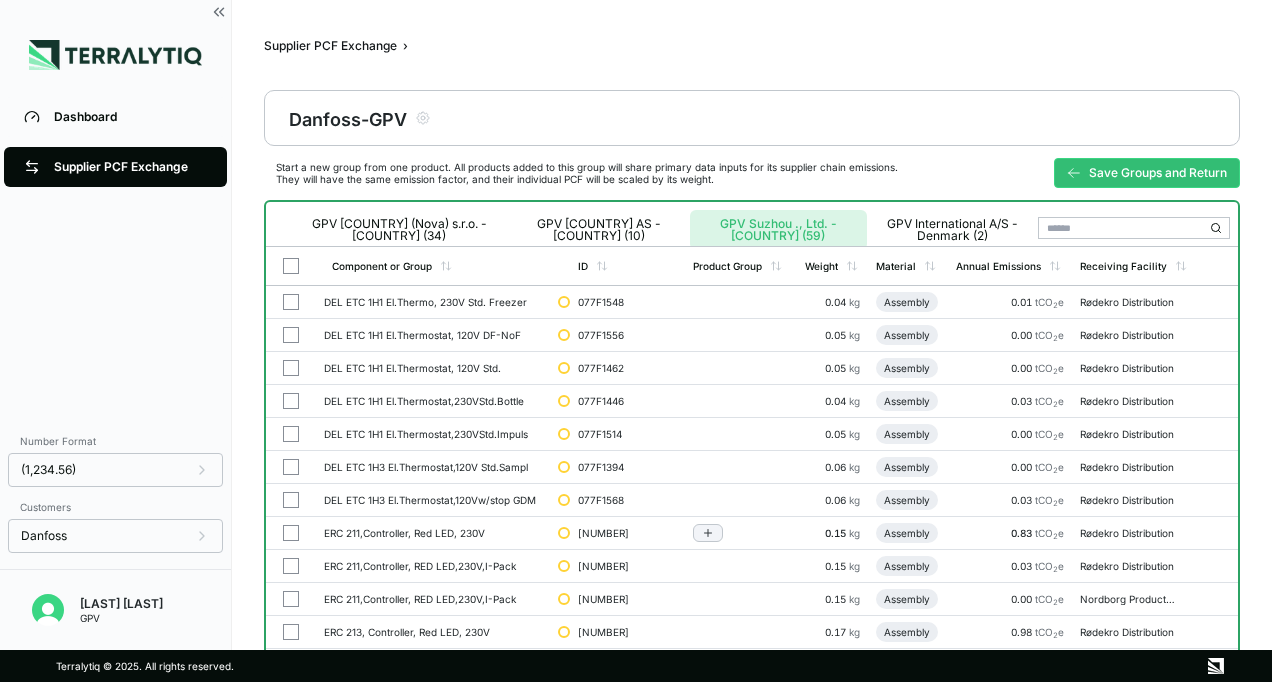 scroll, scrollTop: 233, scrollLeft: 0, axis: vertical 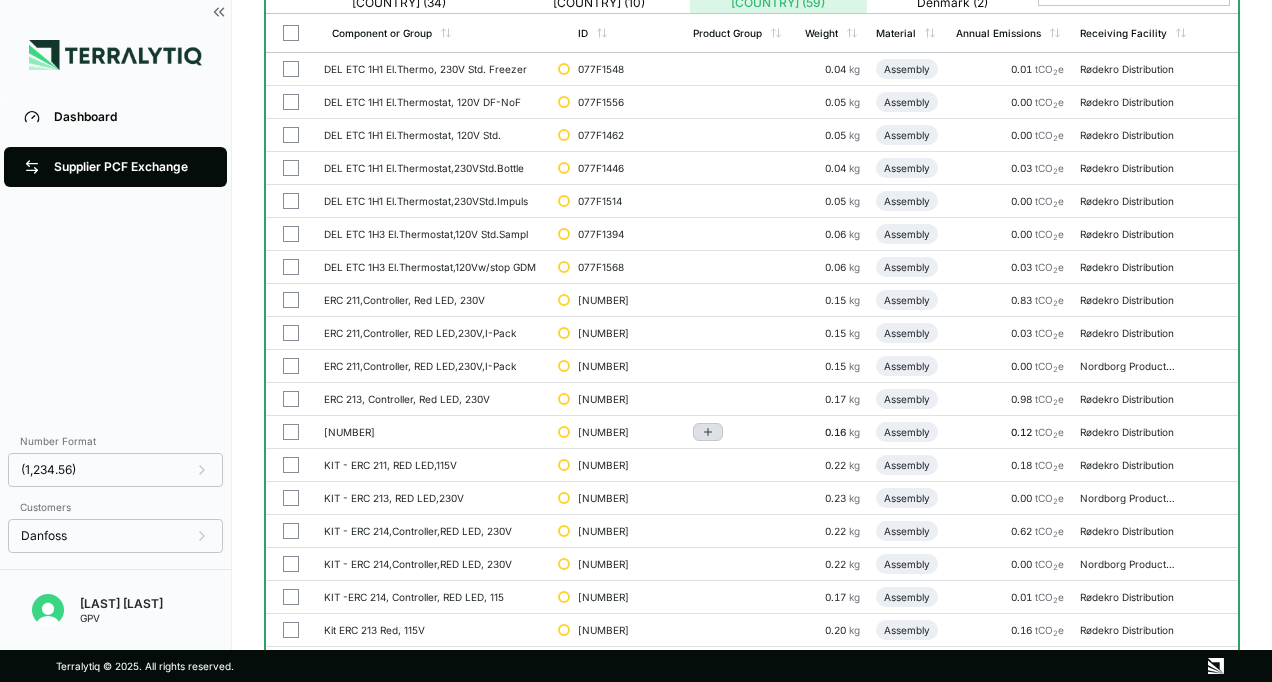 click 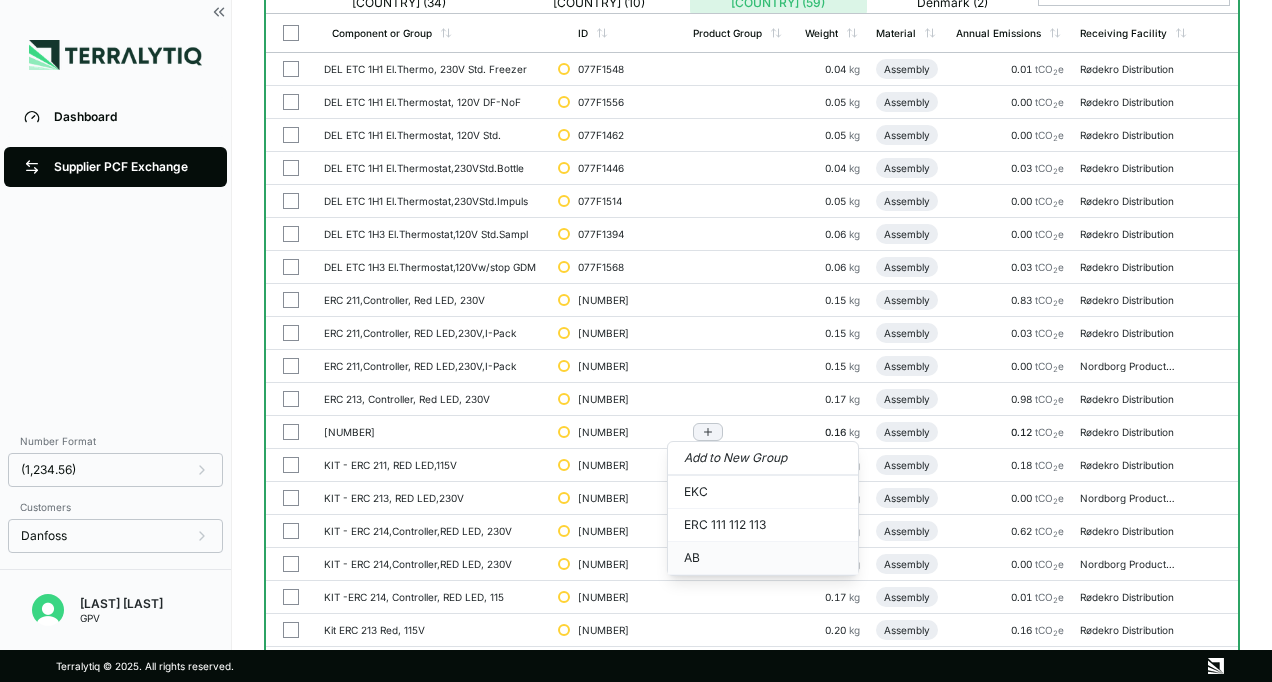 click on "AB" at bounding box center (763, 558) 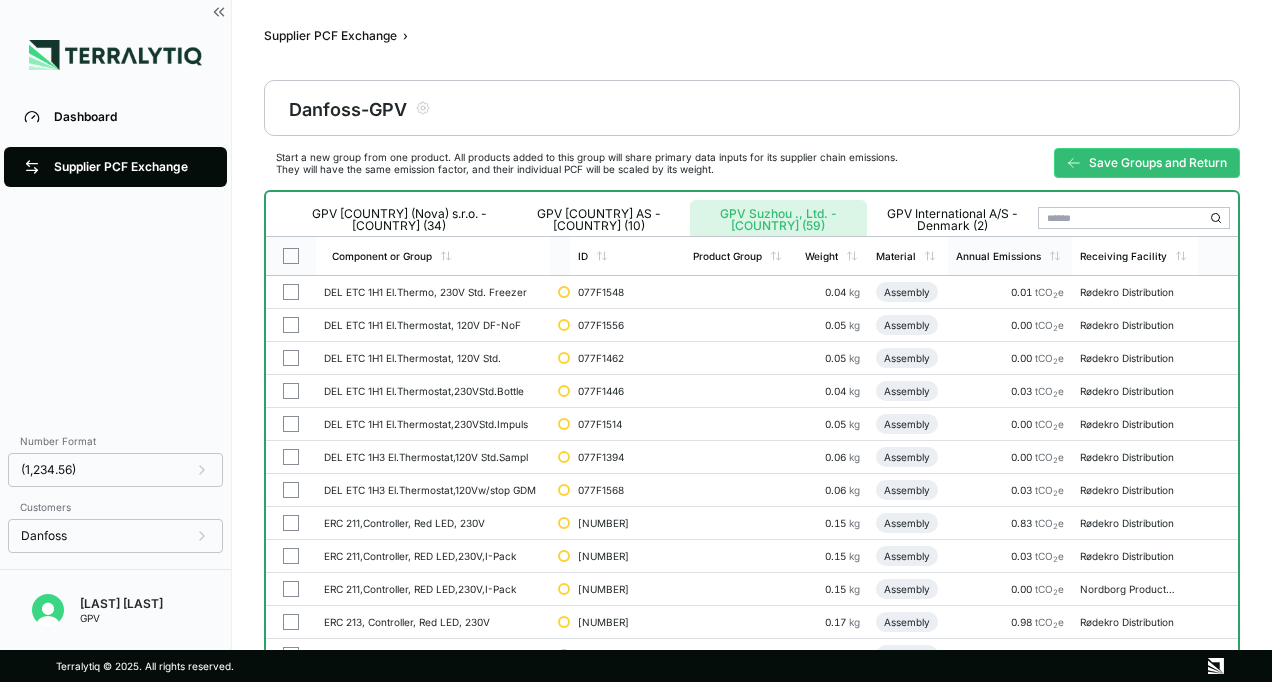 scroll, scrollTop: 0, scrollLeft: 0, axis: both 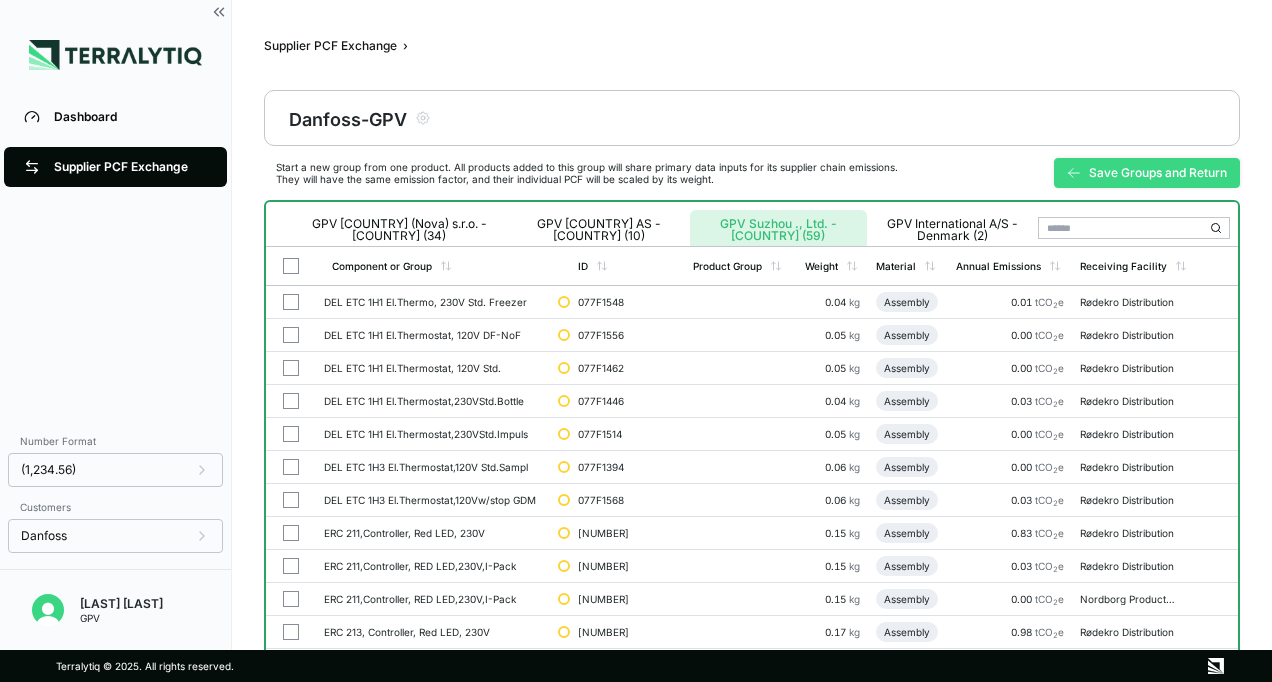 click on "Save Groups and Return" at bounding box center (1147, 173) 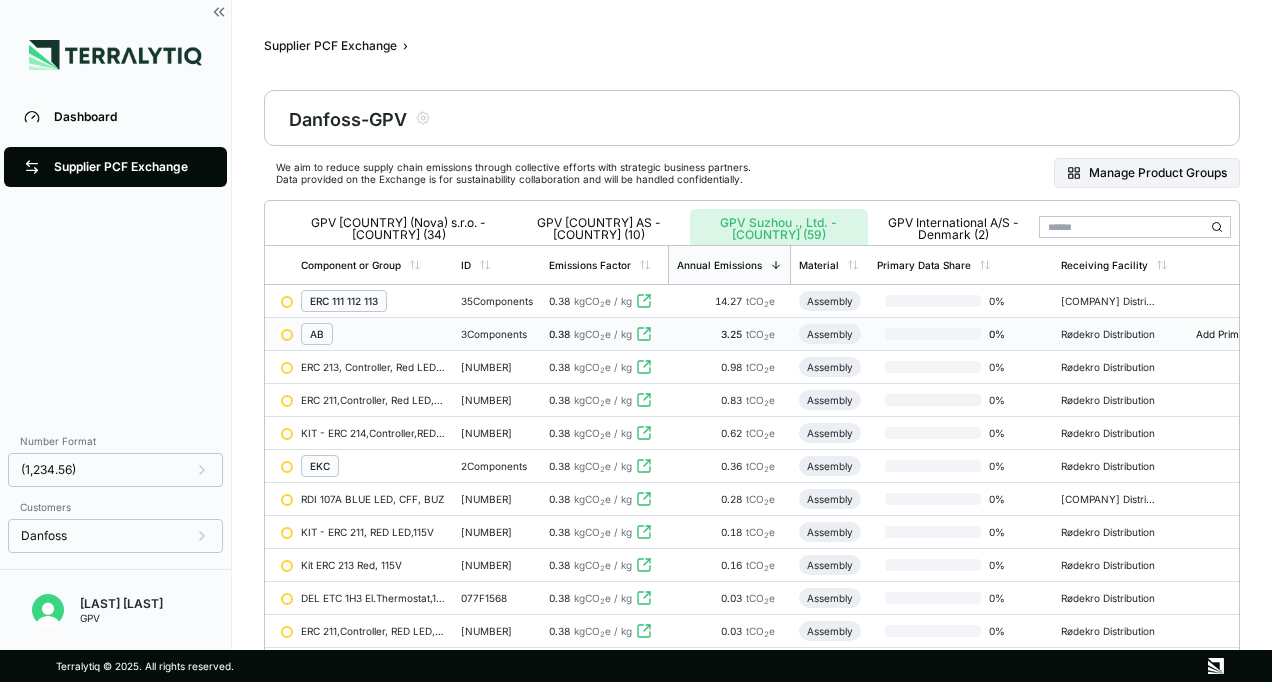 click on "AB" at bounding box center [317, 334] 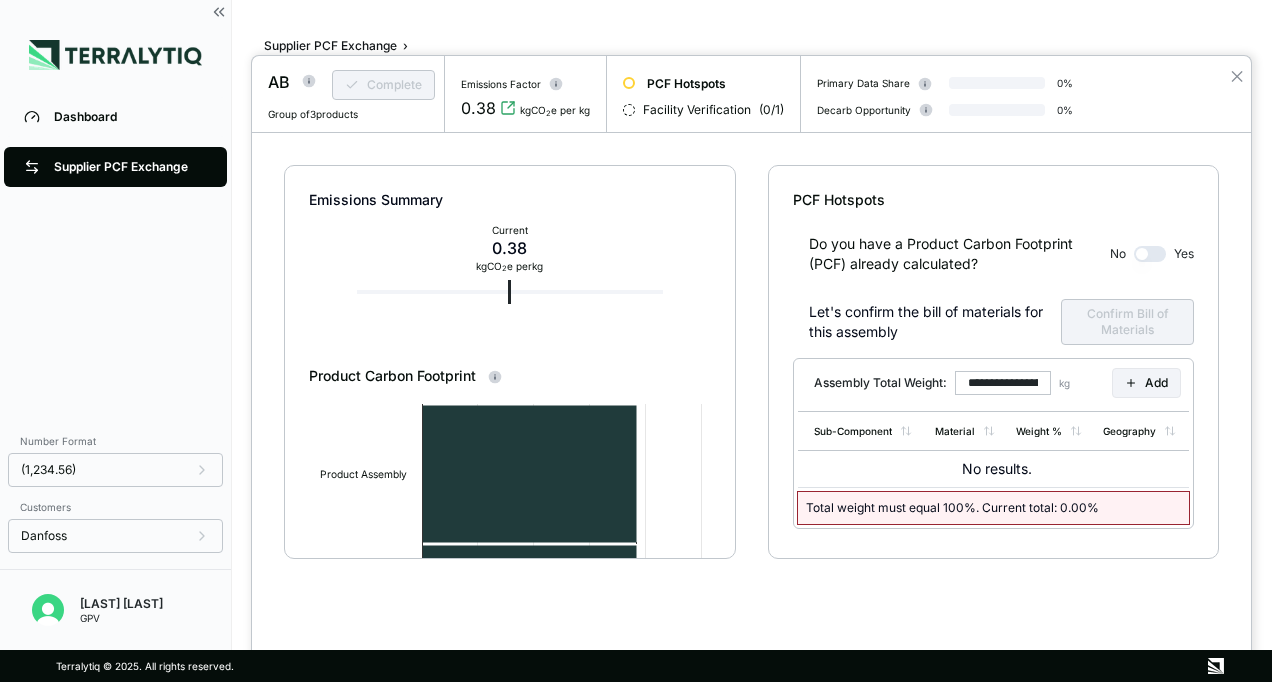 drag, startPoint x: 94, startPoint y: 140, endPoint x: 96, endPoint y: 130, distance: 10.198039 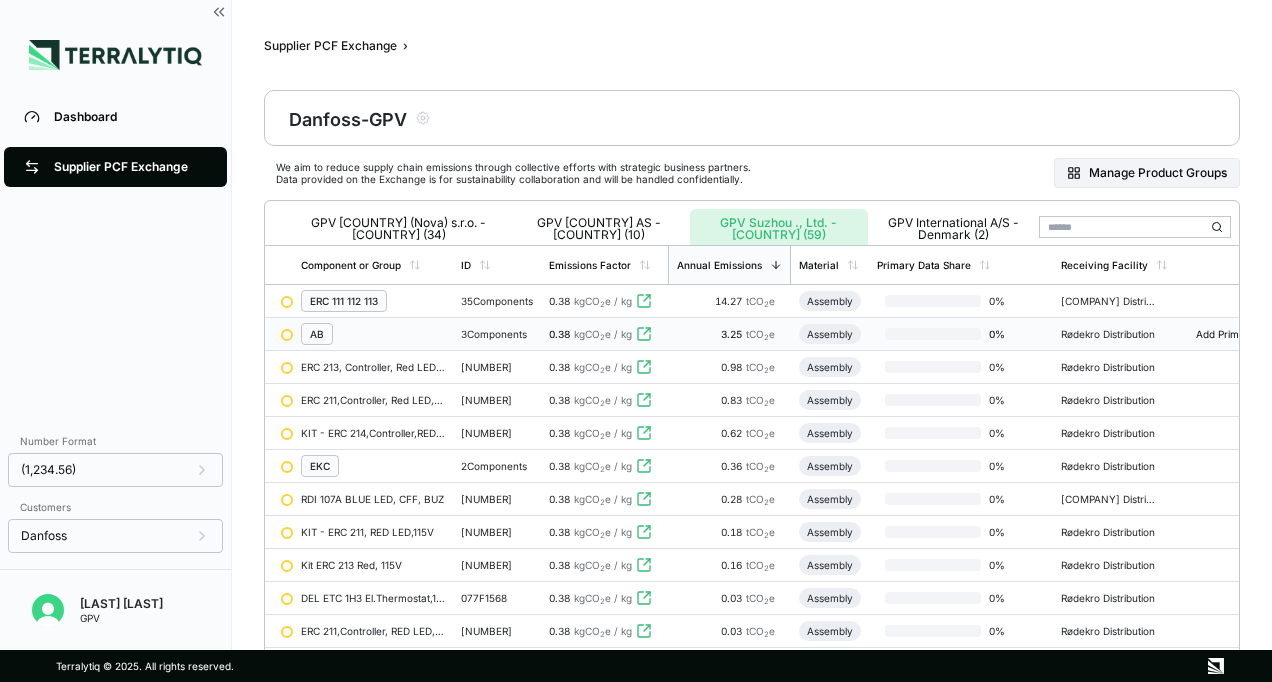 click on "AB" at bounding box center (317, 334) 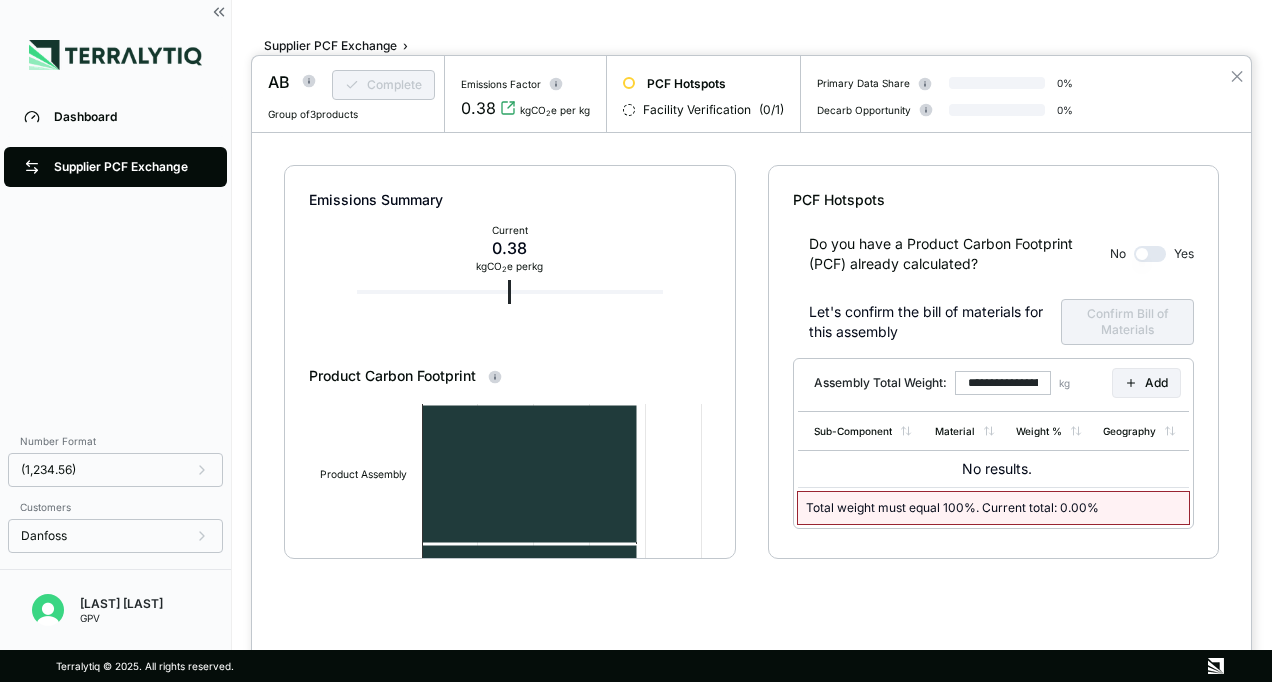 click at bounding box center [636, 341] 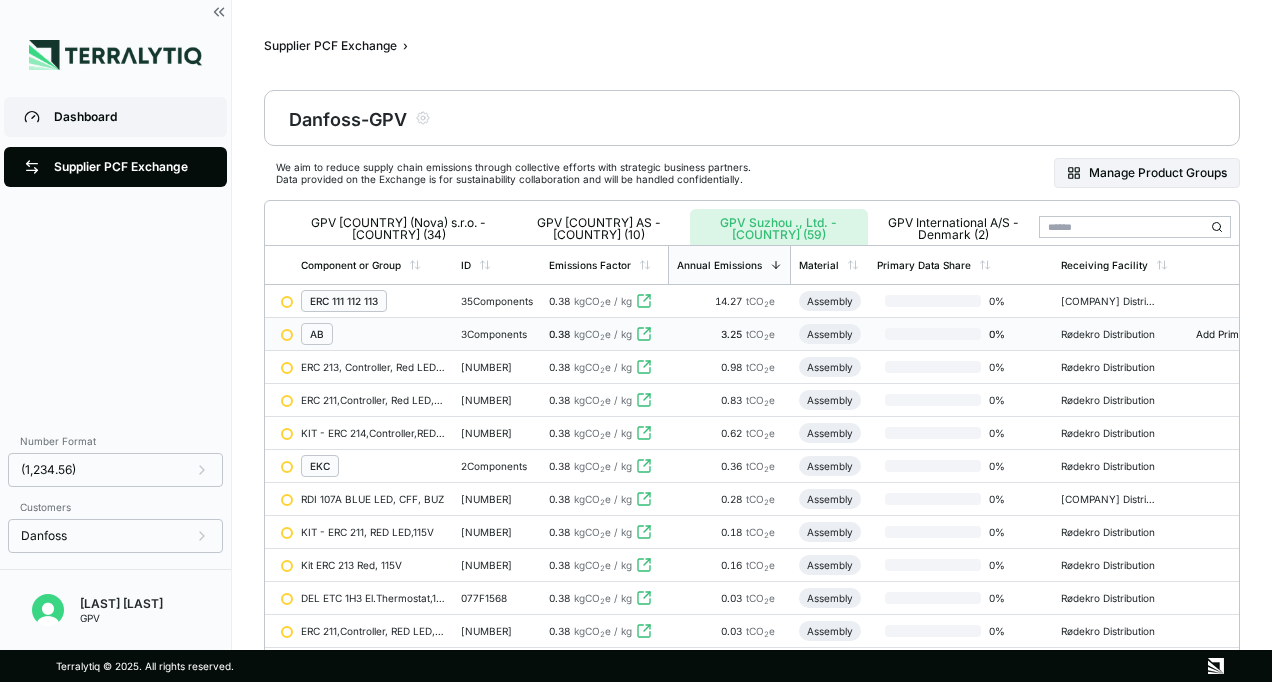 click on "Dashboard" at bounding box center [130, 117] 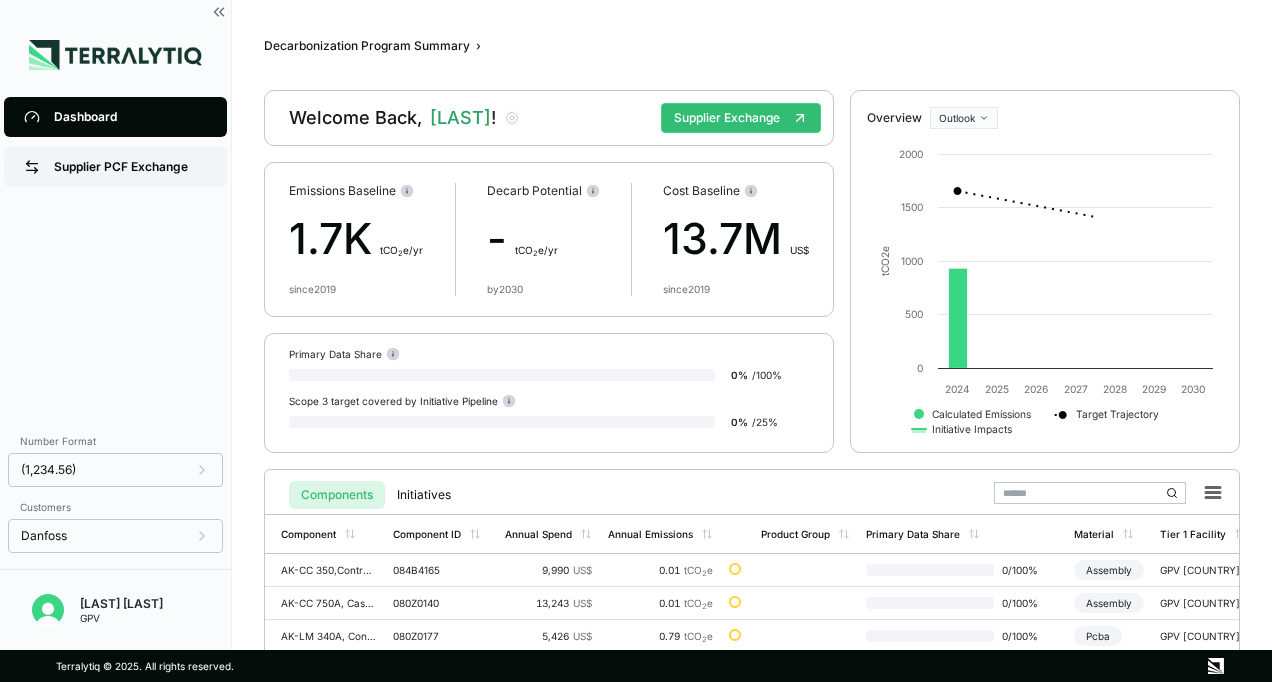 click on "Supplier PCF Exchange" at bounding box center [130, 167] 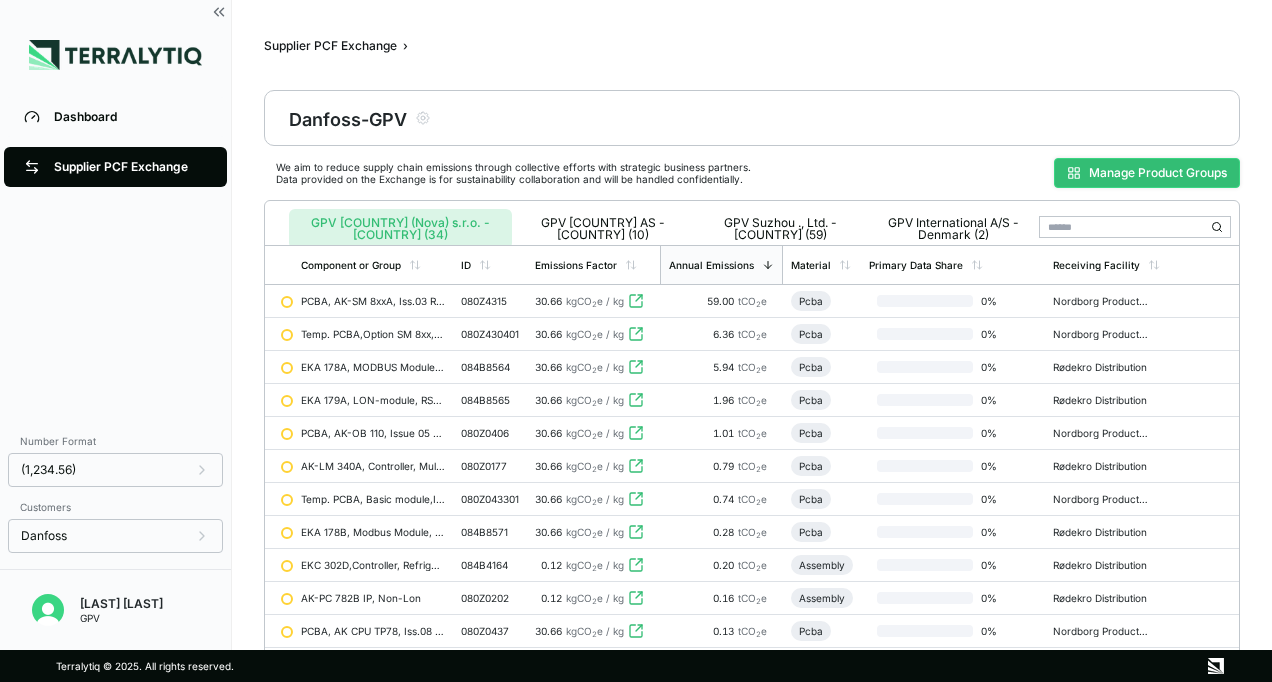 click on "Manage Product Groups" at bounding box center (1147, 173) 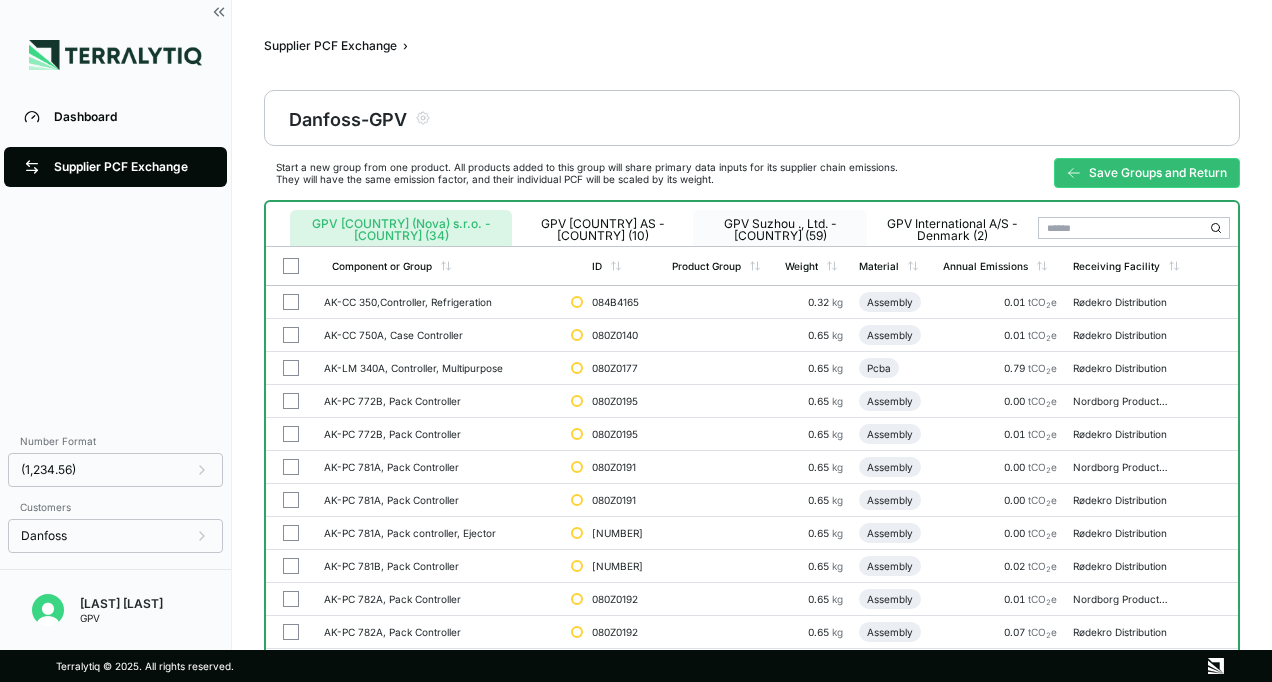 click on "GPV Suzhou ., Ltd. - [COUNTRY] (59)" at bounding box center (780, 230) 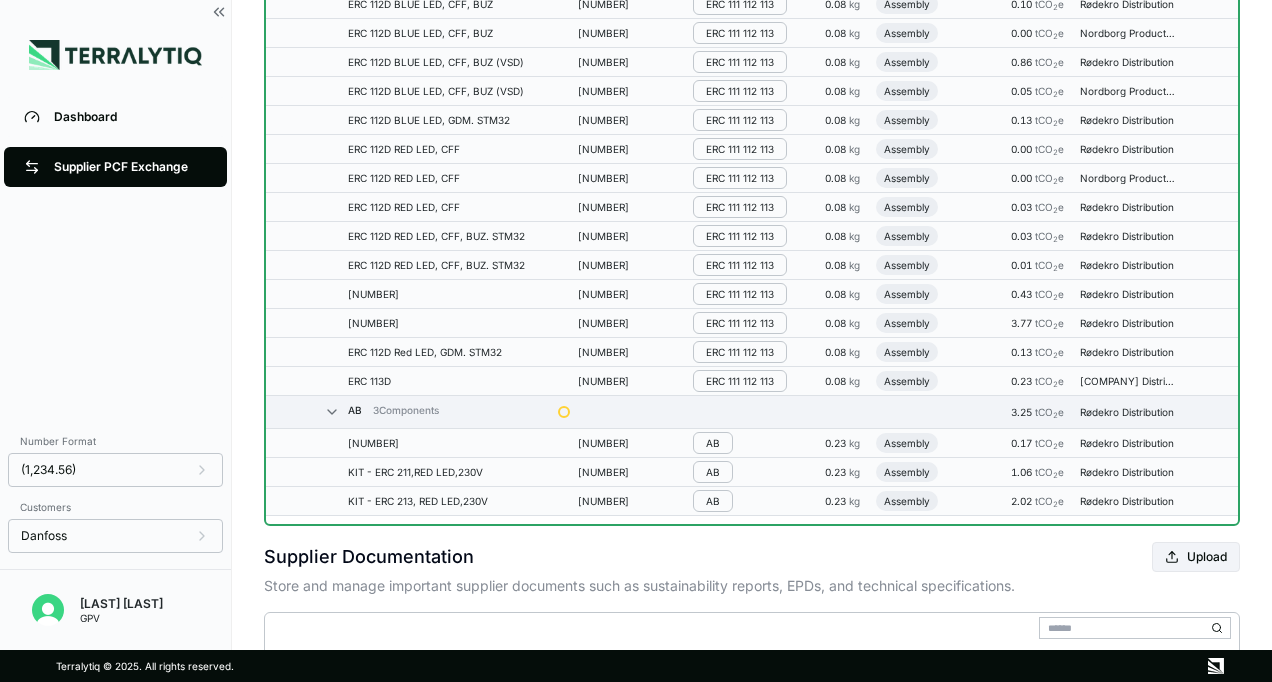 scroll, scrollTop: 1844, scrollLeft: 0, axis: vertical 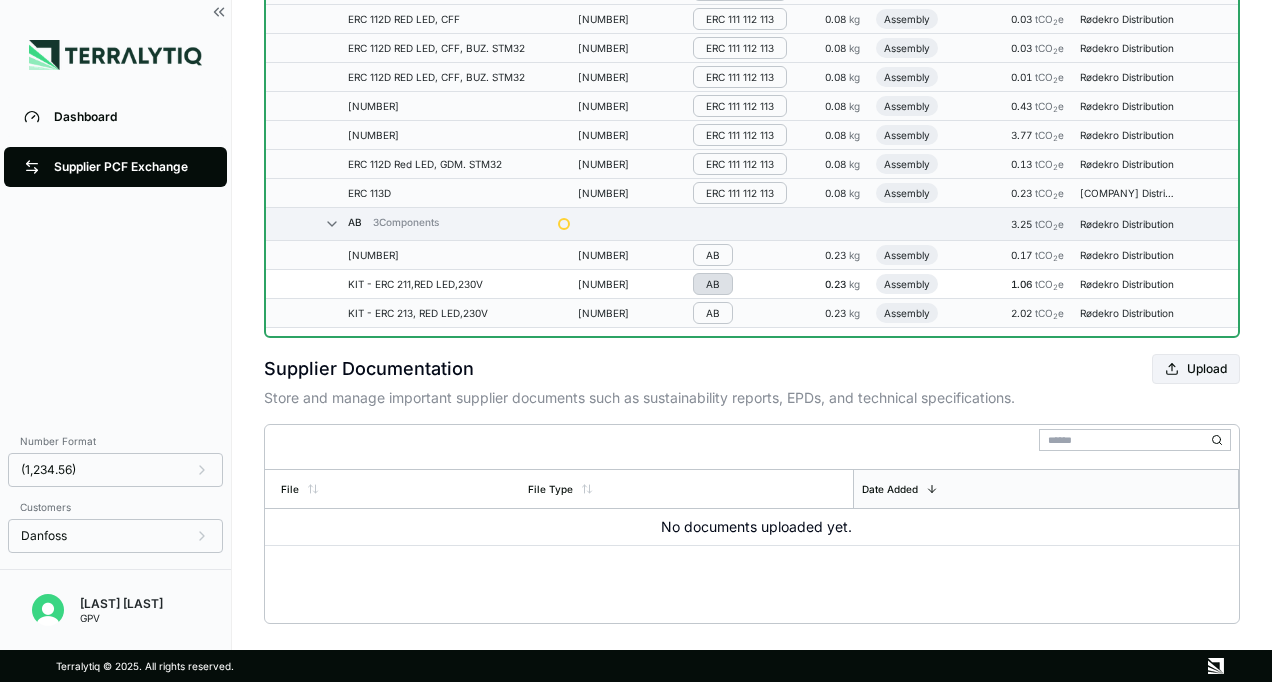 click on "AB" at bounding box center [713, 284] 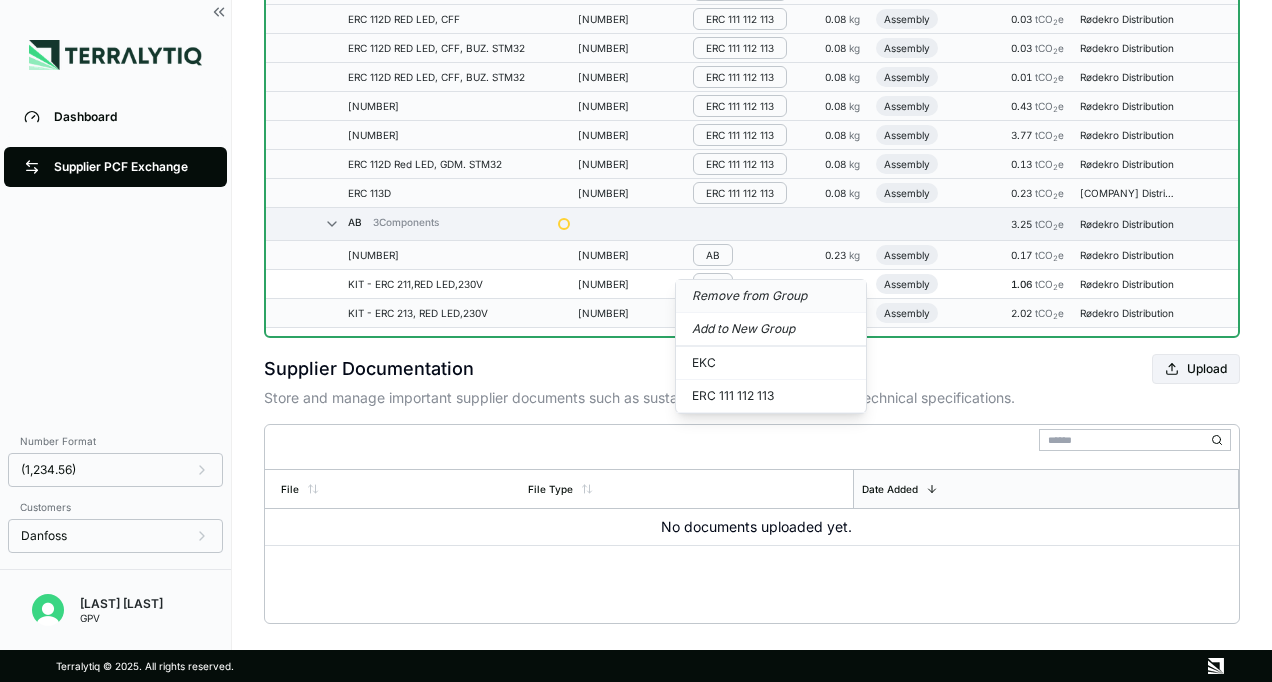 click on "Remove from Group" at bounding box center (771, 296) 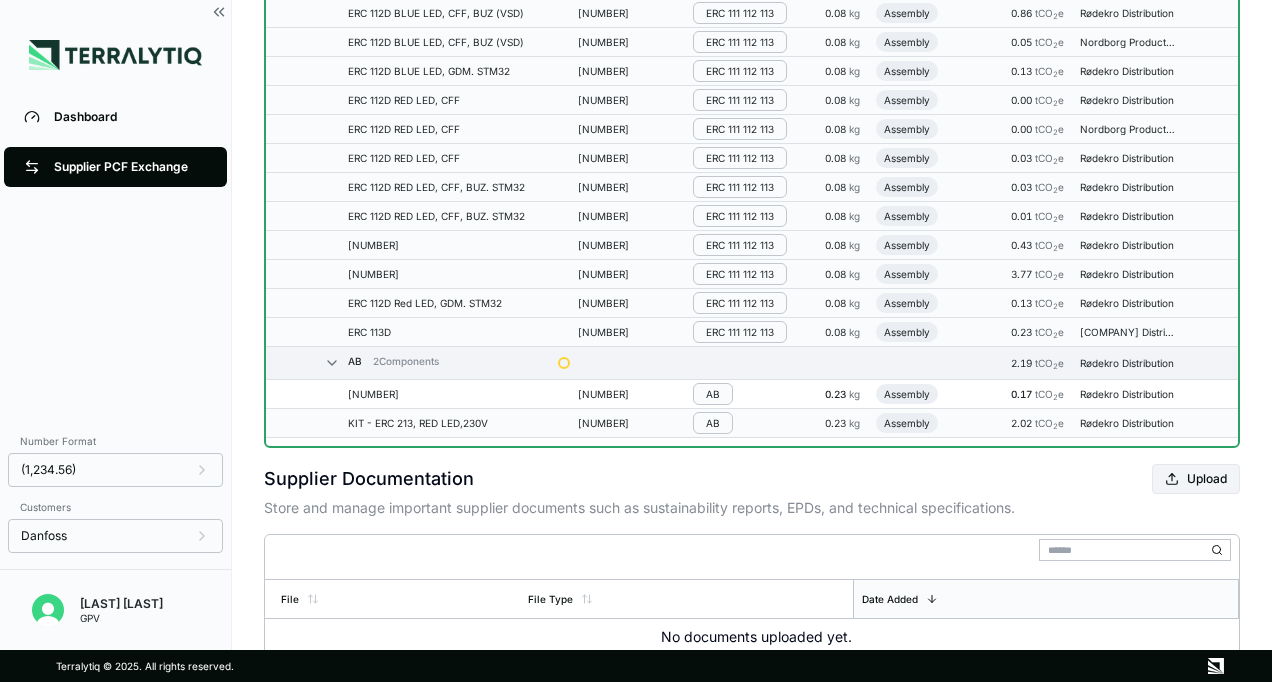 scroll, scrollTop: 1848, scrollLeft: 0, axis: vertical 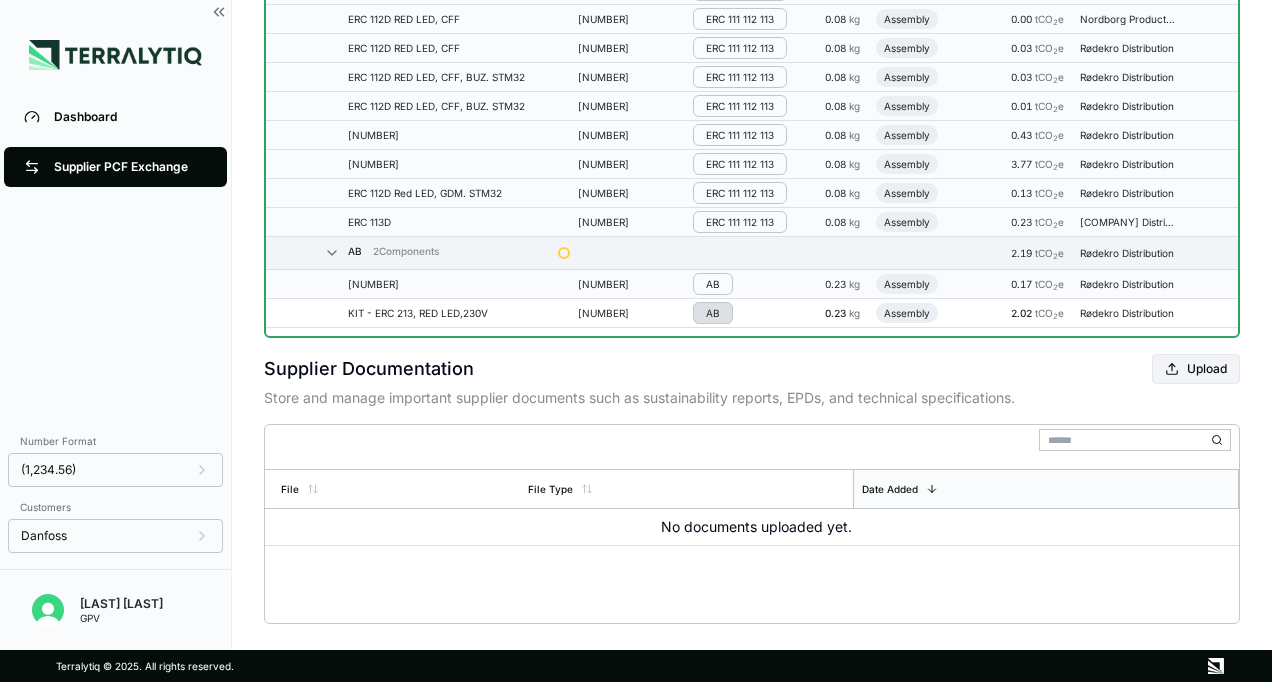 click on "AB" at bounding box center (713, 313) 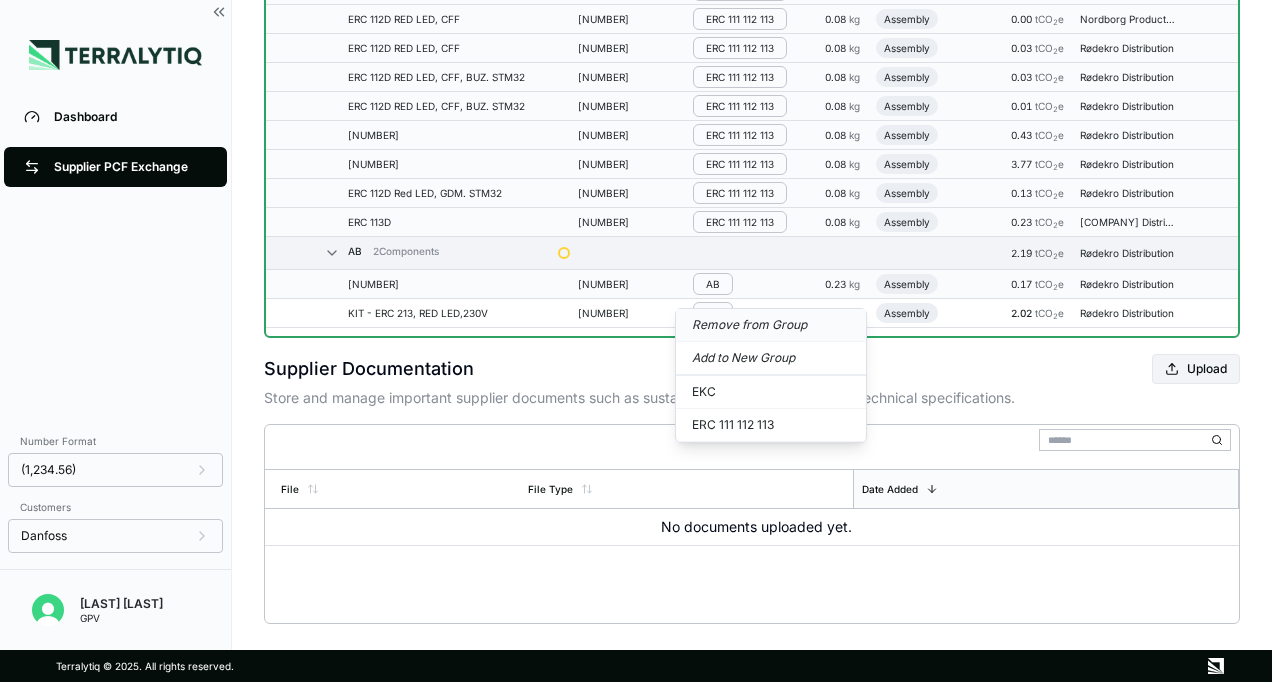 click on "Remove from Group" at bounding box center (771, 325) 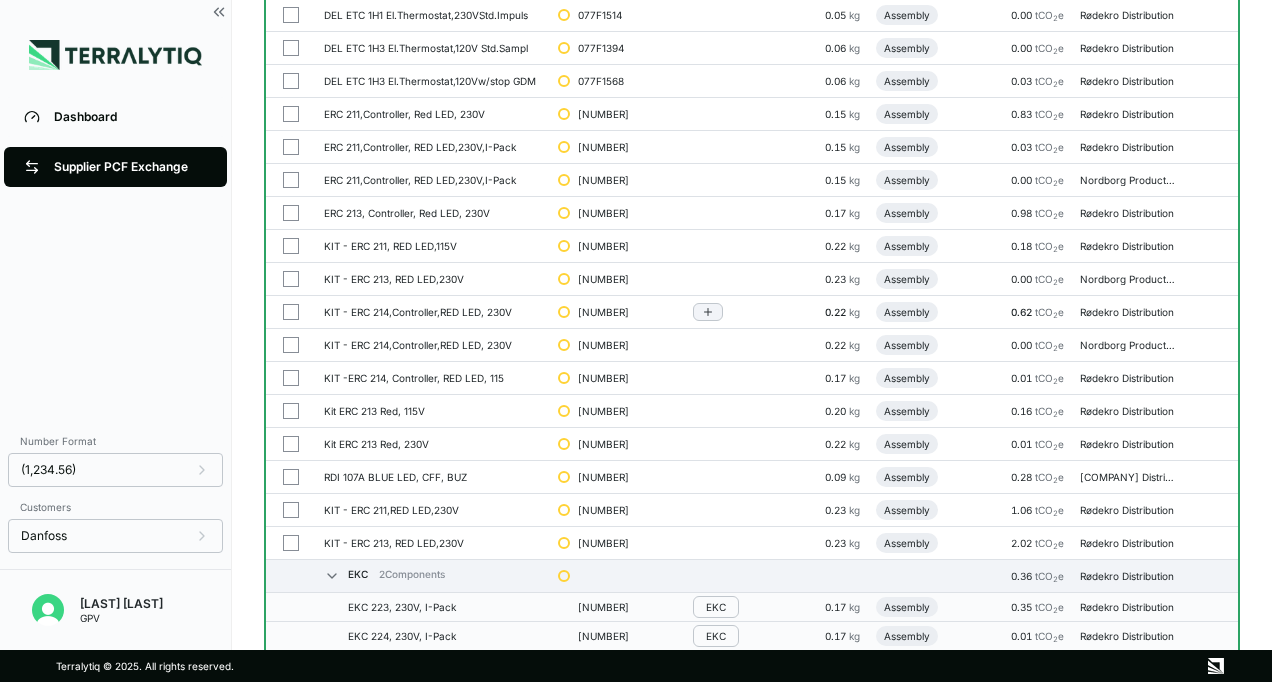 scroll, scrollTop: 233, scrollLeft: 0, axis: vertical 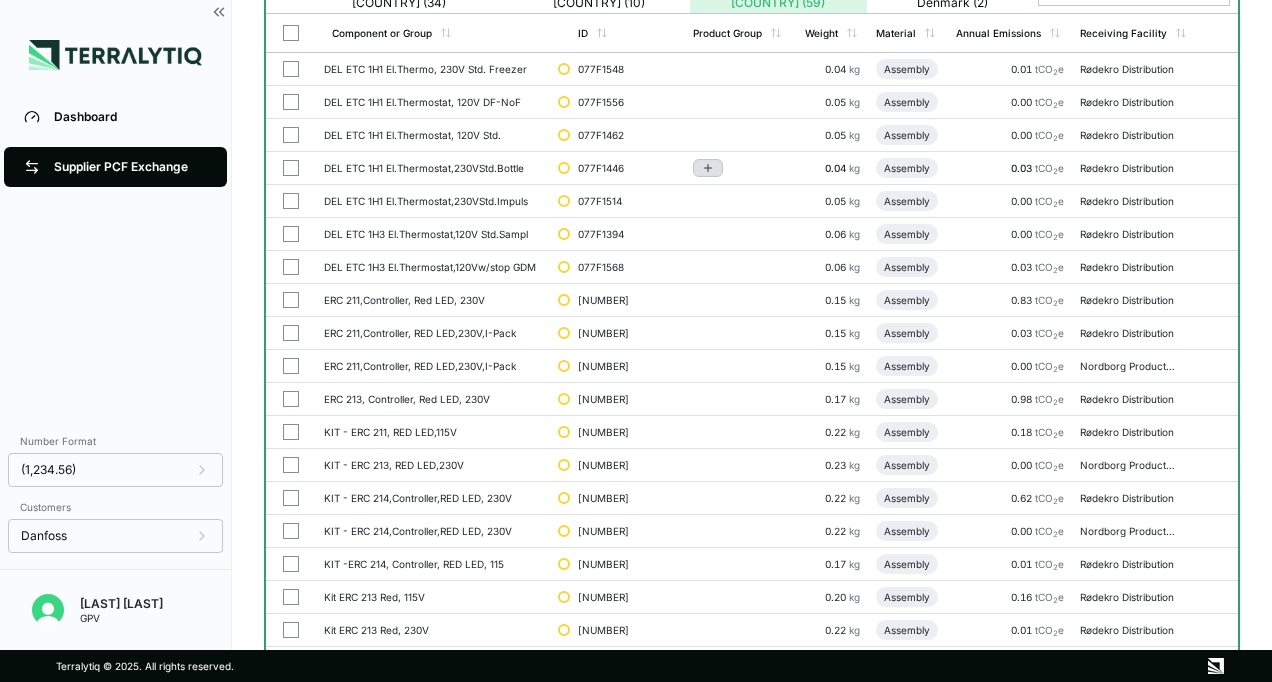 click at bounding box center (708, 168) 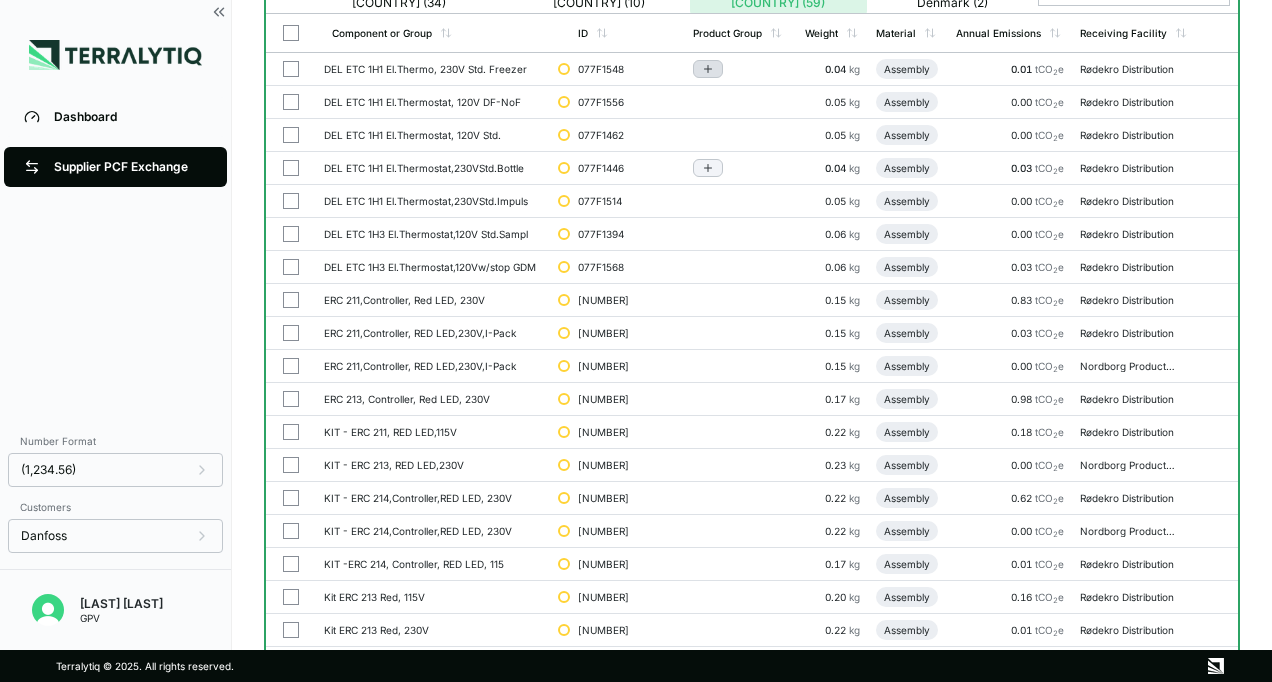 click 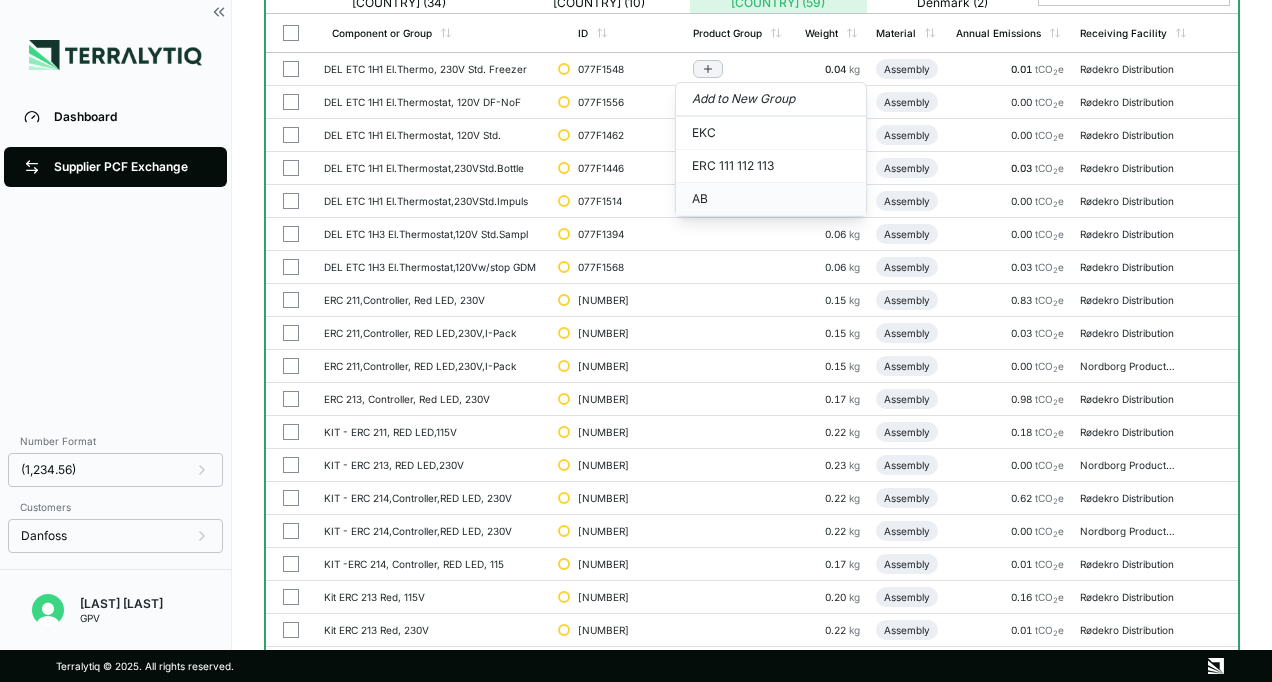 click on "AB" at bounding box center [771, 199] 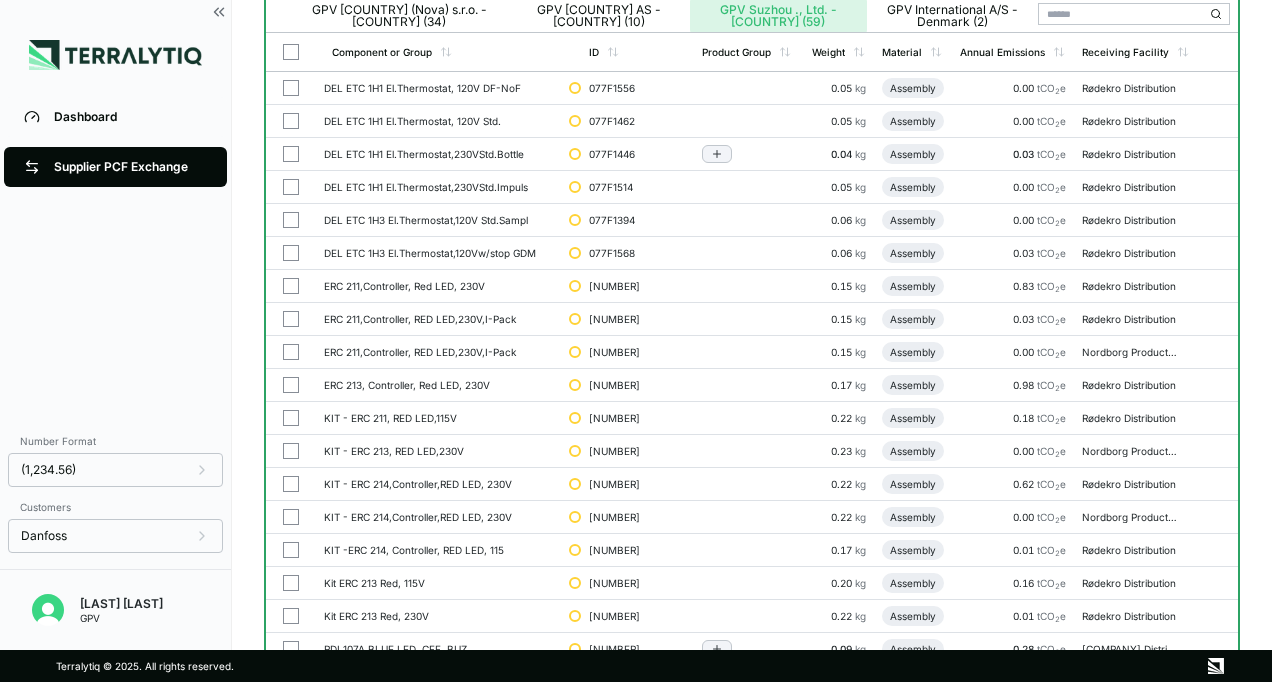 scroll, scrollTop: 0, scrollLeft: 0, axis: both 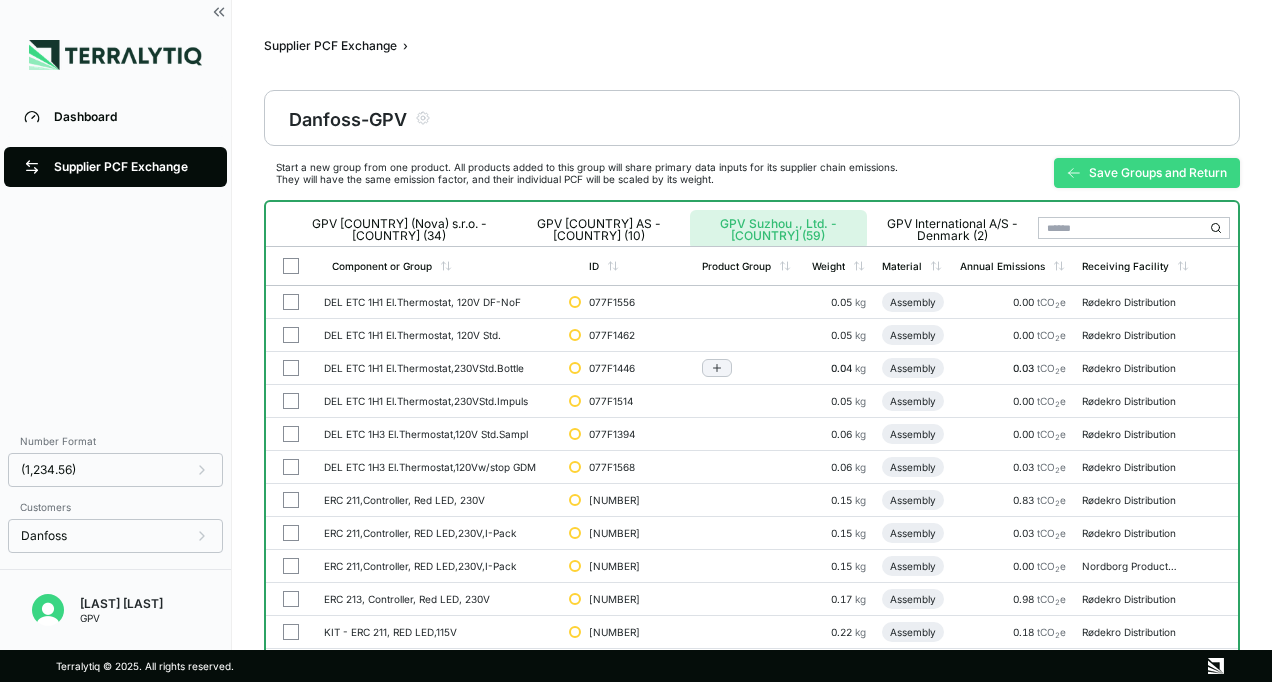 click on "Save Groups and Return" at bounding box center [1147, 173] 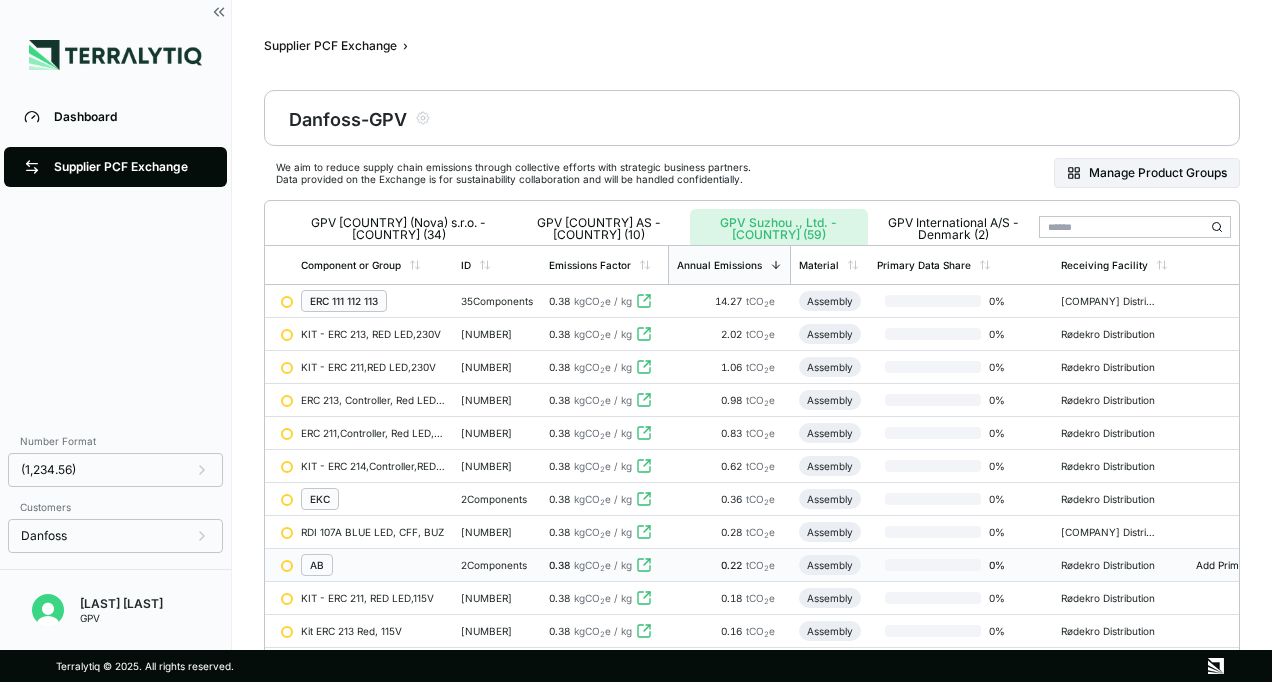 click on "AB" at bounding box center [317, 565] 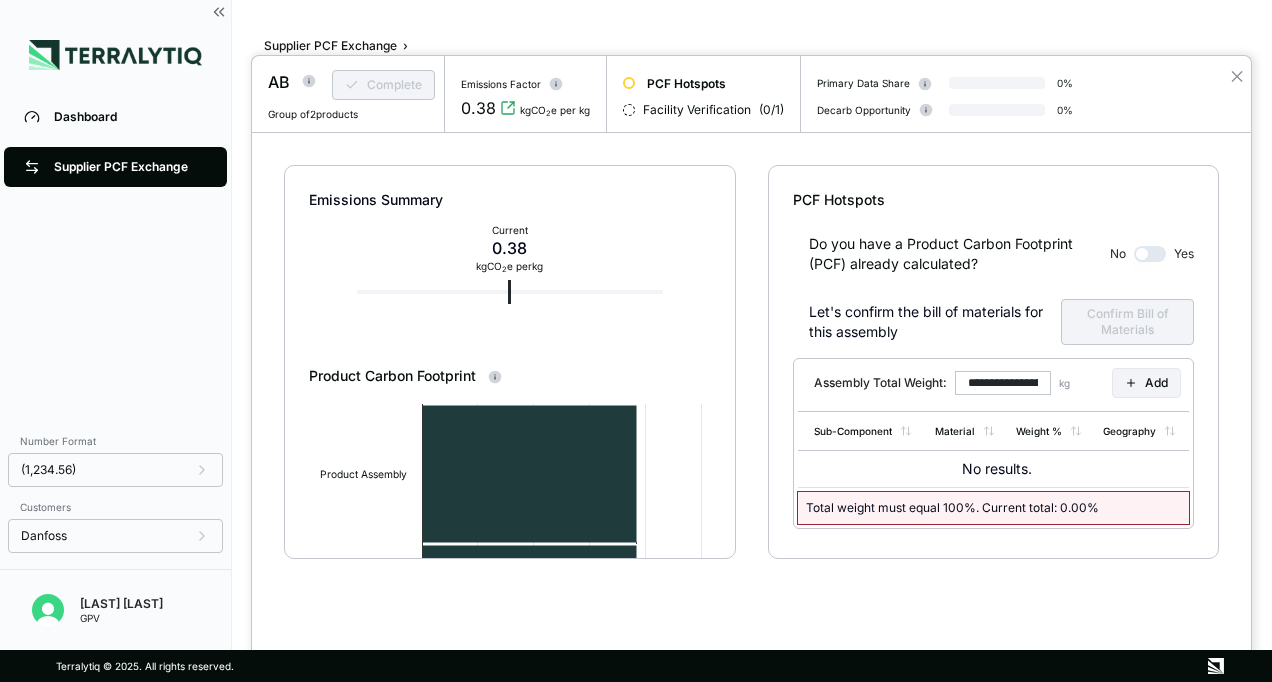 click at bounding box center (636, 341) 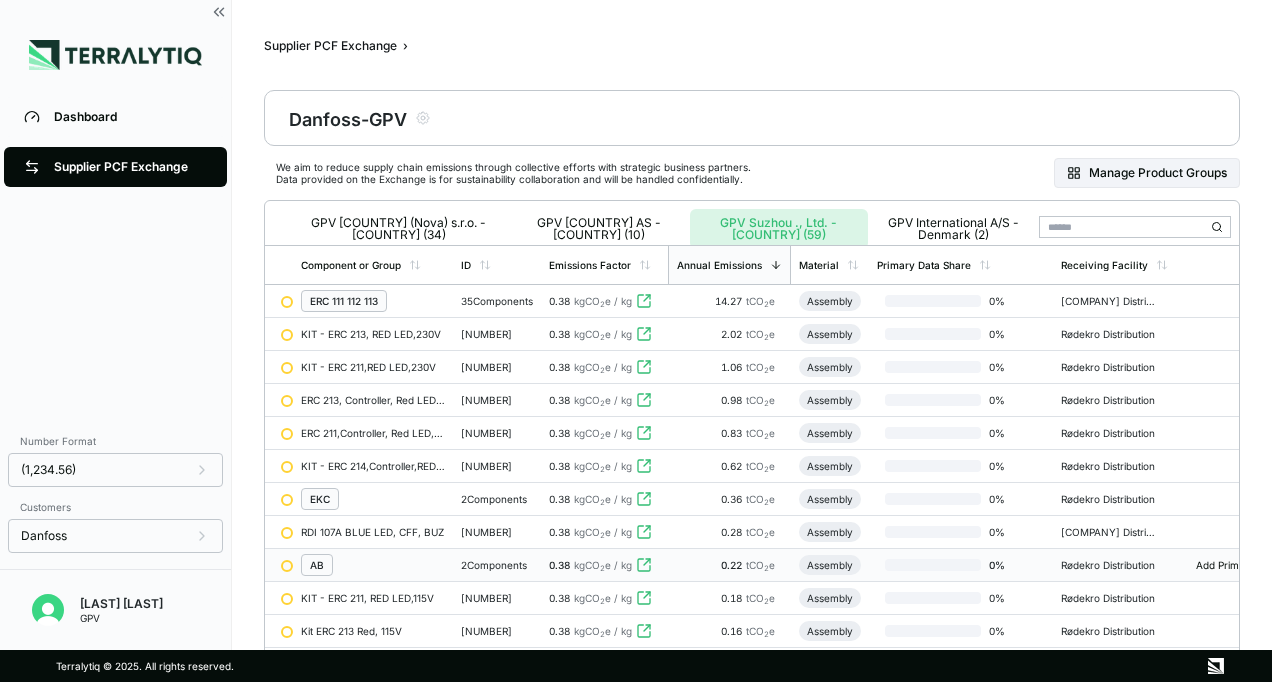 click on "Supplier PCF Exchange" at bounding box center (130, 167) 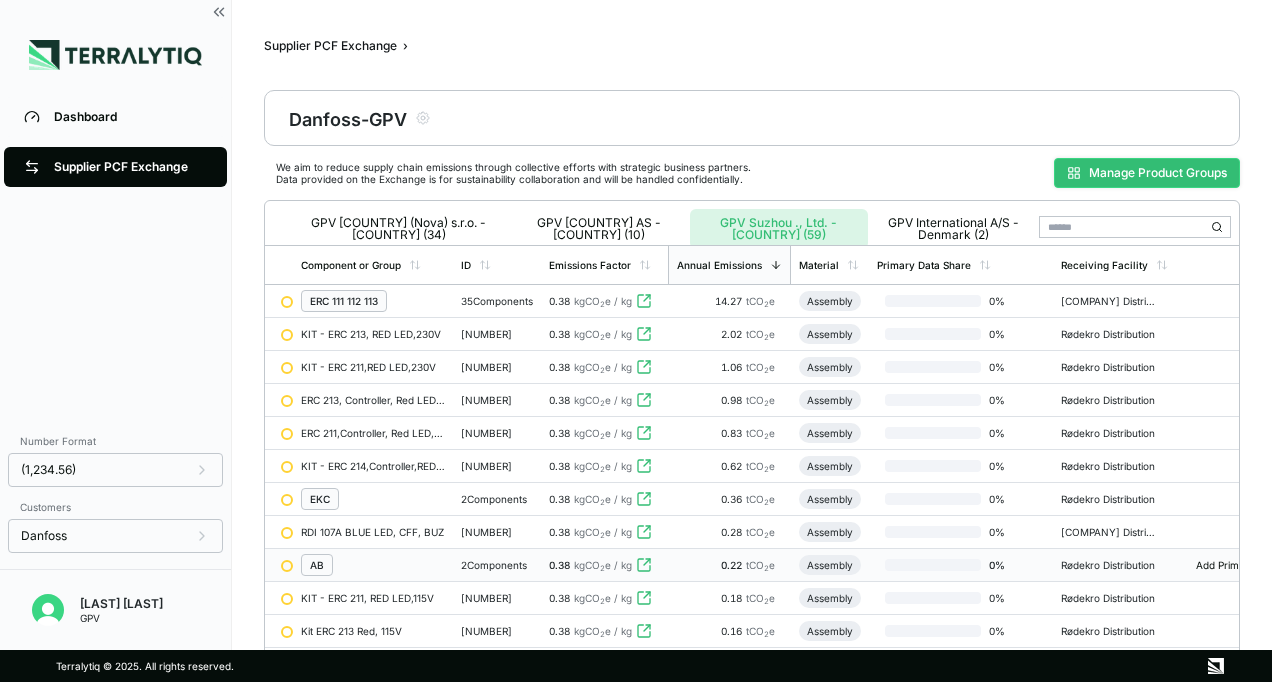 click on "Manage Product Groups" at bounding box center [1147, 173] 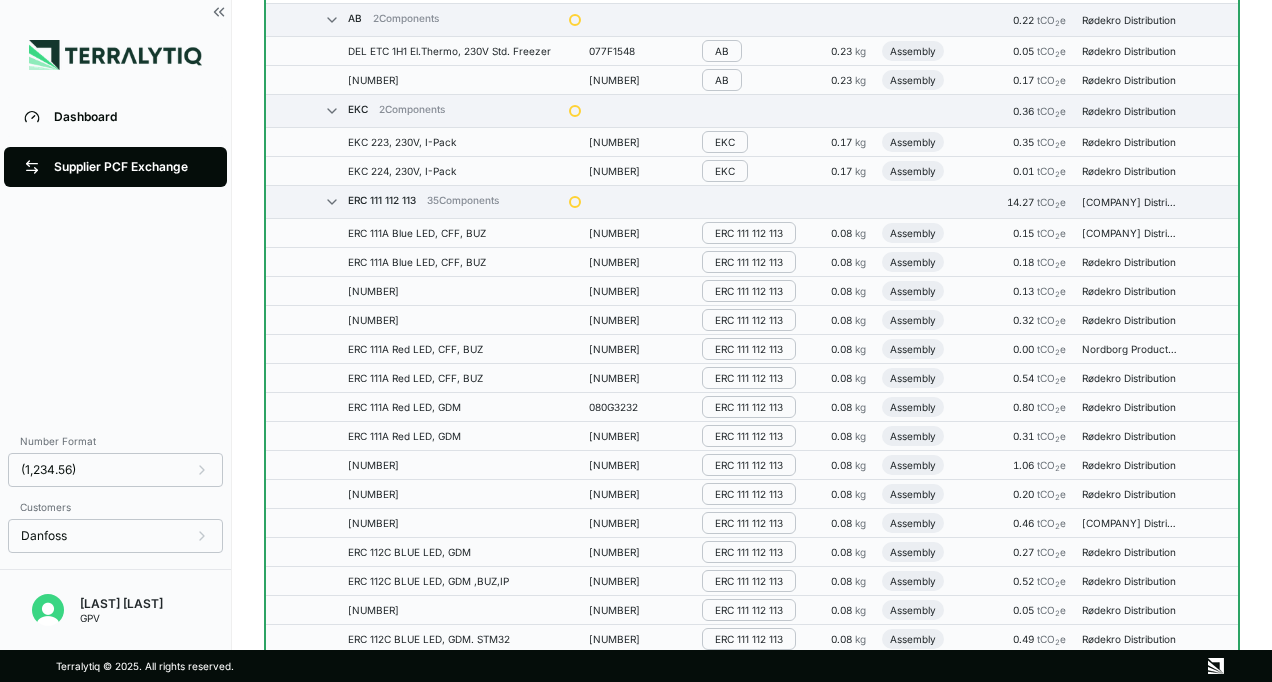 scroll, scrollTop: 933, scrollLeft: 0, axis: vertical 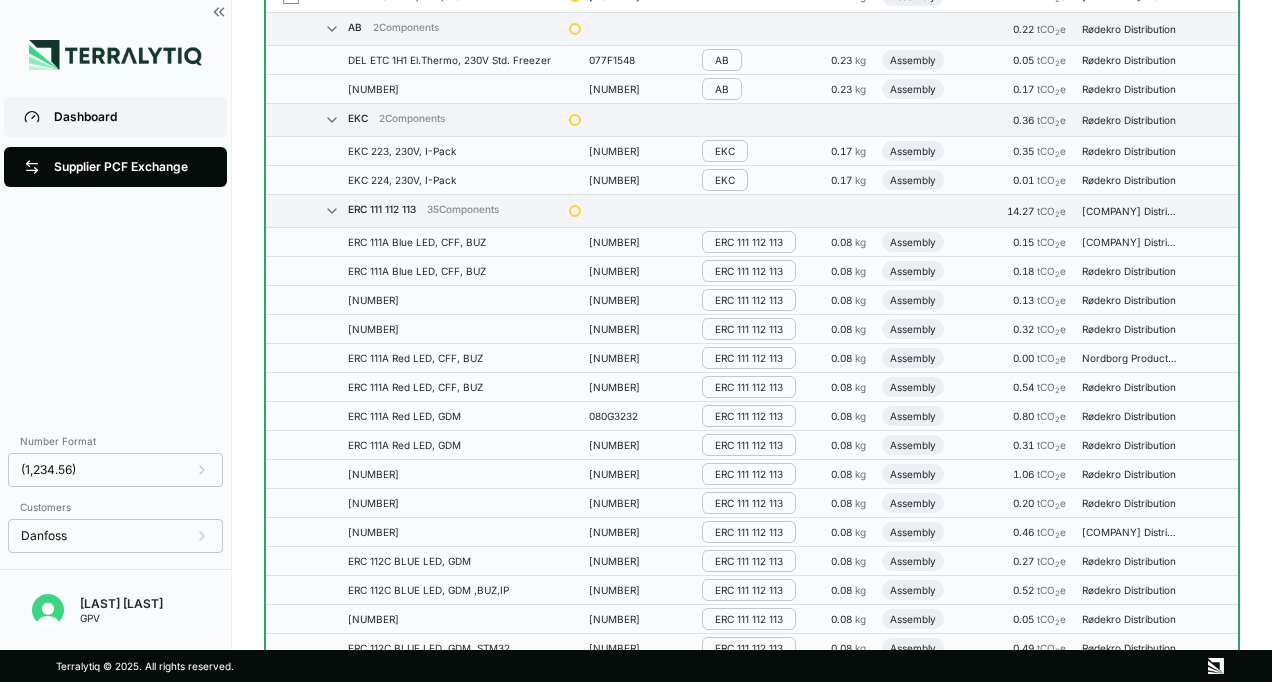 click on "Dashboard" at bounding box center [115, 117] 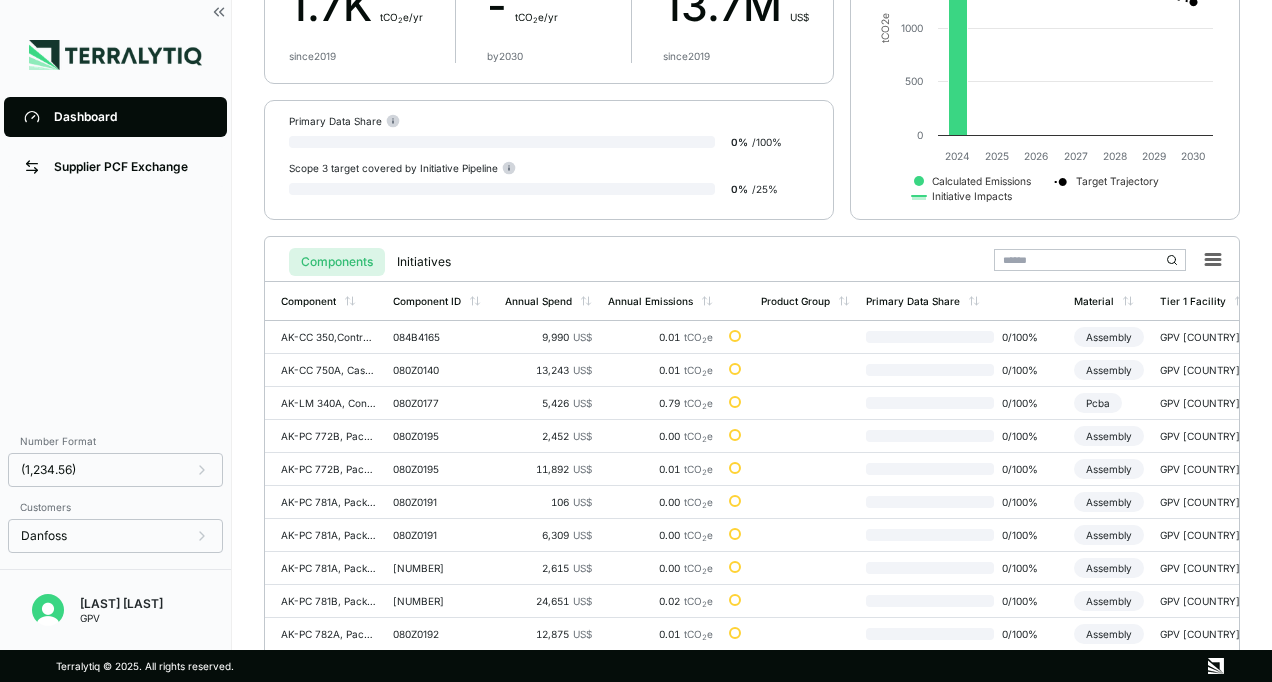 scroll, scrollTop: 0, scrollLeft: 0, axis: both 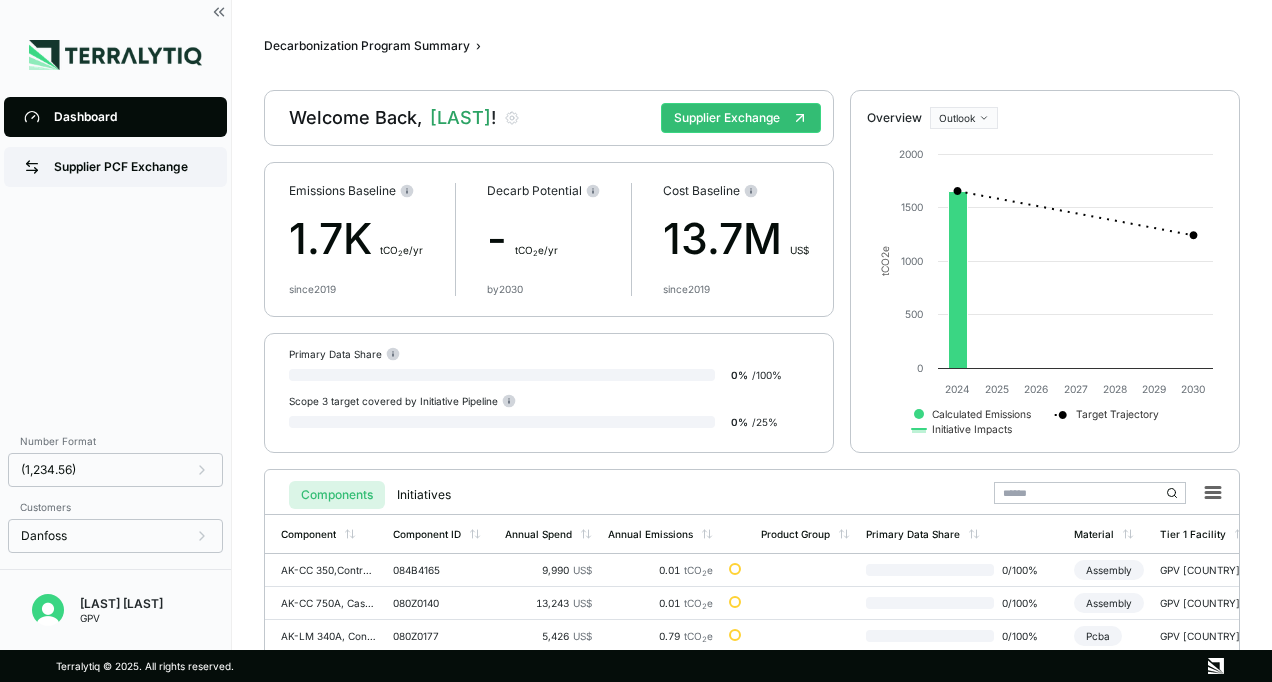 click on "Supplier PCF Exchange" at bounding box center [115, 167] 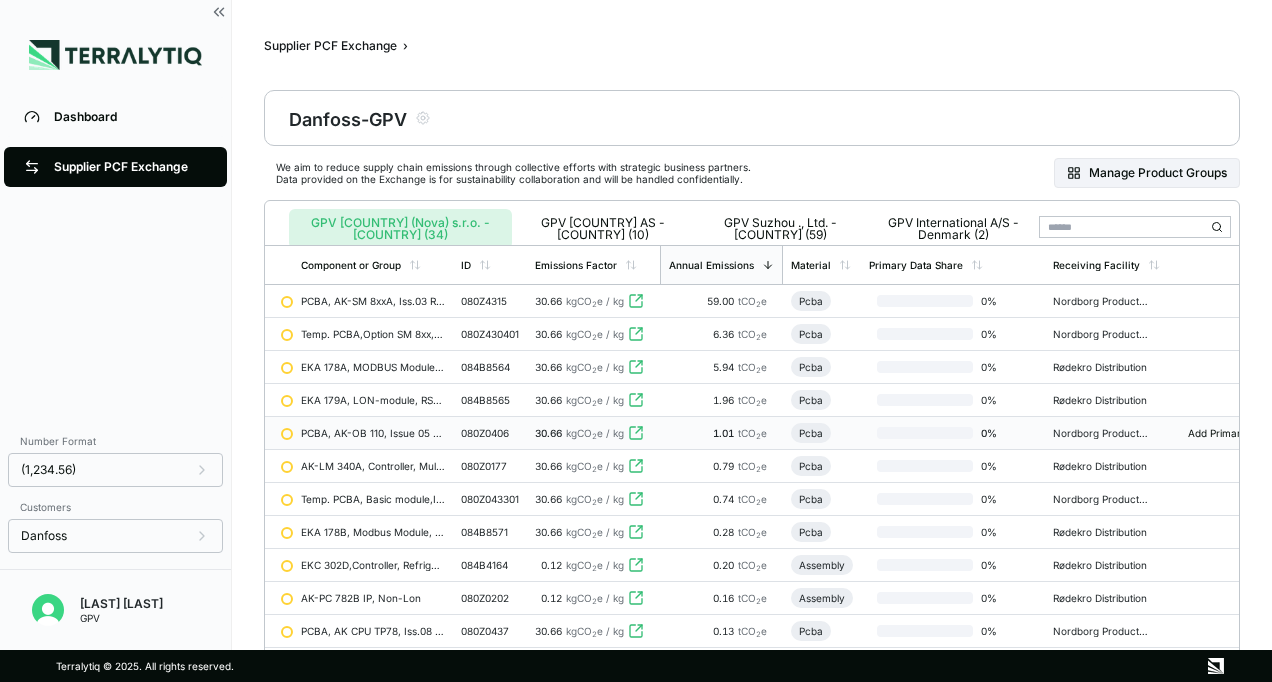 scroll, scrollTop: 0, scrollLeft: 0, axis: both 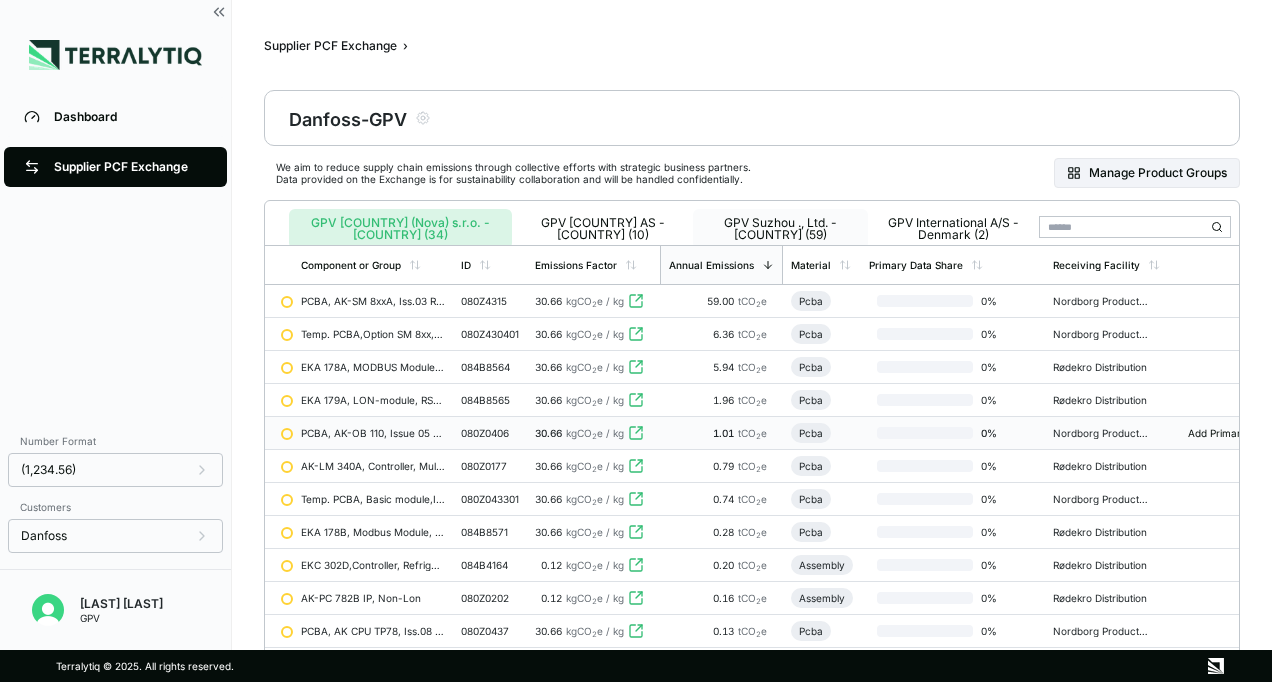 click on "GPV Suzhou ., Ltd. - [COUNTRY] (59)" at bounding box center (780, 229) 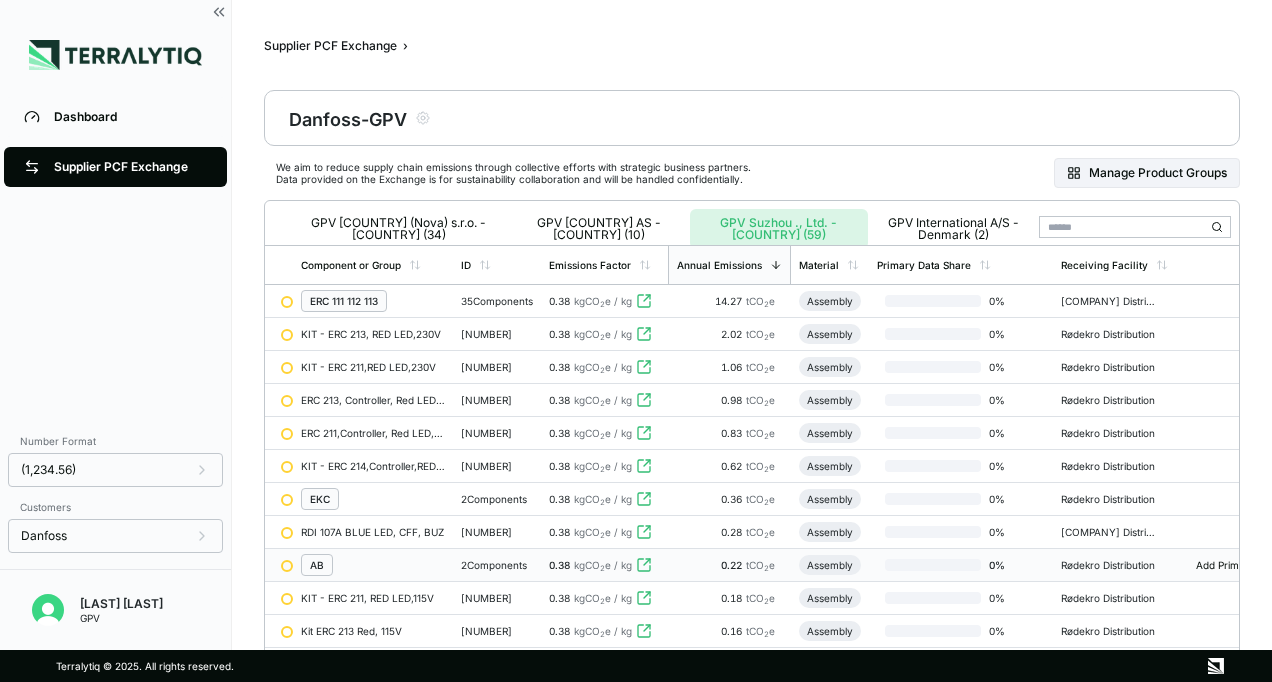 click on "AB" at bounding box center [317, 565] 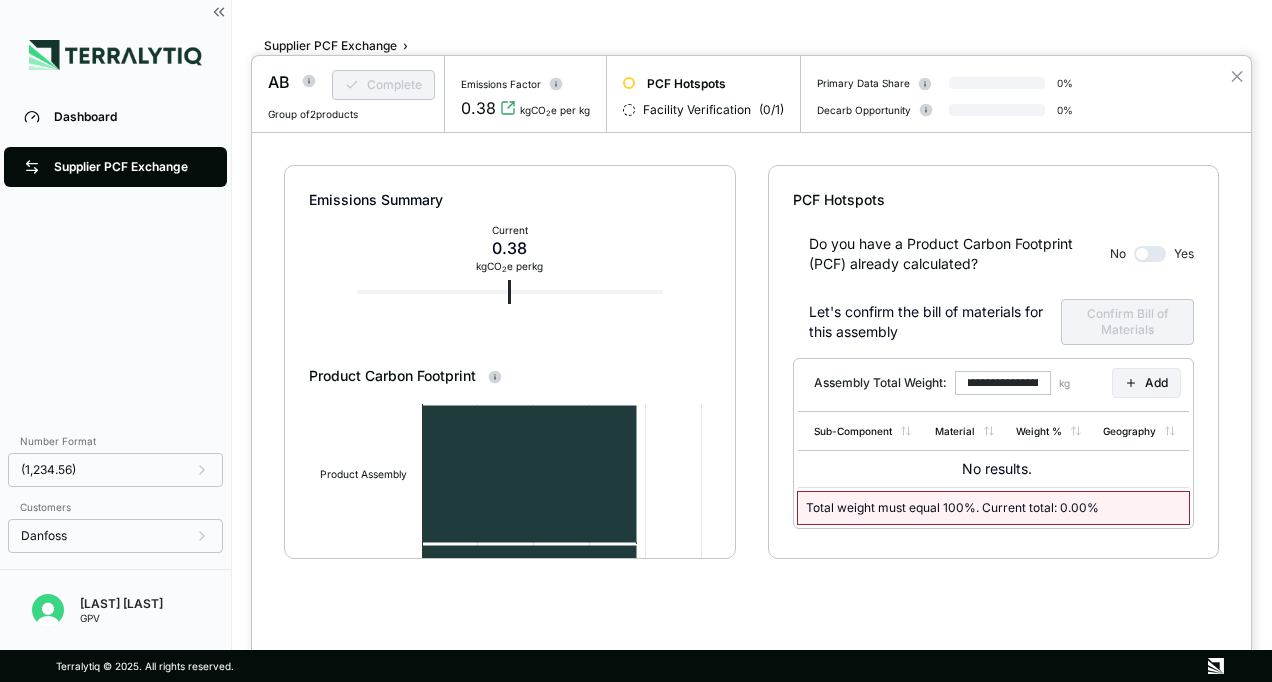 scroll, scrollTop: 0, scrollLeft: 0, axis: both 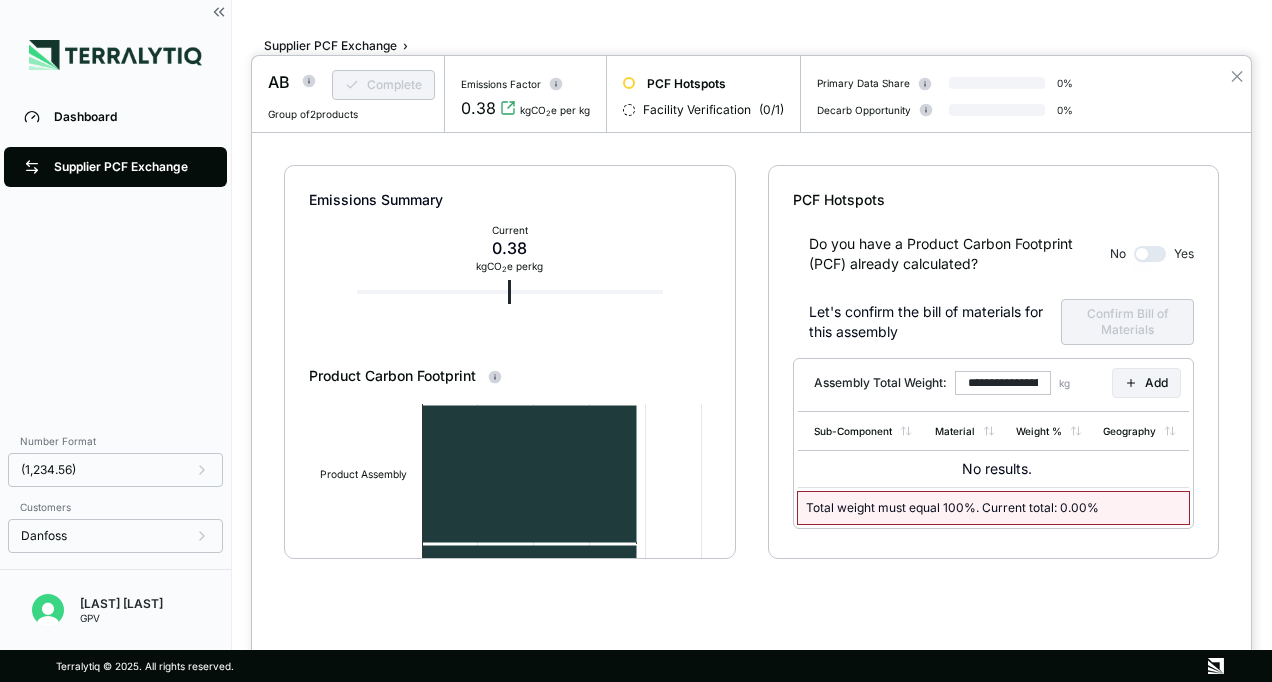 drag, startPoint x: 1041, startPoint y: 380, endPoint x: 968, endPoint y: 378, distance: 73.02739 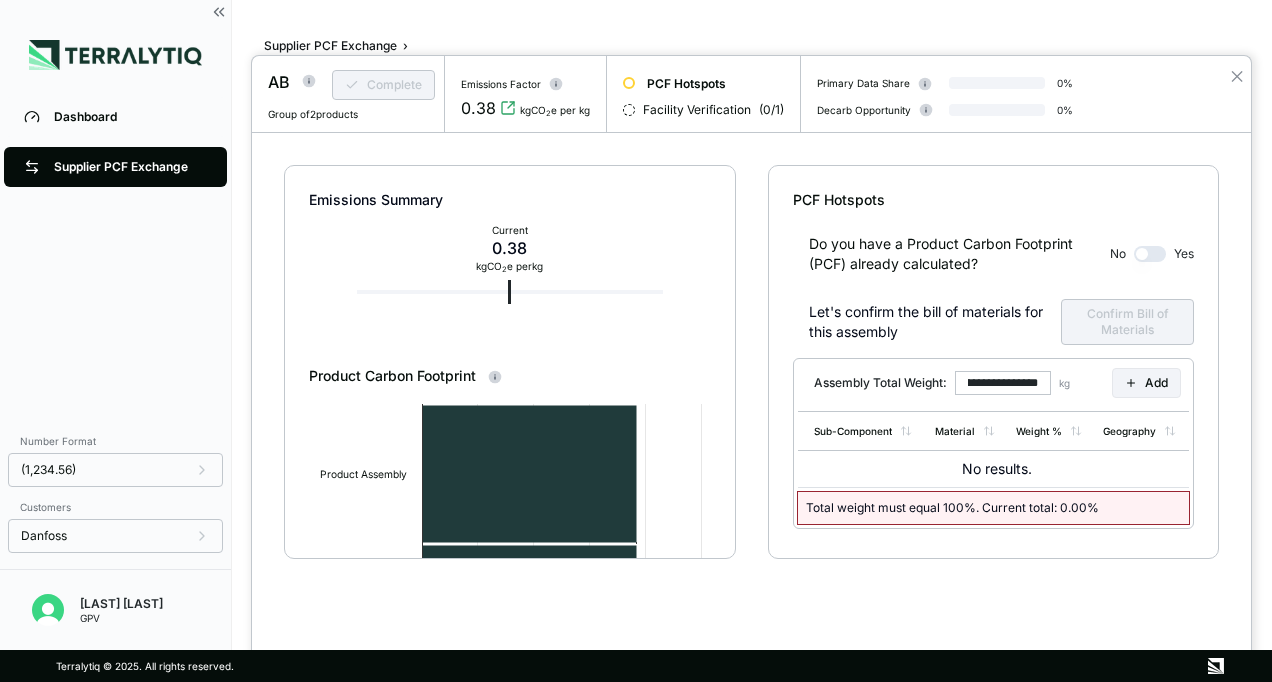 scroll, scrollTop: 0, scrollLeft: 0, axis: both 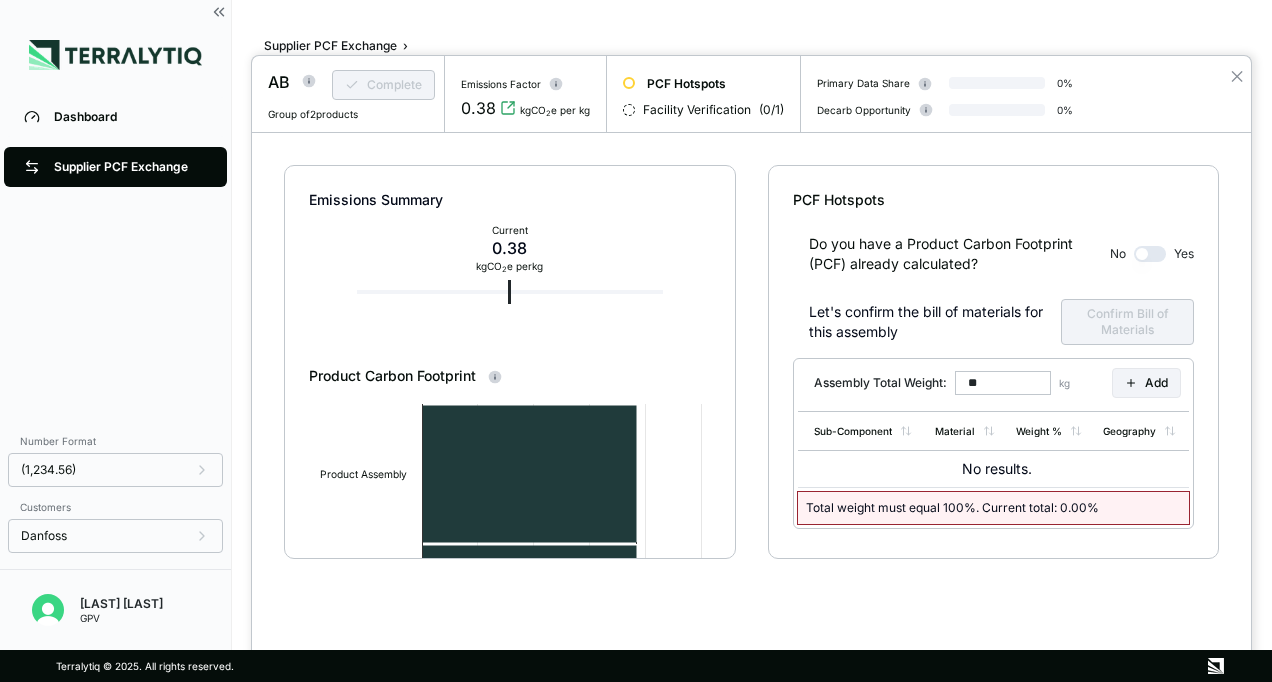 type on "*" 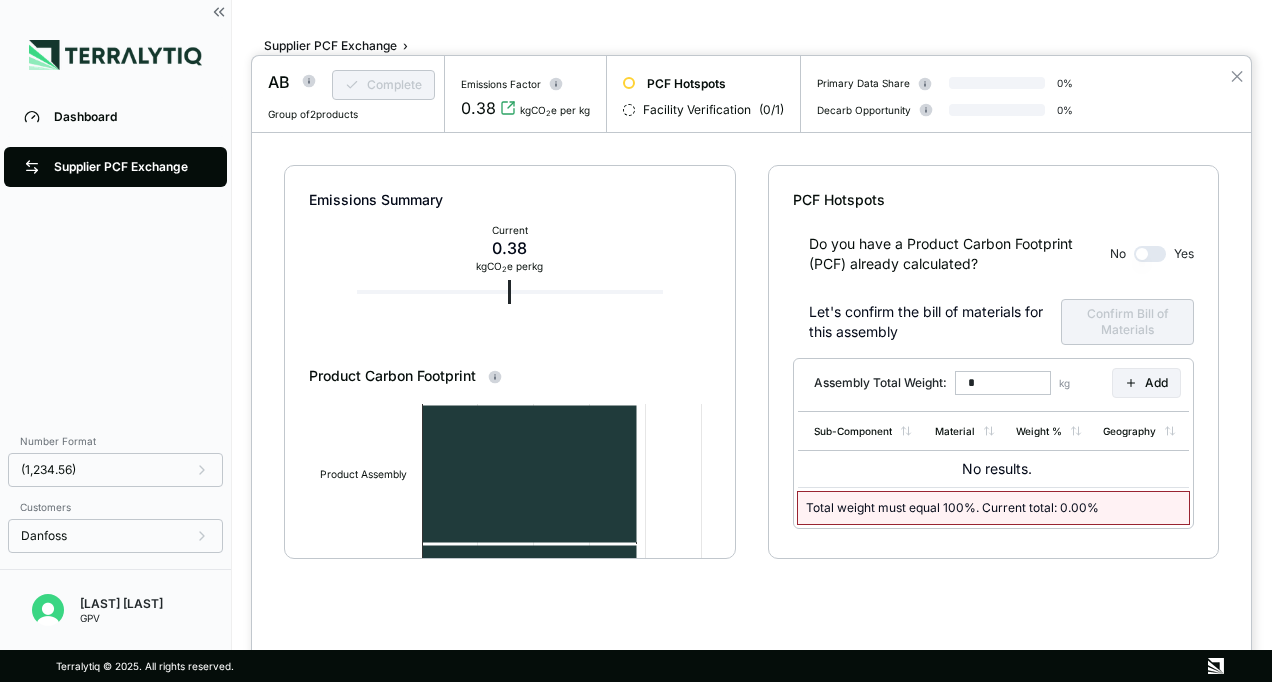 click on "*" at bounding box center [1003, 383] 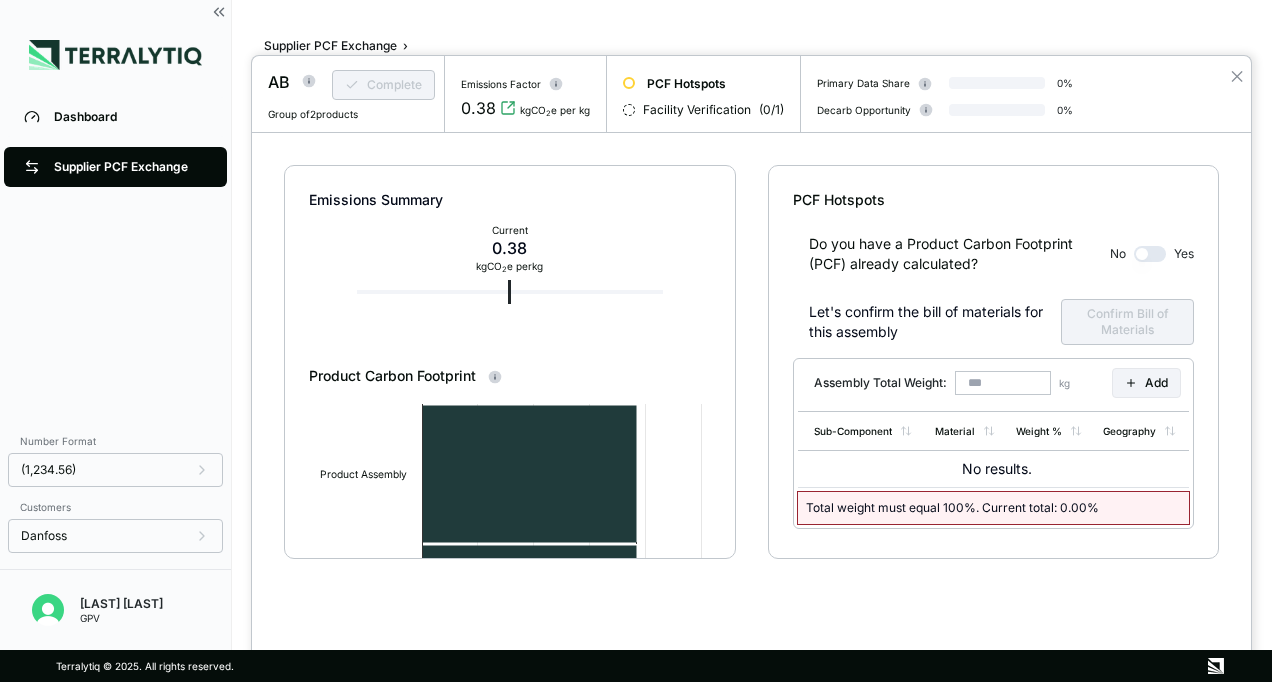 drag, startPoint x: 1004, startPoint y: 381, endPoint x: 824, endPoint y: 359, distance: 181.33946 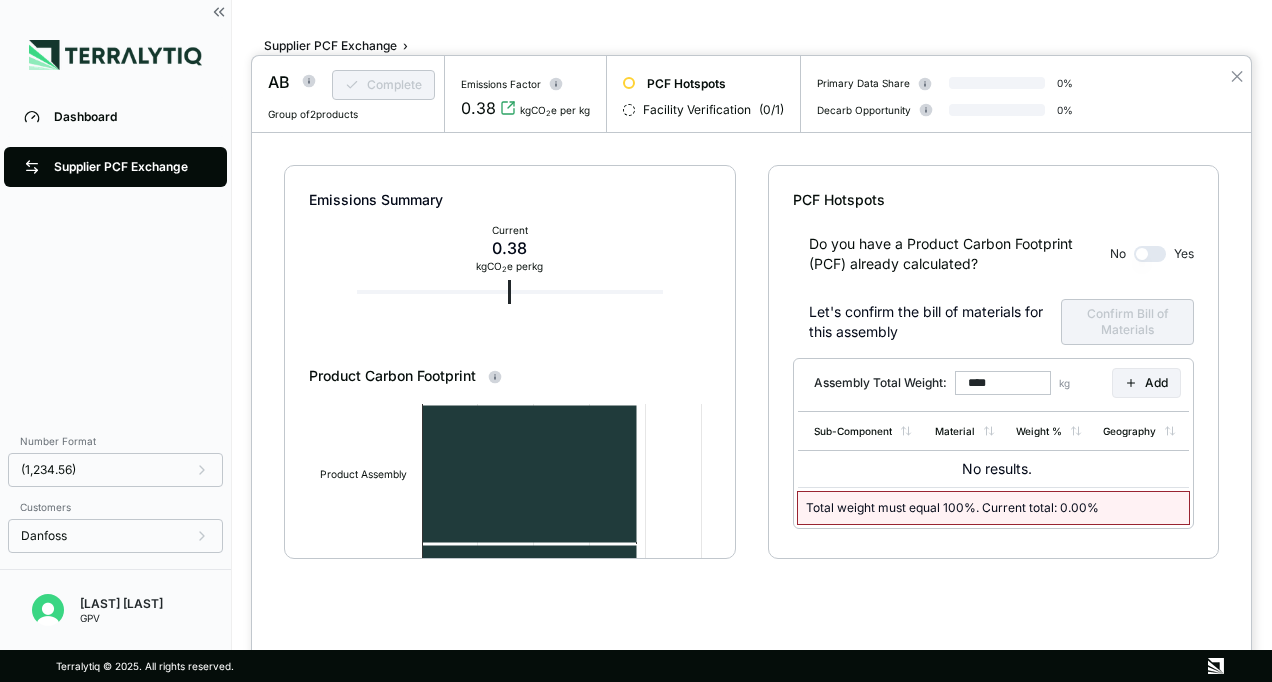 type on "****" 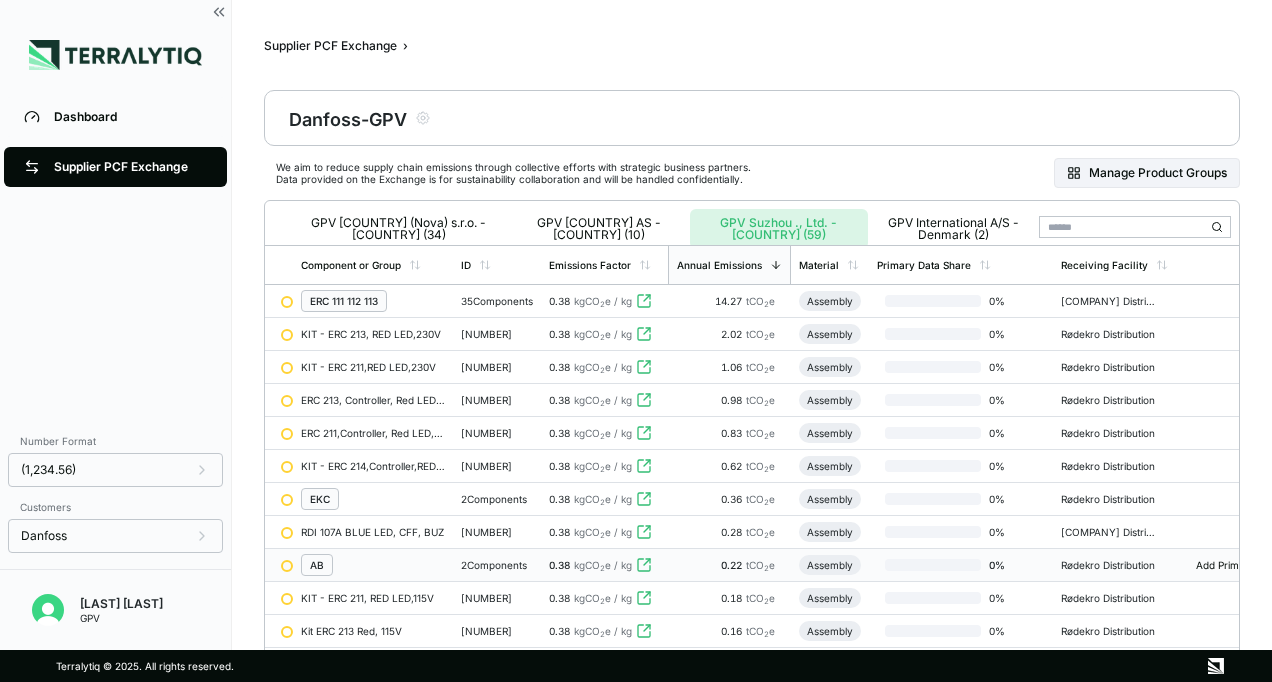 click on "Supplier PCF Exchange" at bounding box center [130, 167] 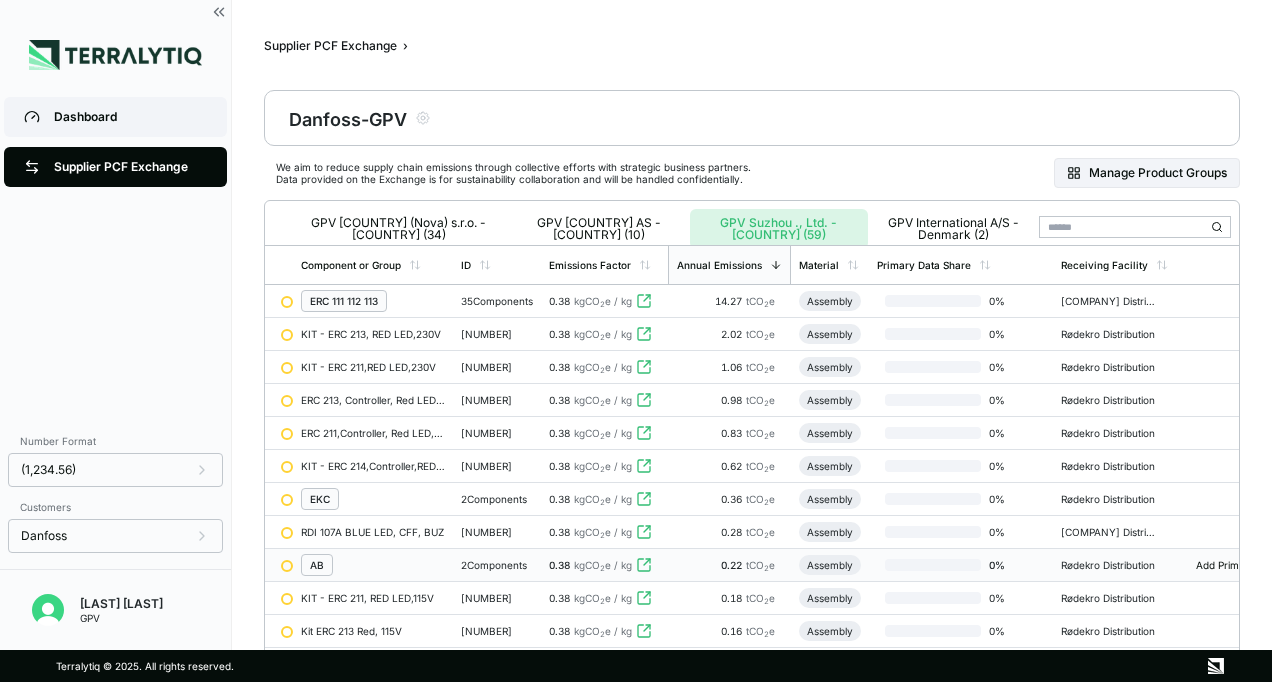 click on "Dashboard" at bounding box center (130, 117) 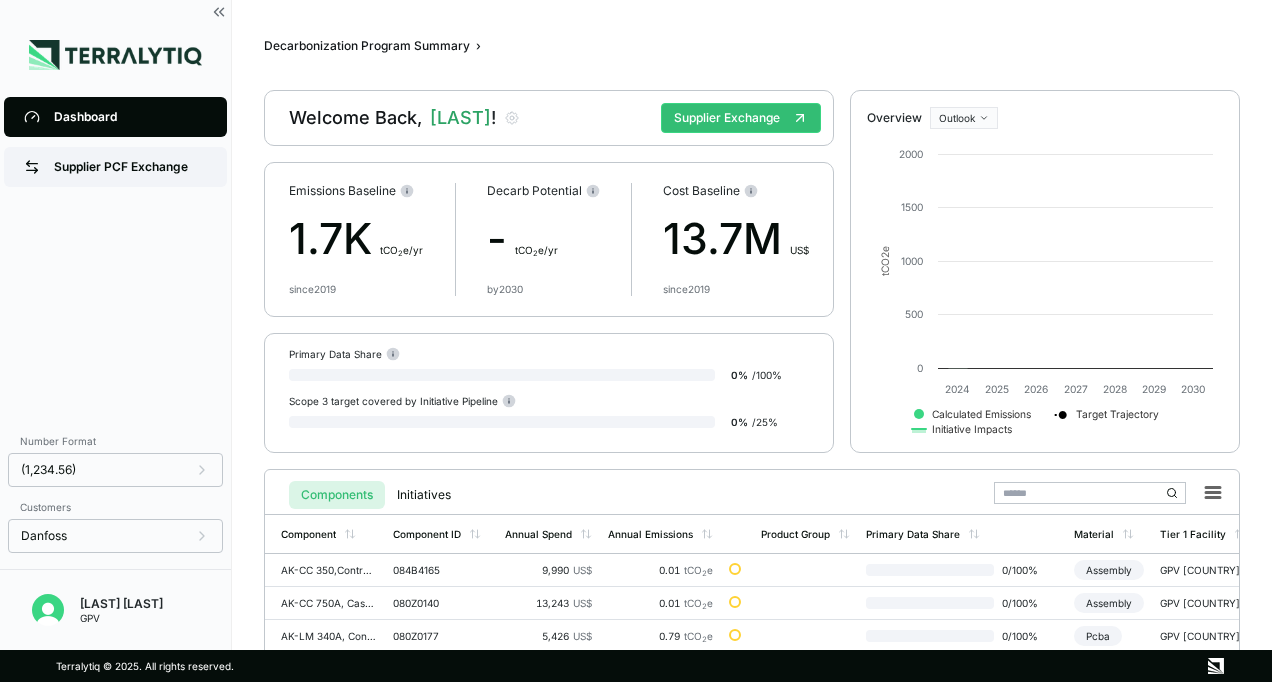 click on "Supplier PCF Exchange" at bounding box center [130, 167] 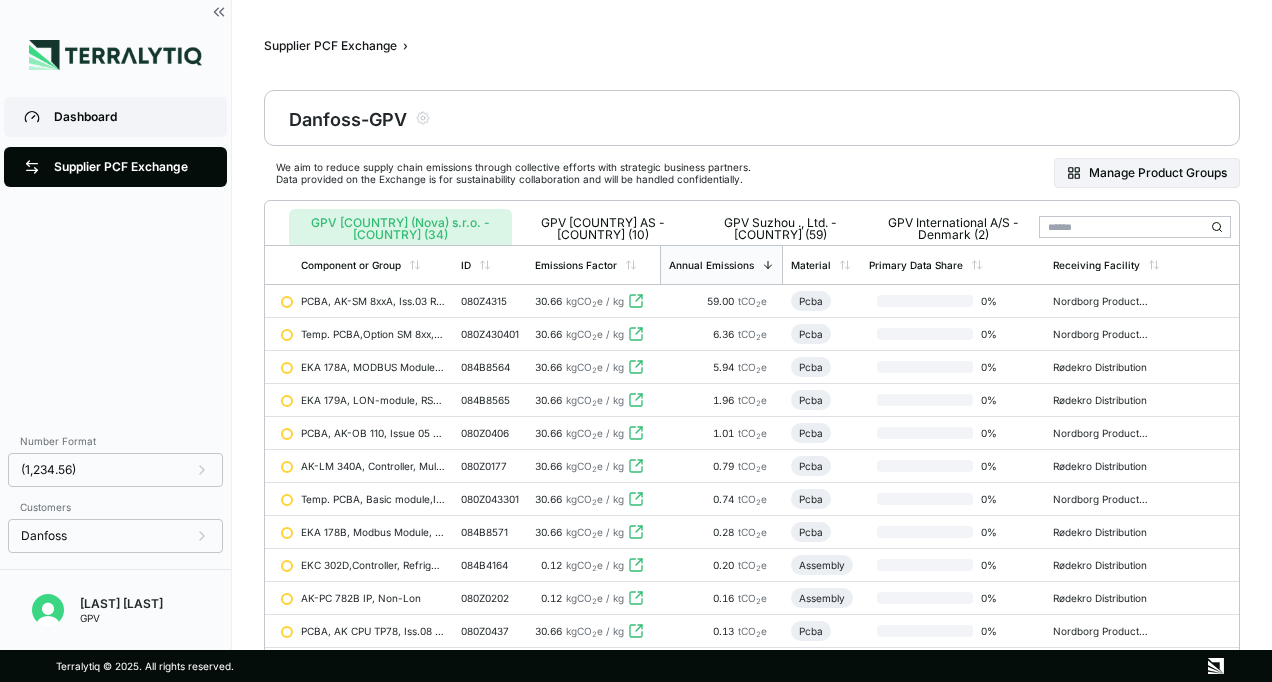 click on "Dashboard" at bounding box center (115, 117) 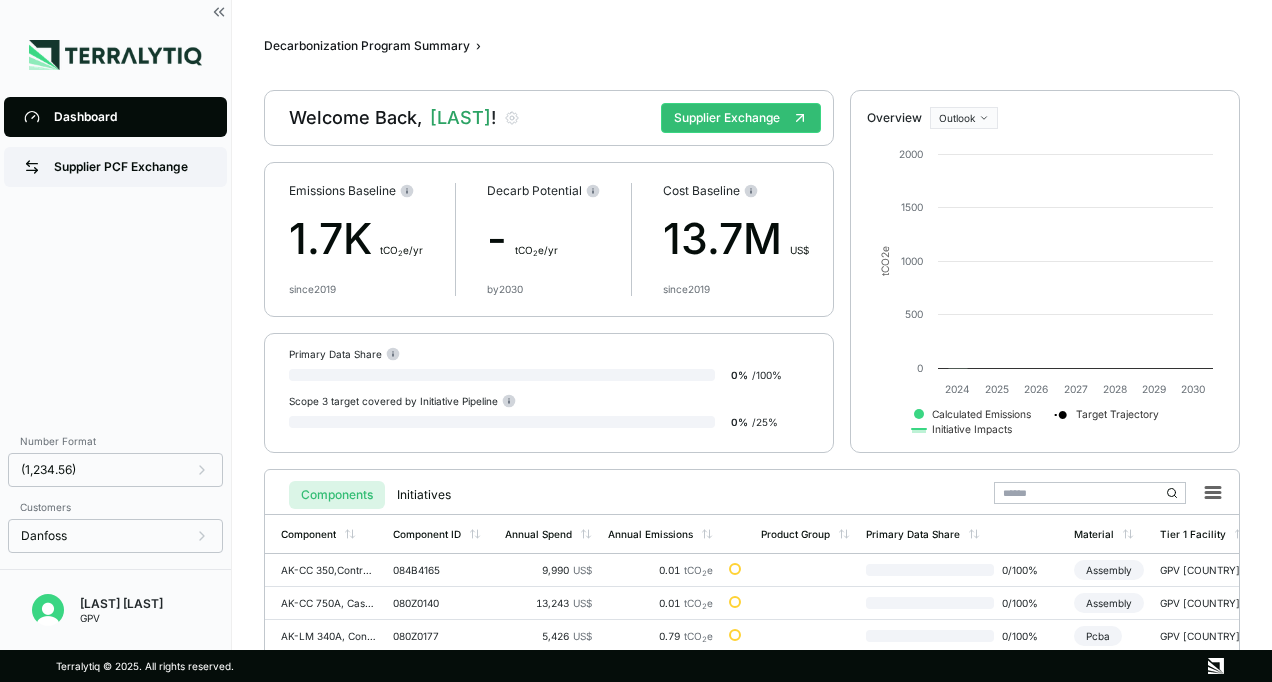 click on "Supplier PCF Exchange" at bounding box center (115, 167) 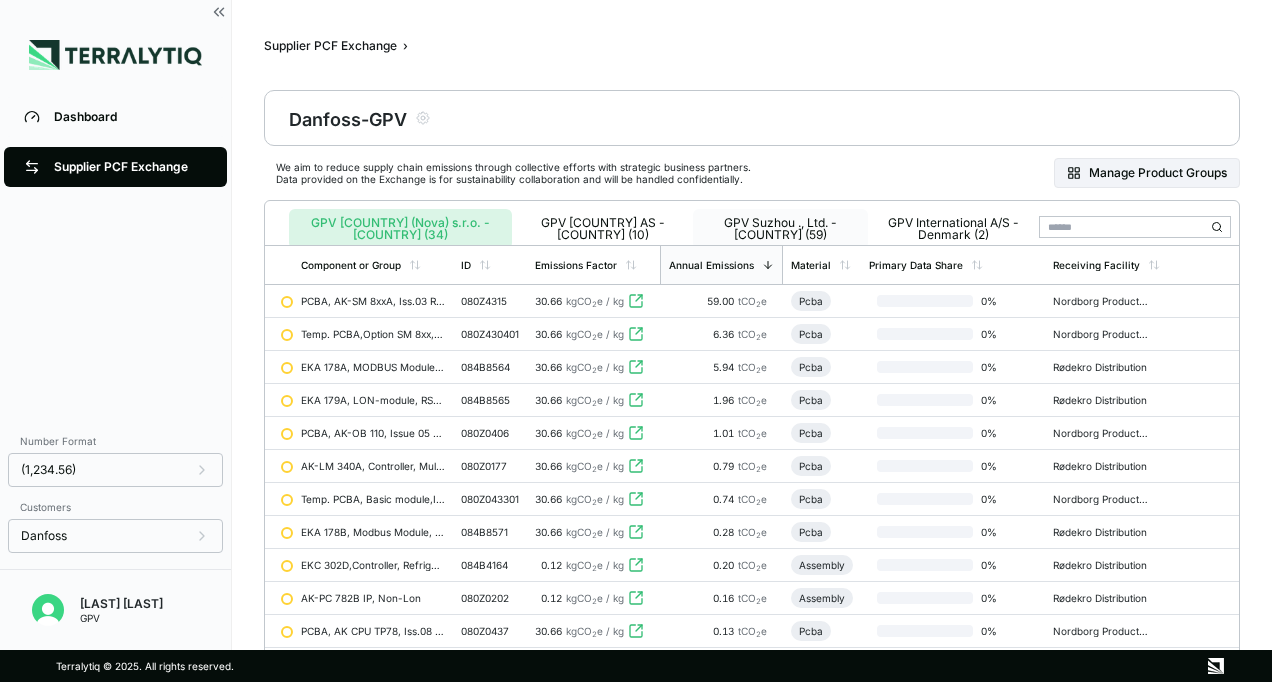 click on "GPV Suzhou ., Ltd. - [COUNTRY] (59)" at bounding box center (780, 229) 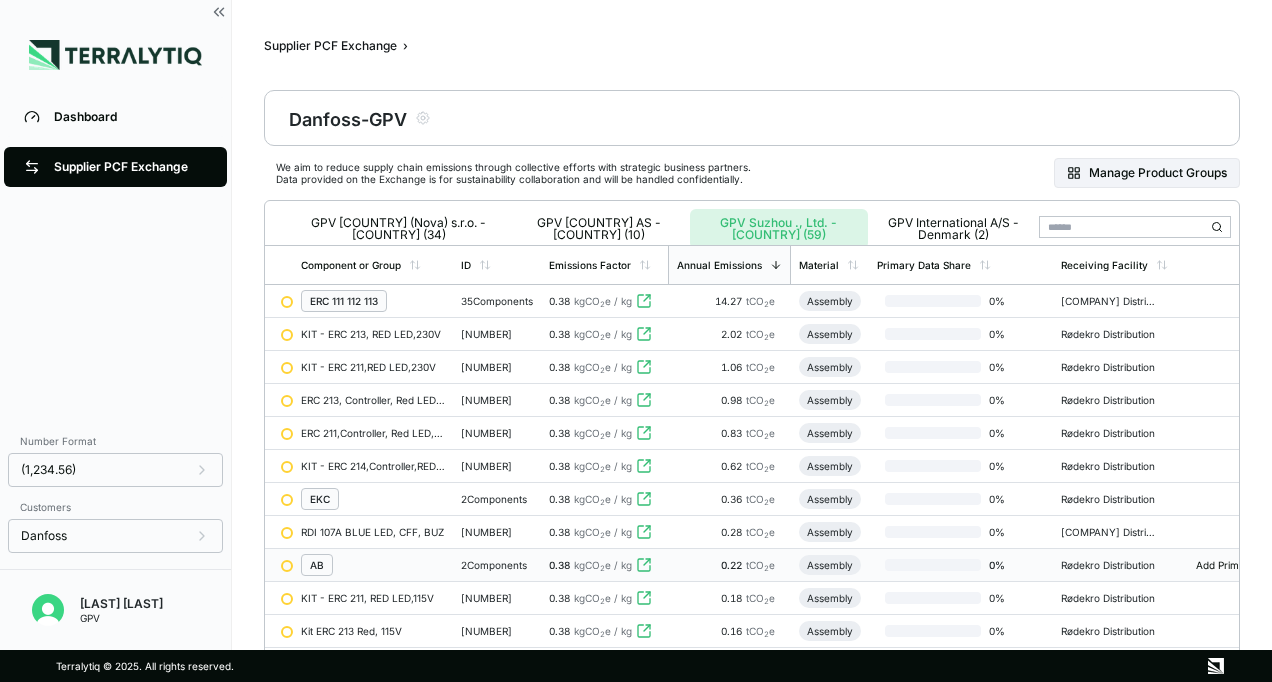 click on "AB" at bounding box center (317, 565) 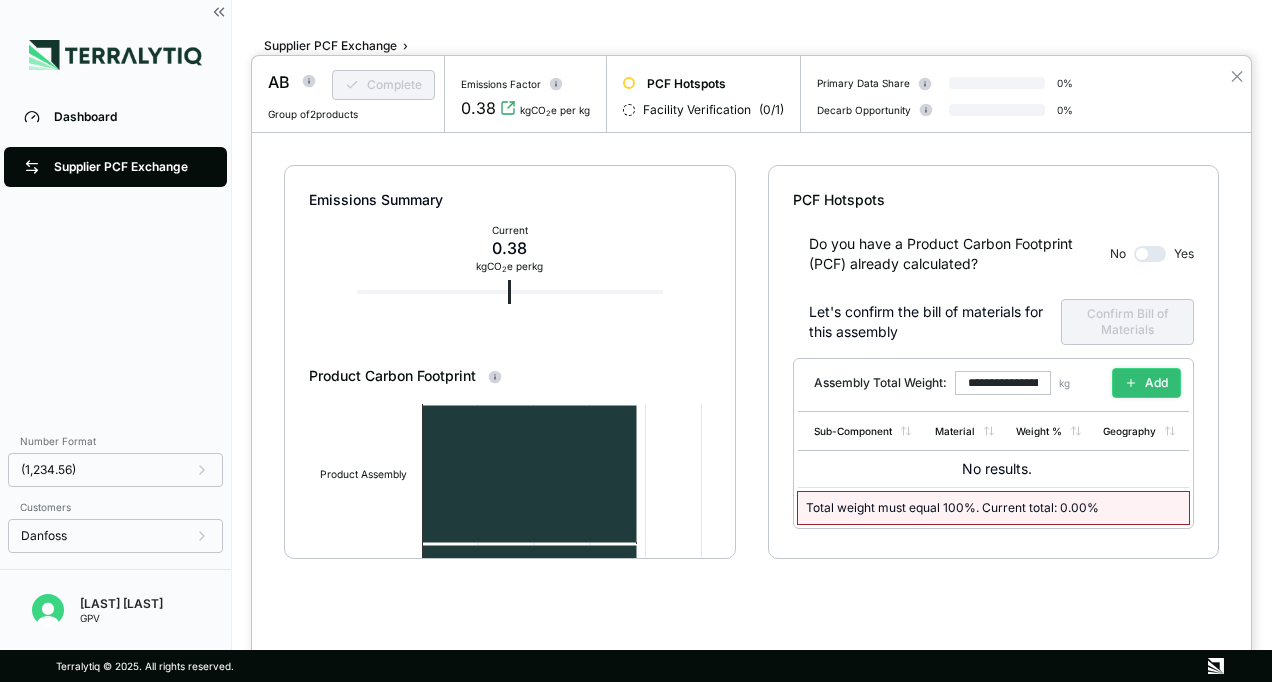 click on "Add" at bounding box center (1146, 383) 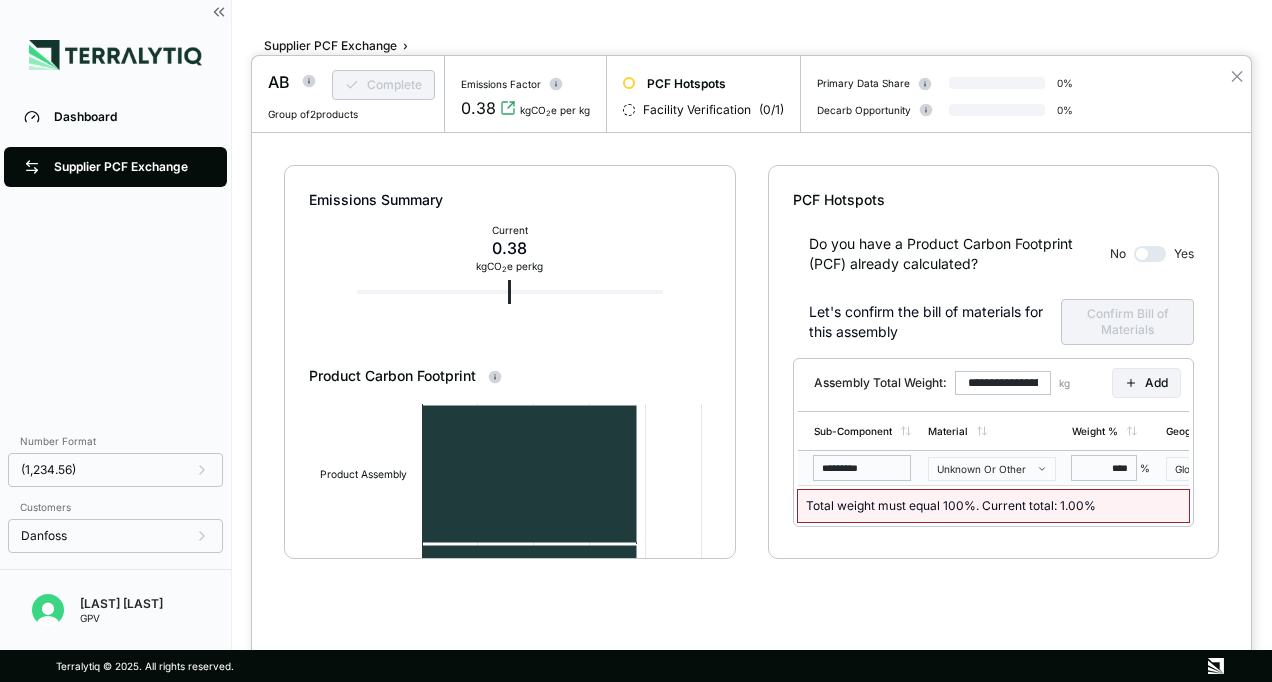 click on "****" at bounding box center (1104, 468) 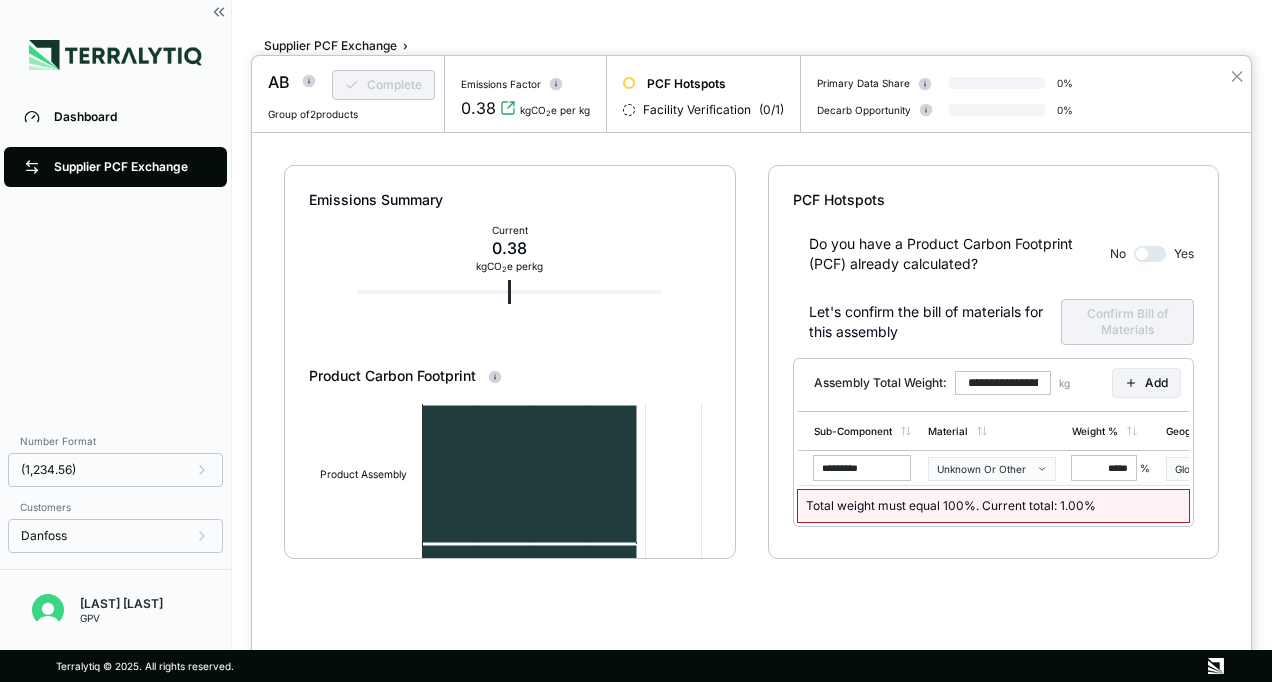 type on "******" 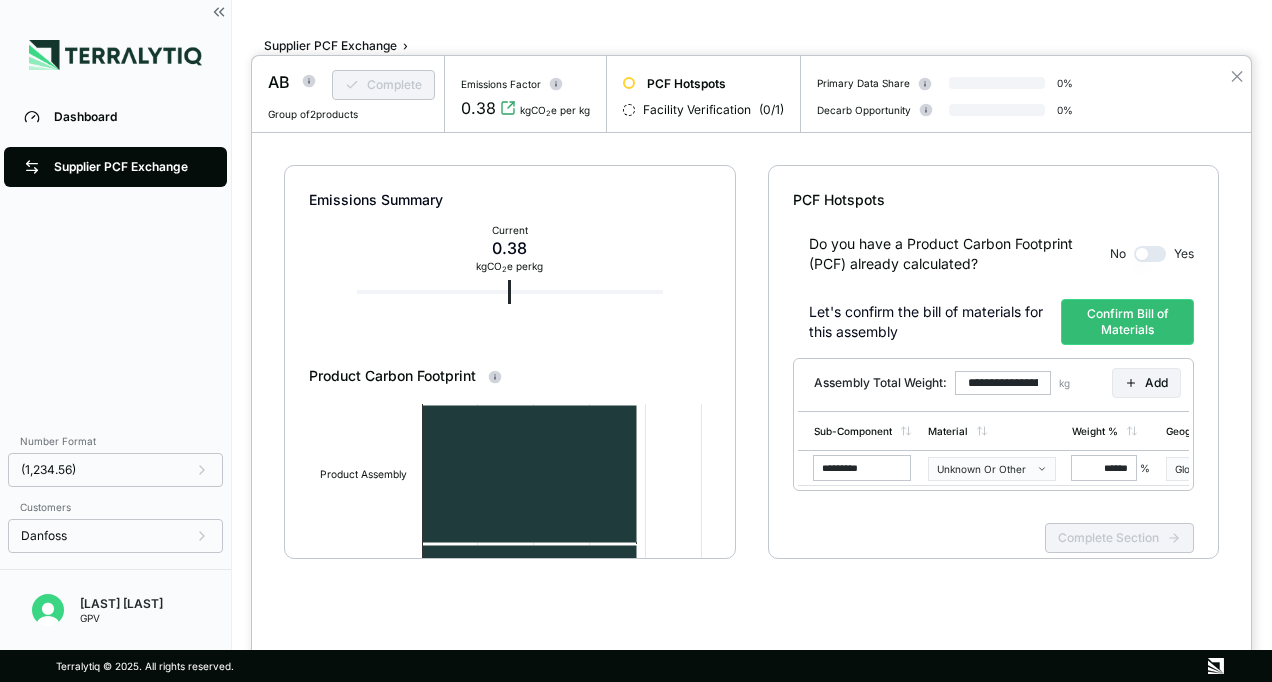 click on "**********" at bounding box center [751, 391] 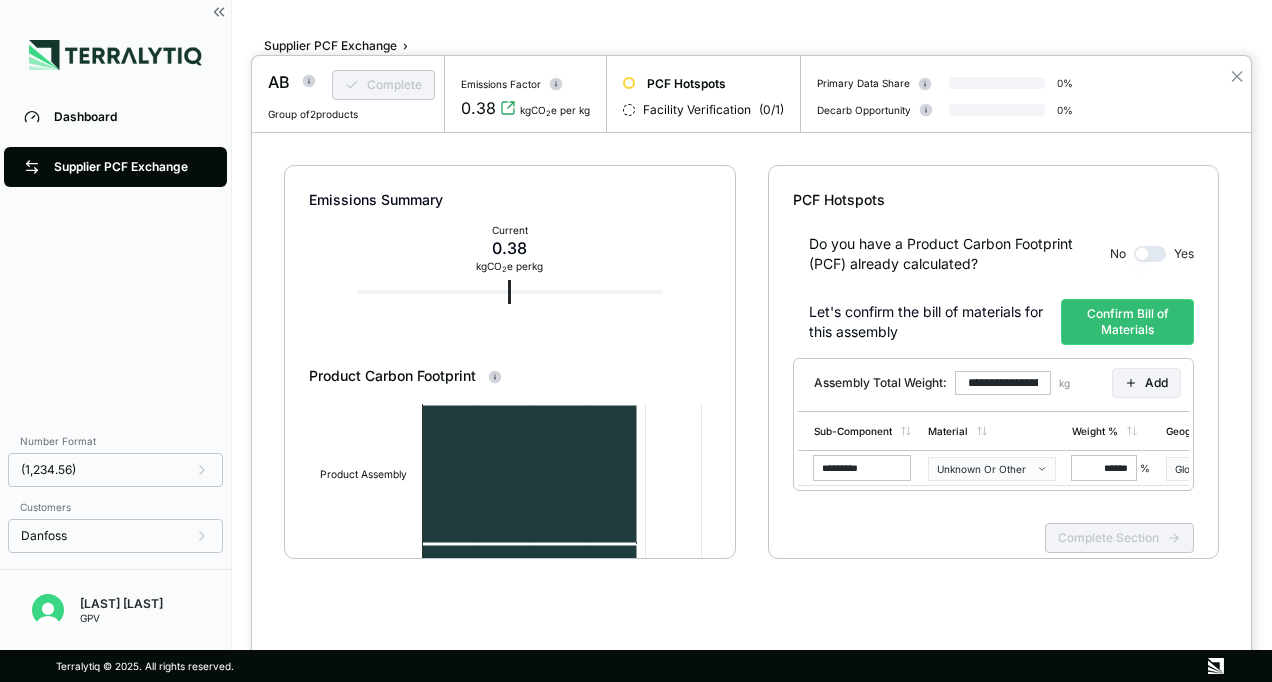 scroll, scrollTop: 0, scrollLeft: 66, axis: horizontal 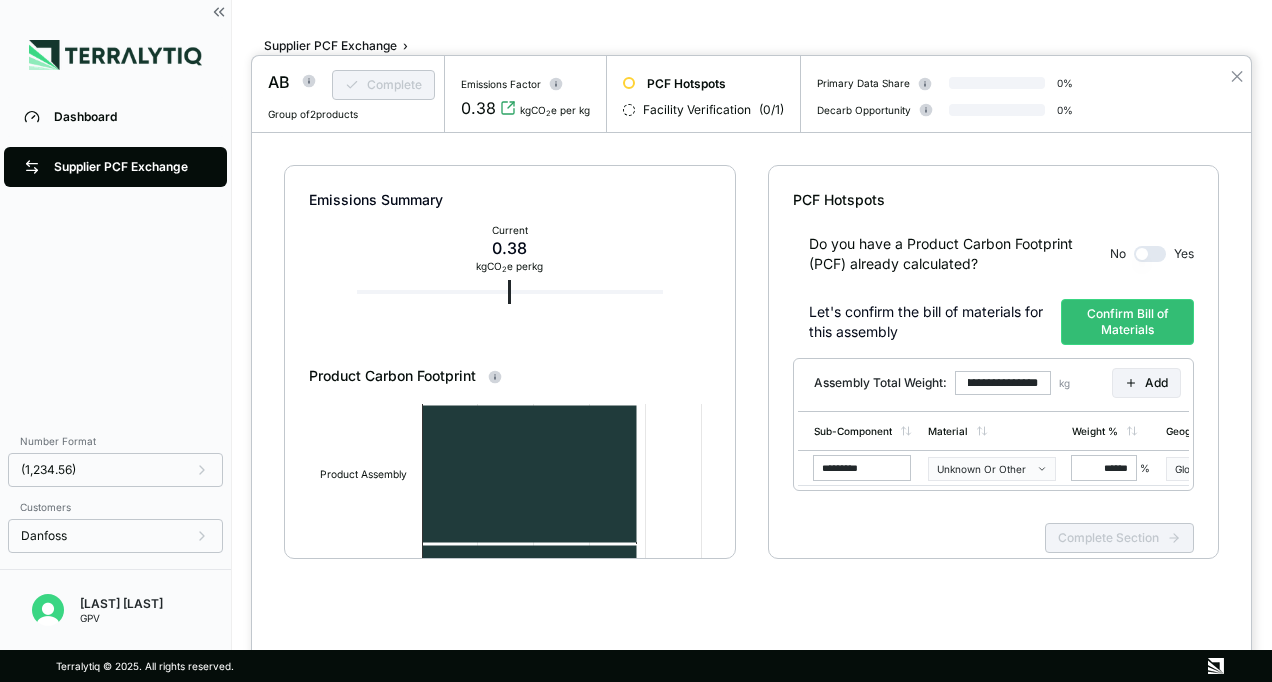 drag, startPoint x: 980, startPoint y: 382, endPoint x: 1075, endPoint y: 384, distance: 95.02105 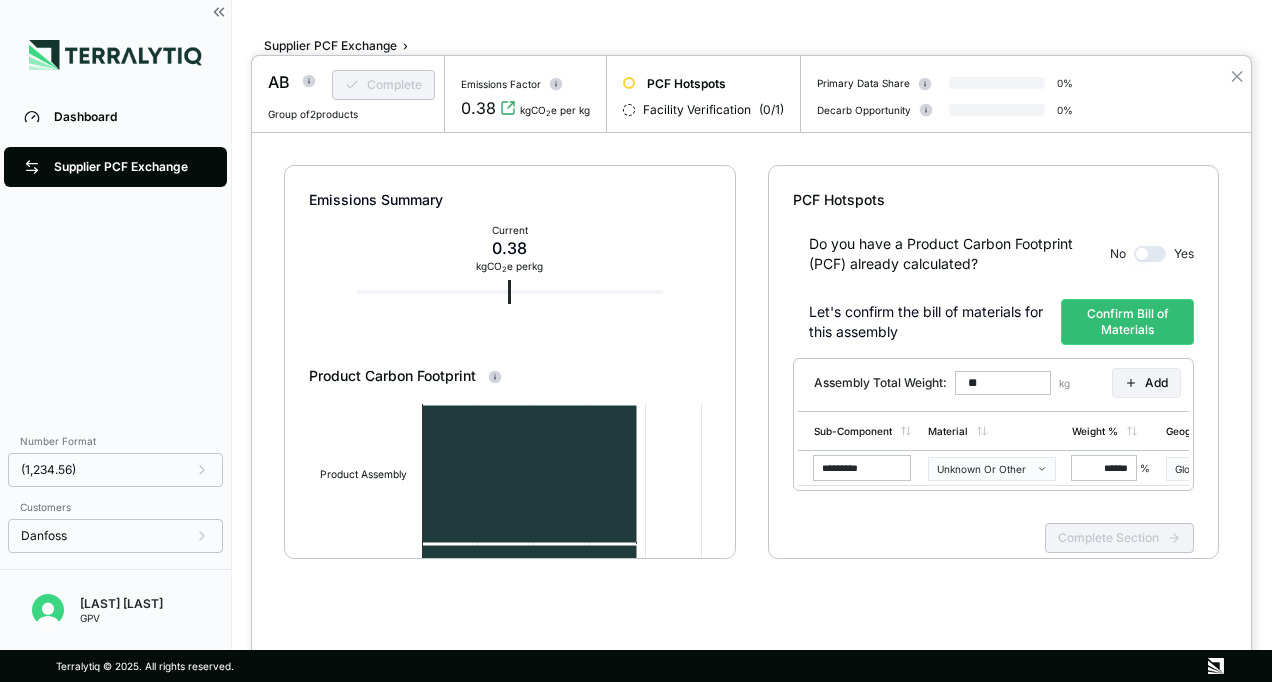 scroll, scrollTop: 0, scrollLeft: 0, axis: both 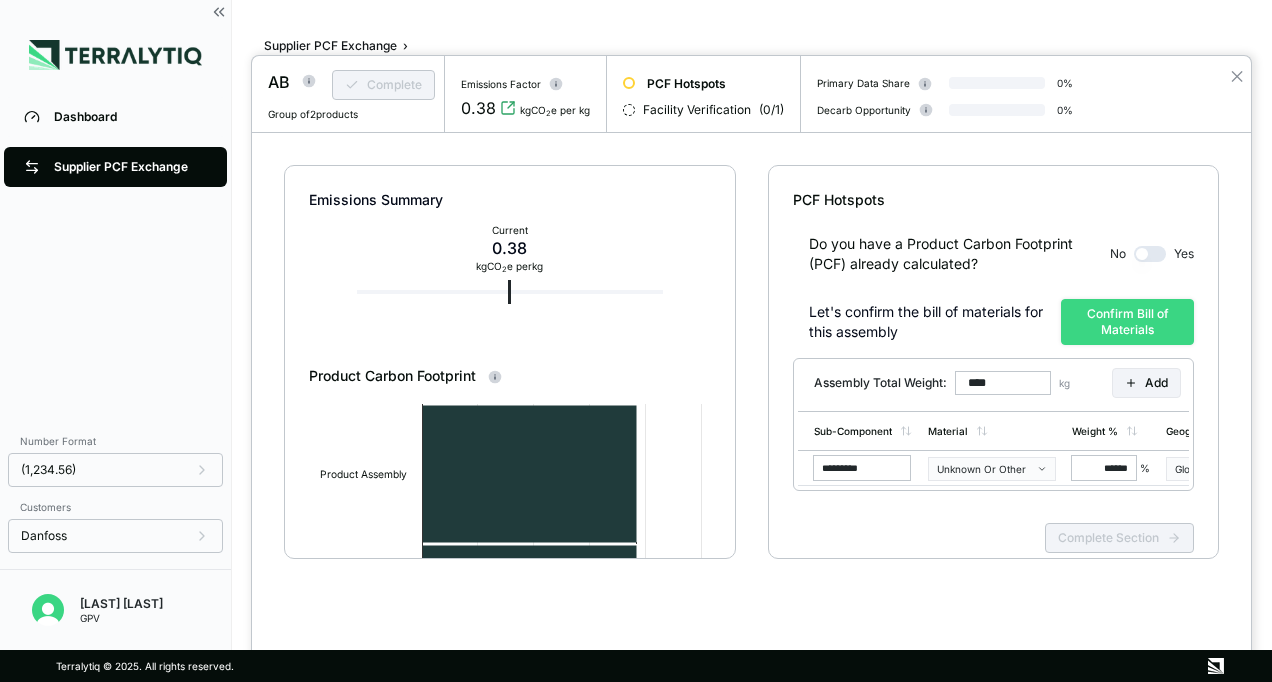 click on "Confirm Bill of Materials" at bounding box center (1127, 322) 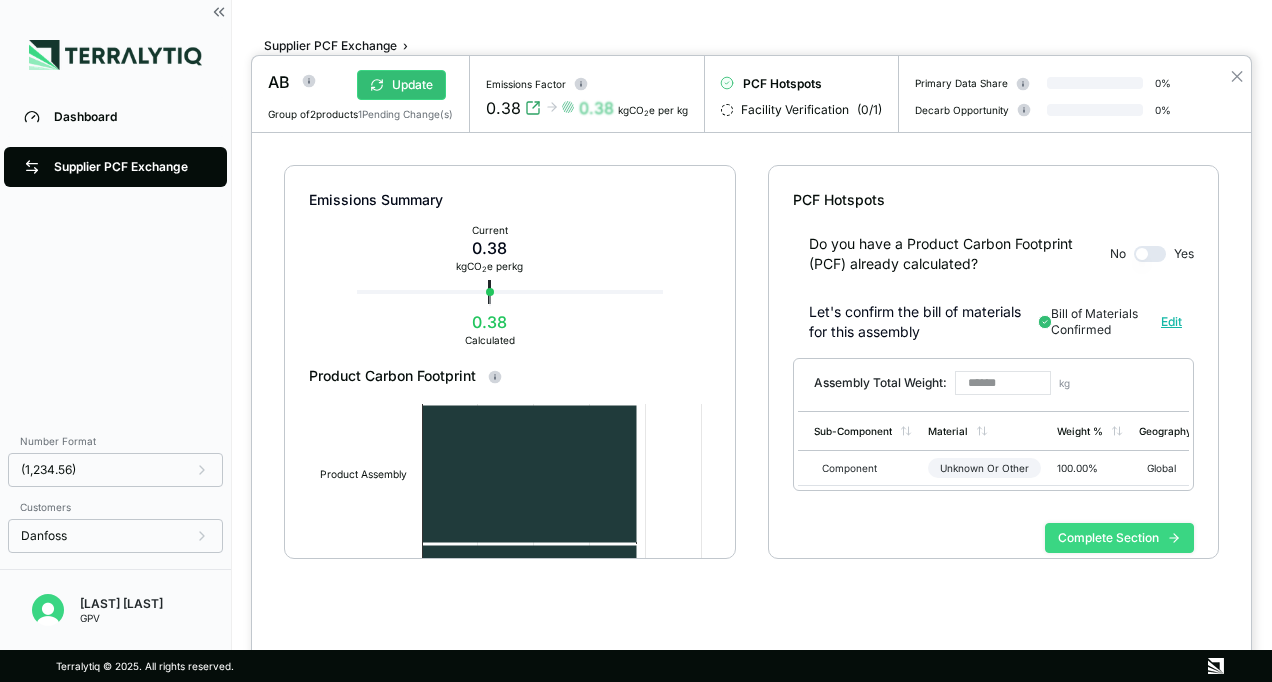 click on "Complete Section" at bounding box center [1119, 538] 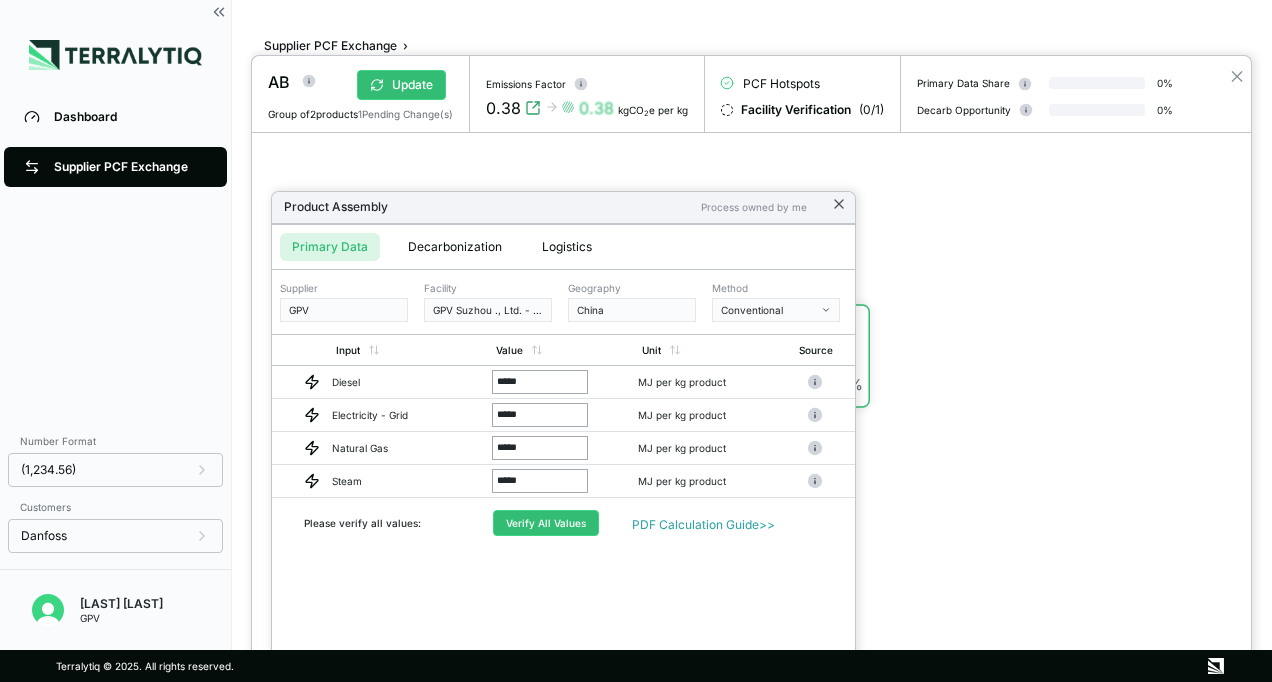 click 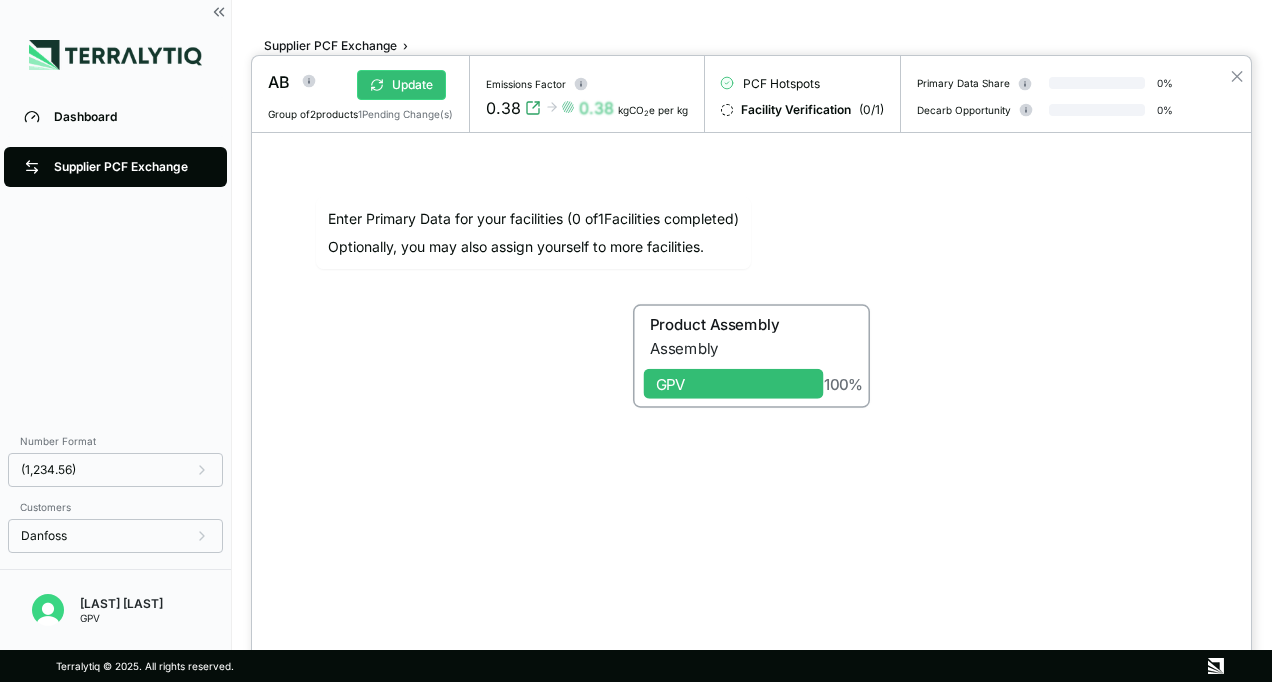 click at bounding box center (636, 341) 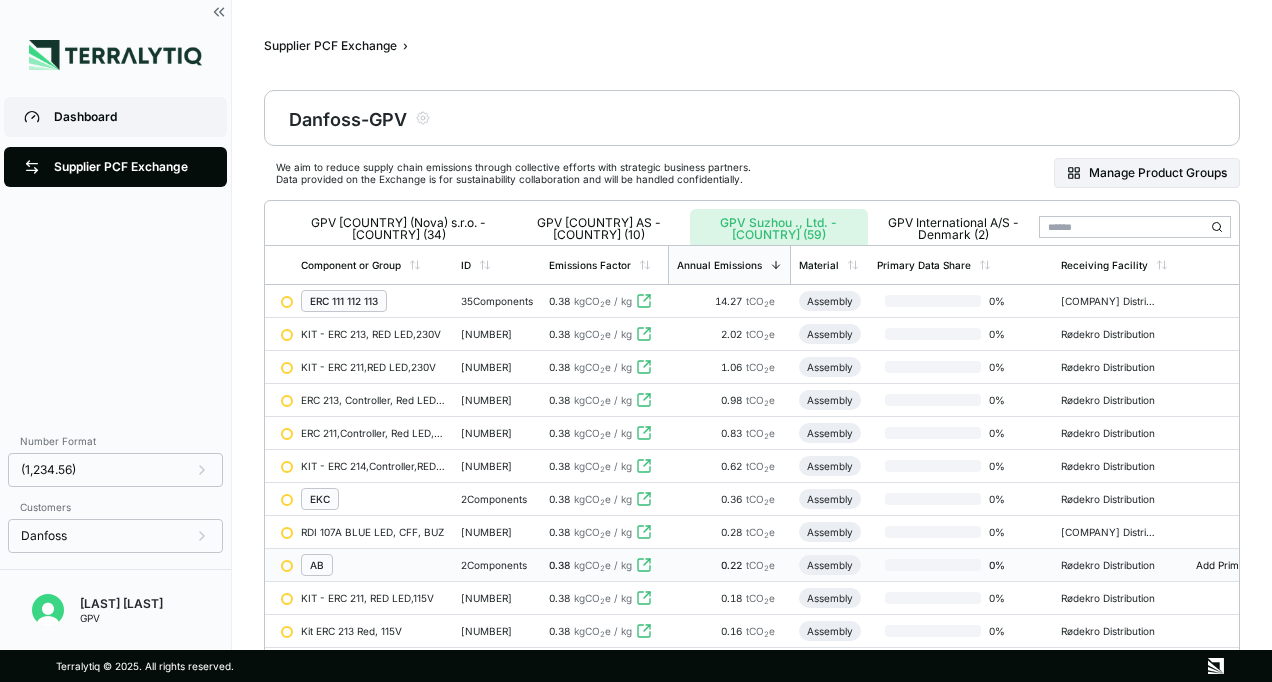 click on "Dashboard" at bounding box center (130, 117) 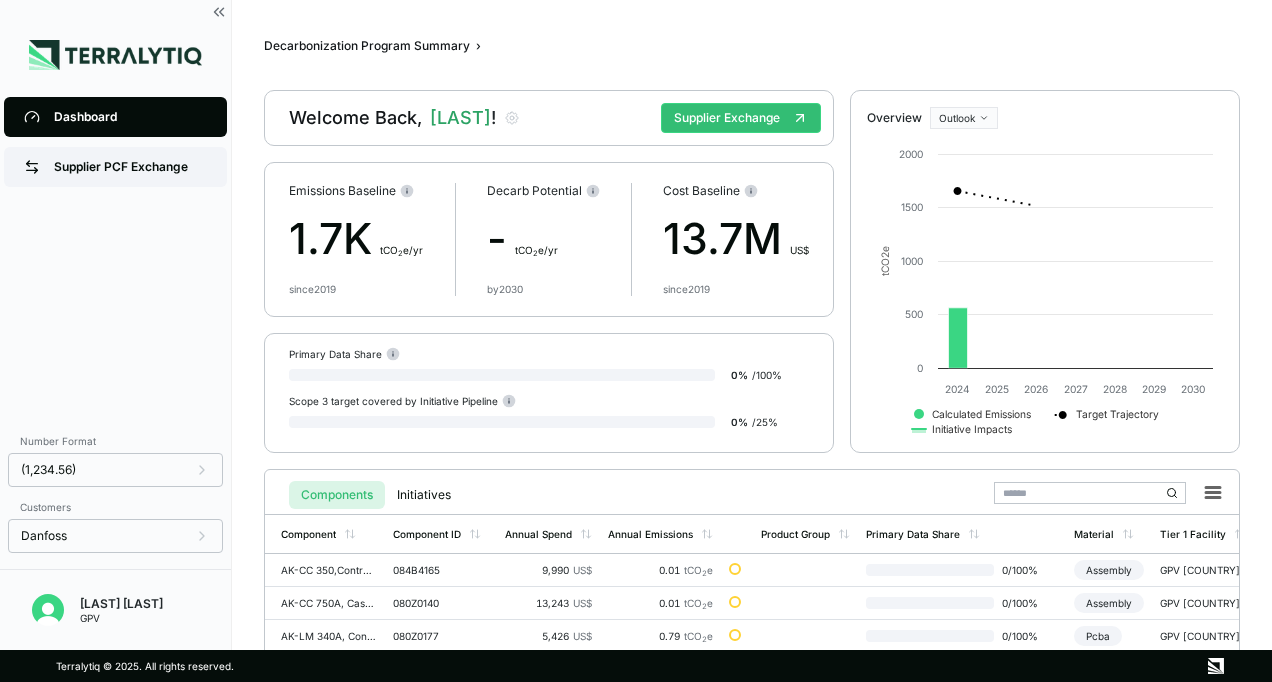 click on "Supplier PCF Exchange" at bounding box center [130, 167] 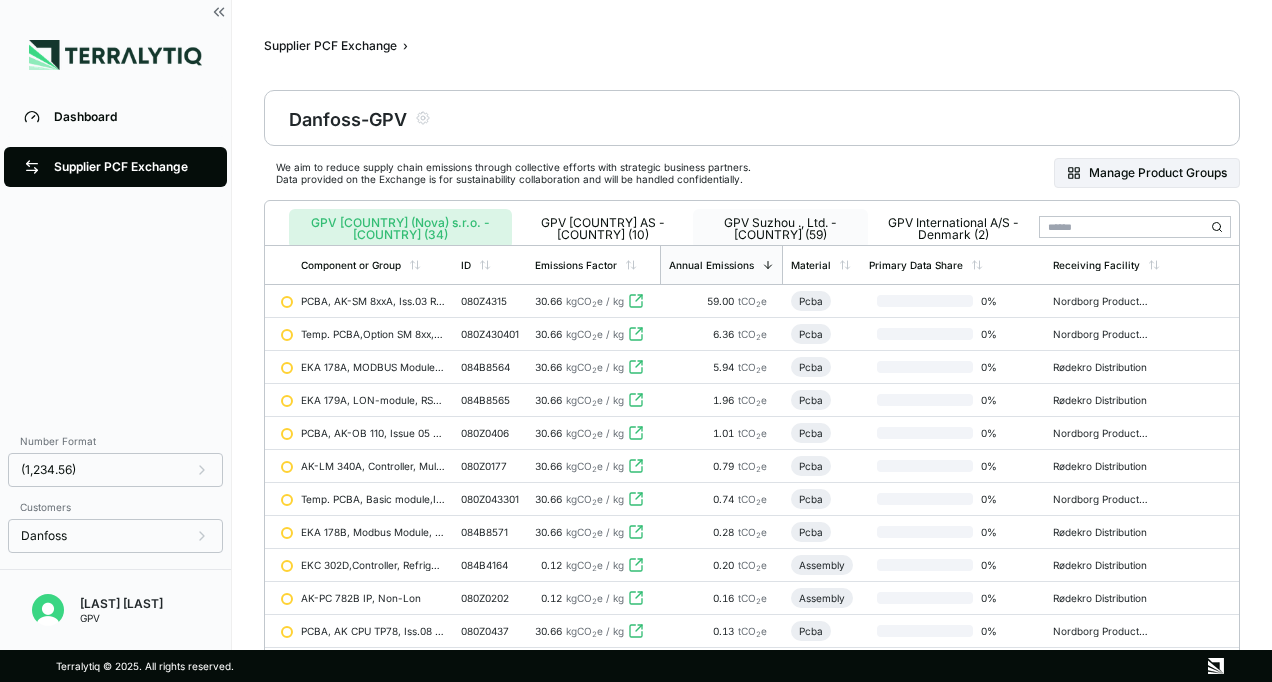 click on "GPV Suzhou ., Ltd. - [COUNTRY] (59)" at bounding box center (780, 229) 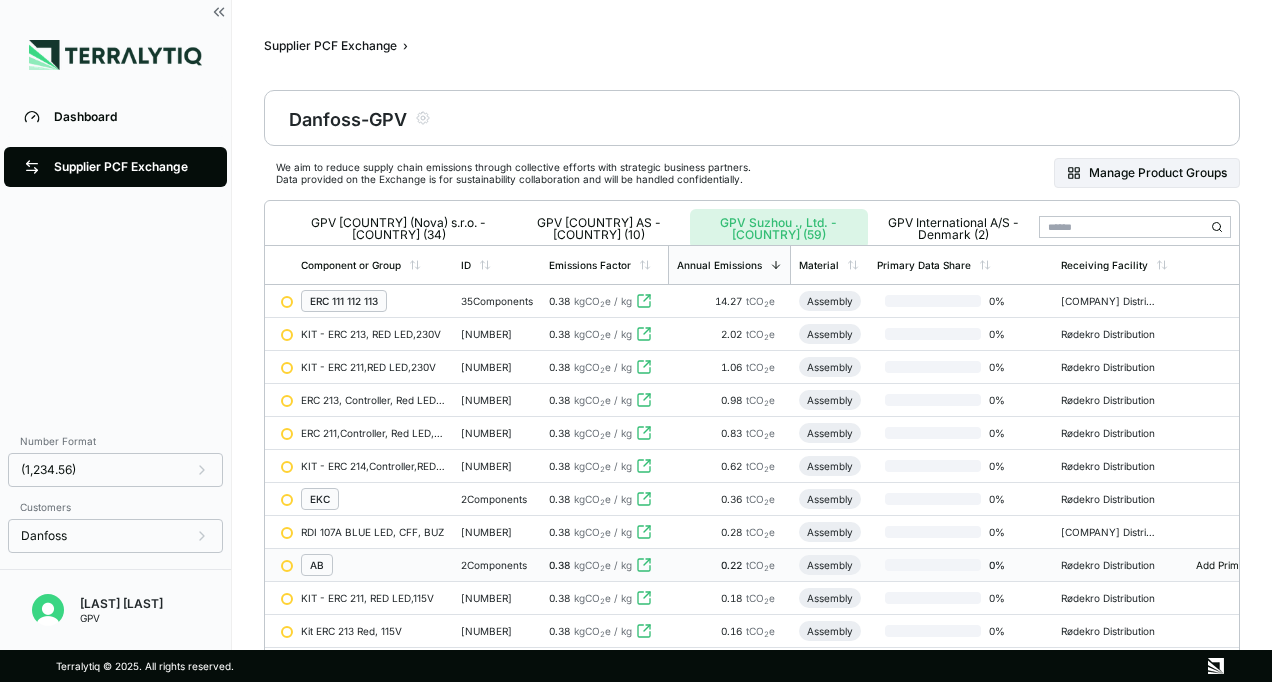 click on "AB" at bounding box center (317, 565) 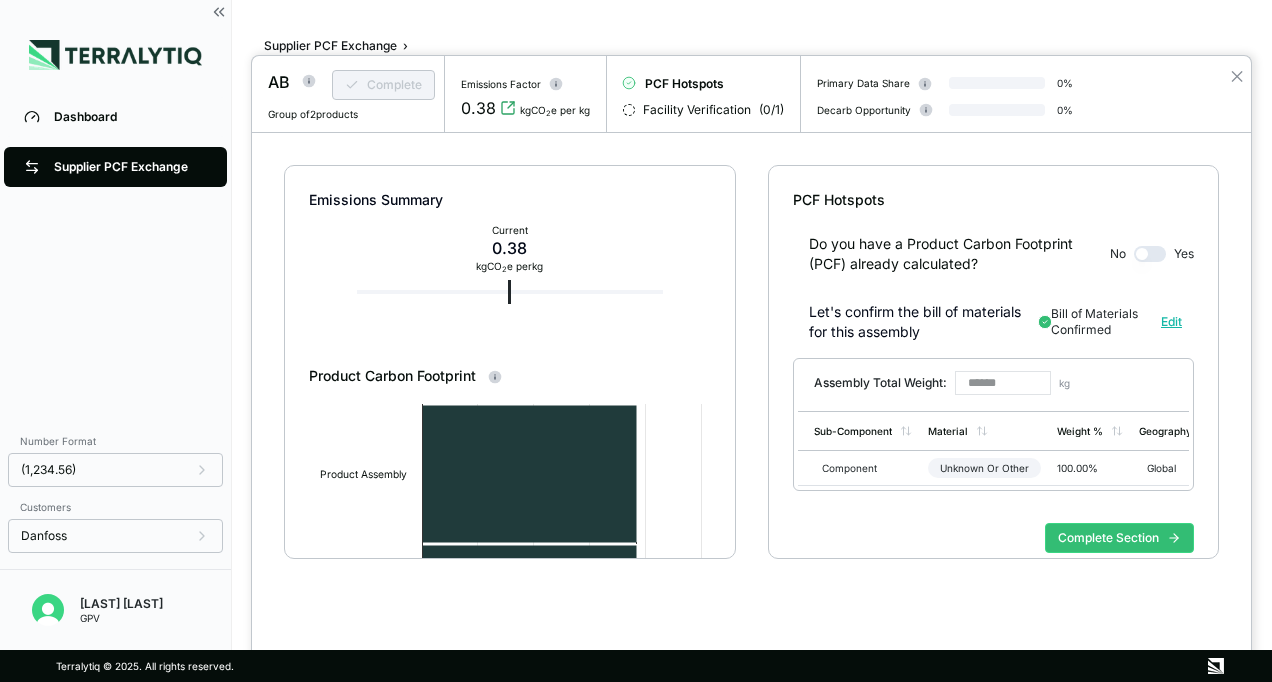click at bounding box center (636, 341) 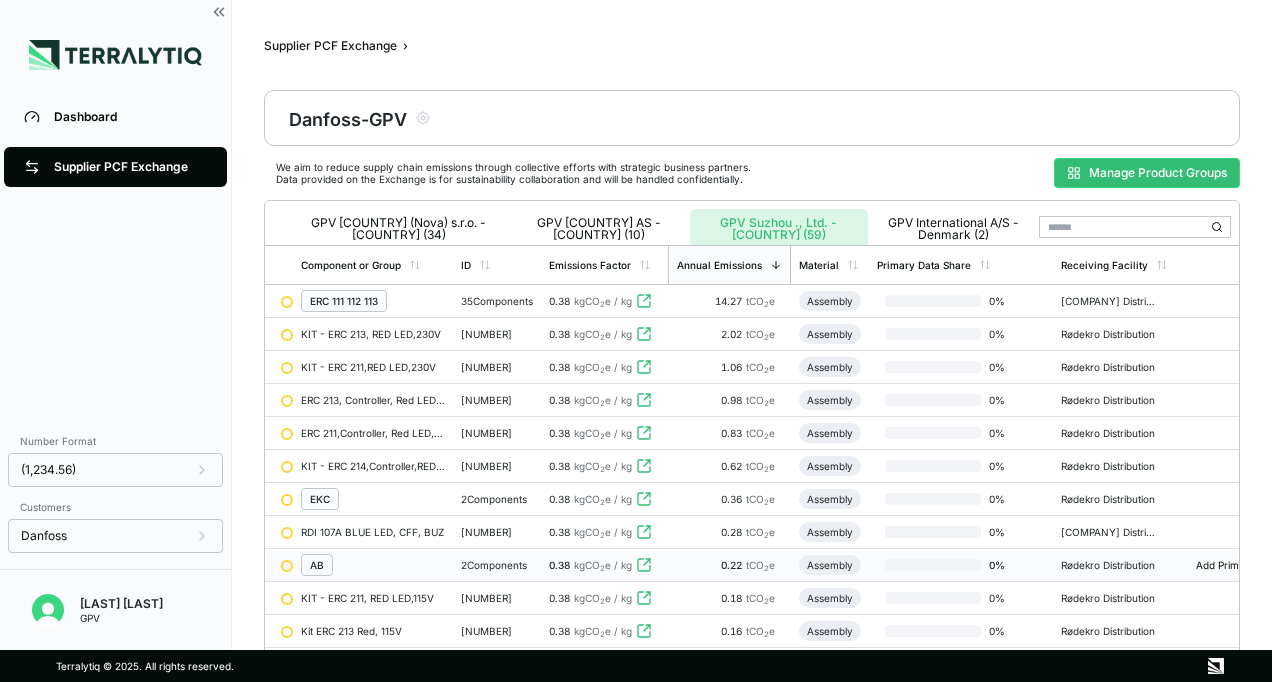 click 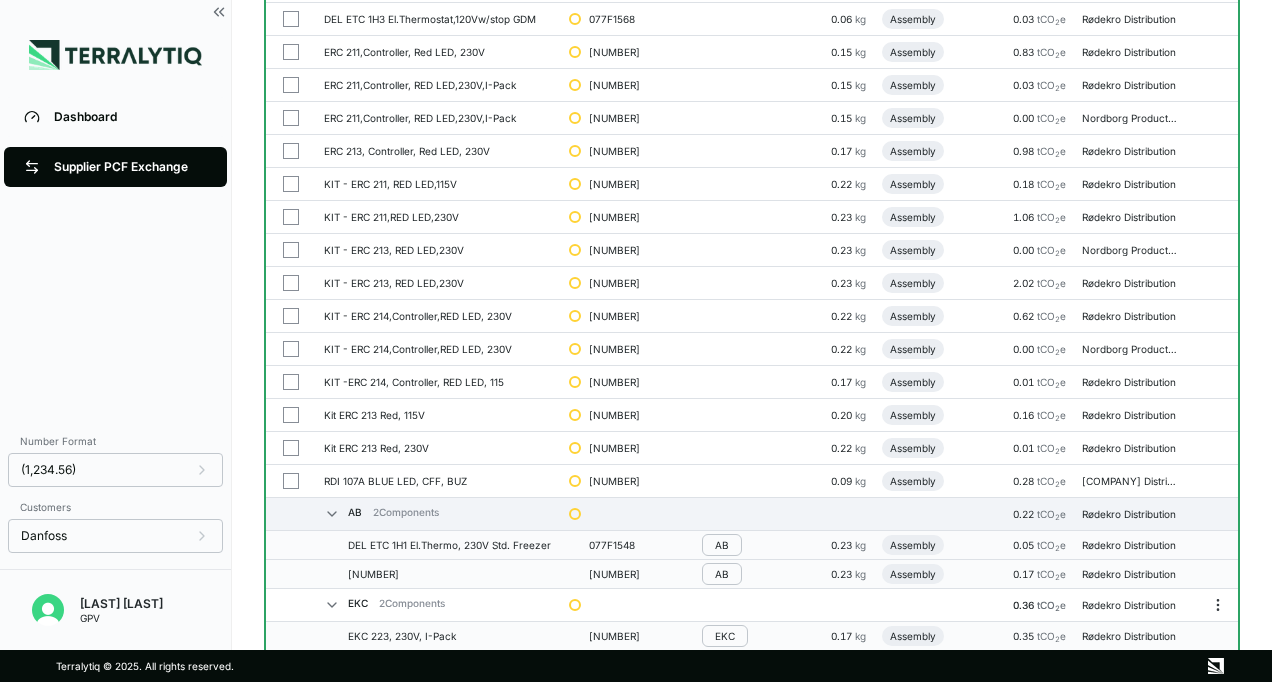 scroll, scrollTop: 0, scrollLeft: 0, axis: both 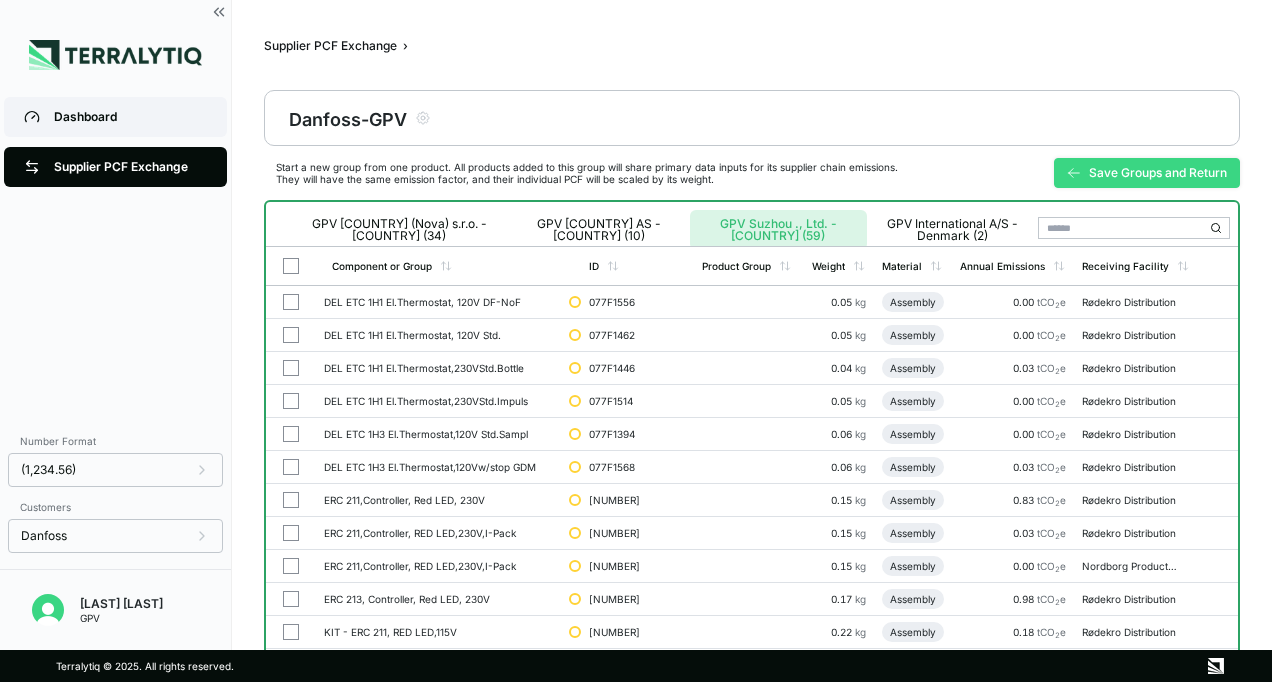 click on "Dashboard" at bounding box center (130, 117) 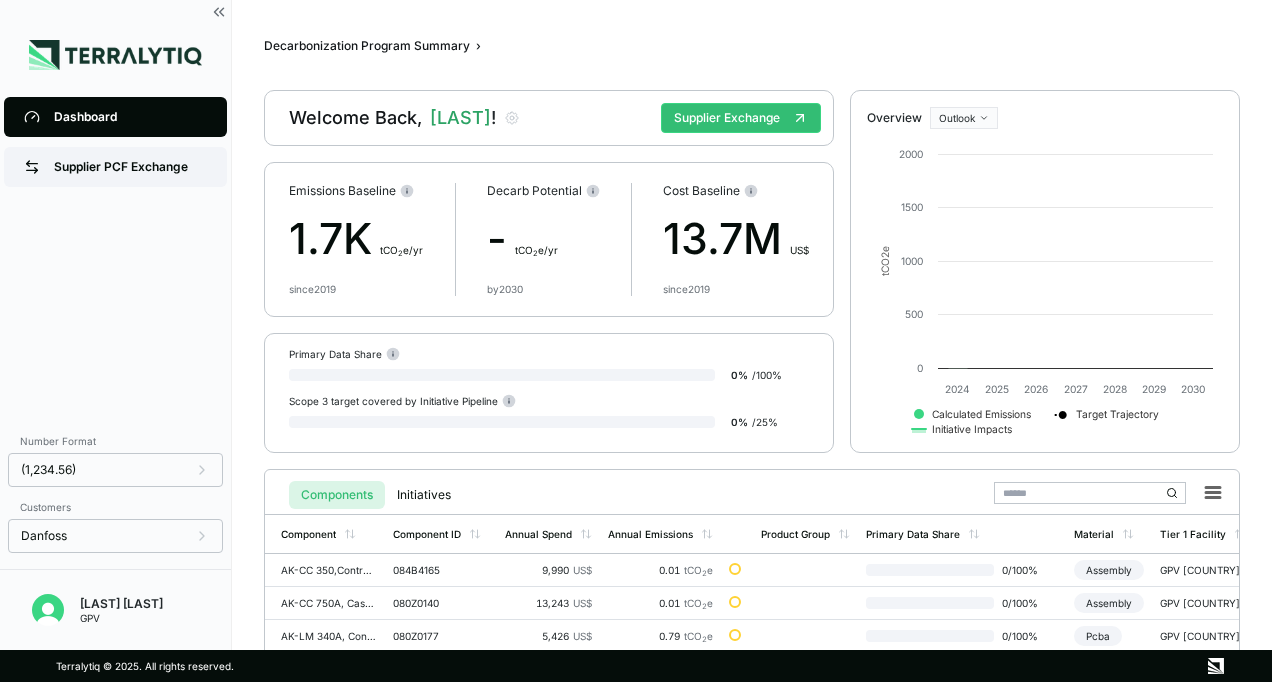 click on "Supplier PCF Exchange" at bounding box center (115, 167) 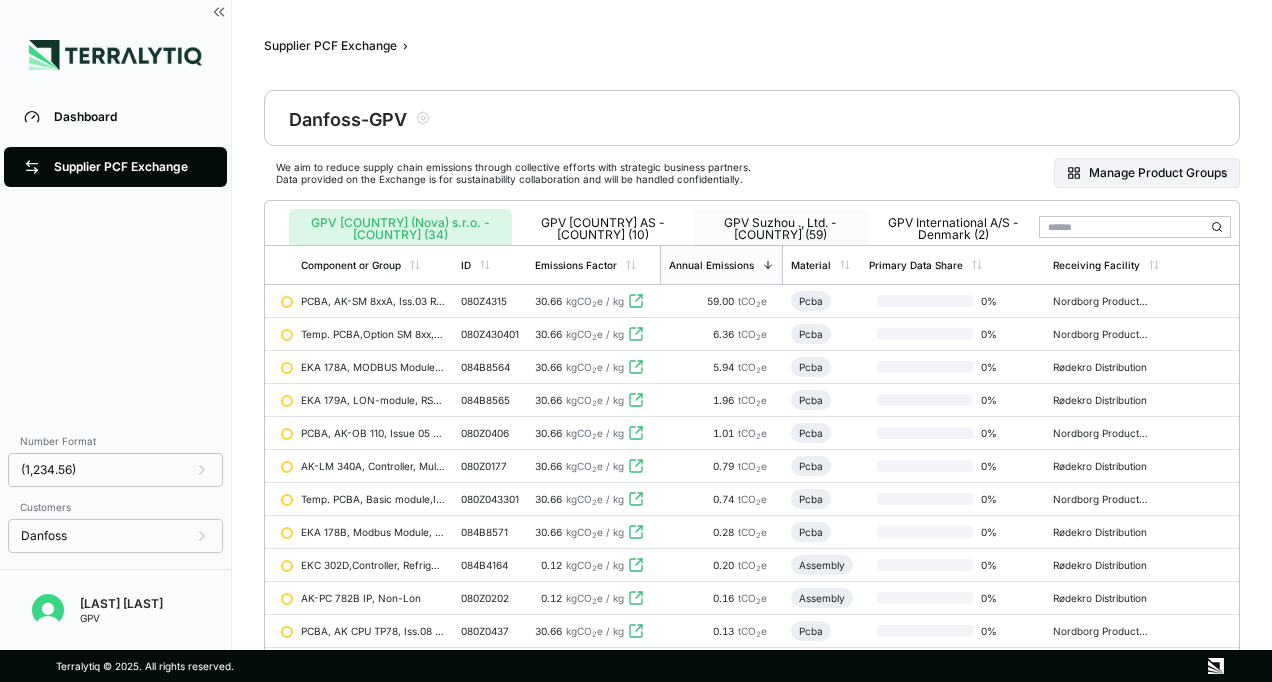 click on "GPV Suzhou ., Ltd. - [COUNTRY] (59)" at bounding box center (780, 229) 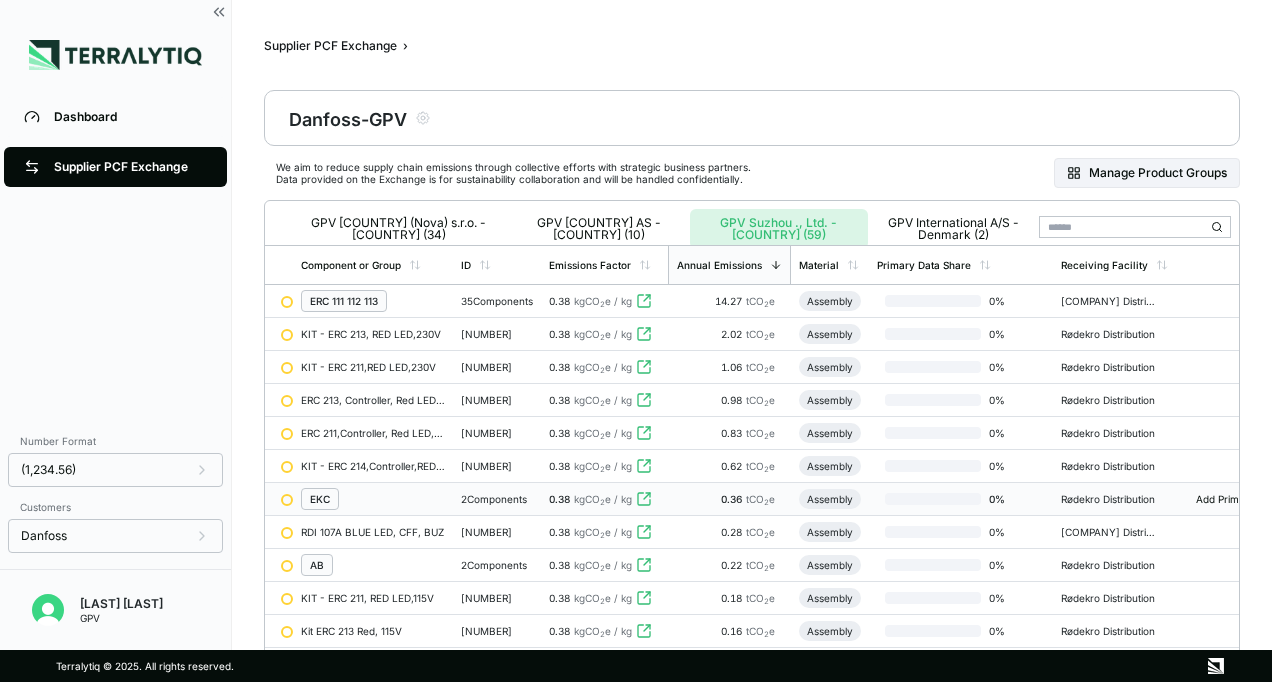scroll, scrollTop: 0, scrollLeft: 0, axis: both 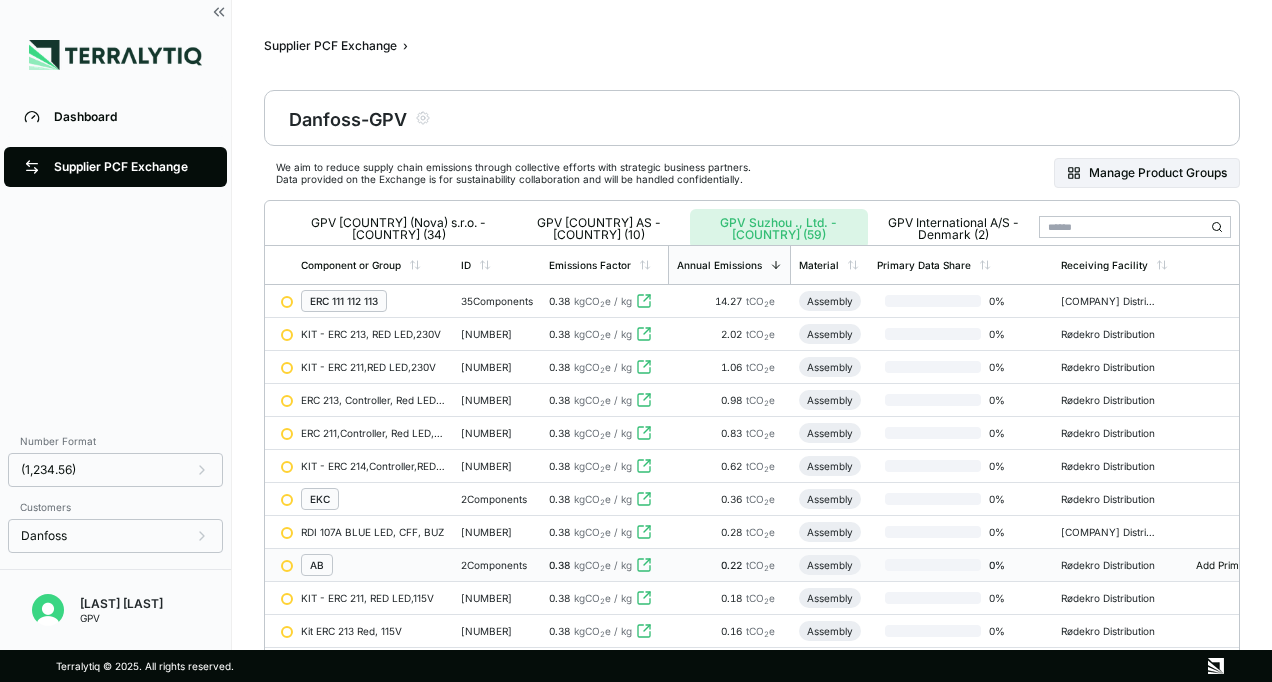 click on "AB" at bounding box center [317, 565] 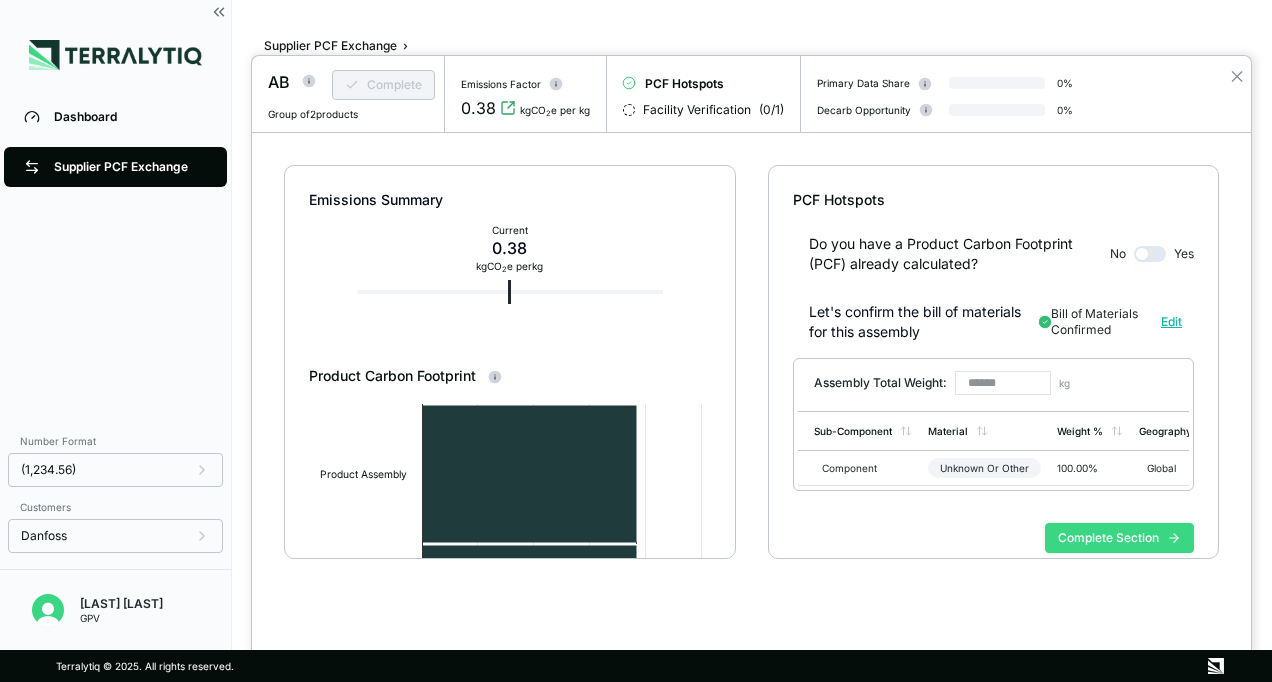 click on "Complete Section" at bounding box center (1119, 538) 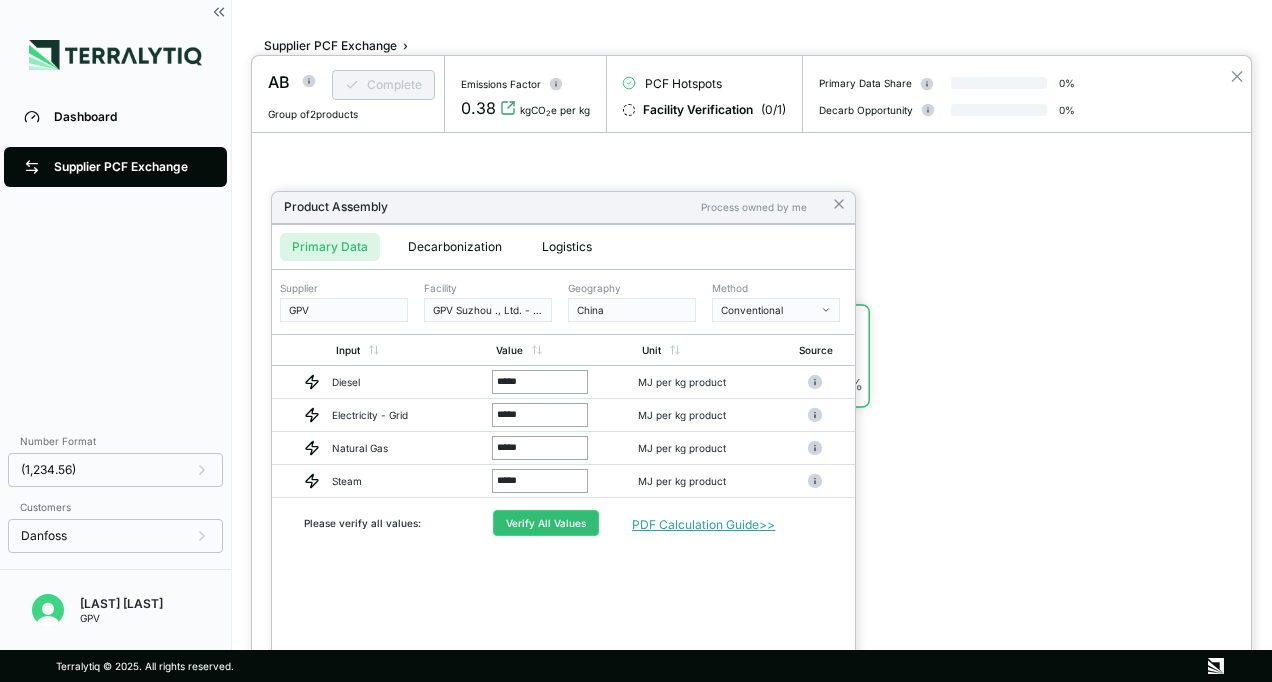 click on "PDF Calculation Guide  >>" at bounding box center (703, 525) 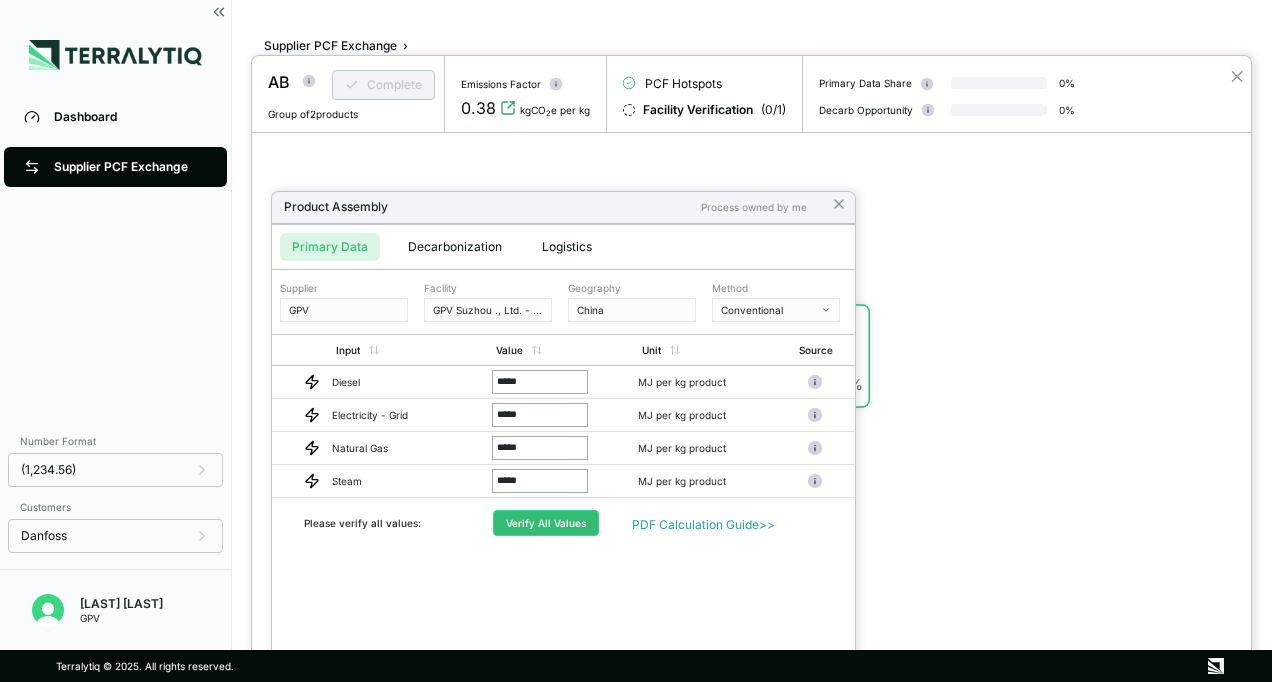 click on "Decarbonization" at bounding box center (455, 247) 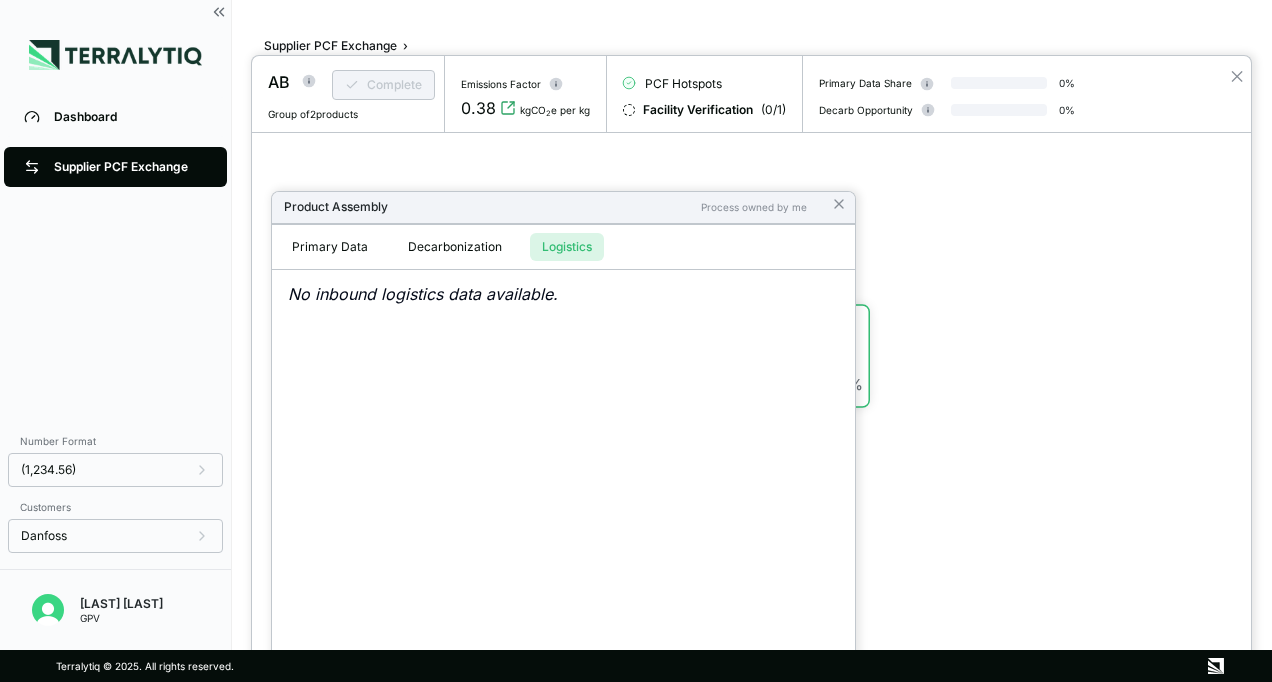 click on "Logistics" at bounding box center (567, 247) 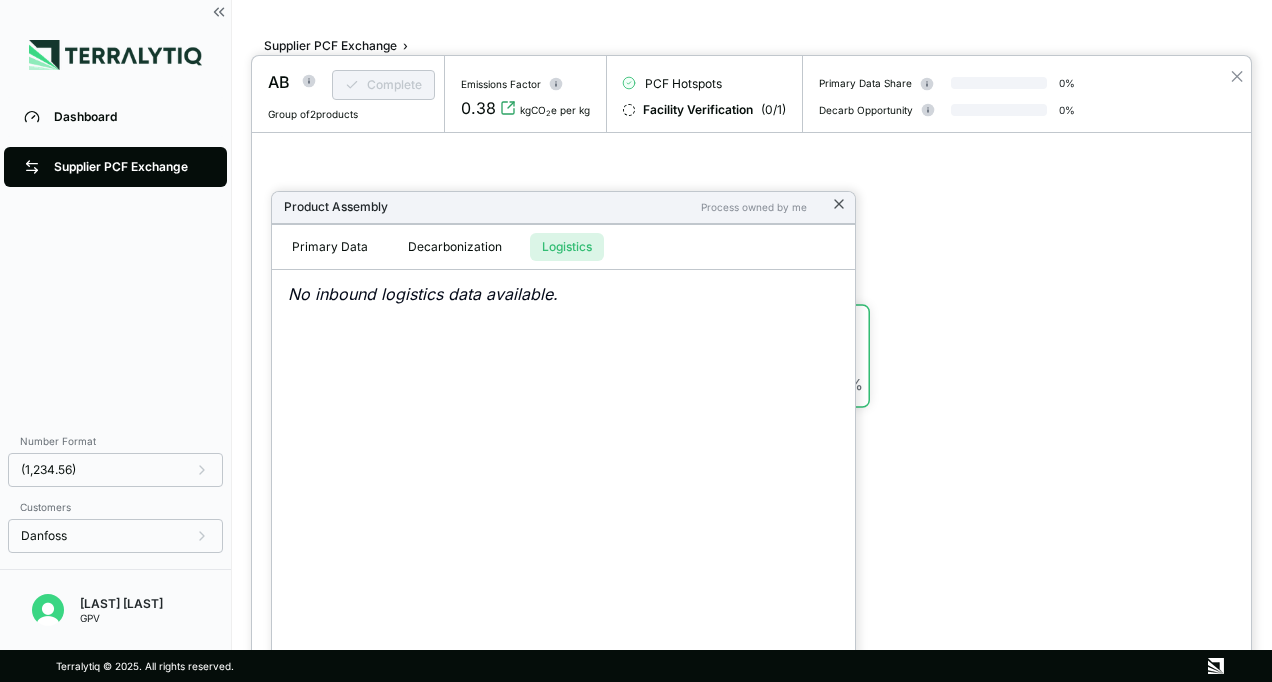 click 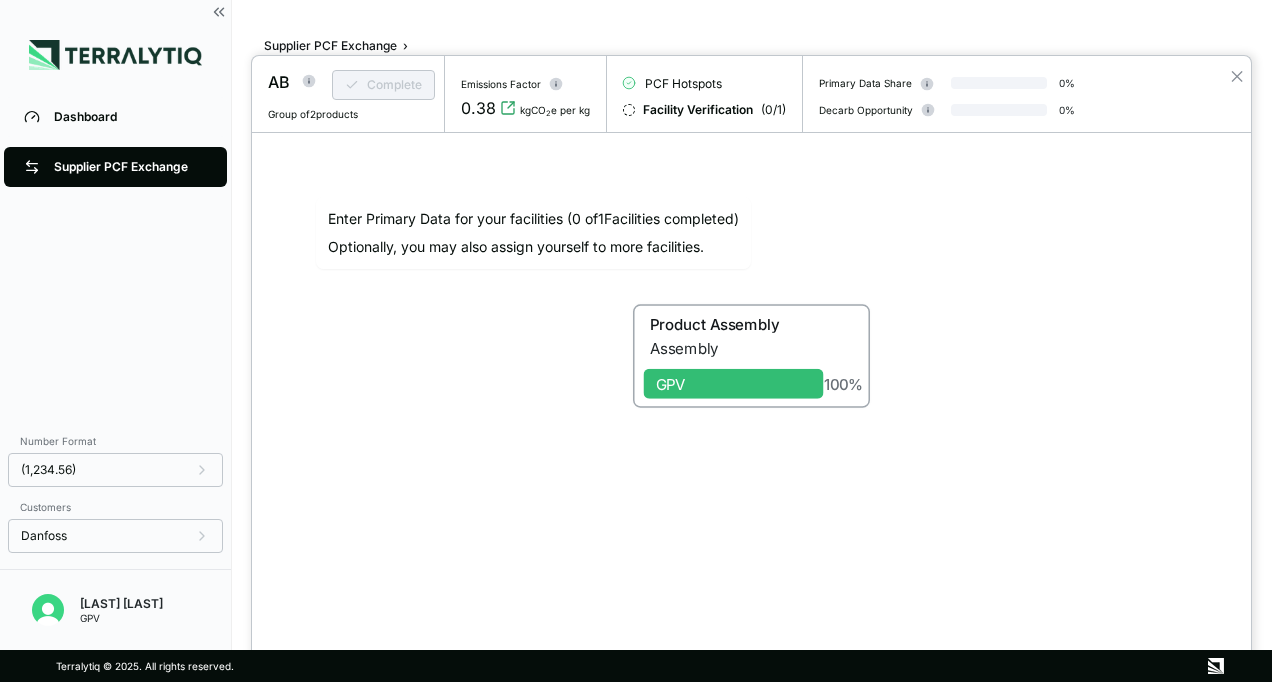 click at bounding box center (636, 341) 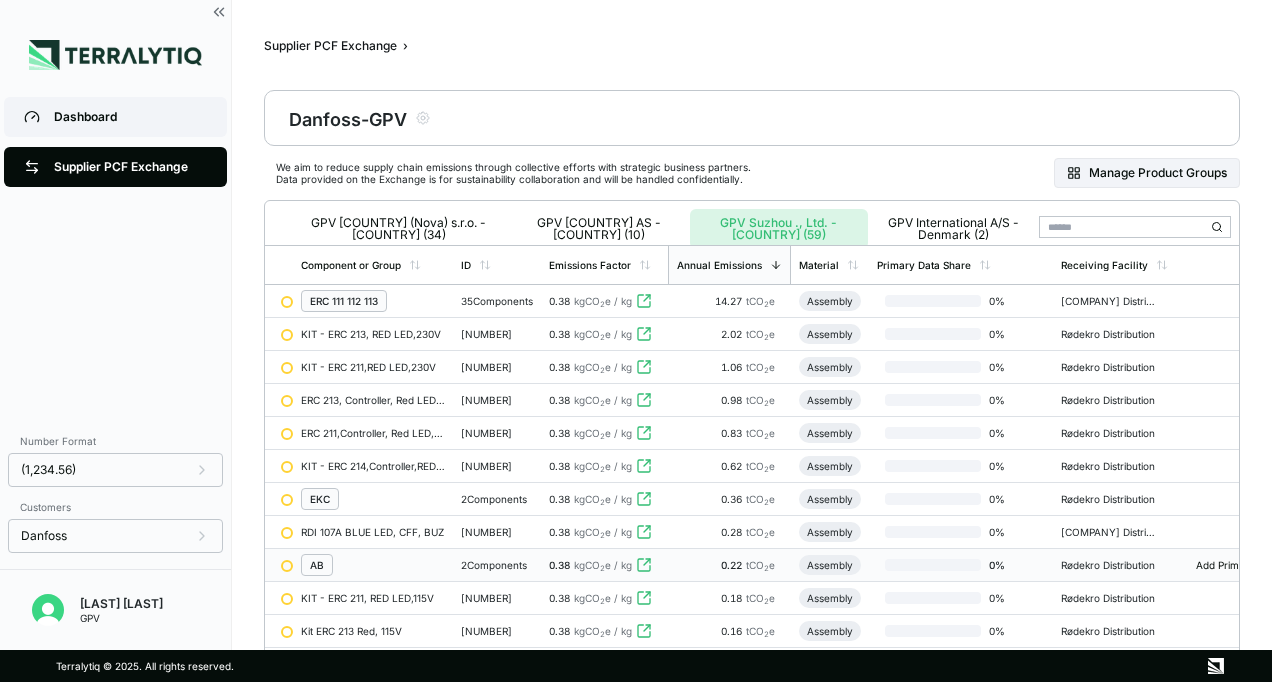 click on "Dashboard" at bounding box center (130, 117) 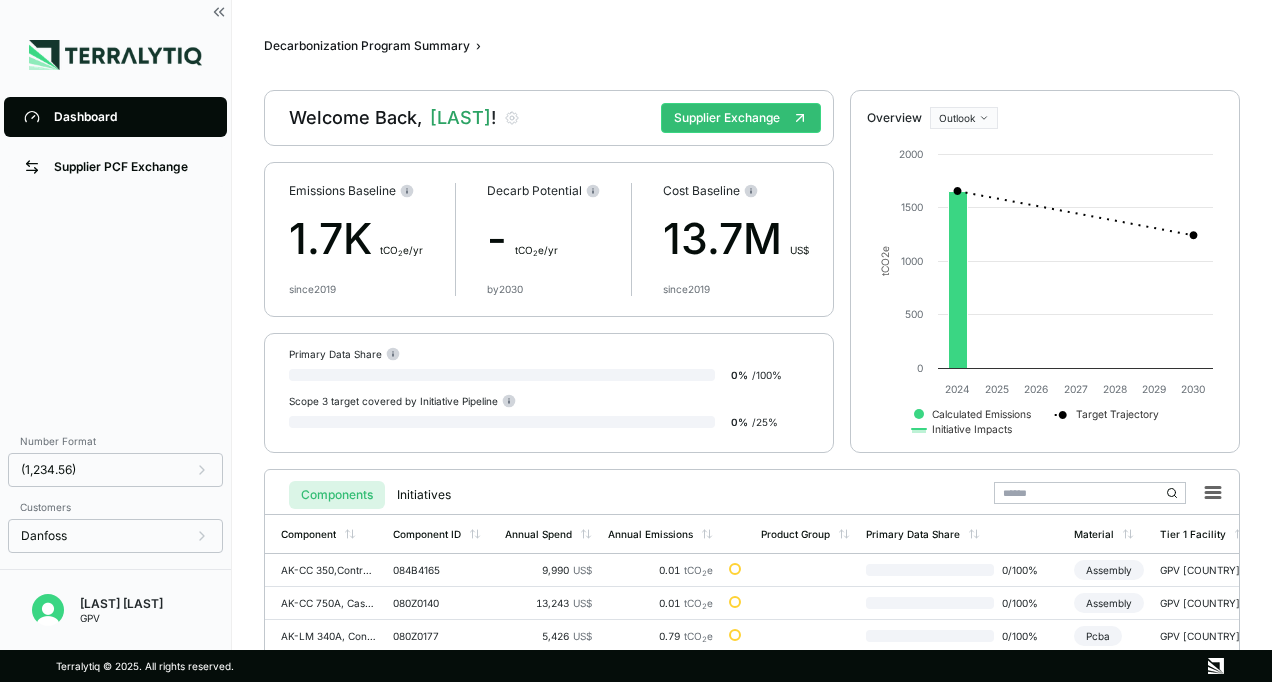 click on "Dashboard" at bounding box center (130, 117) 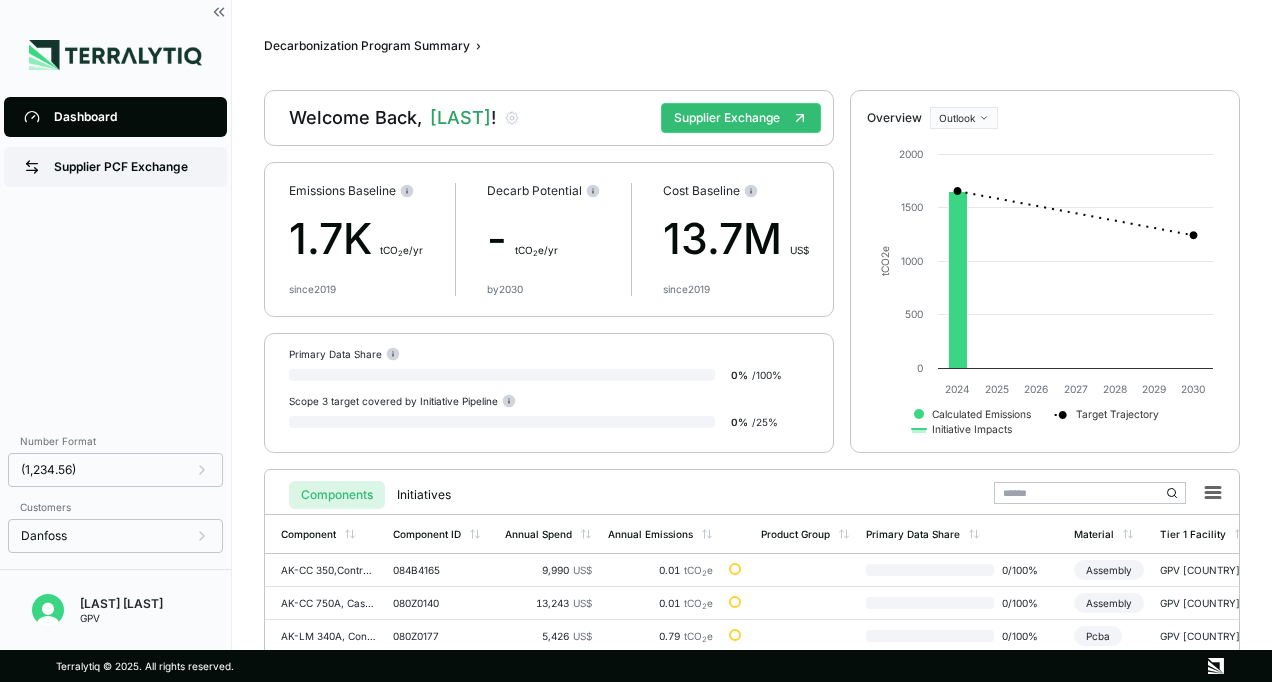 click on "Supplier PCF Exchange" at bounding box center [115, 167] 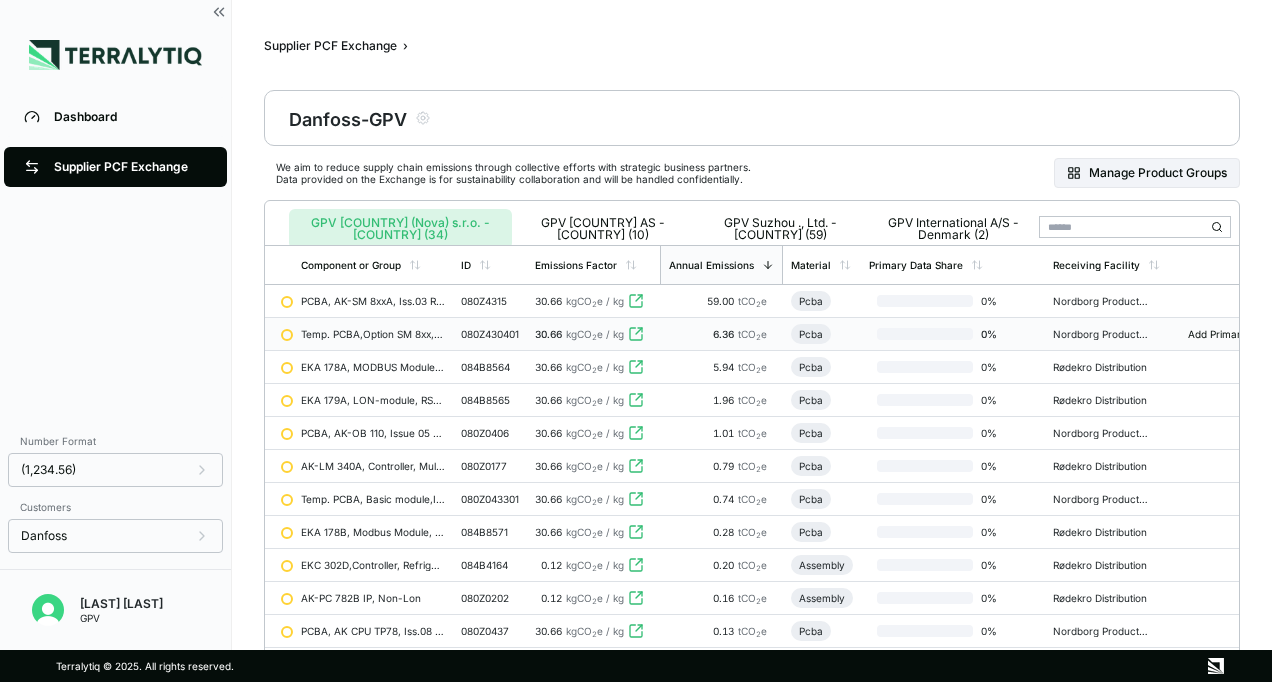 click on "080Z430401" at bounding box center [490, 334] 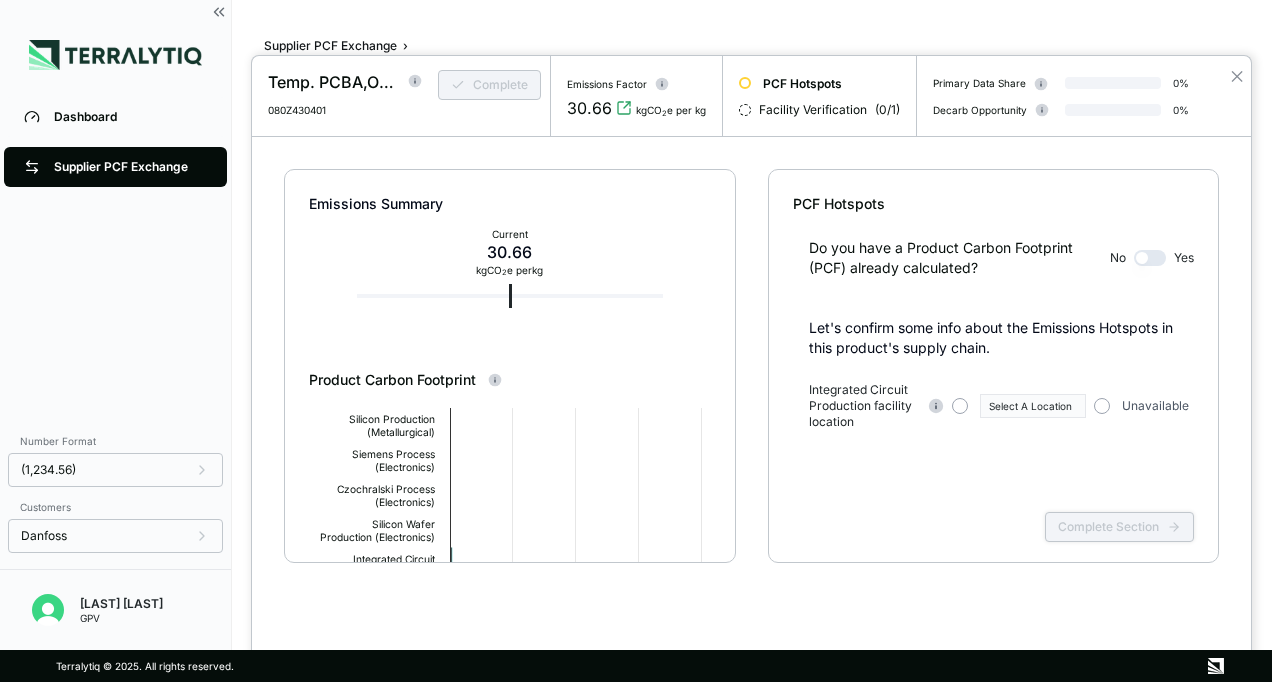 click on "Complete Section" at bounding box center [993, 543] 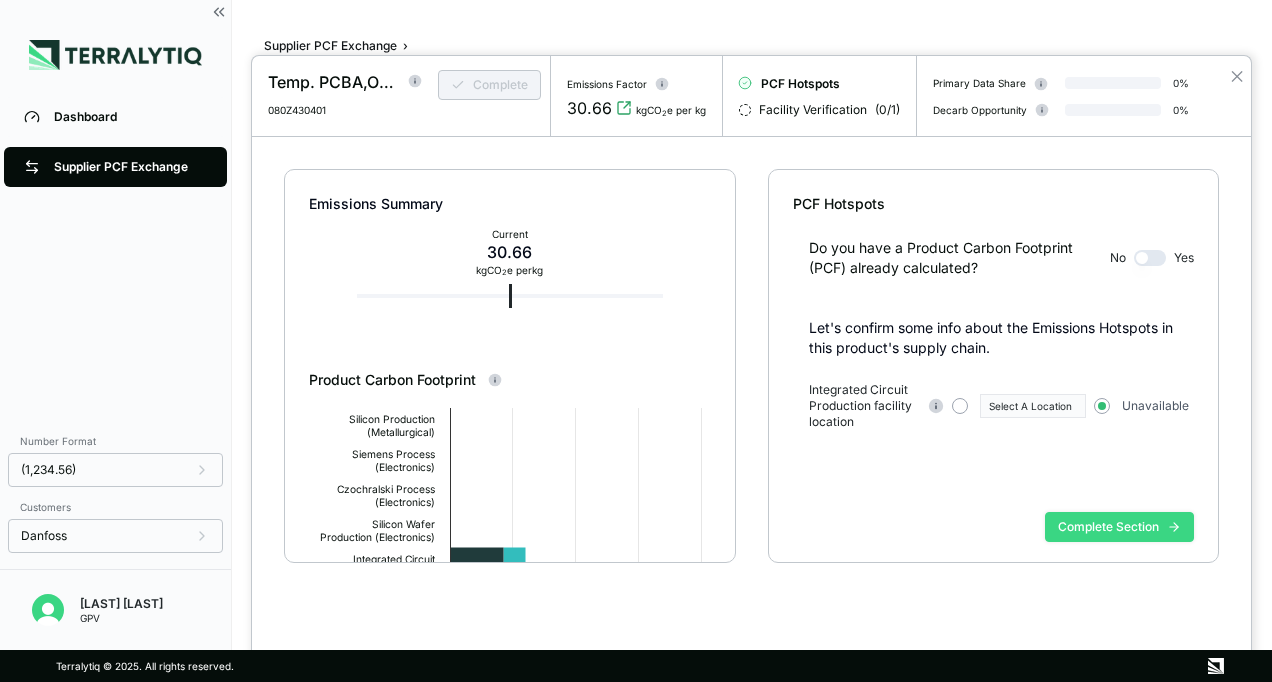 click on "Complete Section" at bounding box center [1119, 527] 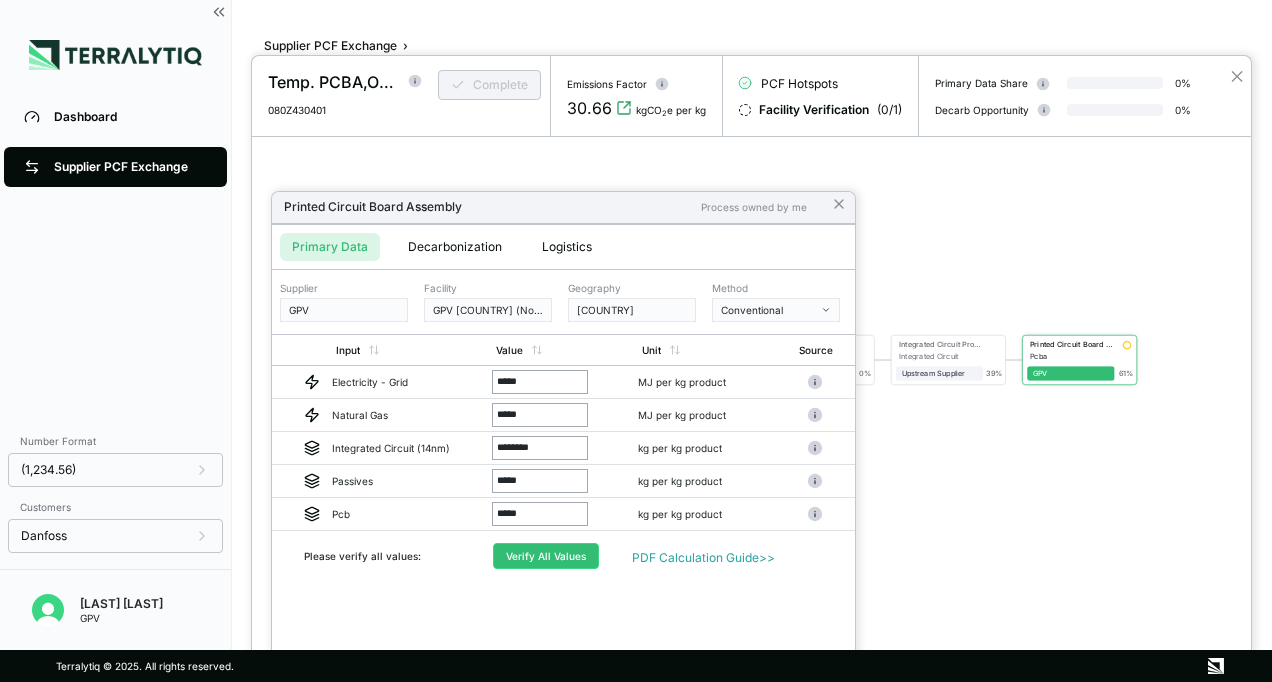 click at bounding box center [636, 341] 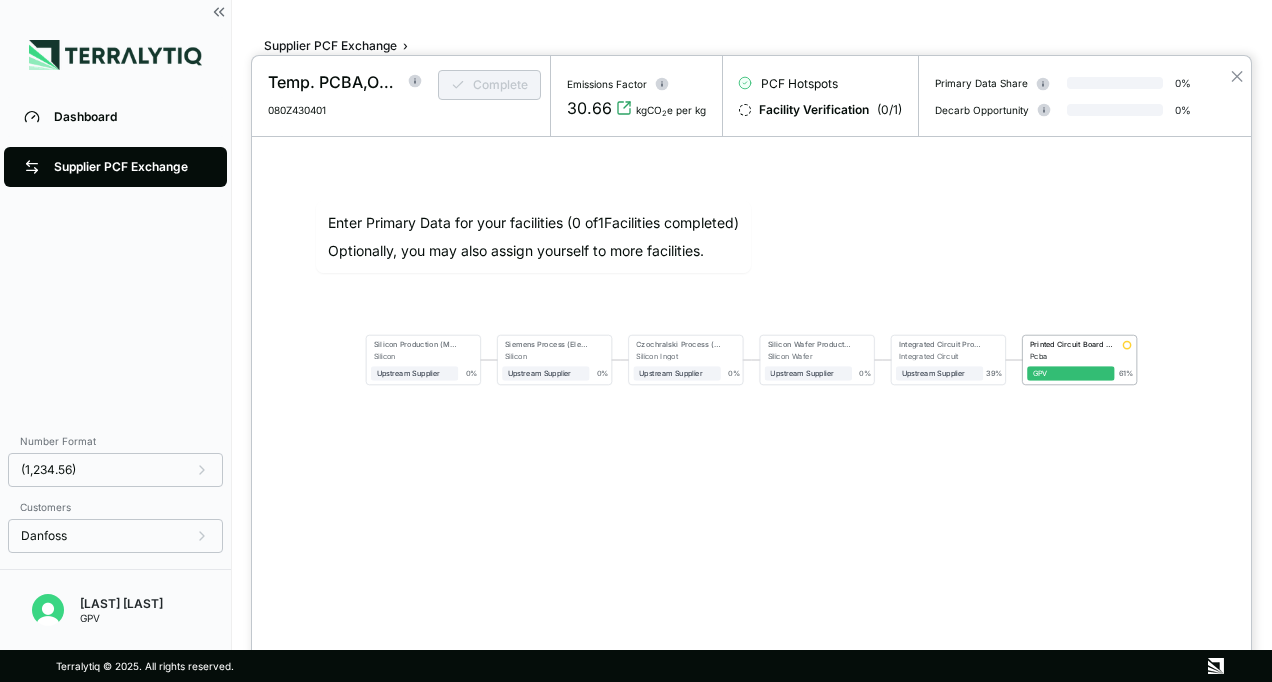 click at bounding box center (636, 341) 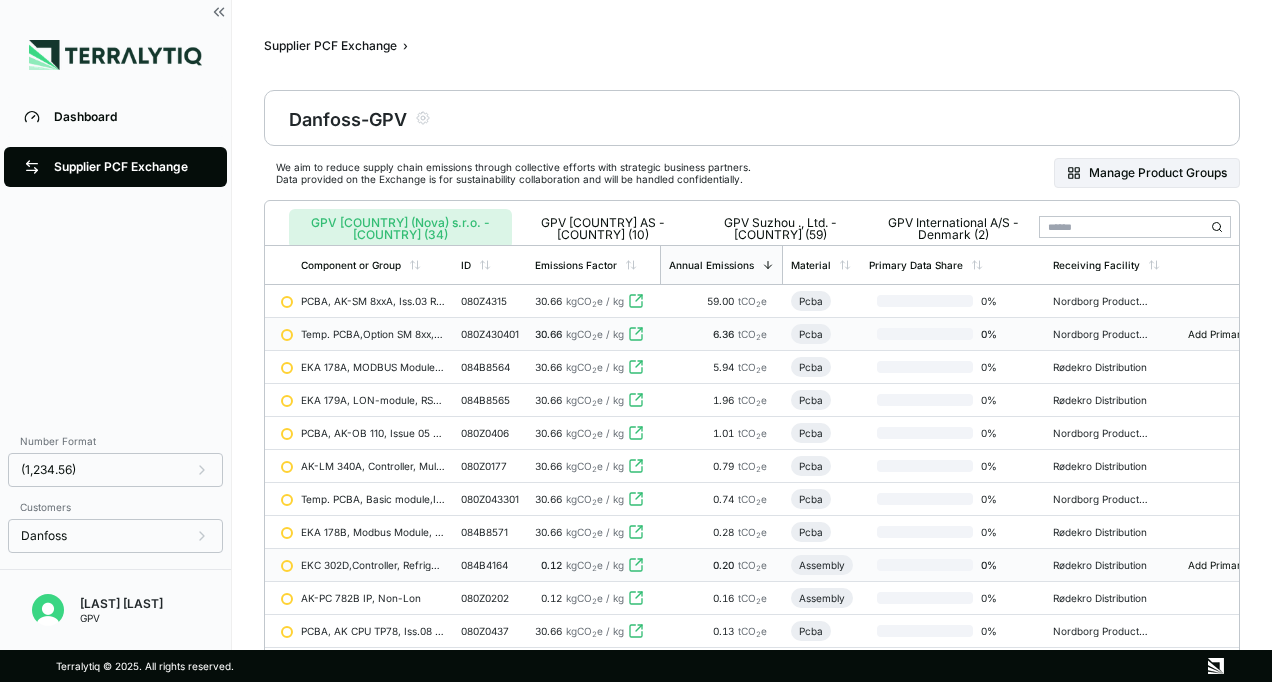 click on "084B4164" at bounding box center (490, 565) 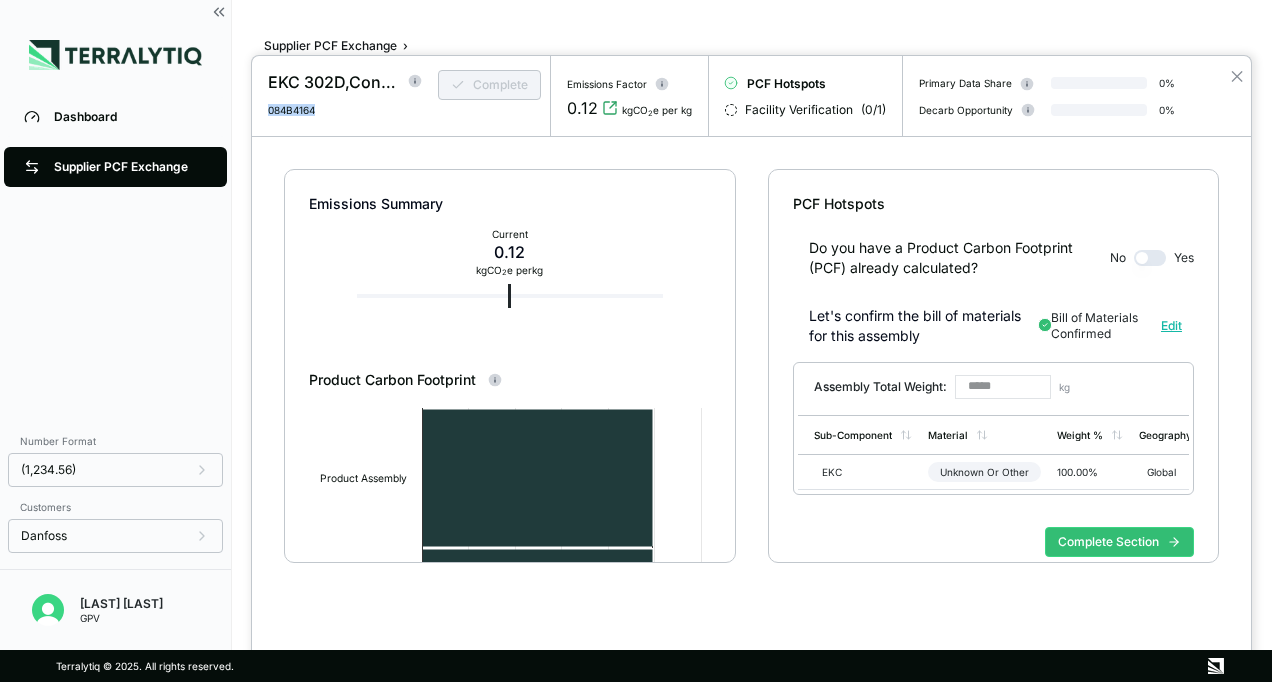 drag, startPoint x: 320, startPoint y: 108, endPoint x: 258, endPoint y: 108, distance: 62 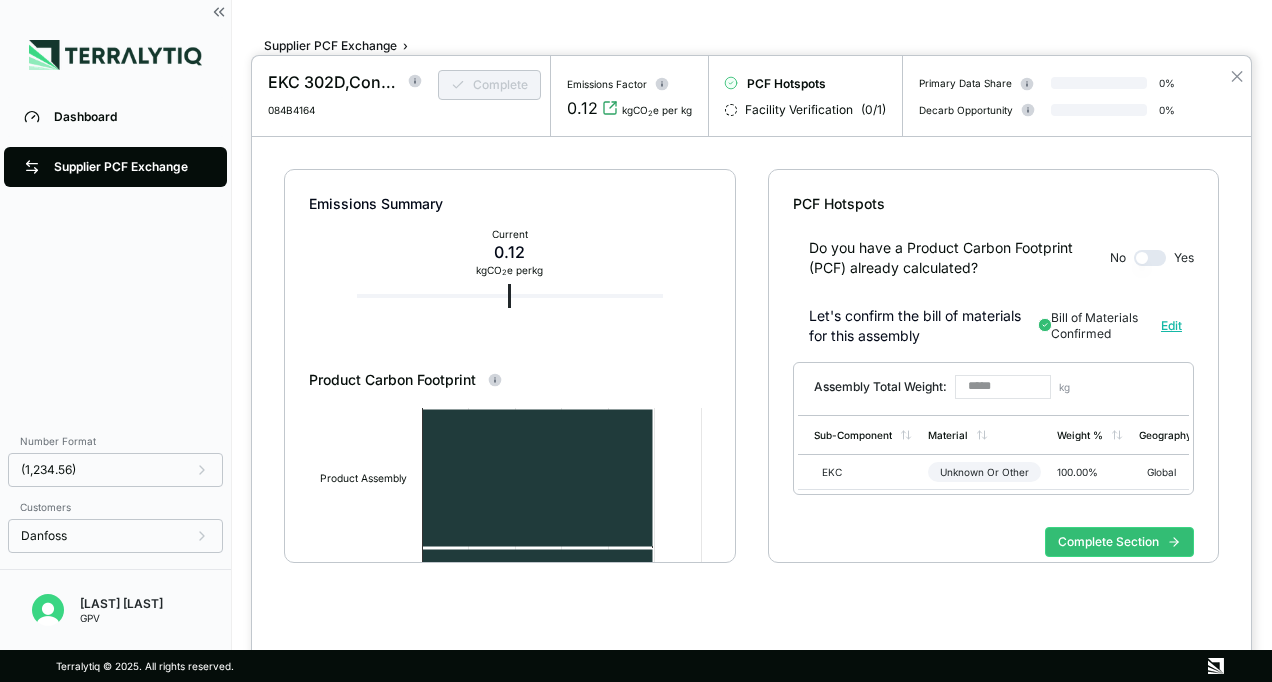 click at bounding box center (636, 341) 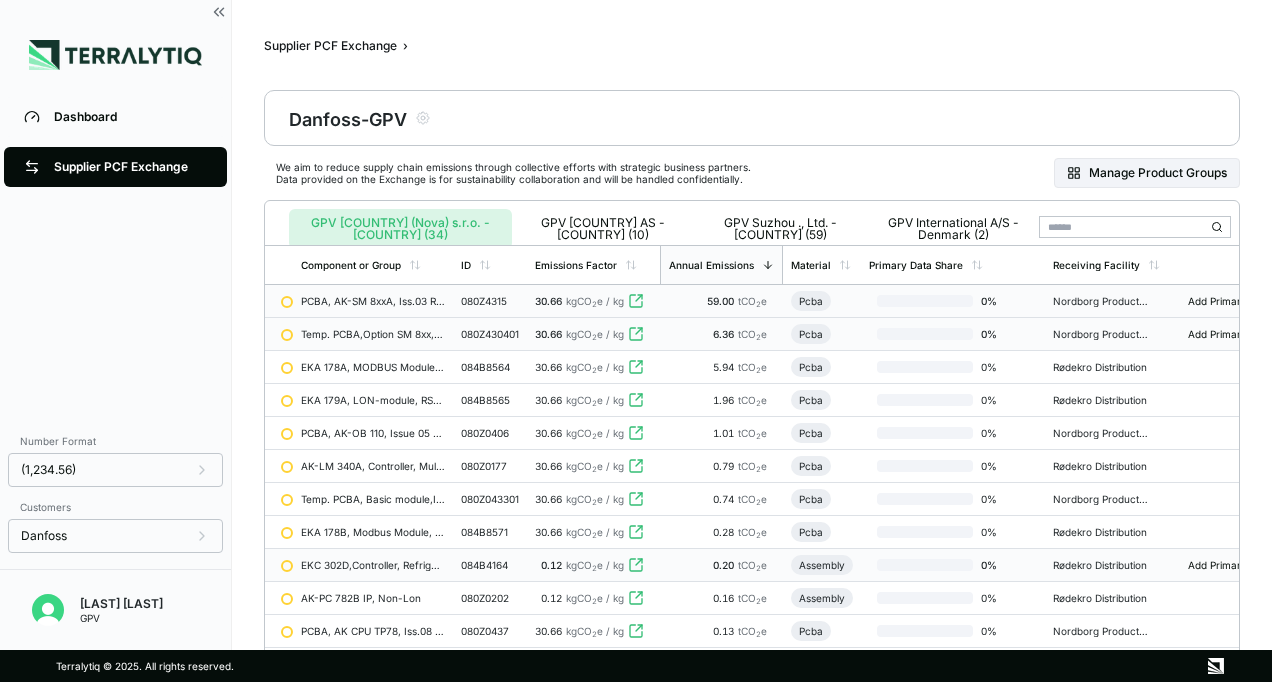 click on "080Z4315" at bounding box center (490, 301) 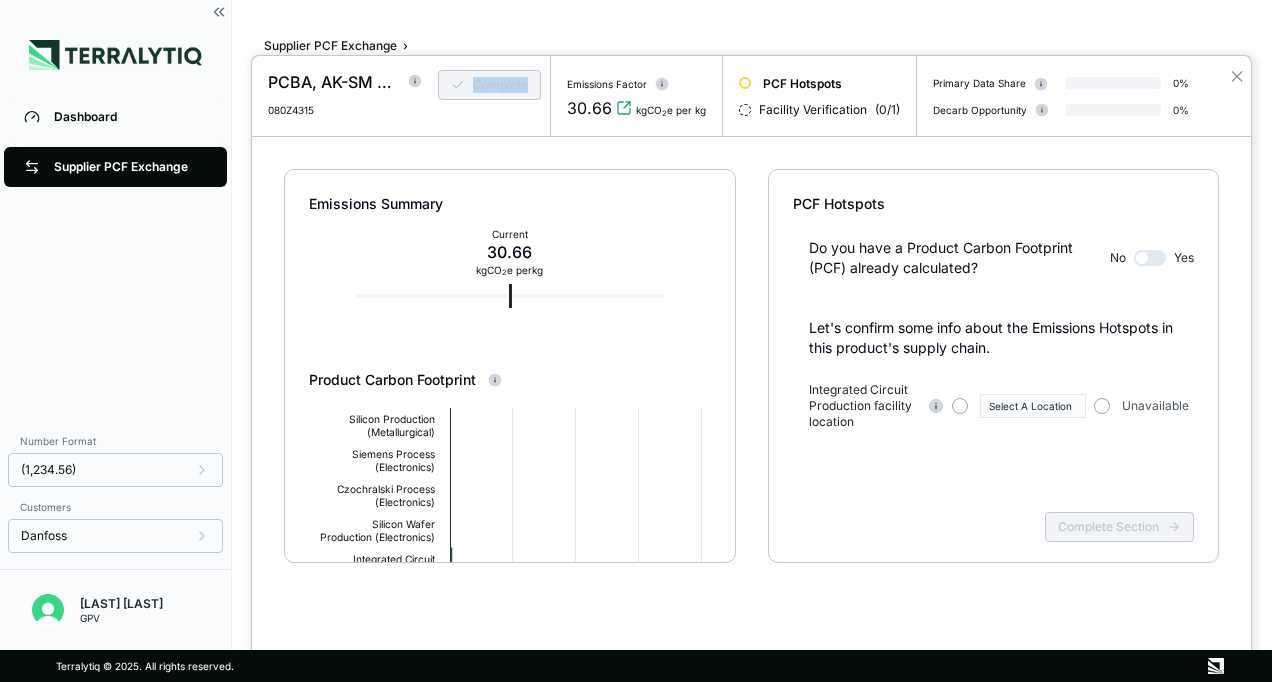 drag, startPoint x: 327, startPoint y: 113, endPoint x: 256, endPoint y: 116, distance: 71.063354 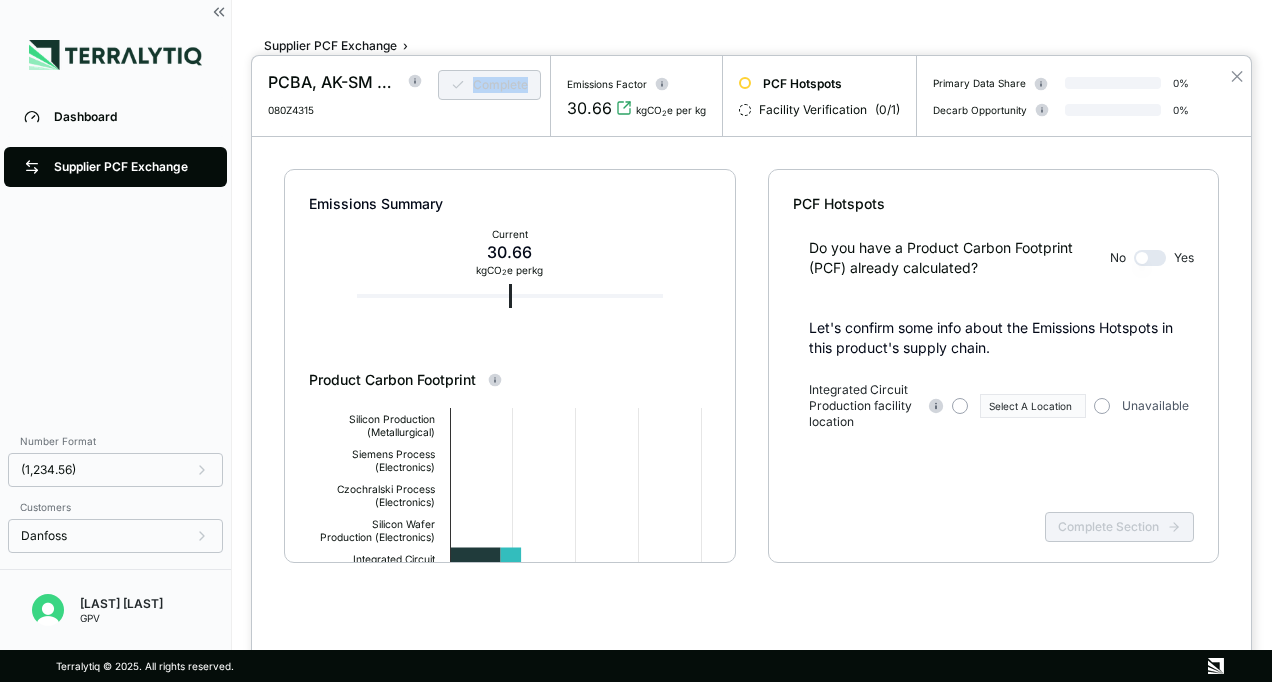 drag, startPoint x: 256, startPoint y: 116, endPoint x: 335, endPoint y: 104, distance: 79.9062 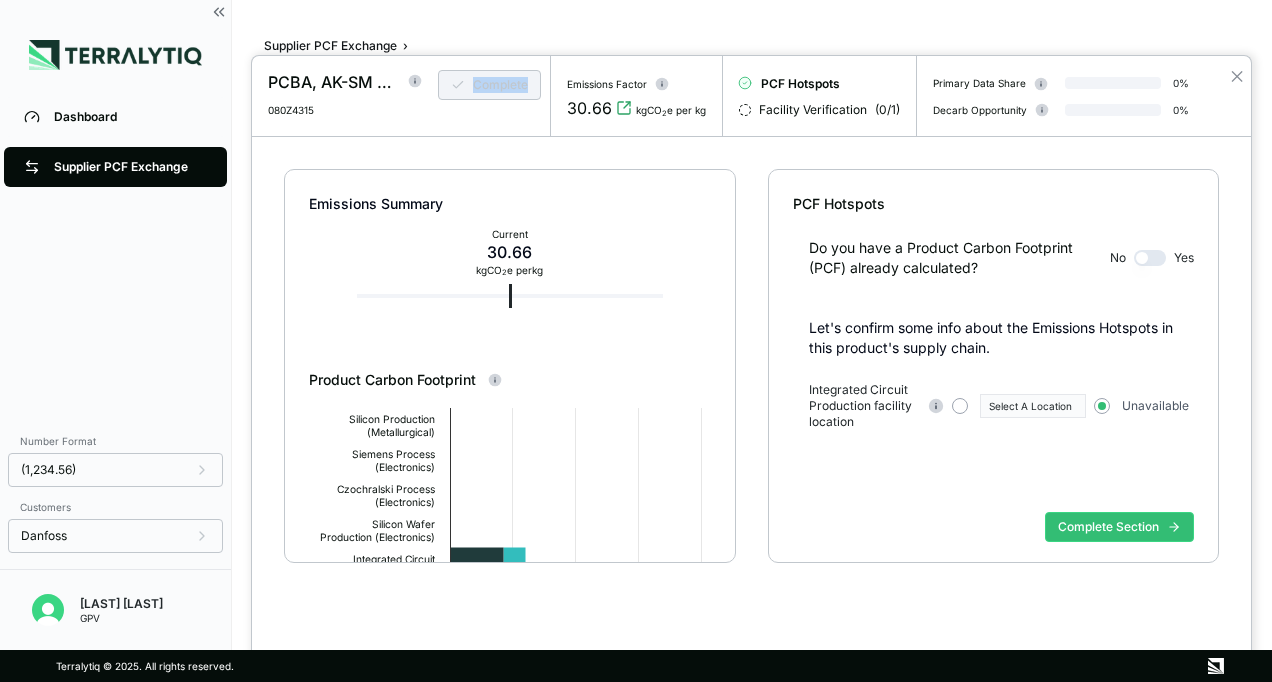 click on "080Z4315" at bounding box center [340, 110] 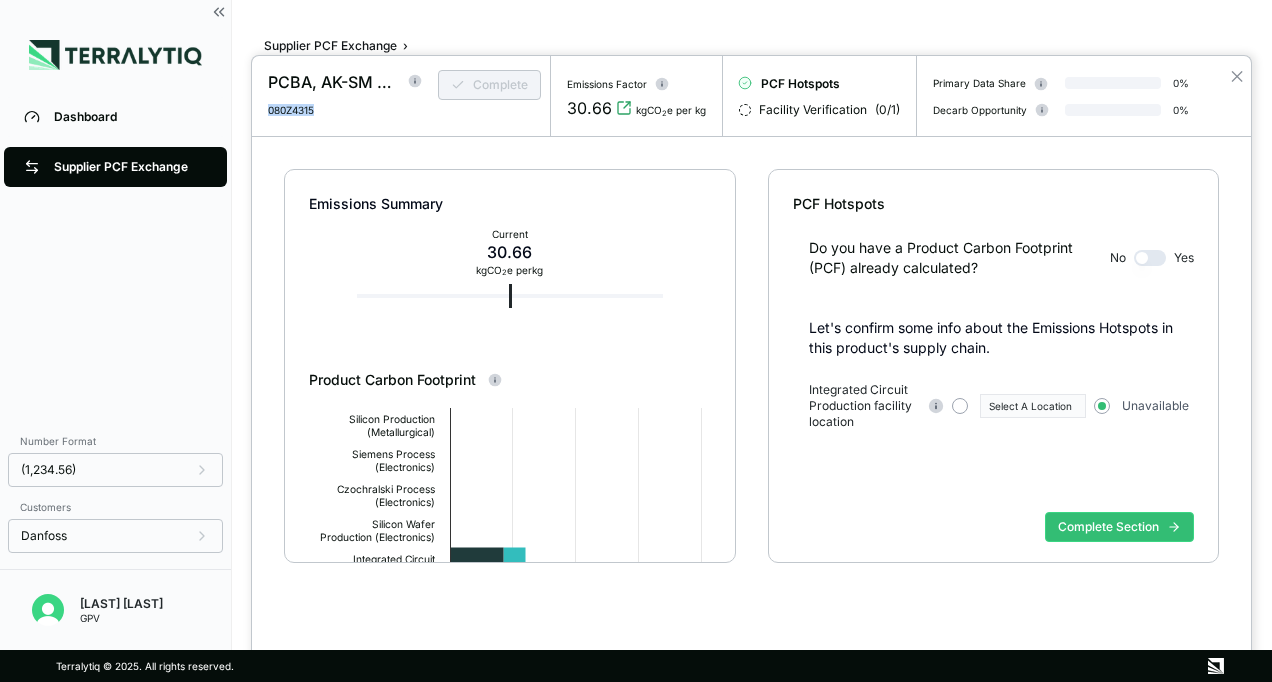 drag, startPoint x: 314, startPoint y: 112, endPoint x: 264, endPoint y: 104, distance: 50.635956 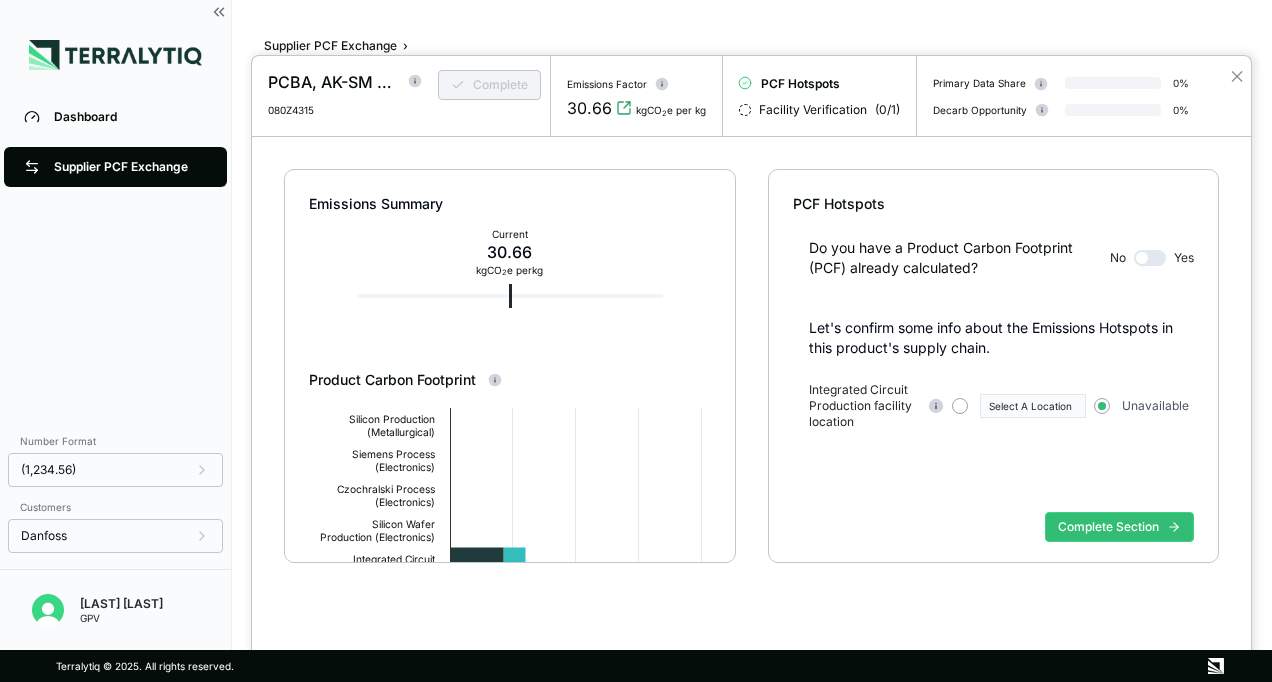 click at bounding box center [636, 341] 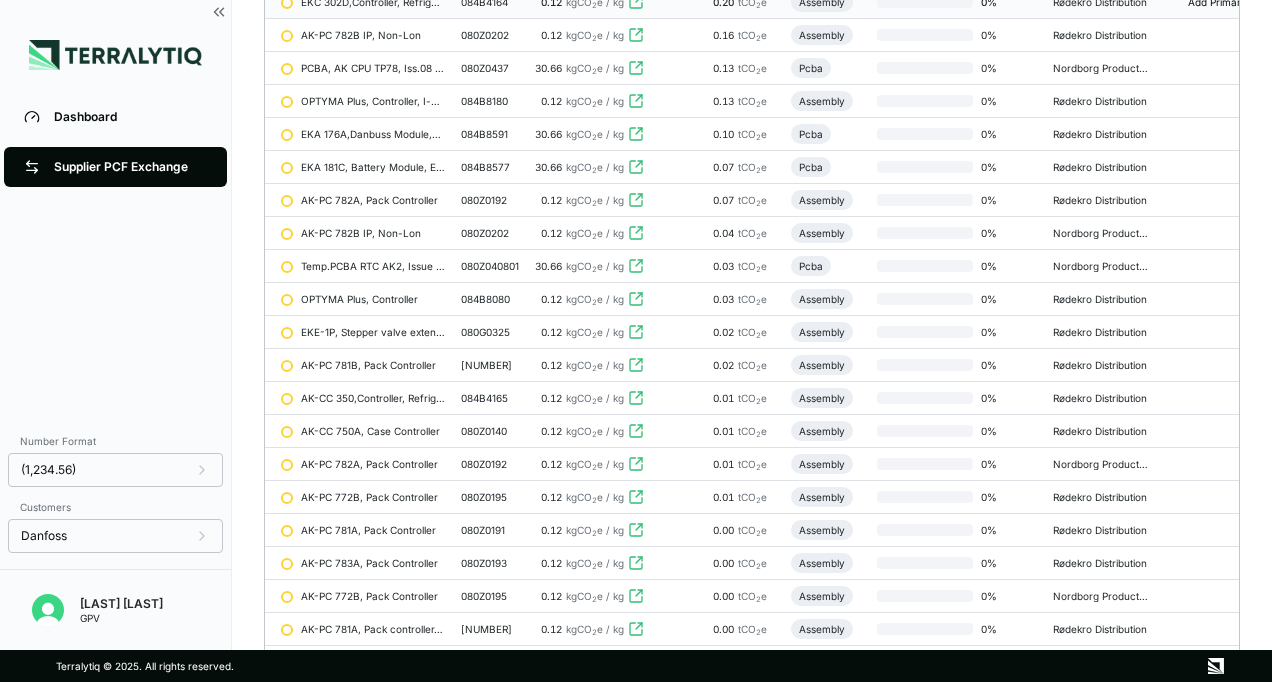scroll, scrollTop: 138, scrollLeft: 0, axis: vertical 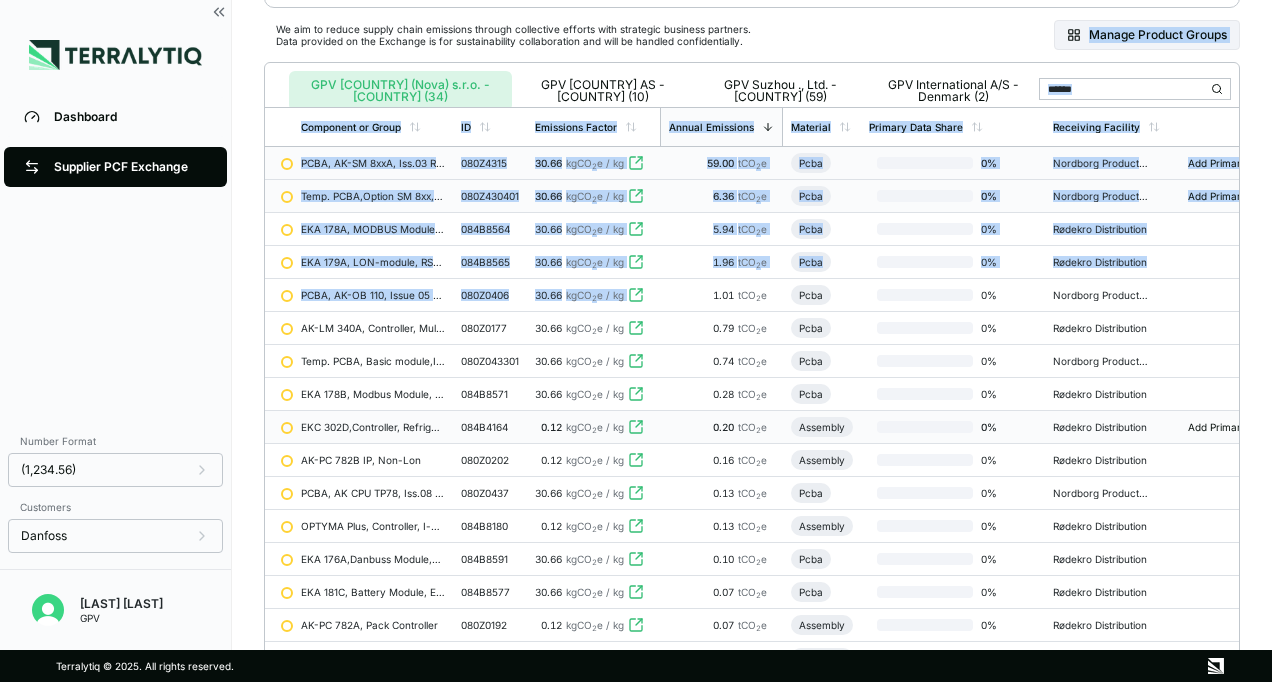 drag, startPoint x: 704, startPoint y: 284, endPoint x: 1275, endPoint y: -3, distance: 639.06964 